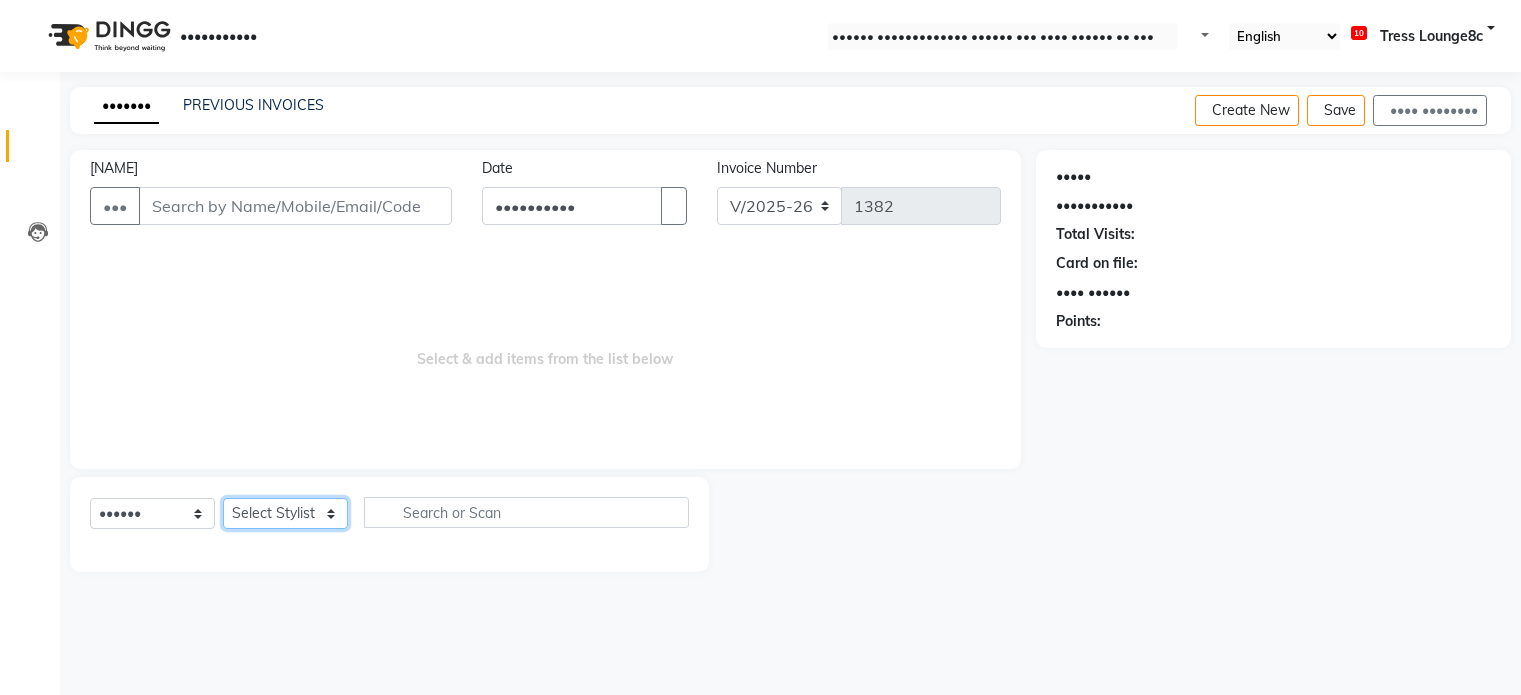 click on "Select Stylist" at bounding box center (285, 513) 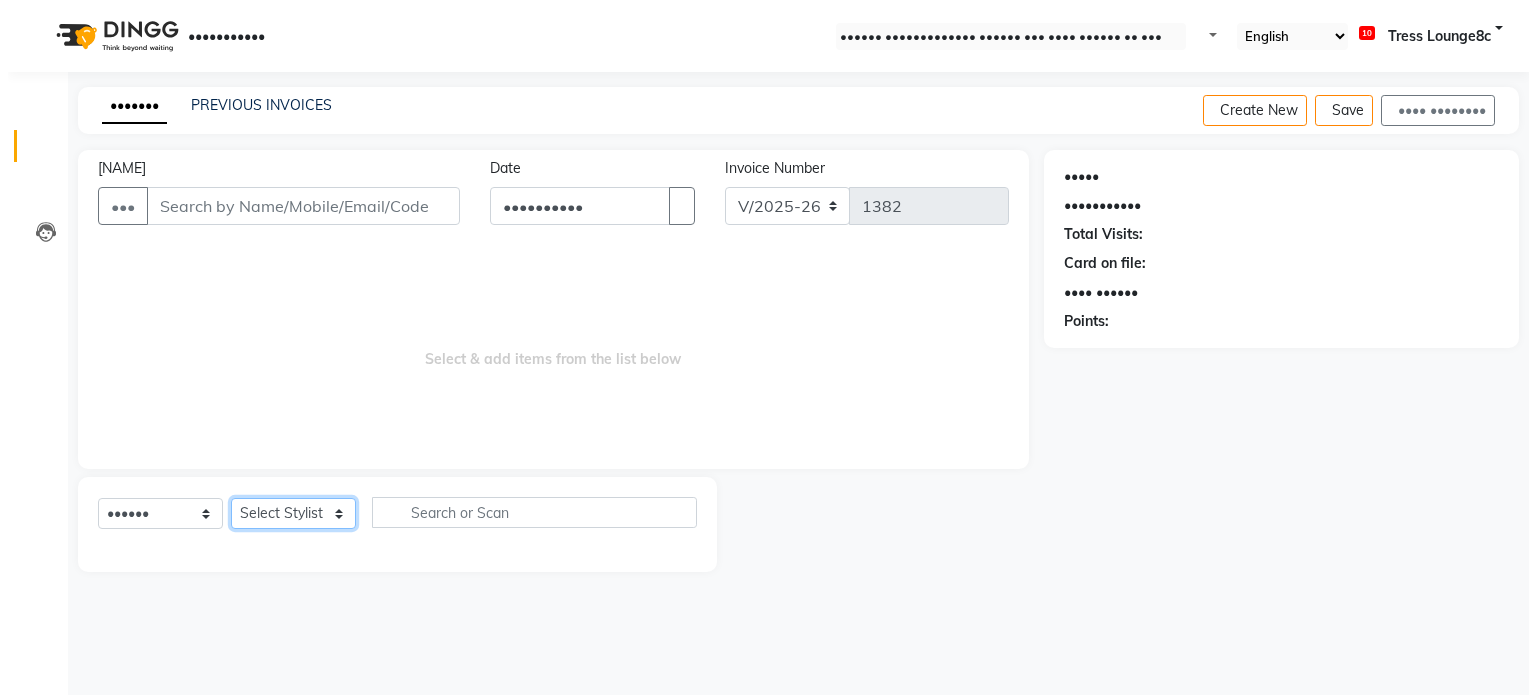 scroll, scrollTop: 0, scrollLeft: 0, axis: both 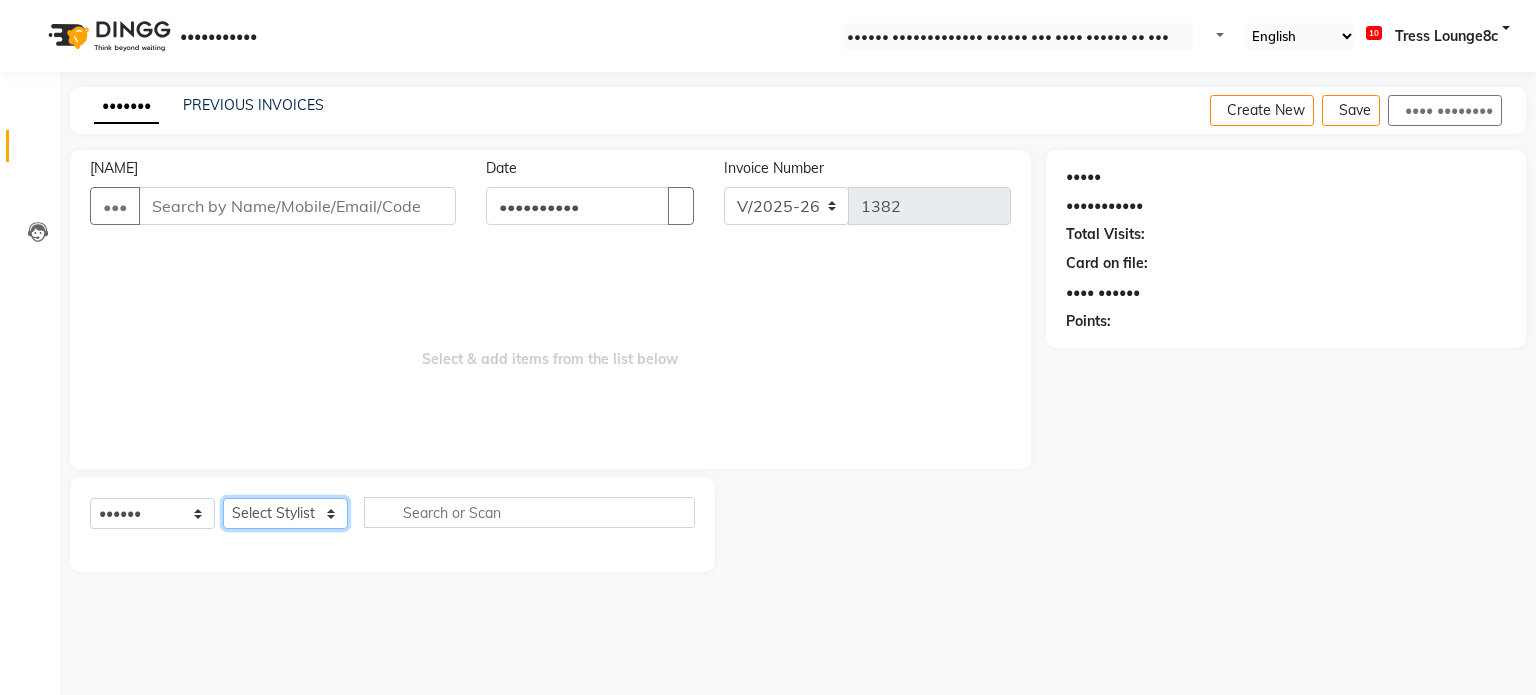 select on "•••••" 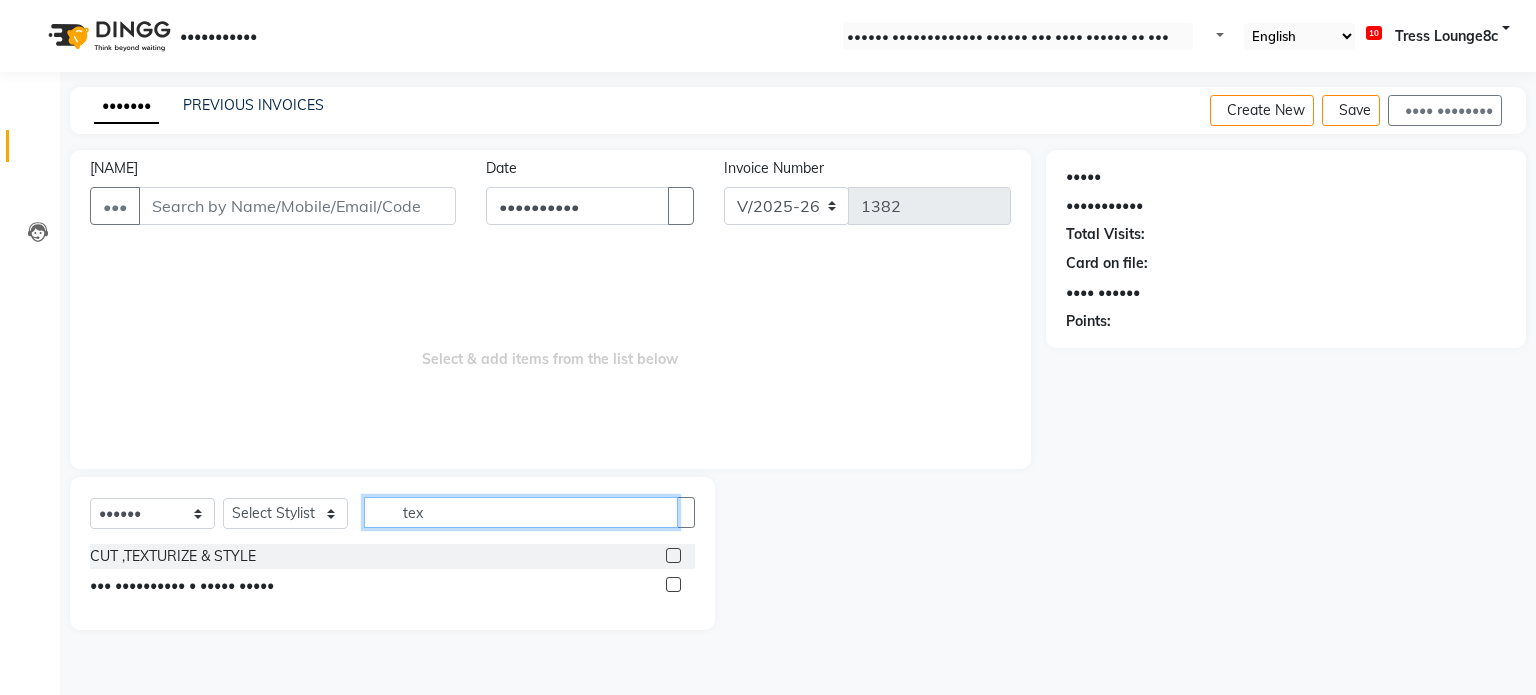 type on "tex" 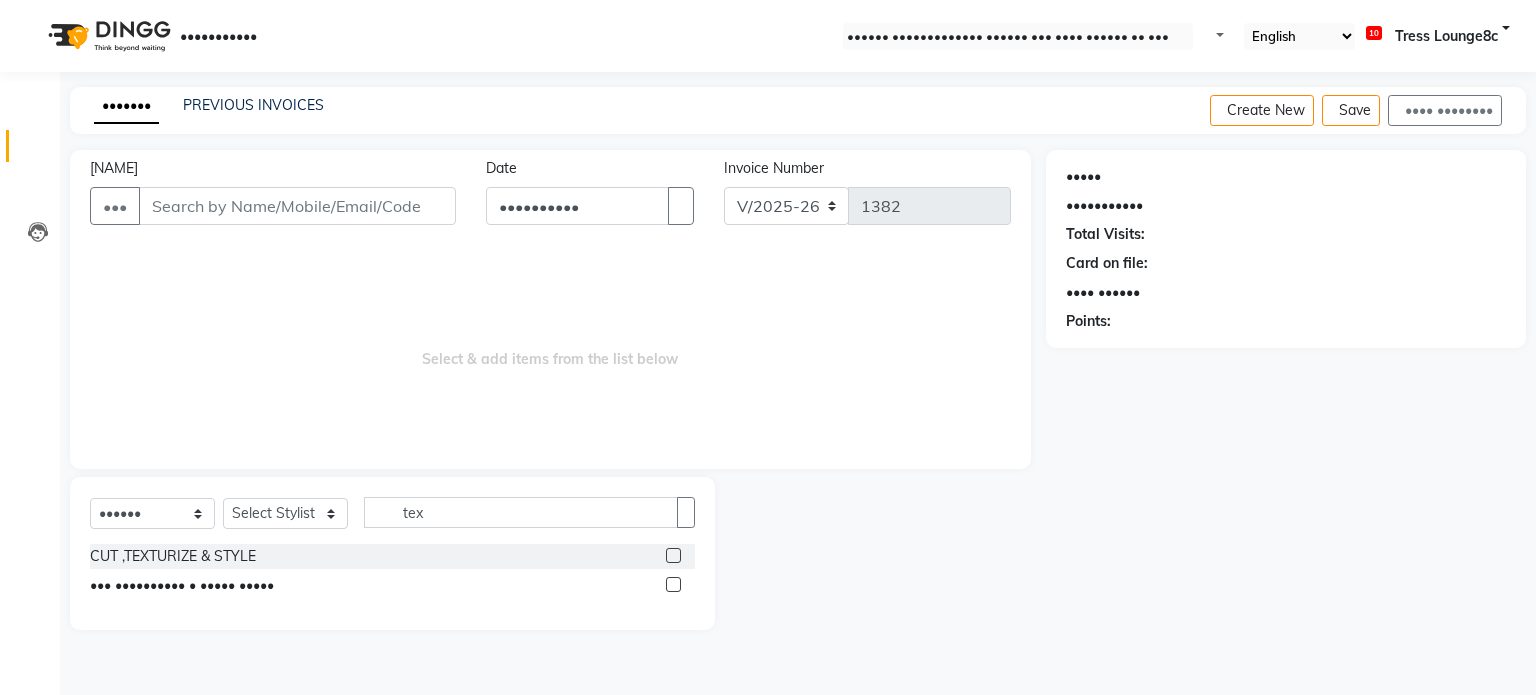 click on "••• •••••••••• • ••••• •••••" at bounding box center (392, 585) 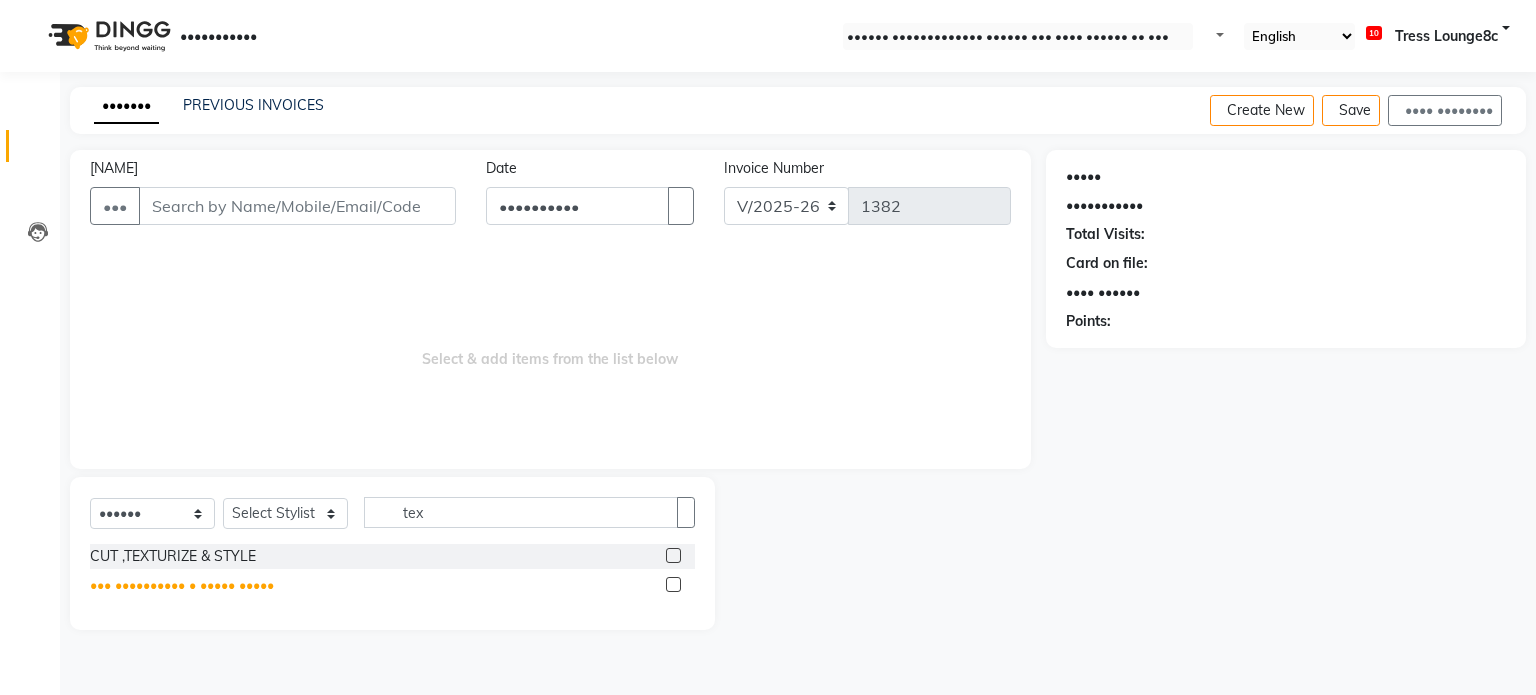 click on "••• •••••••••• • ••••• •••••" at bounding box center (173, 556) 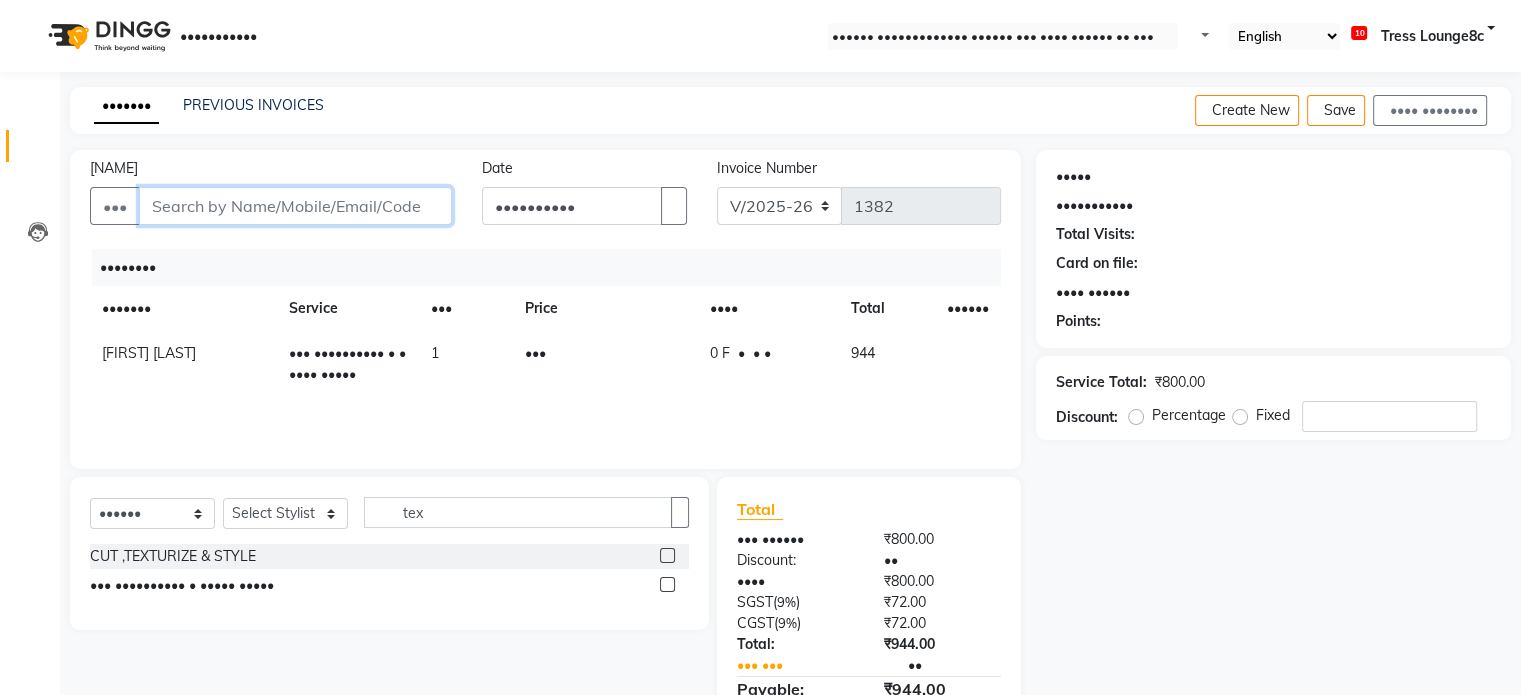 click on "[NAME]" at bounding box center [295, 206] 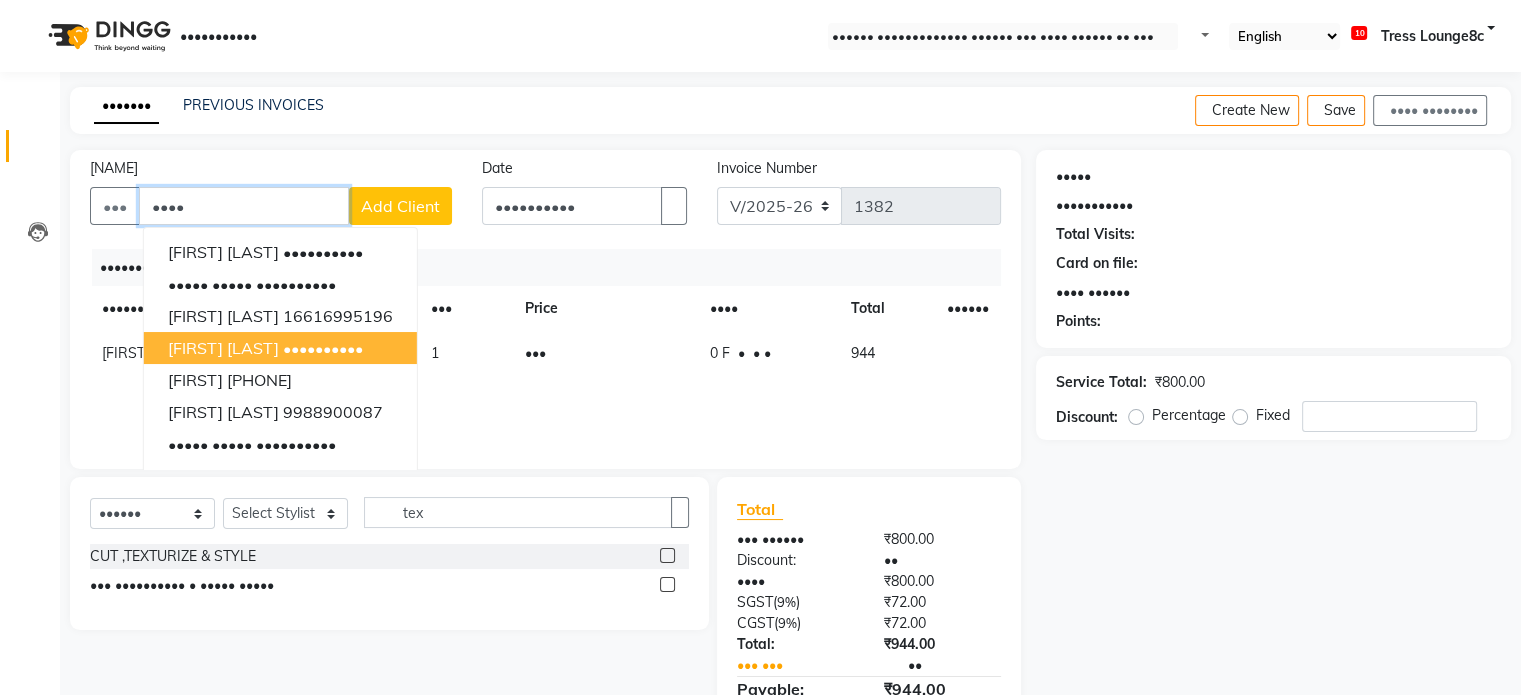 click on "••••• ••••  ••••••••••" at bounding box center (280, 348) 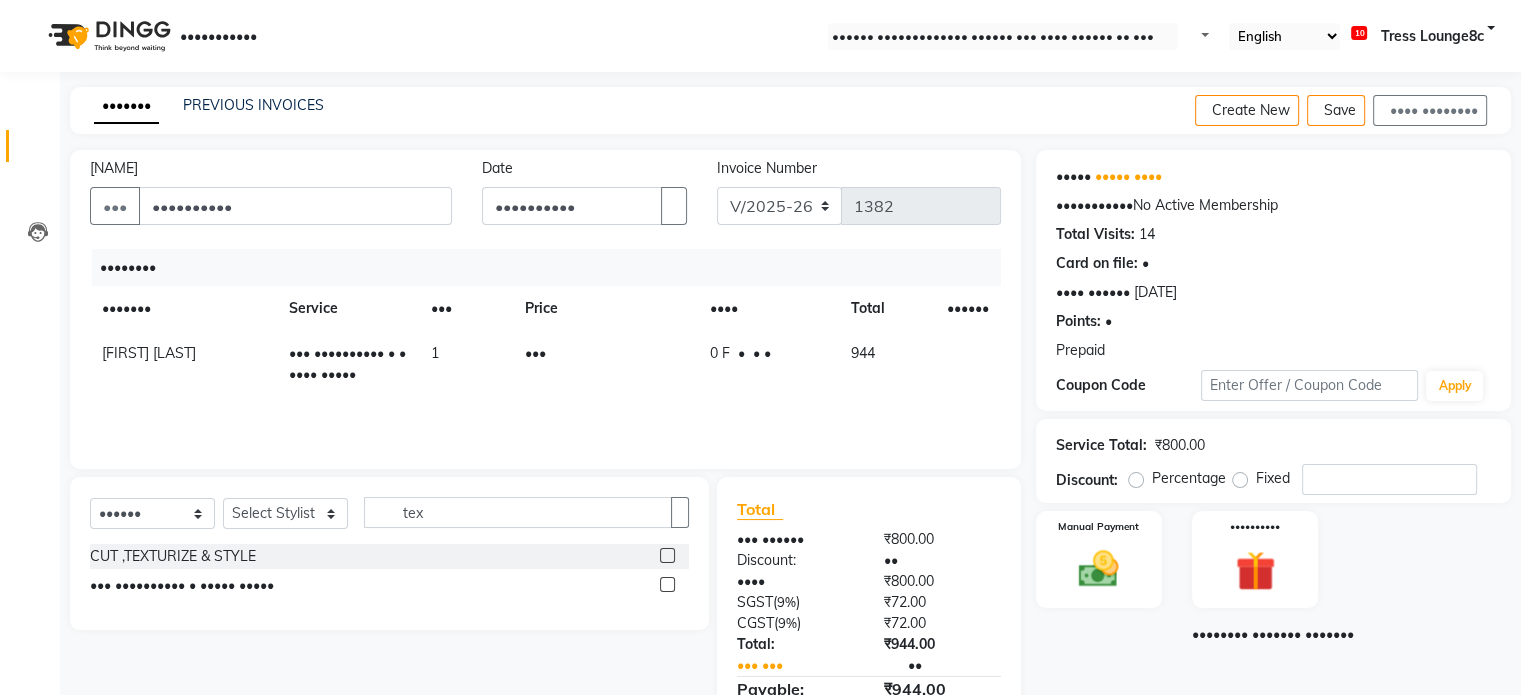 click at bounding box center [1105, 351] 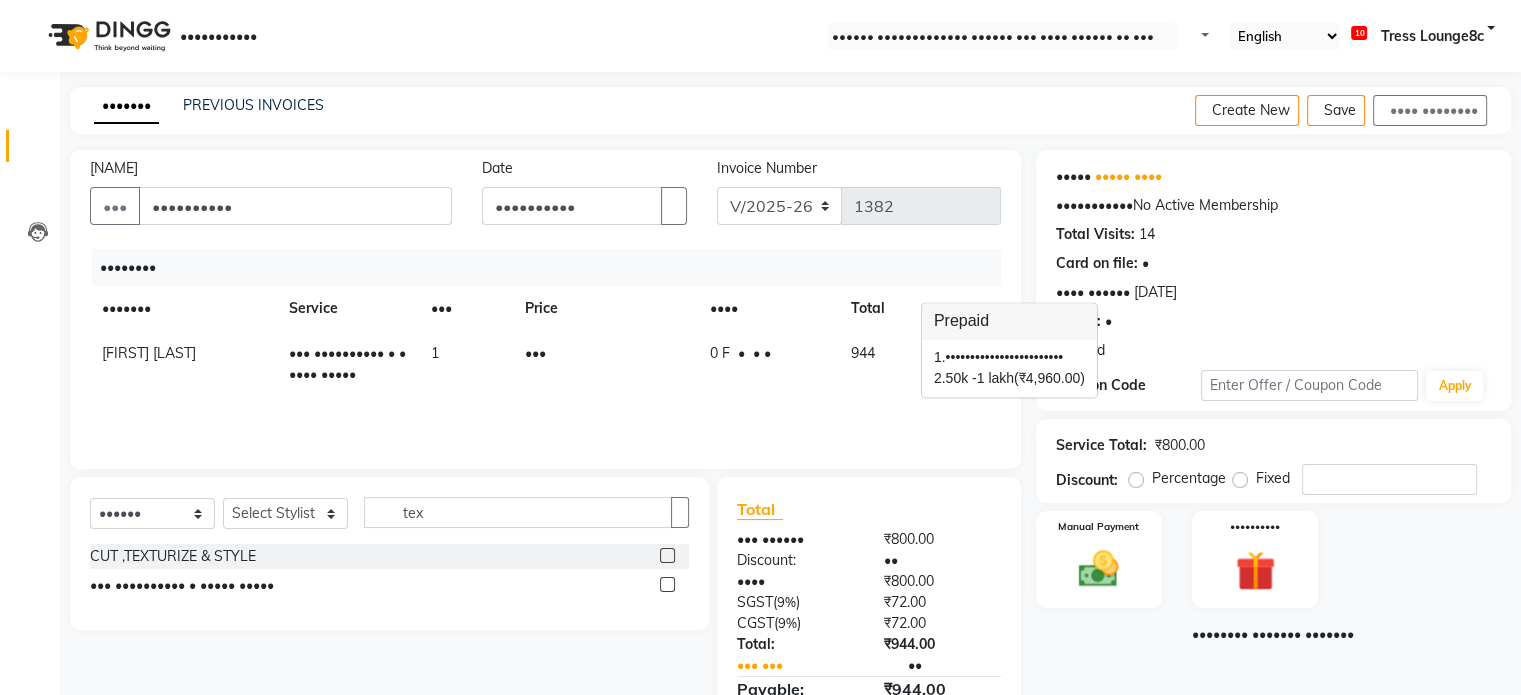 click on "Name: [FIRST] [LAST] Membership:  No Active Membership  Total Visits:  14 Card on file:  0 Last Visit:   [DATE] Points:   0" at bounding box center (1273, 245) 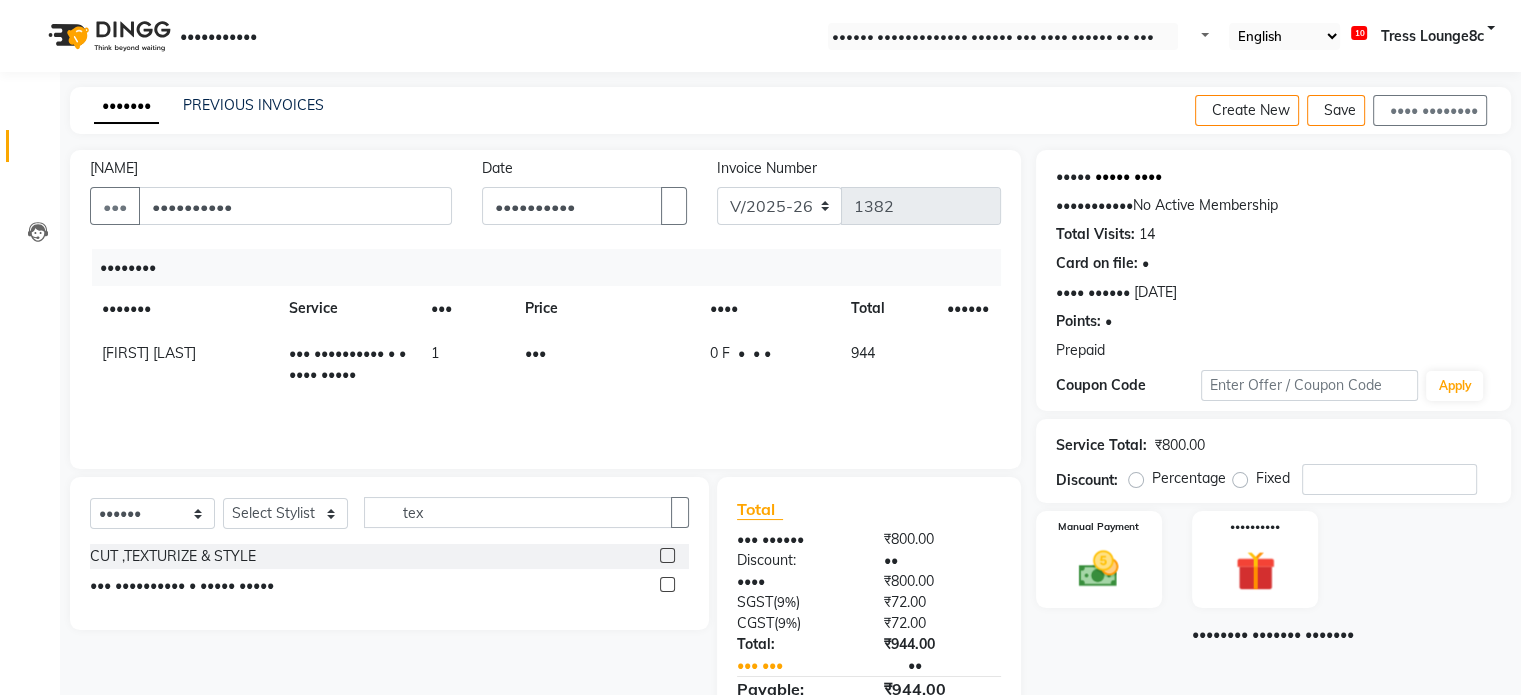 click on "••••• ••••" at bounding box center [1128, 176] 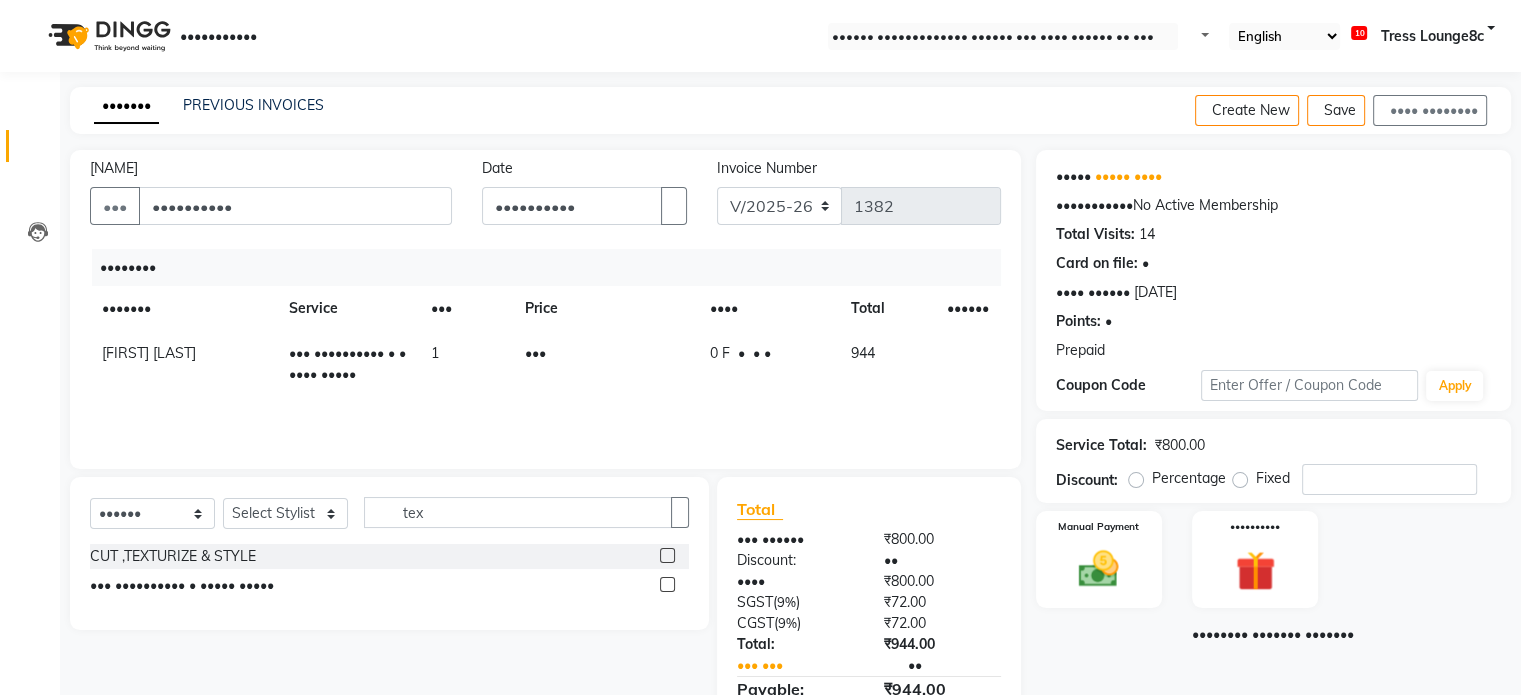 drag, startPoint x: 186, startPoint y: 347, endPoint x: 68, endPoint y: 370, distance: 120.22063 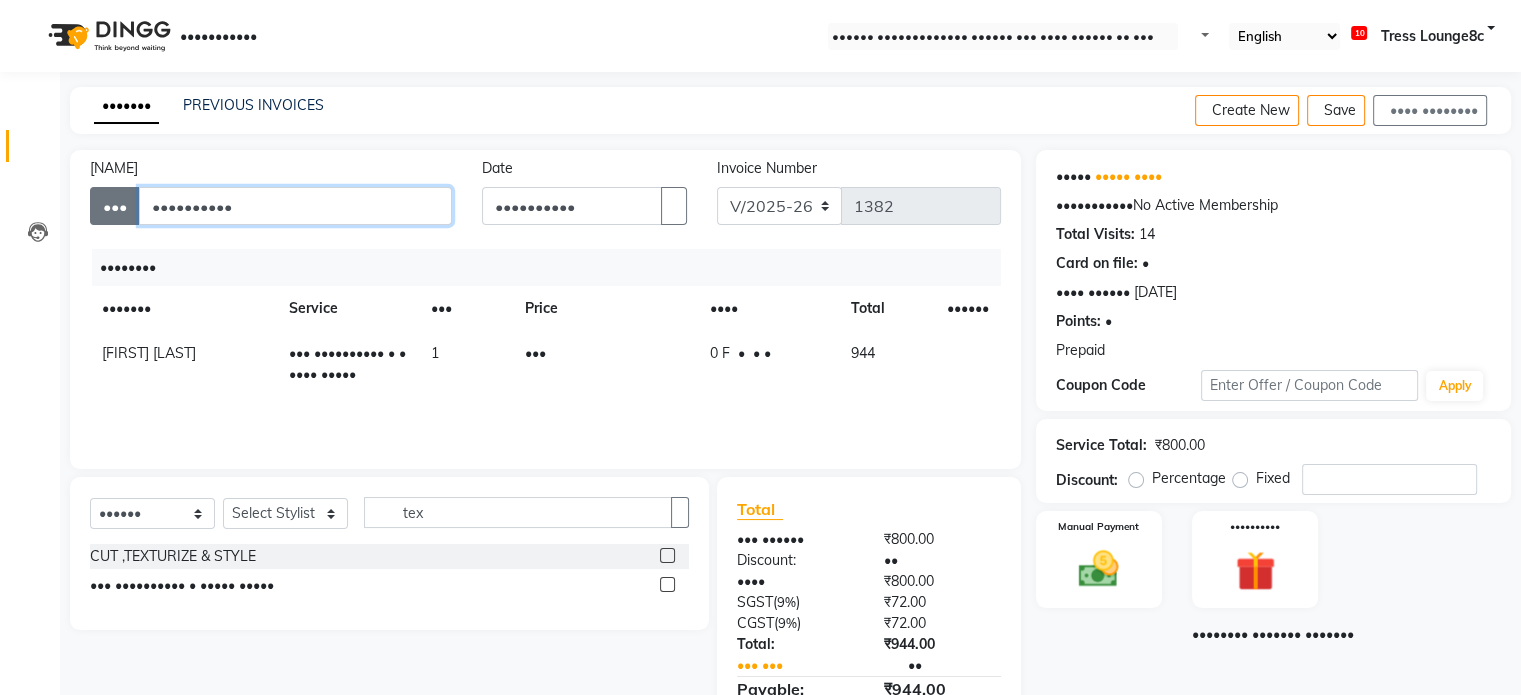 drag, startPoint x: 349, startPoint y: 205, endPoint x: 110, endPoint y: 206, distance: 239.00209 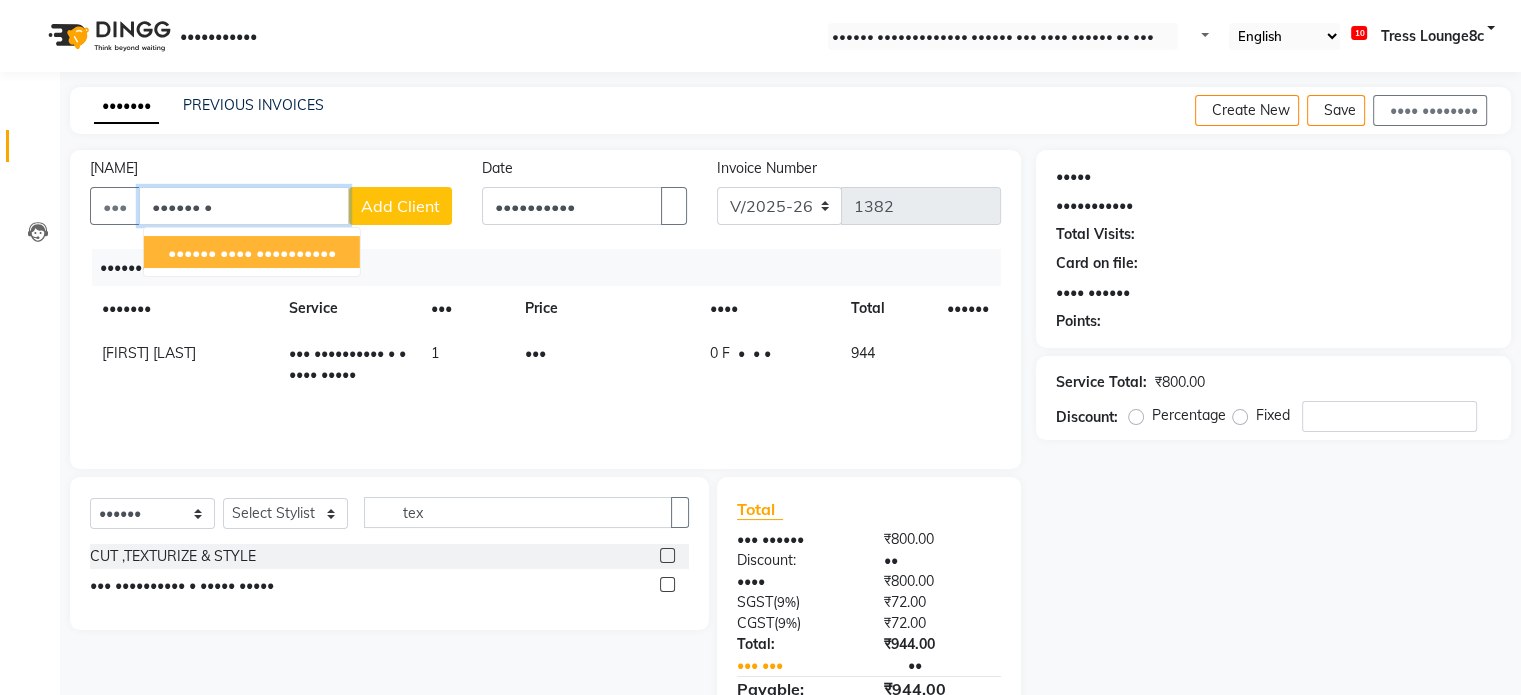 click on "•••••• ••••" at bounding box center [210, 252] 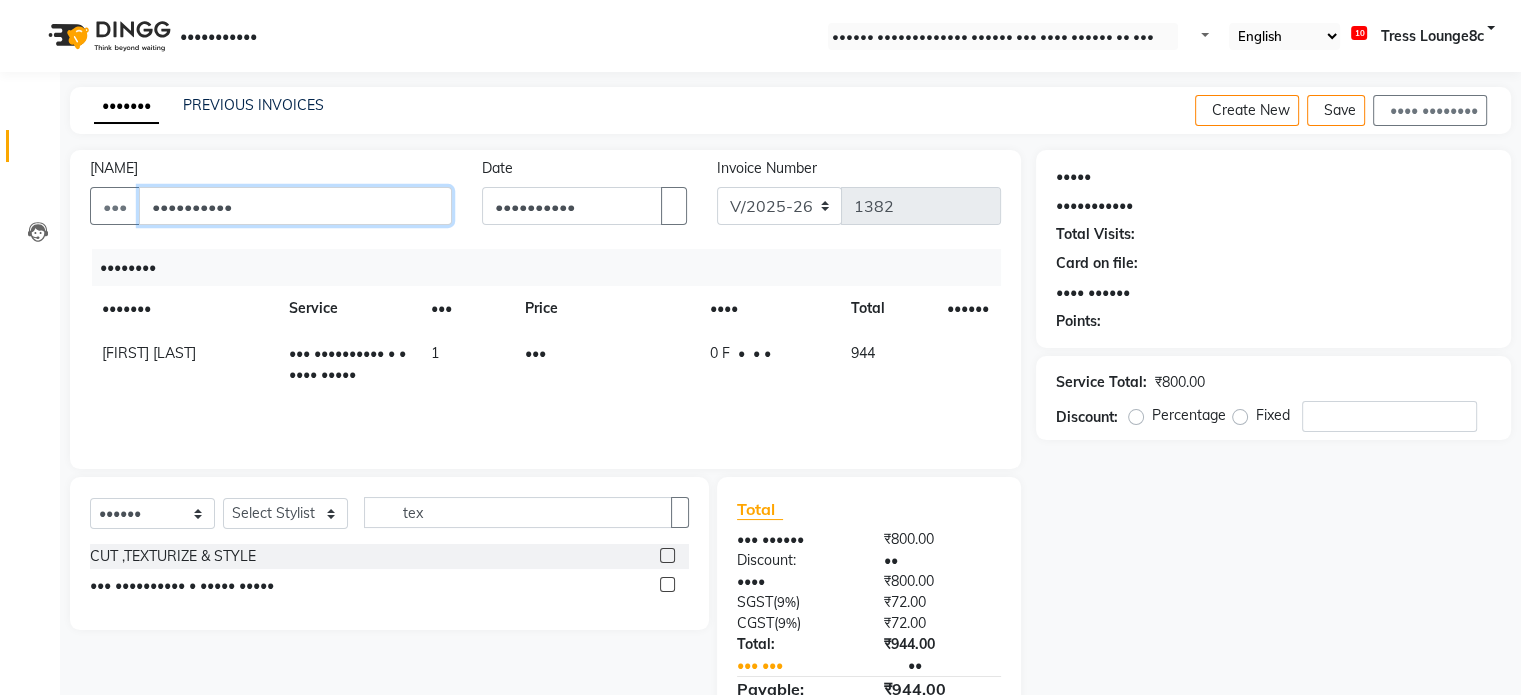 type on "••••••••••" 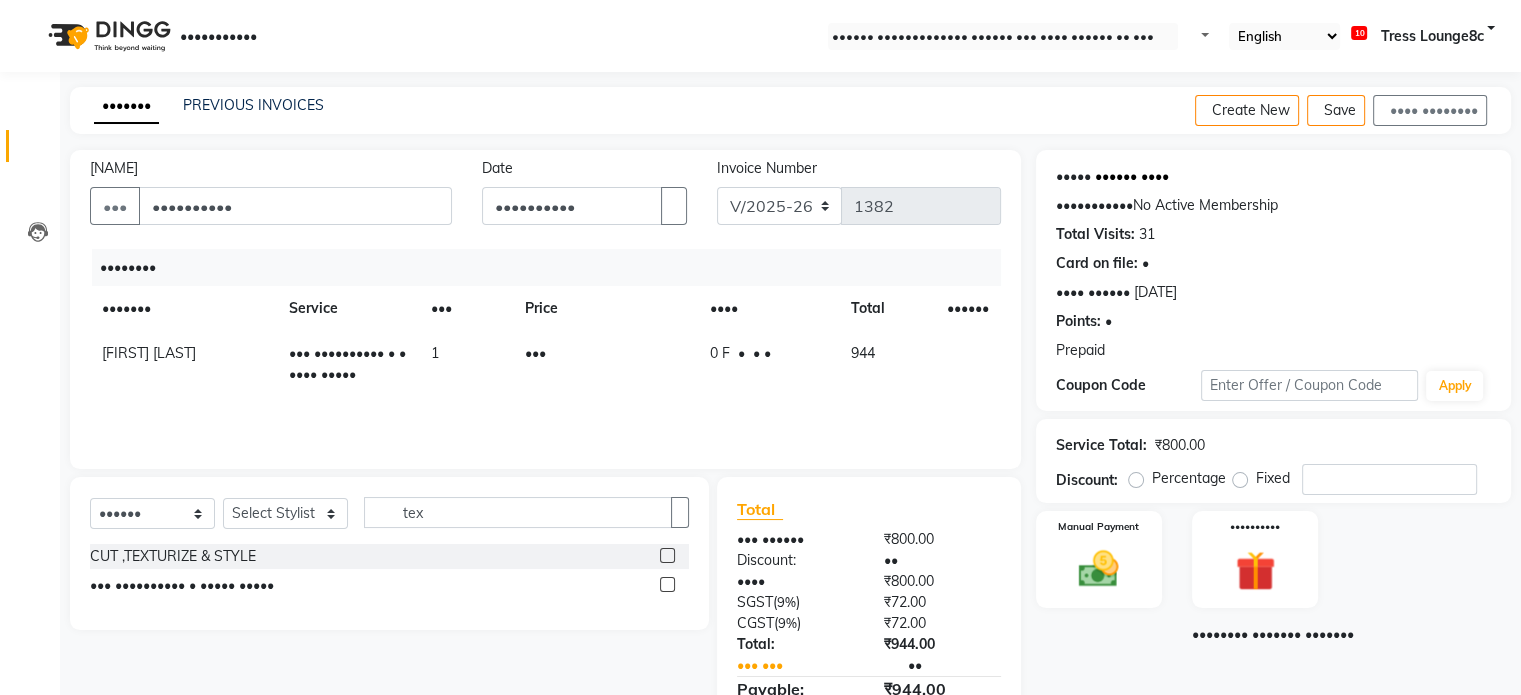 click on "•••••• ••••" at bounding box center [1132, 176] 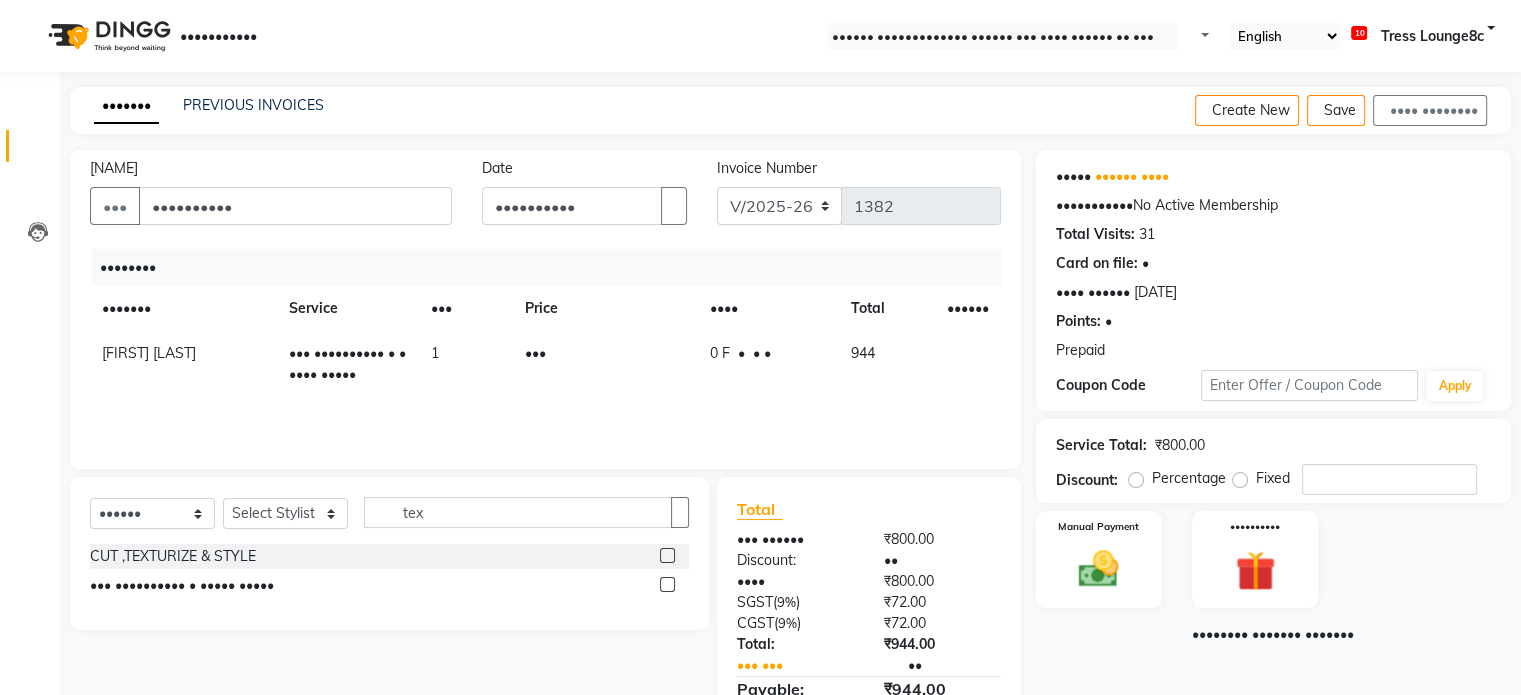 scroll, scrollTop: 105, scrollLeft: 0, axis: vertical 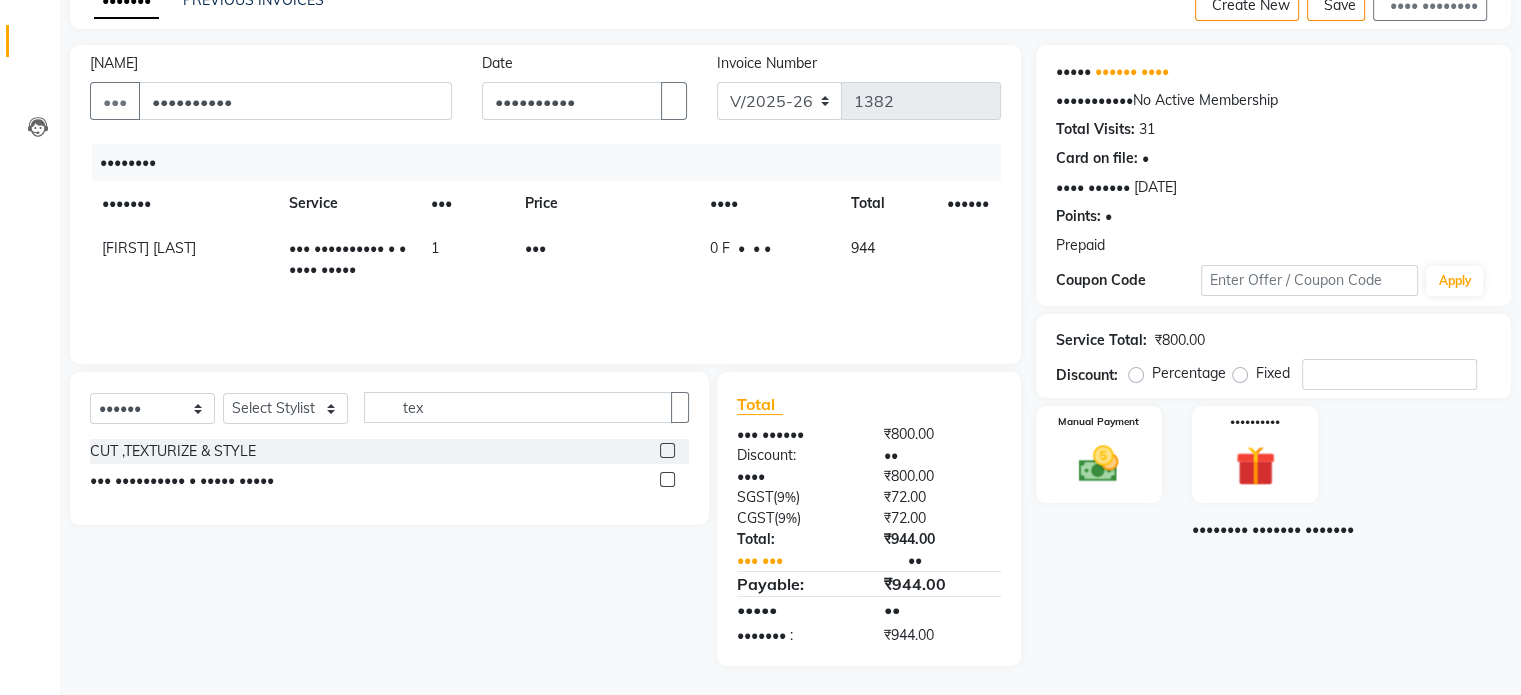 click on "••••• •••••• ••••  •••••••••••  •• •••••• ••••••••••  ••••• •••••••  •• •••• •• •••••  • •••• ••••••   •••••••••• •••••••   •  ••••••• •••••• •••• •••••" at bounding box center (1273, 175) 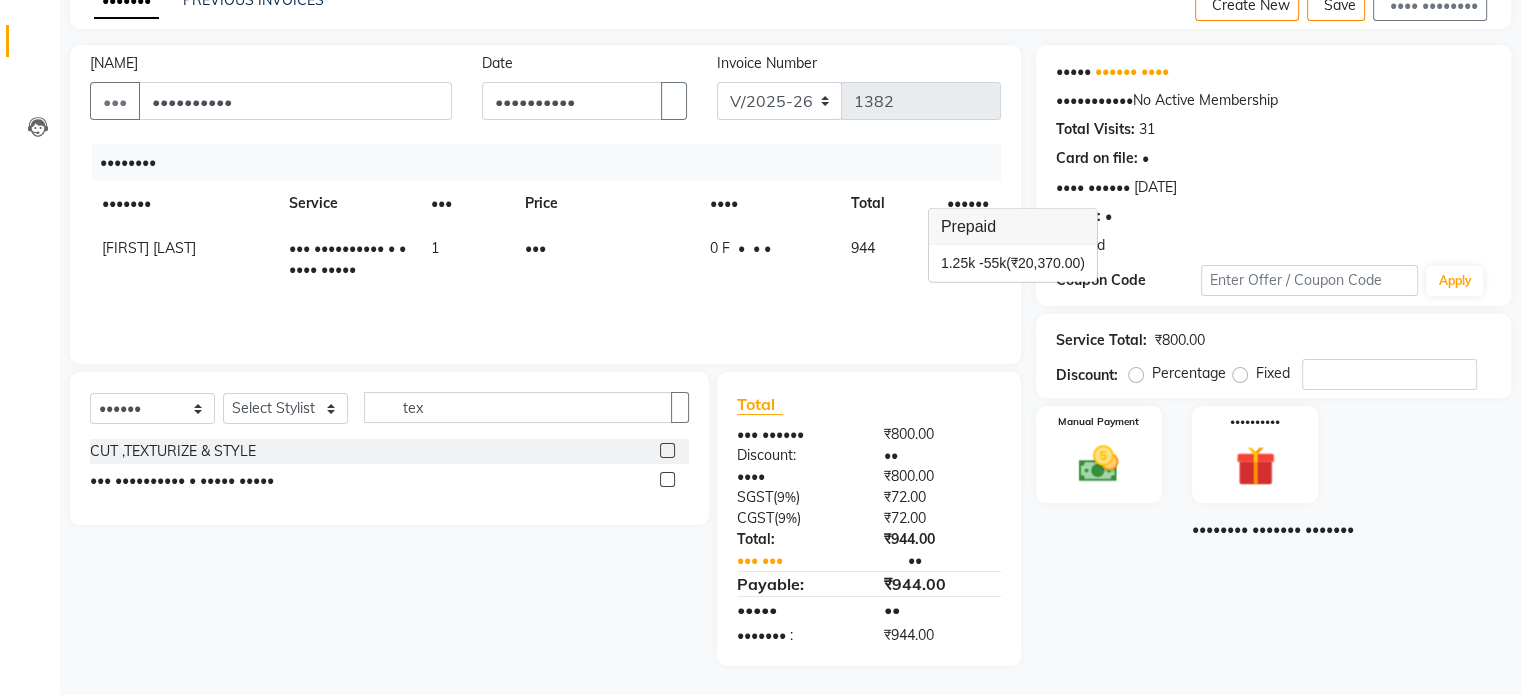click at bounding box center [1105, 246] 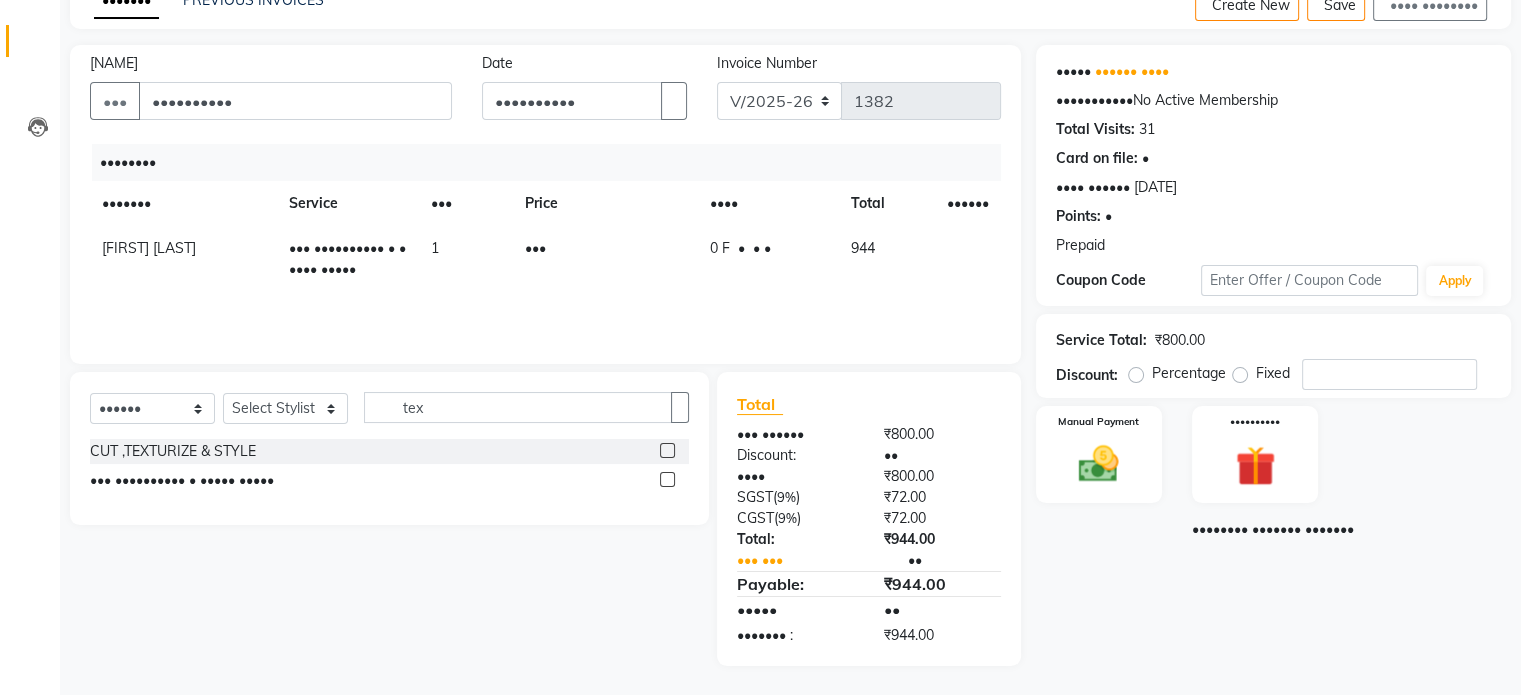 click on "••• •••••••••• • ••••• •••••" at bounding box center [347, 258] 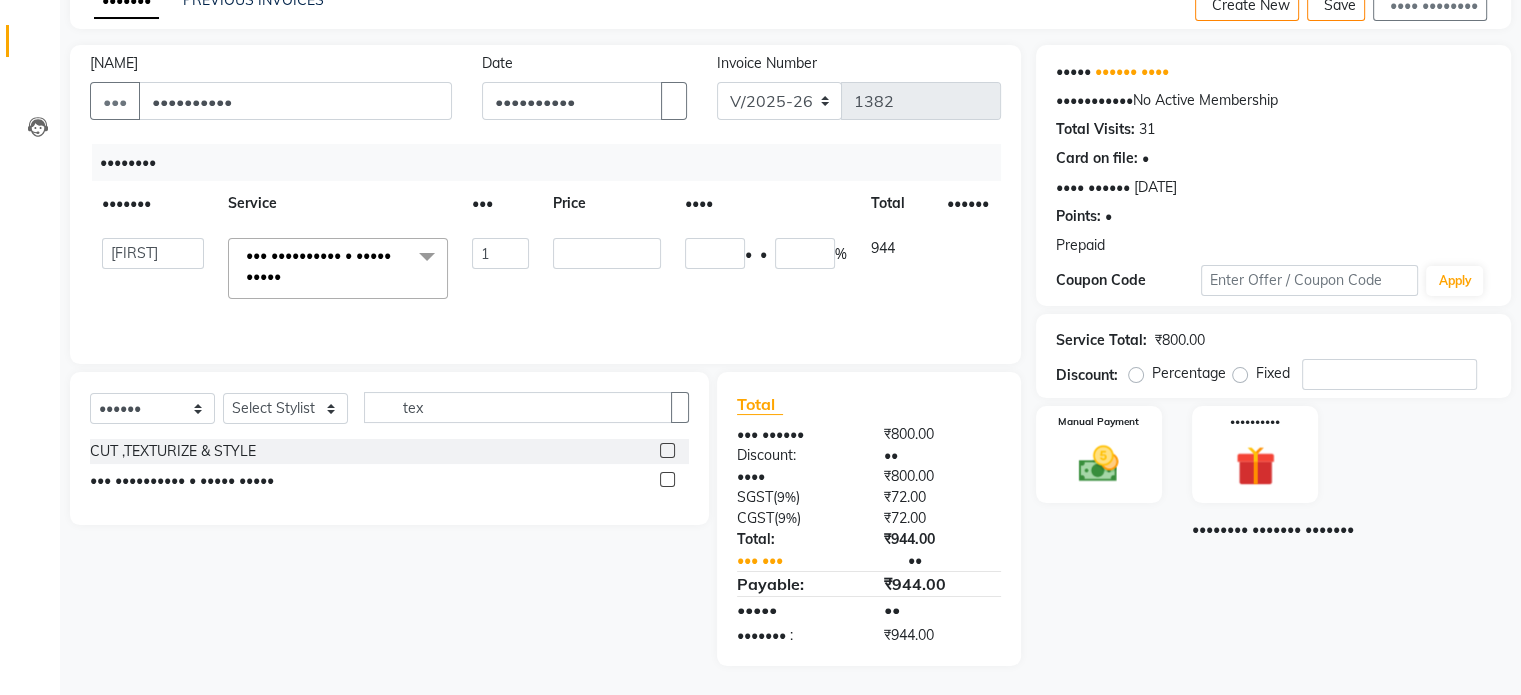 click at bounding box center (427, 257) 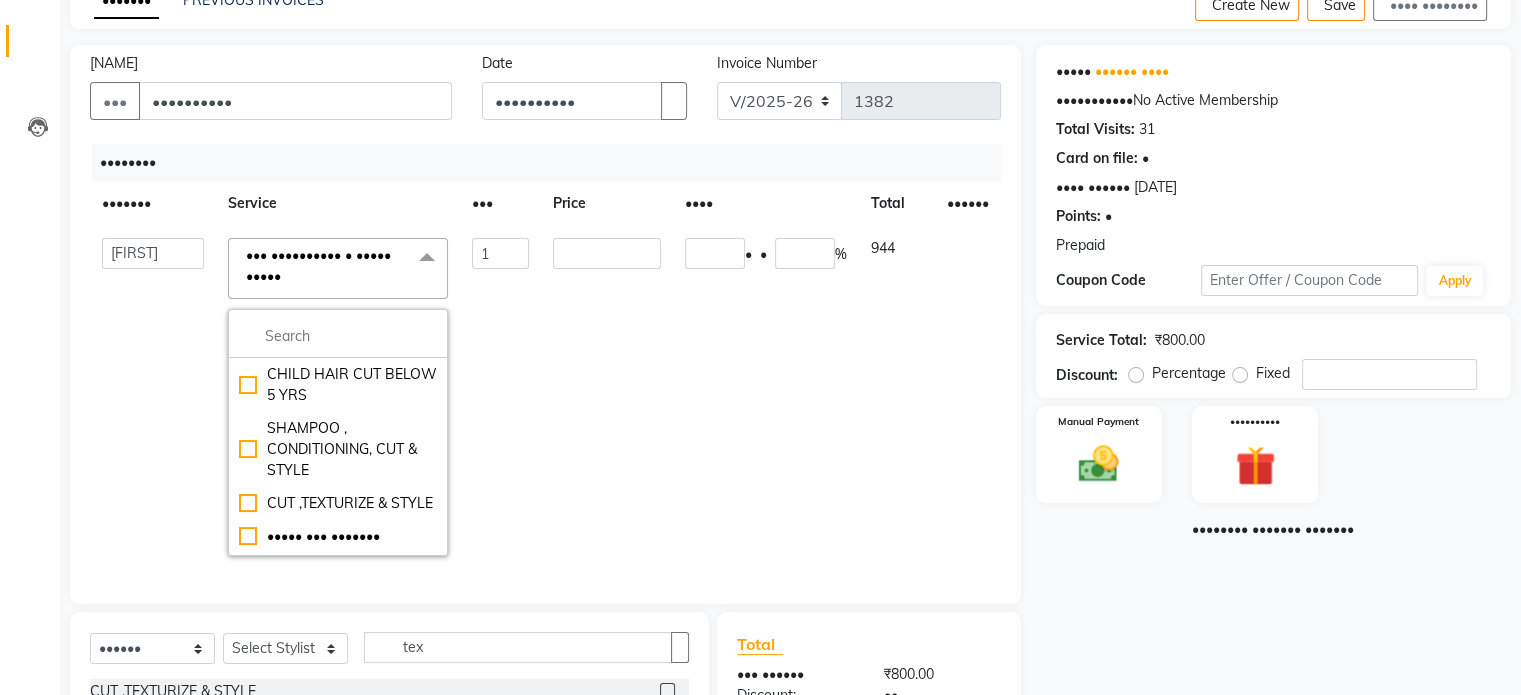 click at bounding box center [338, 336] 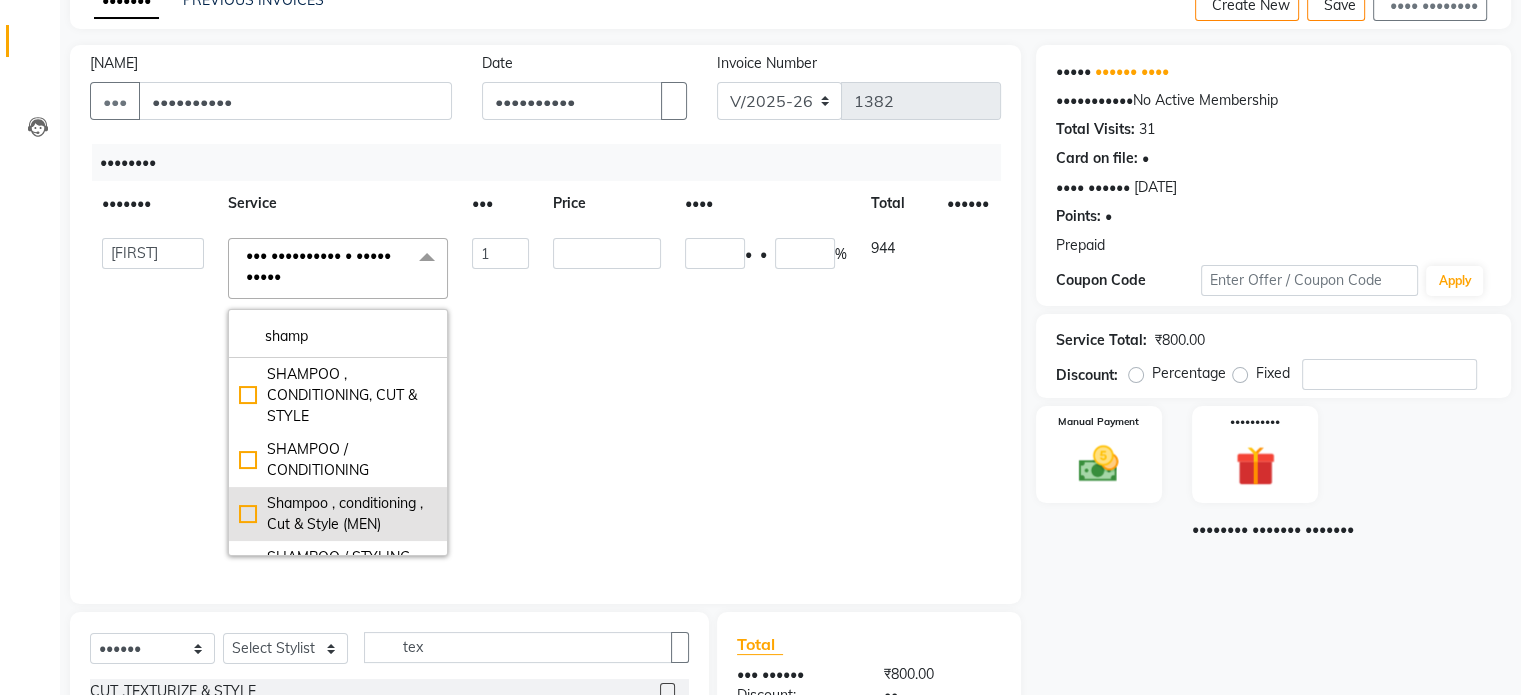type on "shamp" 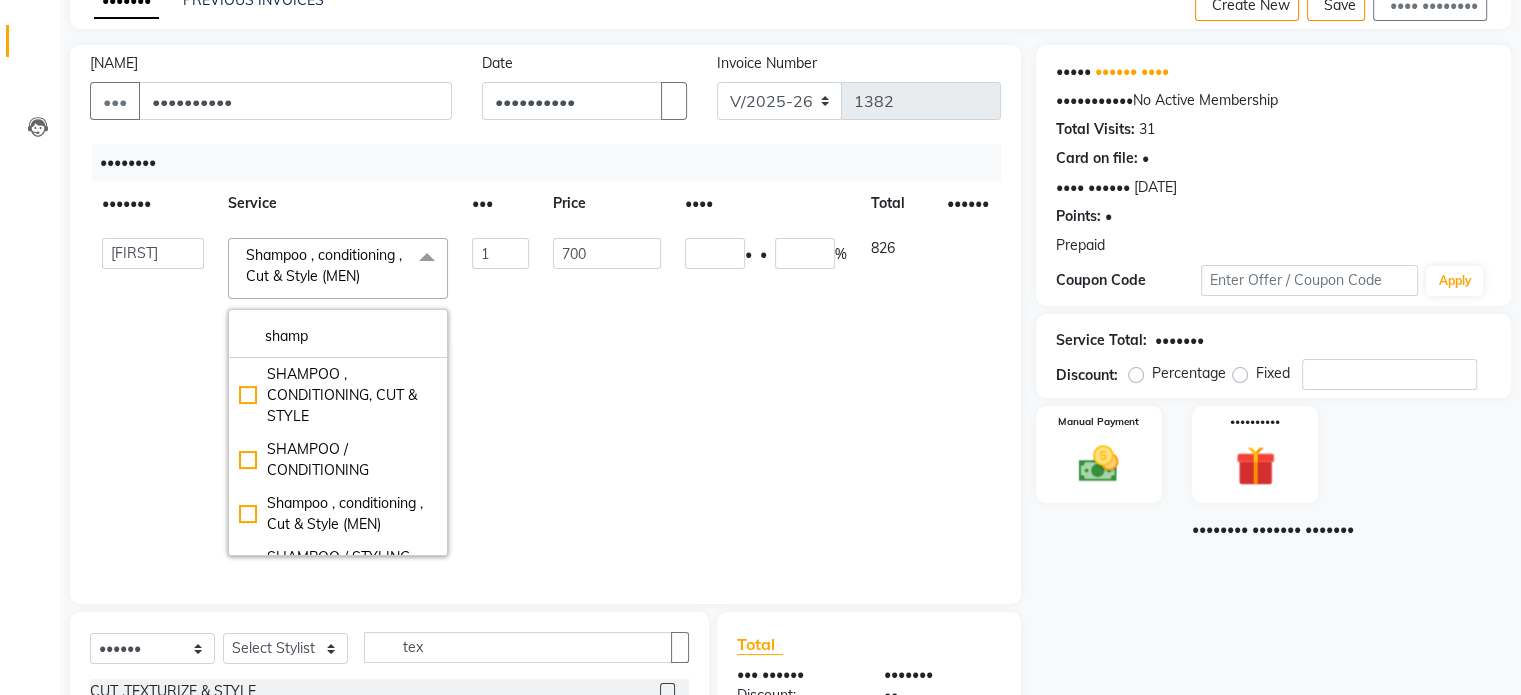 click on "0 F | 0 %" at bounding box center [766, 397] 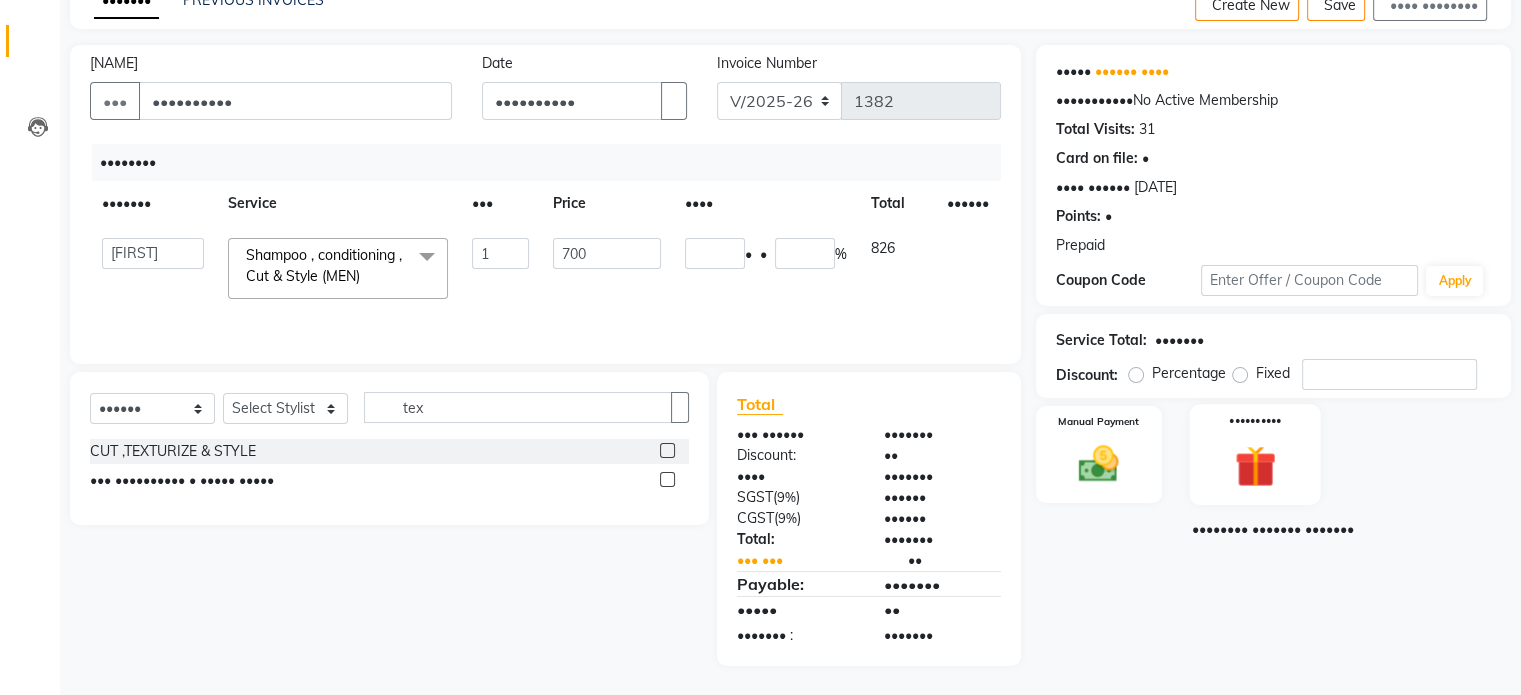 click on "••••••••••" at bounding box center [1254, 454] 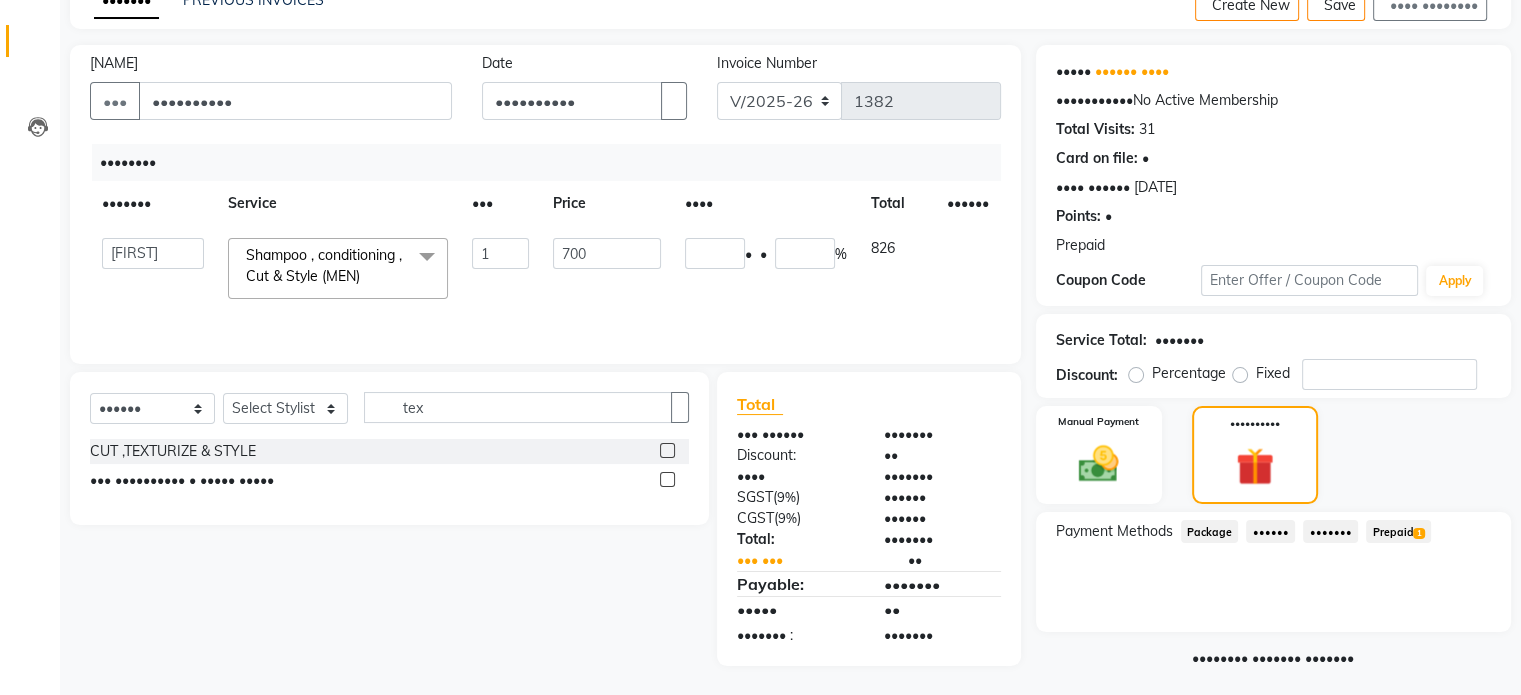 click on "Prepaid  1" at bounding box center [1210, 531] 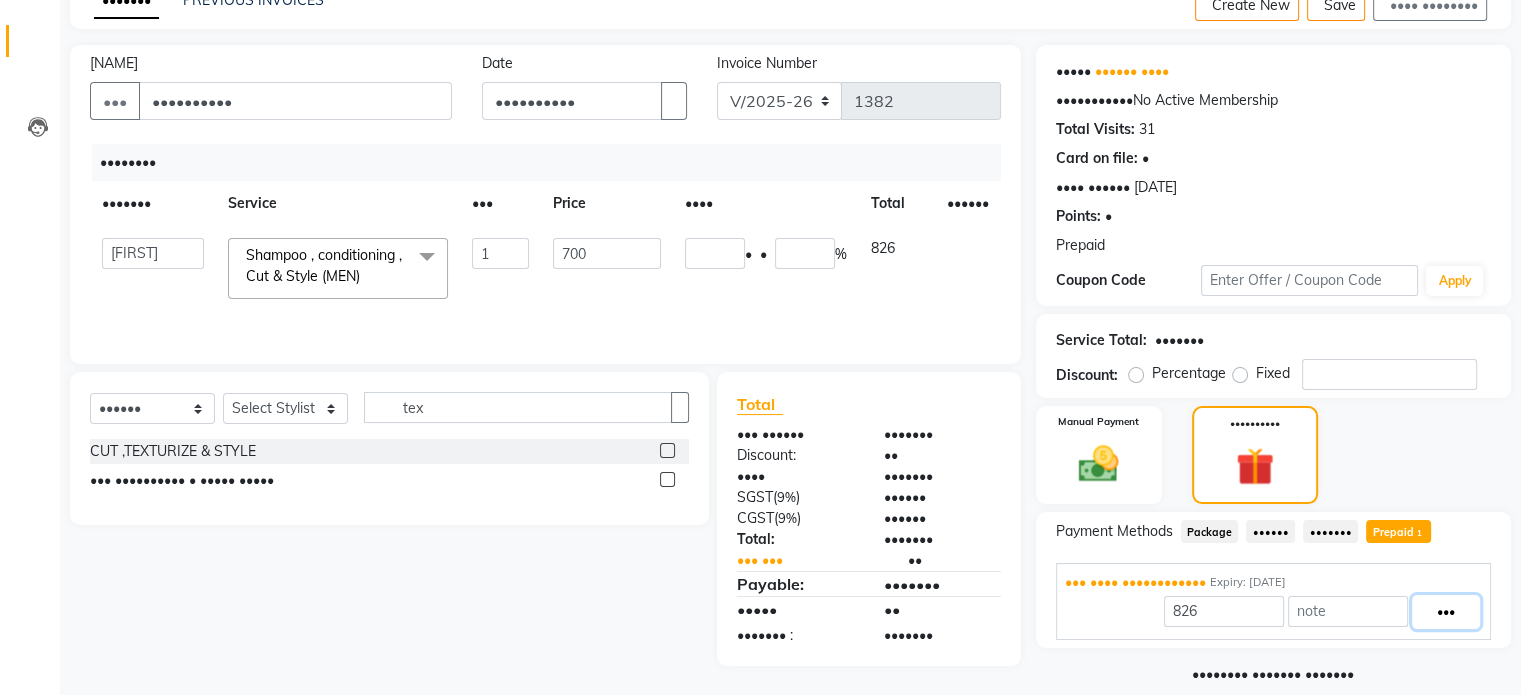 click on "•••" at bounding box center (1446, 612) 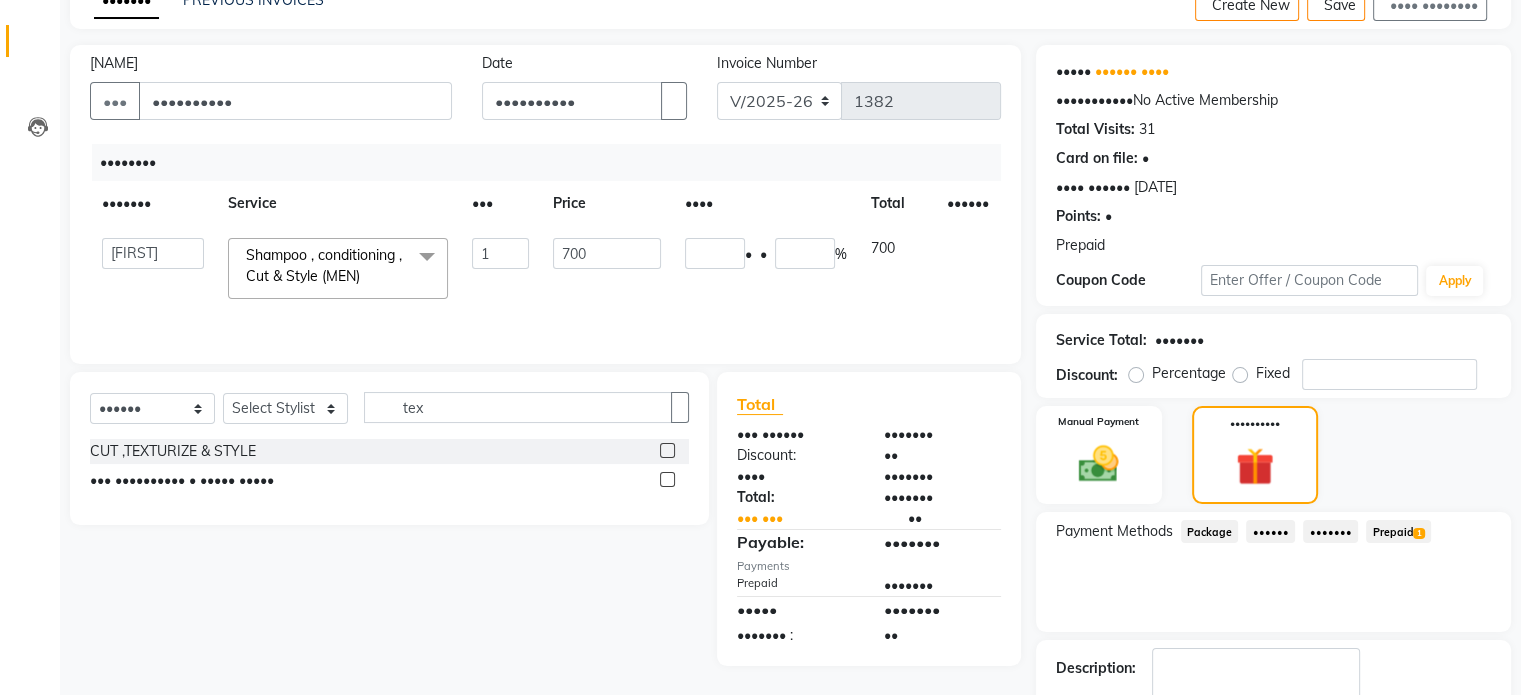 scroll, scrollTop: 228, scrollLeft: 0, axis: vertical 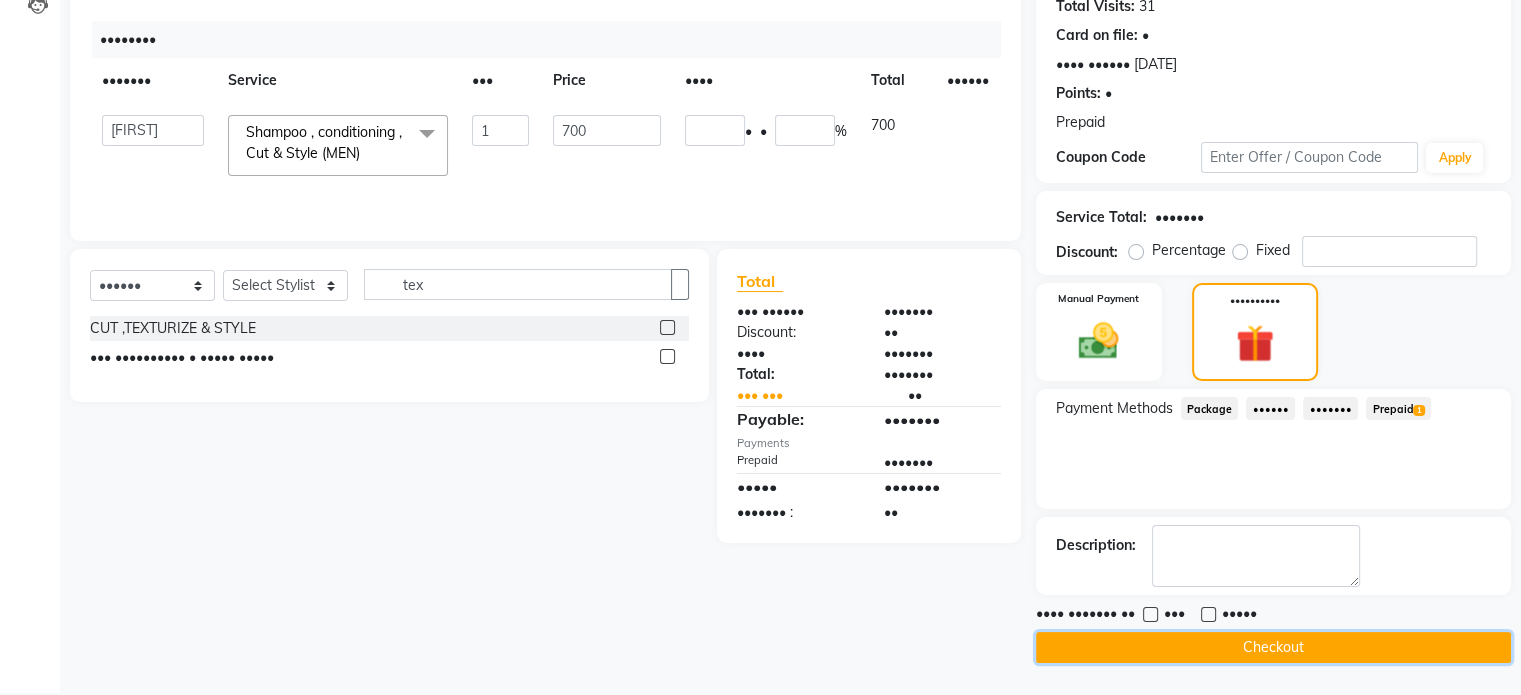 click on "Checkout" at bounding box center [1273, 647] 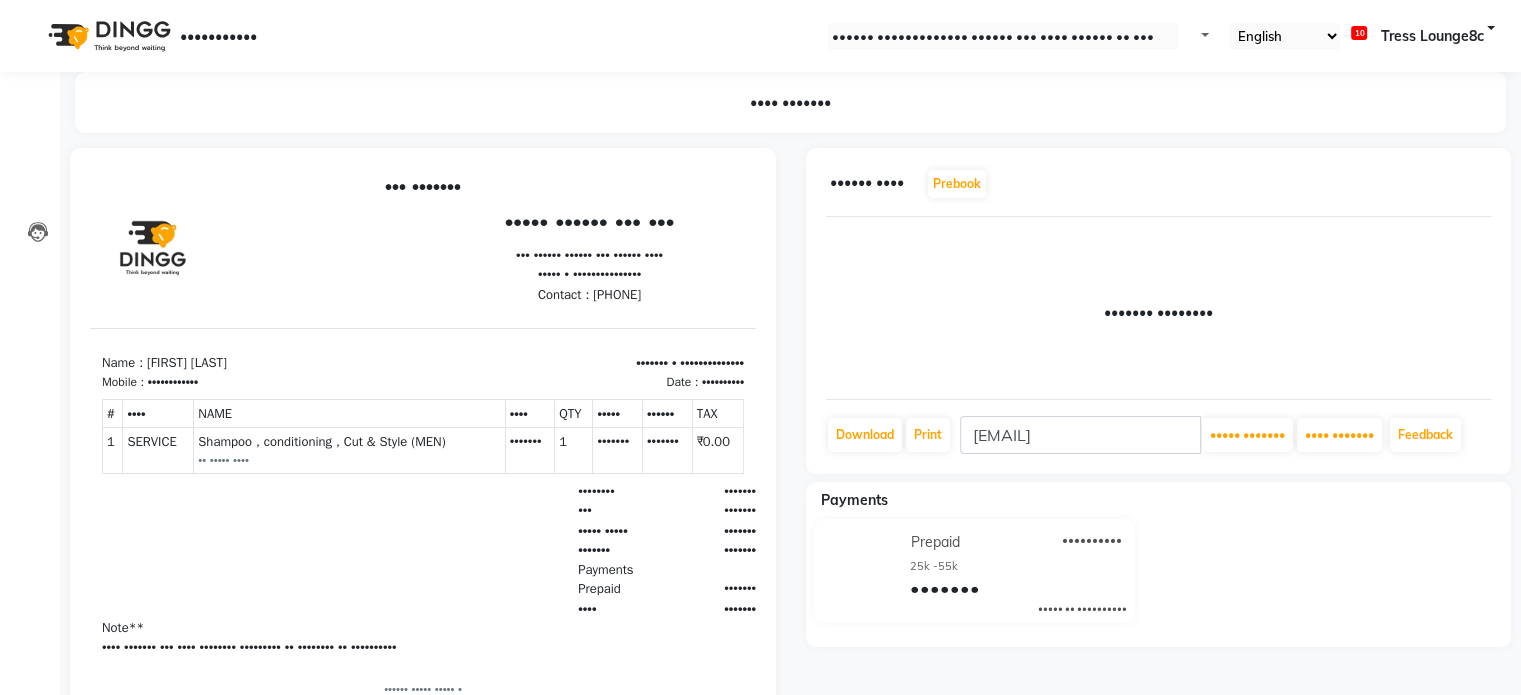 scroll, scrollTop: 0, scrollLeft: 0, axis: both 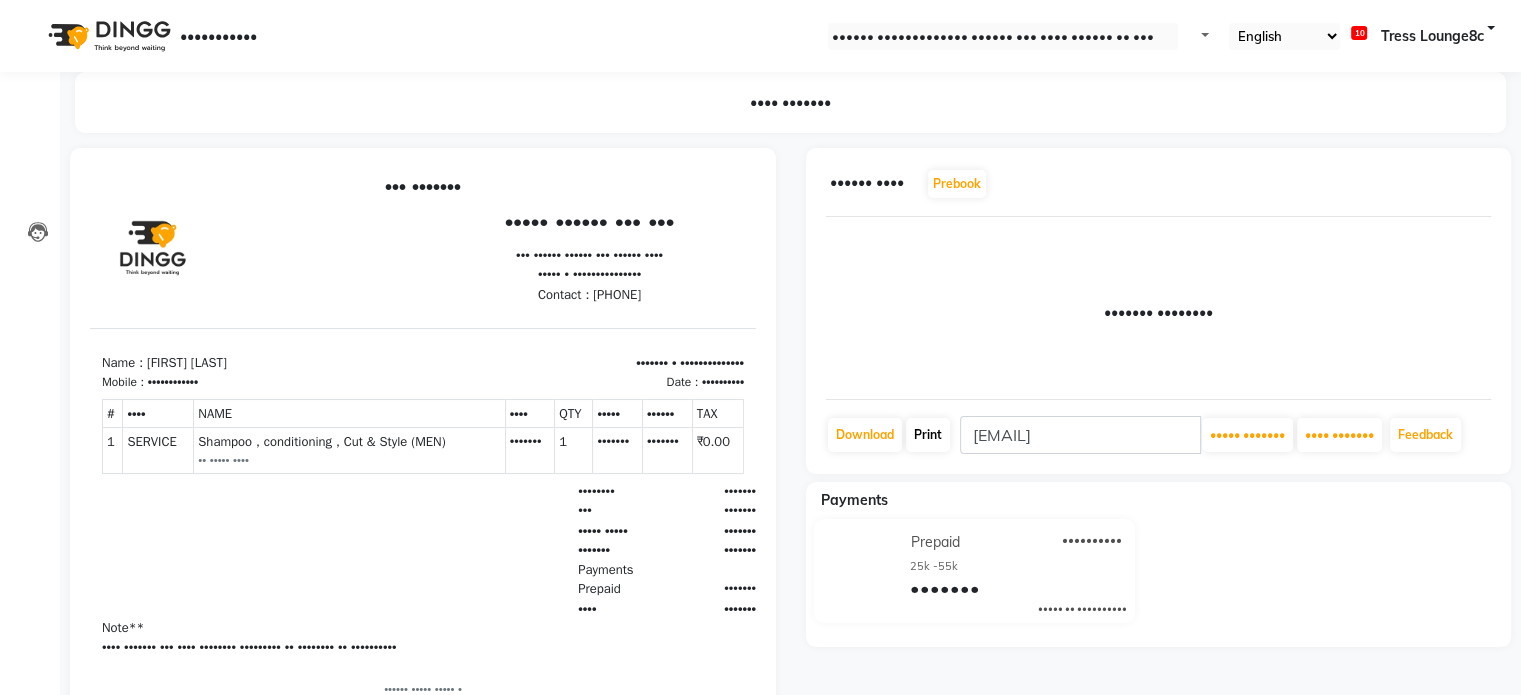 click on "Print" at bounding box center [865, 435] 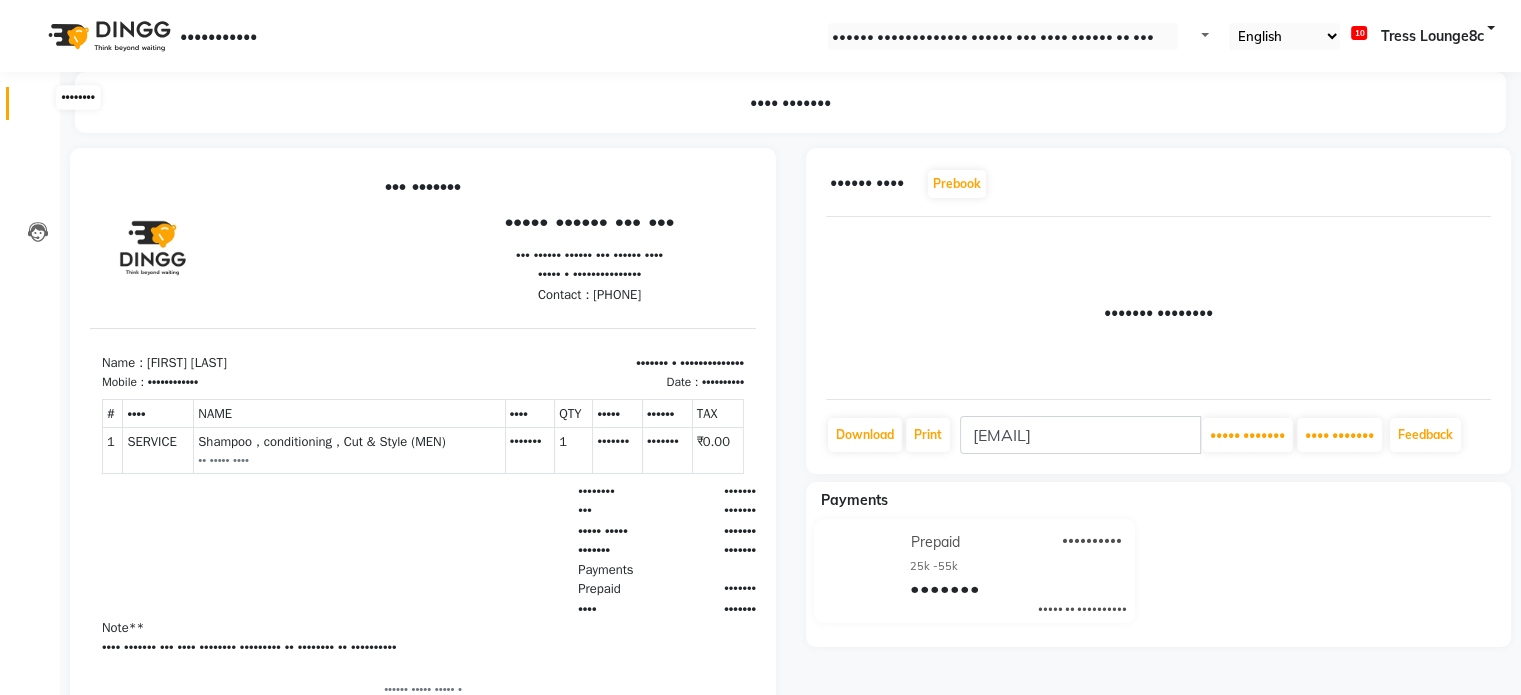click at bounding box center [37, 108] 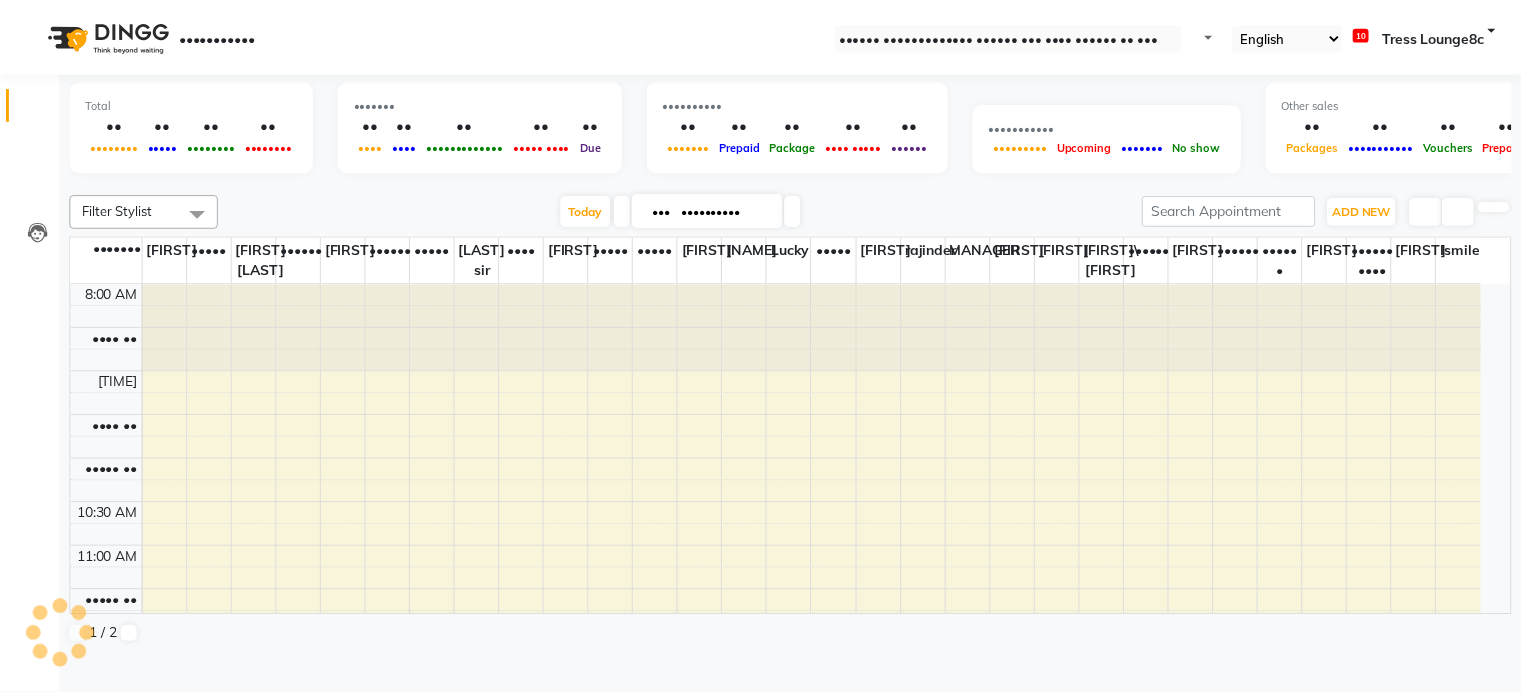 scroll, scrollTop: 0, scrollLeft: 0, axis: both 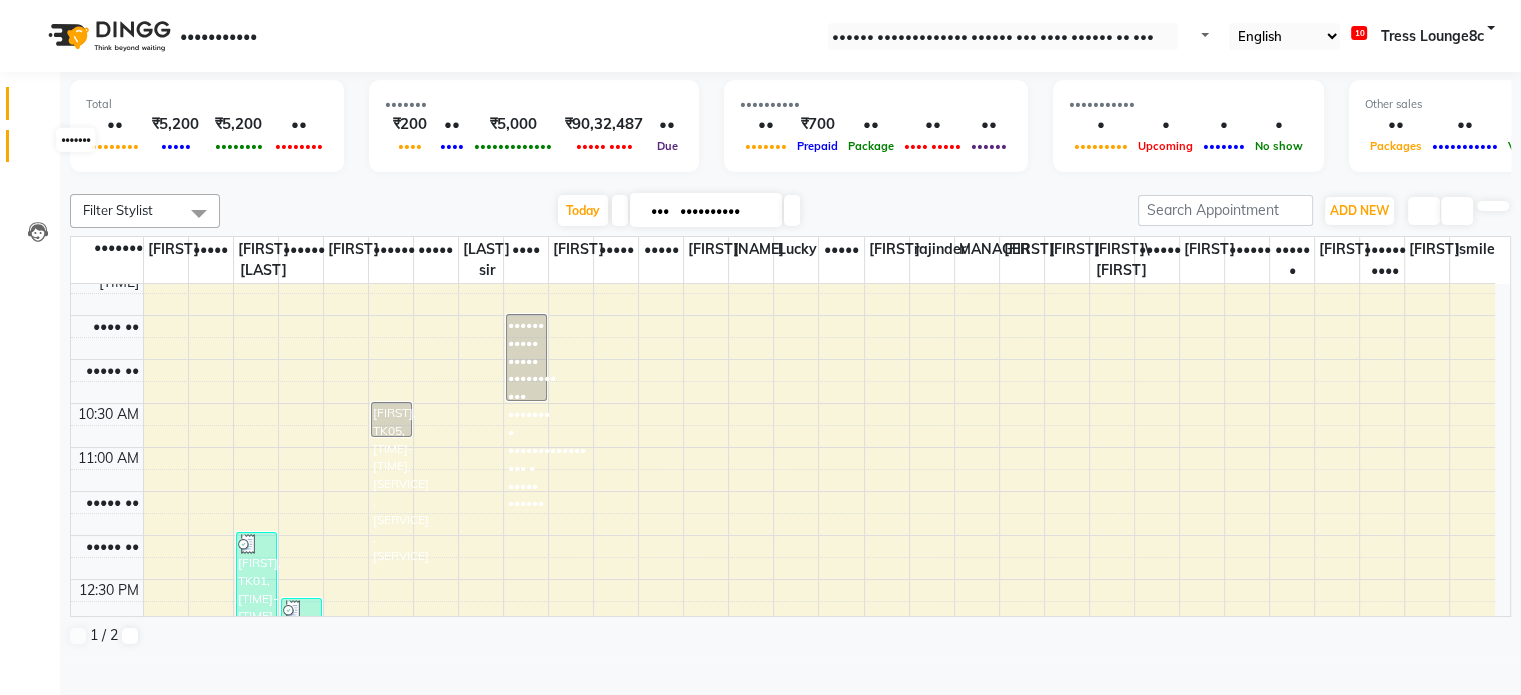 click at bounding box center (37, 151) 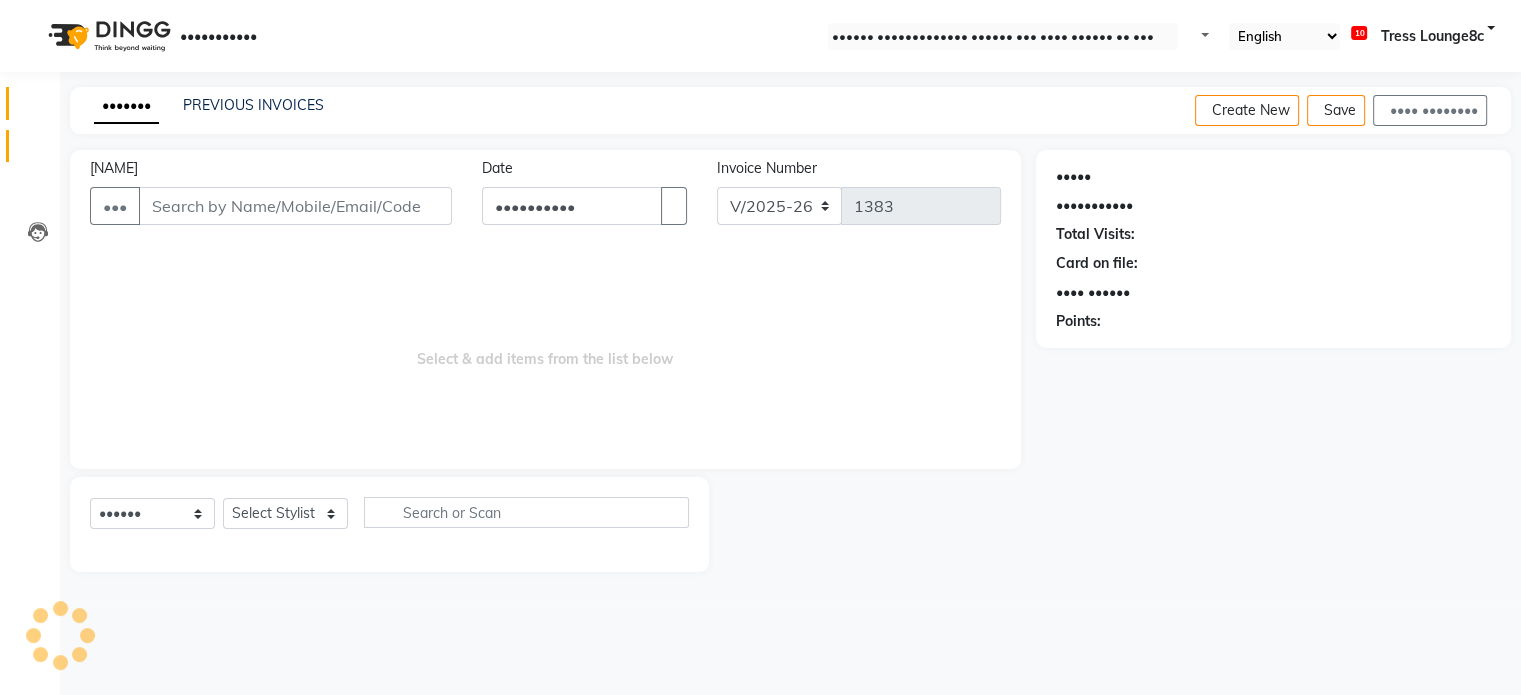 scroll, scrollTop: 0, scrollLeft: 0, axis: both 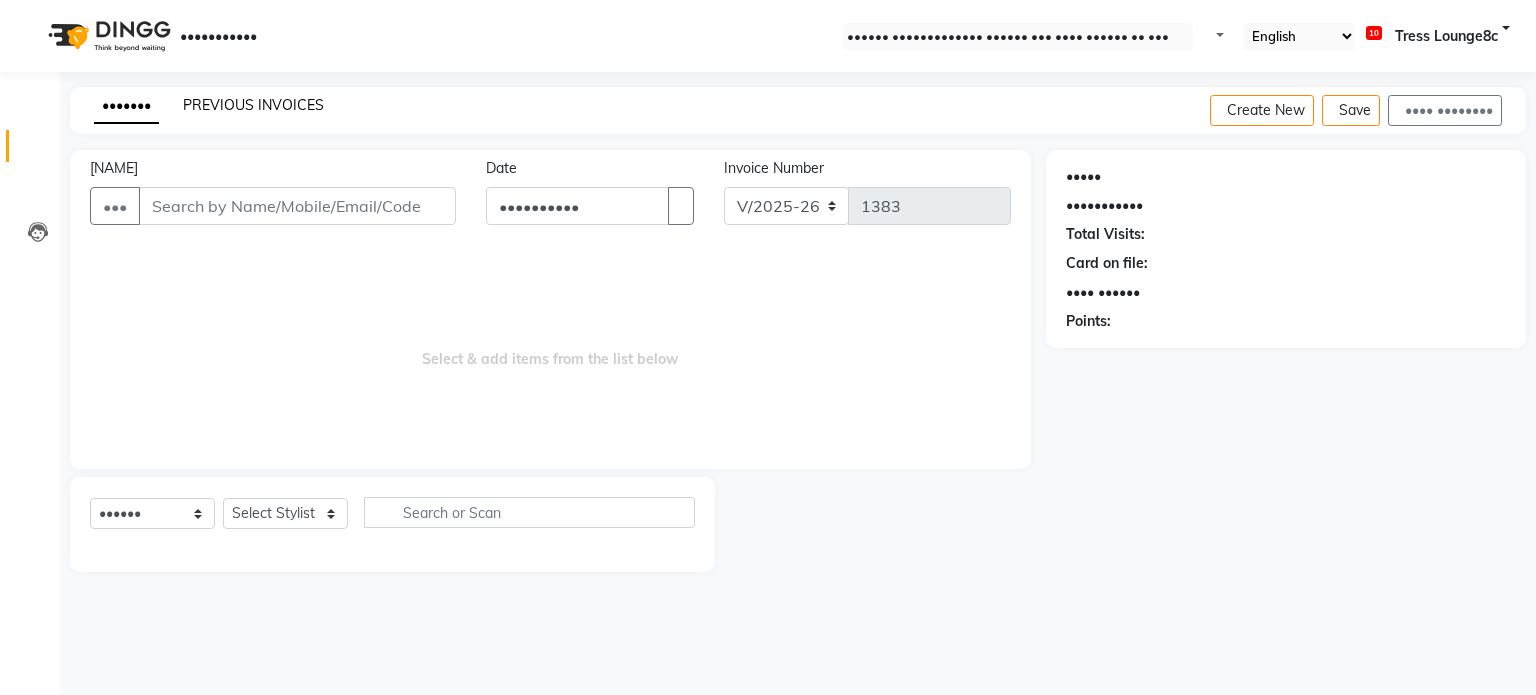 click on "PREVIOUS INVOICES" at bounding box center [253, 105] 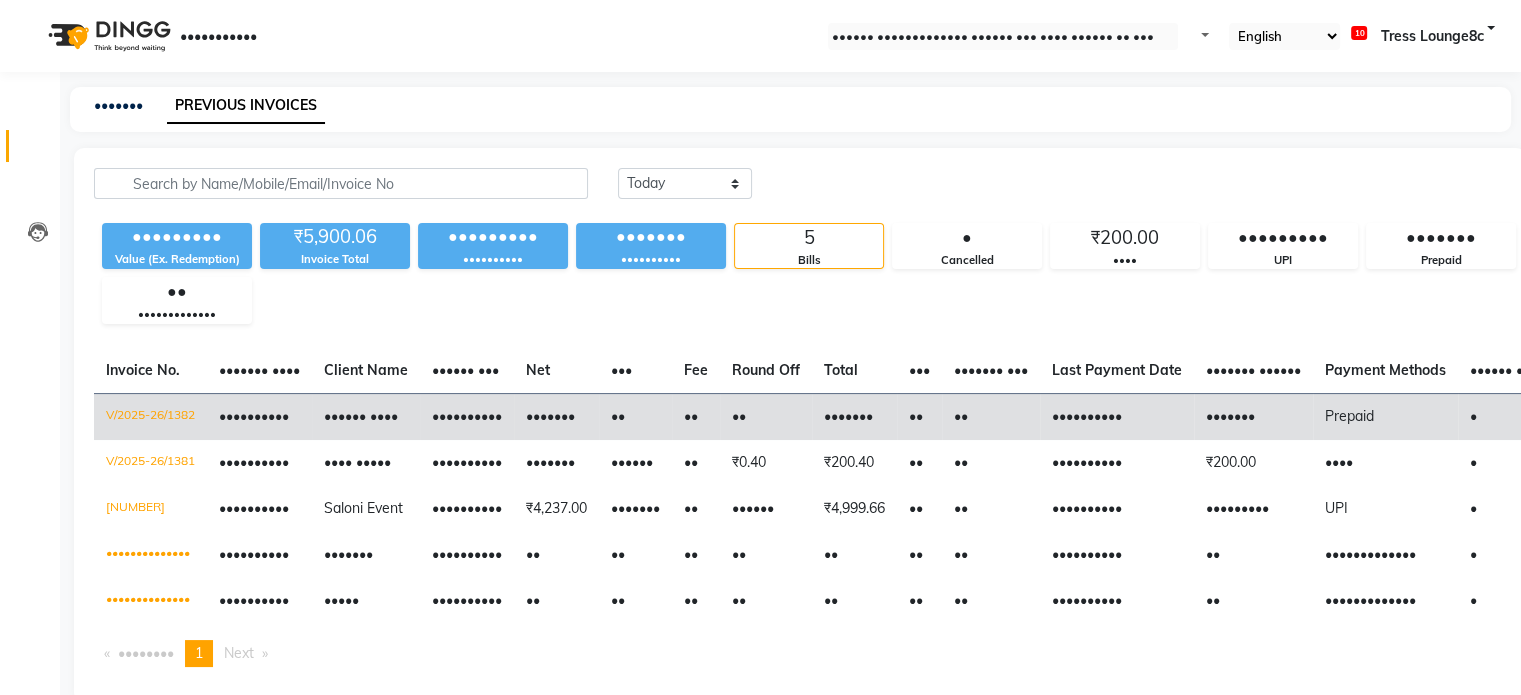 click on "••••••••••" at bounding box center [467, 416] 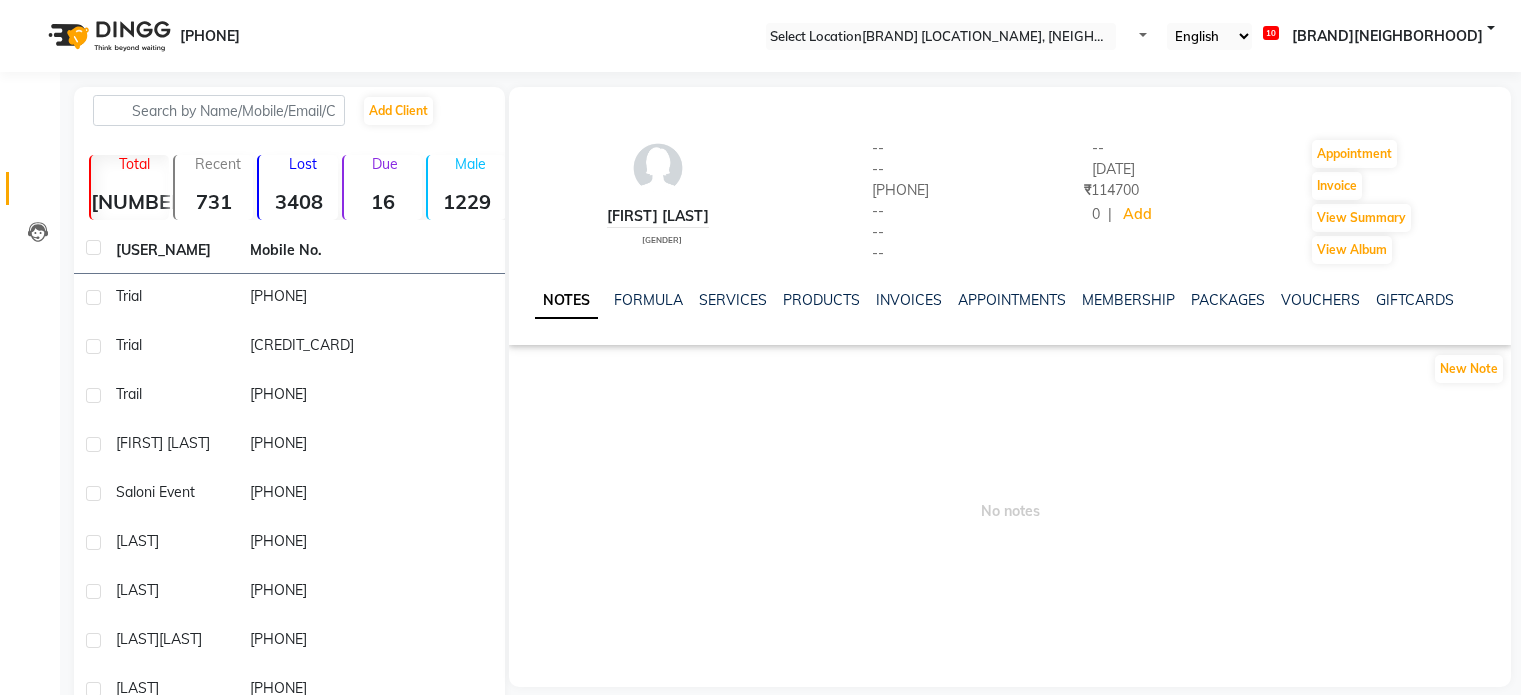 scroll, scrollTop: 0, scrollLeft: 0, axis: both 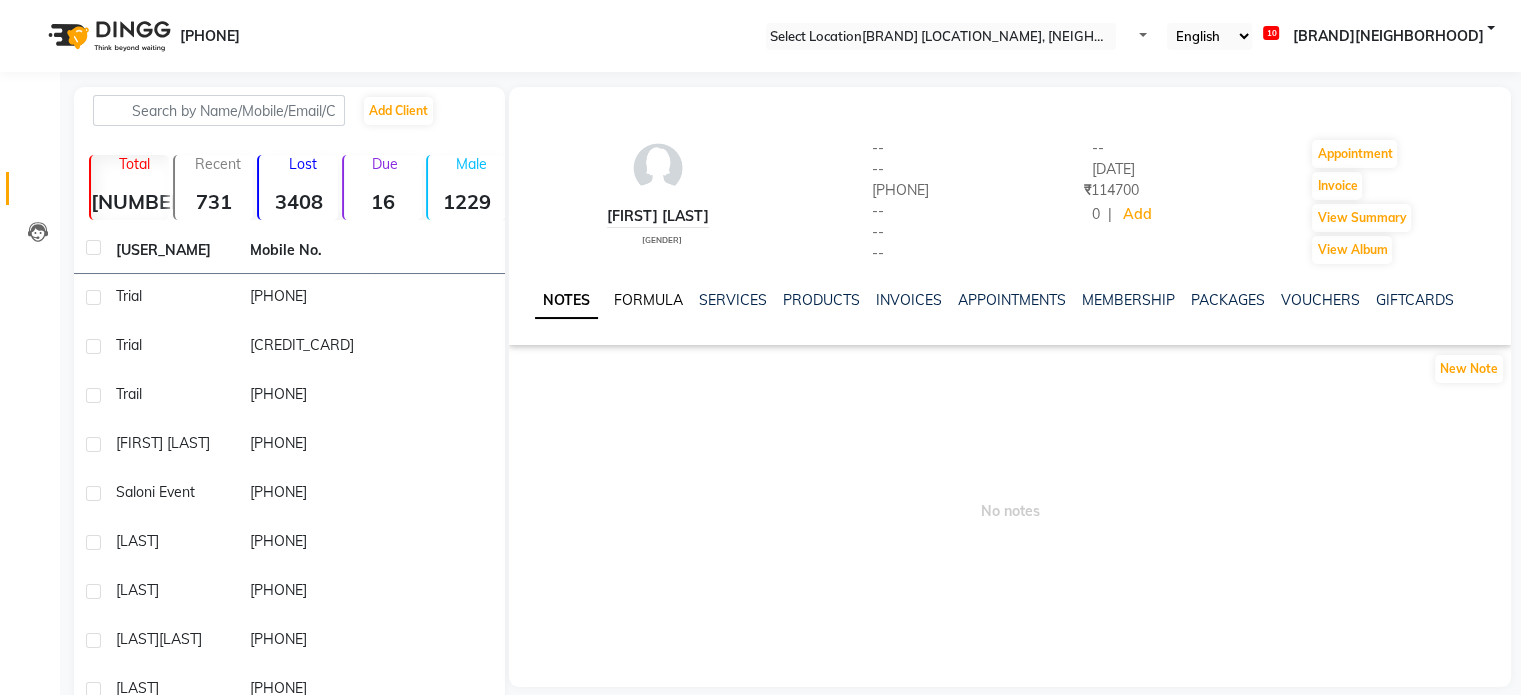 click on "FORMULA" at bounding box center (648, 300) 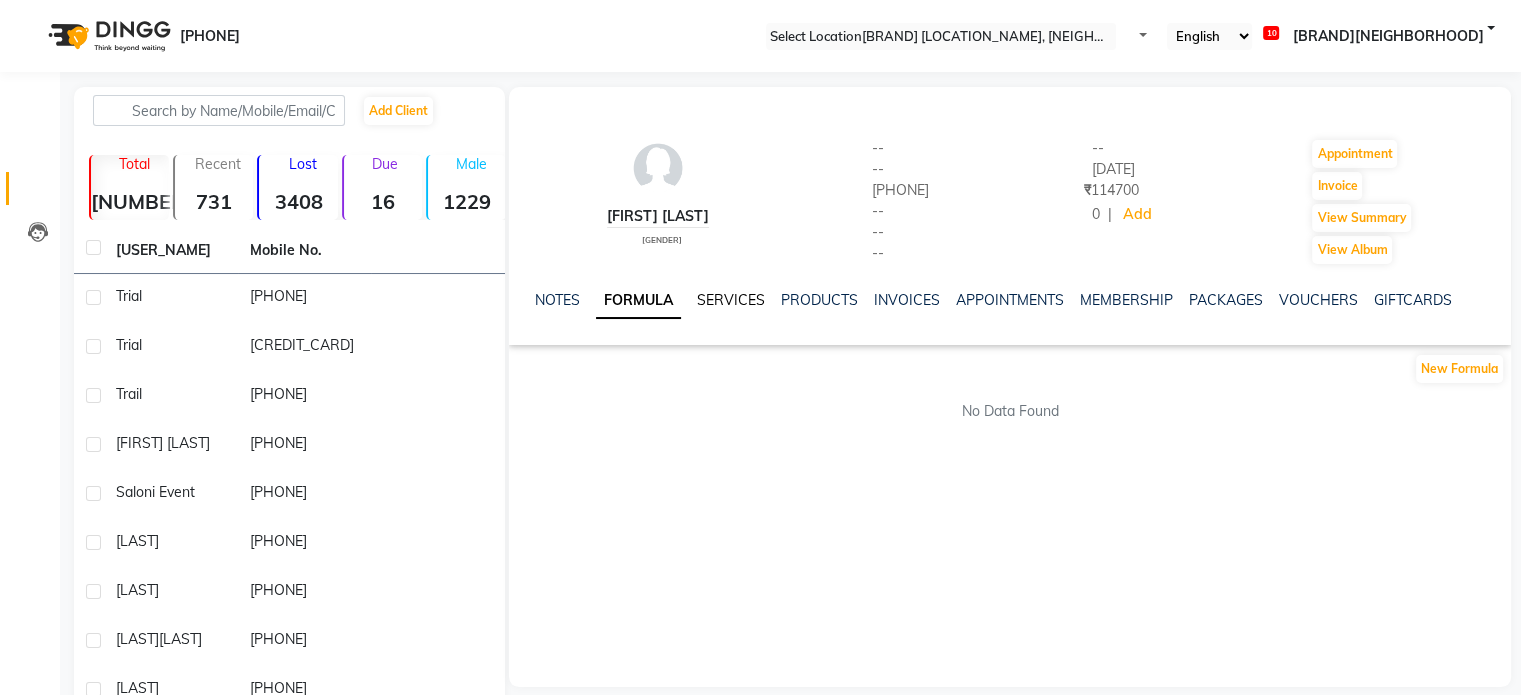 click on "SERVICES" at bounding box center (731, 300) 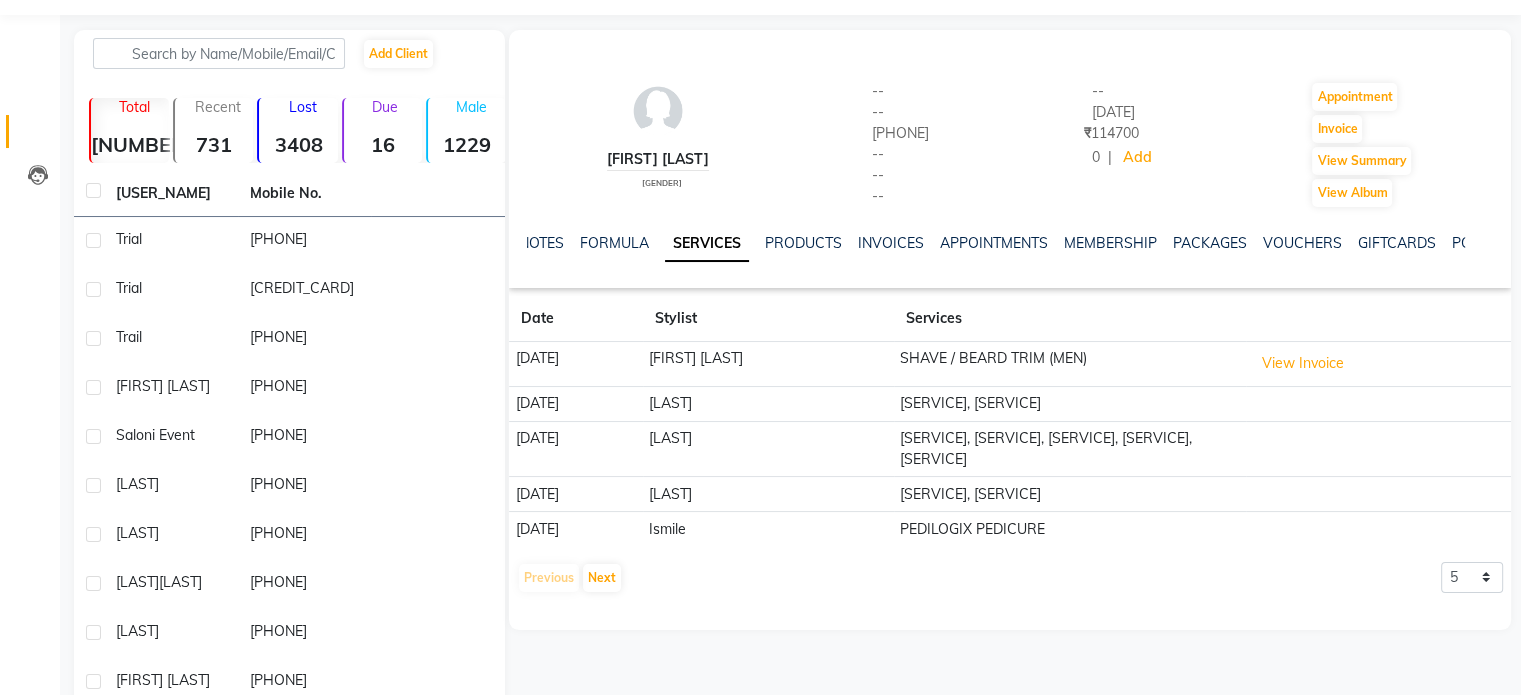 scroll, scrollTop: 100, scrollLeft: 0, axis: vertical 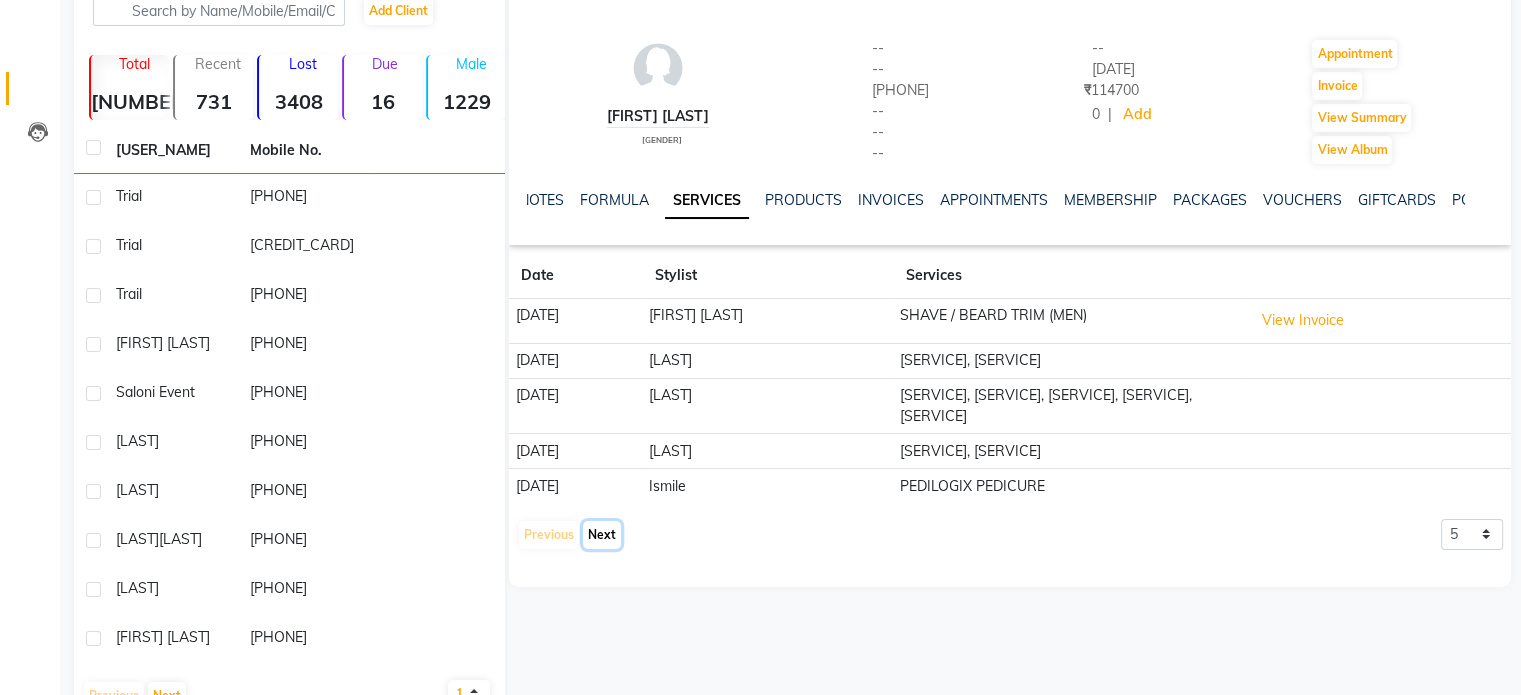 click on "Next" at bounding box center (602, 535) 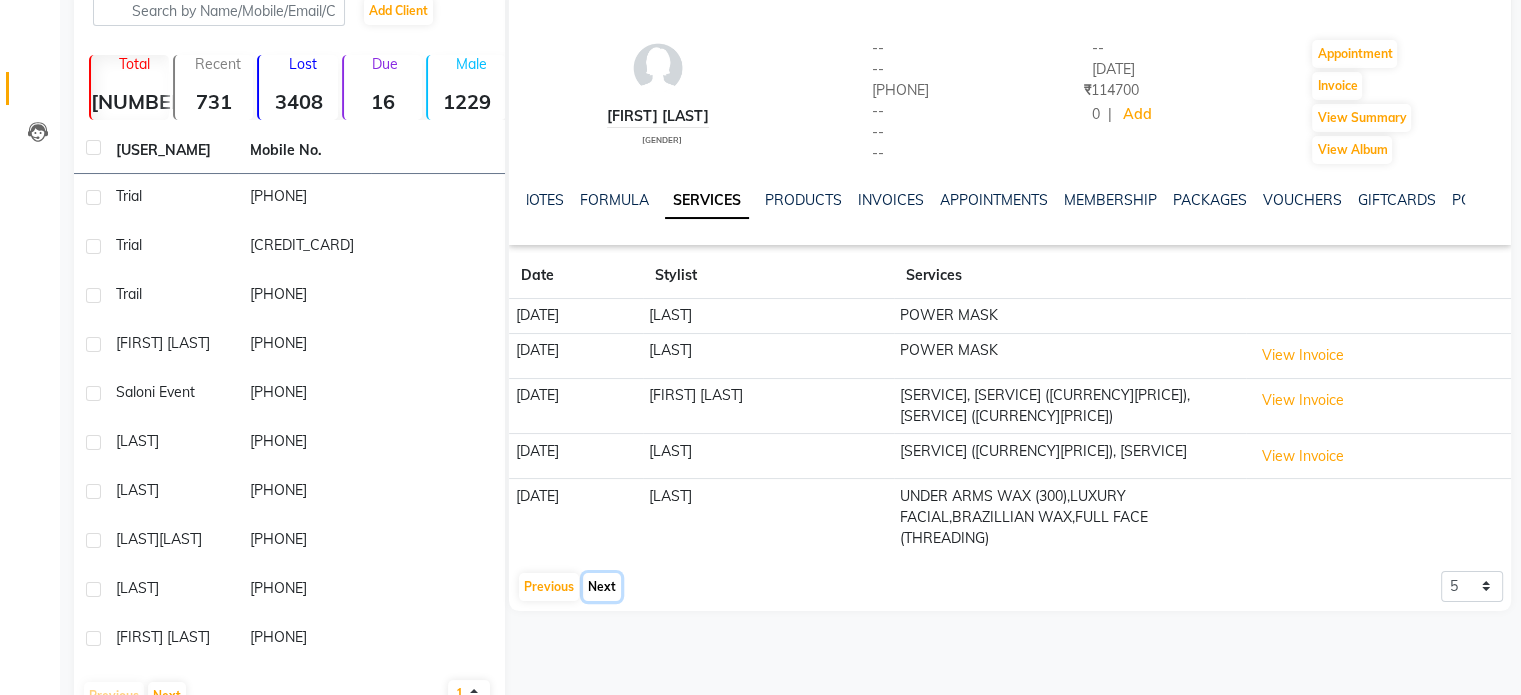 click on "Next" at bounding box center (602, 587) 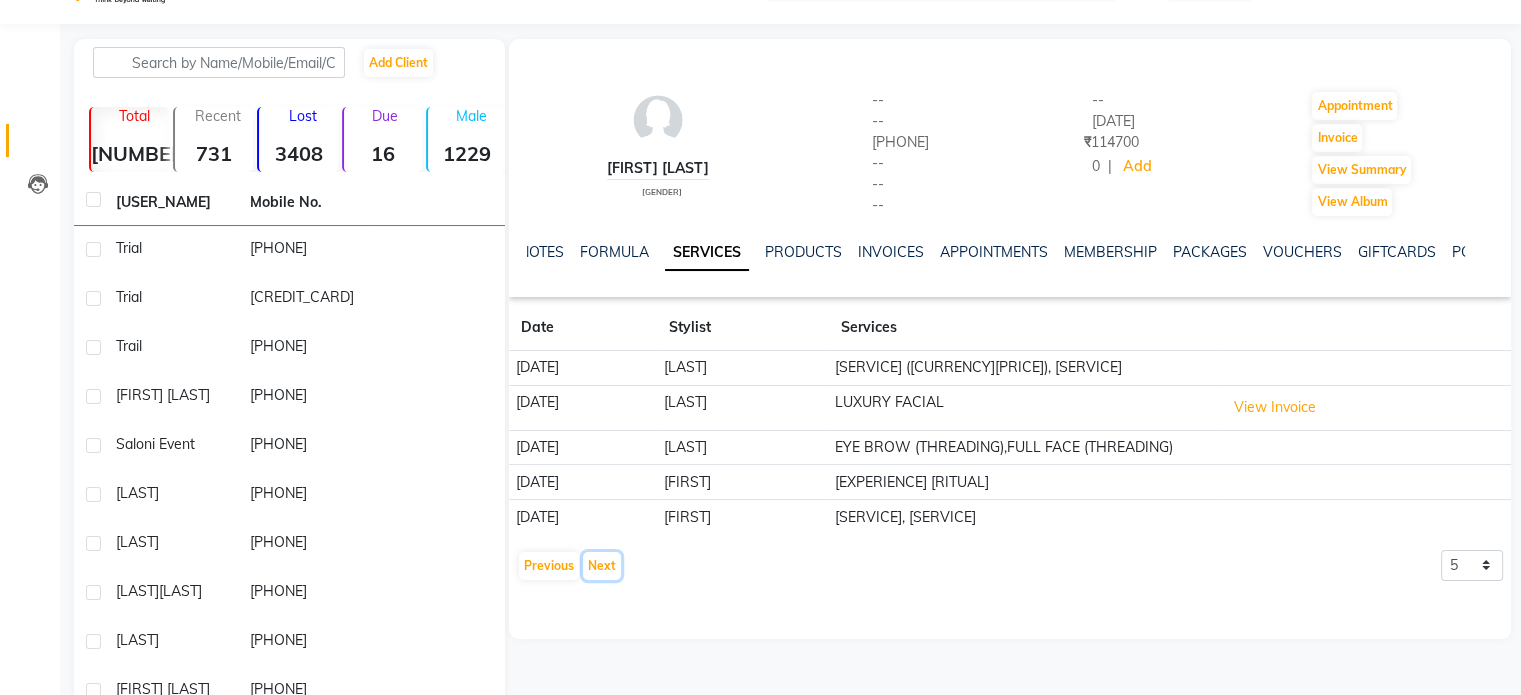 scroll, scrollTop: 0, scrollLeft: 0, axis: both 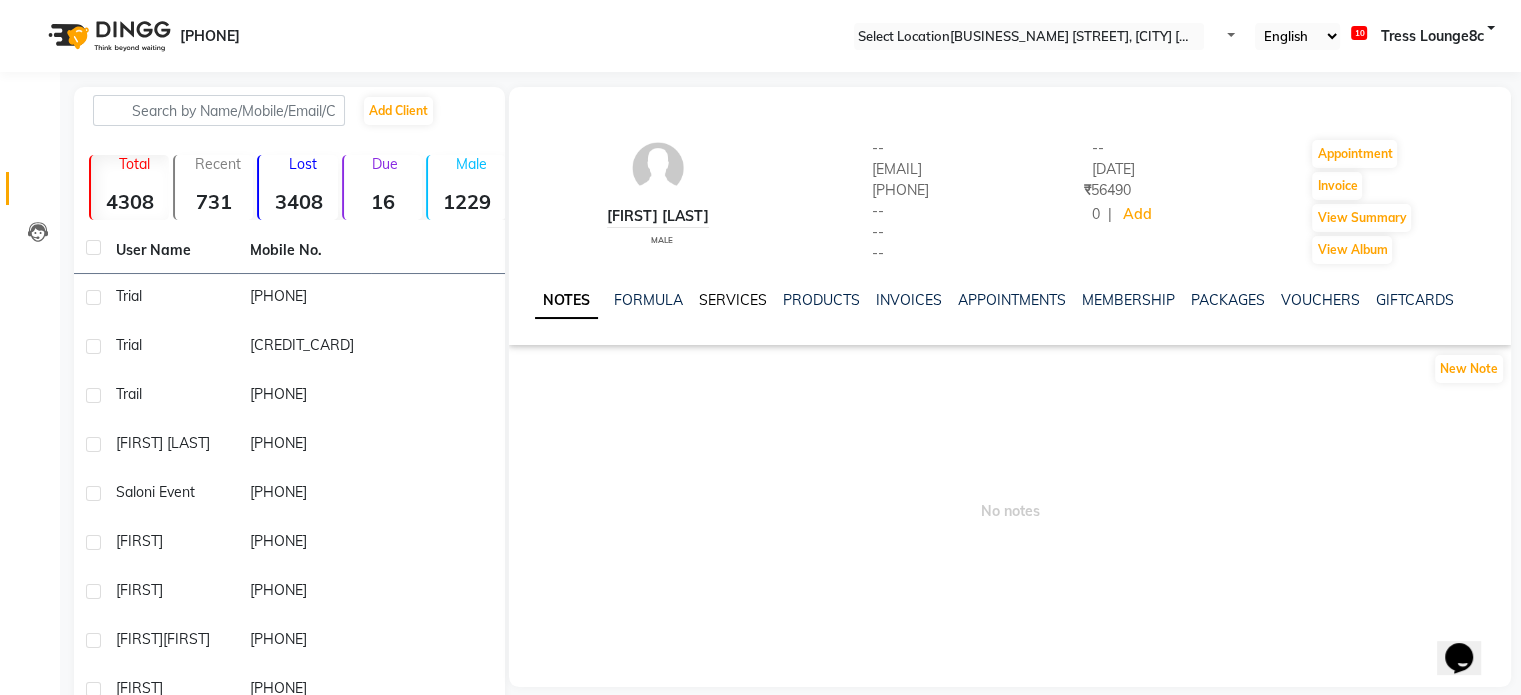 click on "SERVICES" at bounding box center (733, 300) 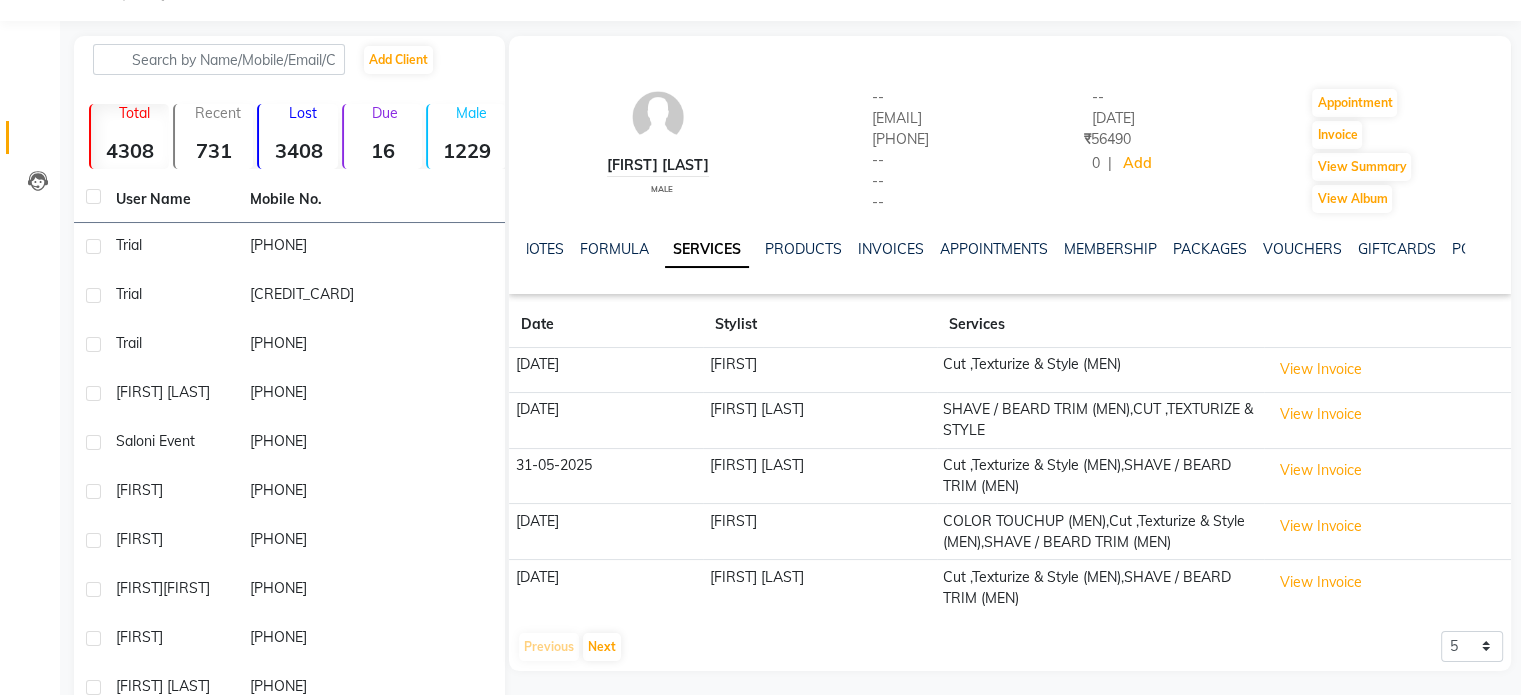 scroll, scrollTop: 100, scrollLeft: 0, axis: vertical 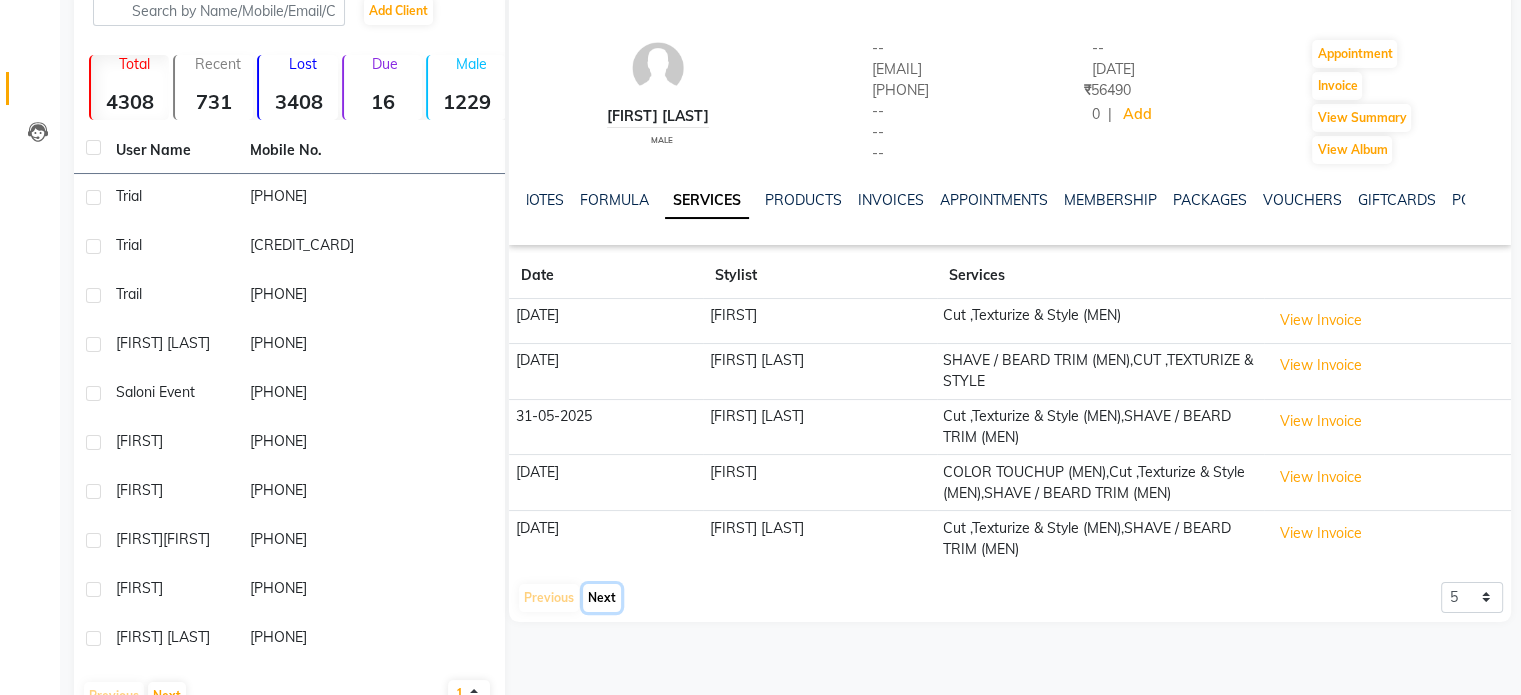 click on "Next" at bounding box center [602, 598] 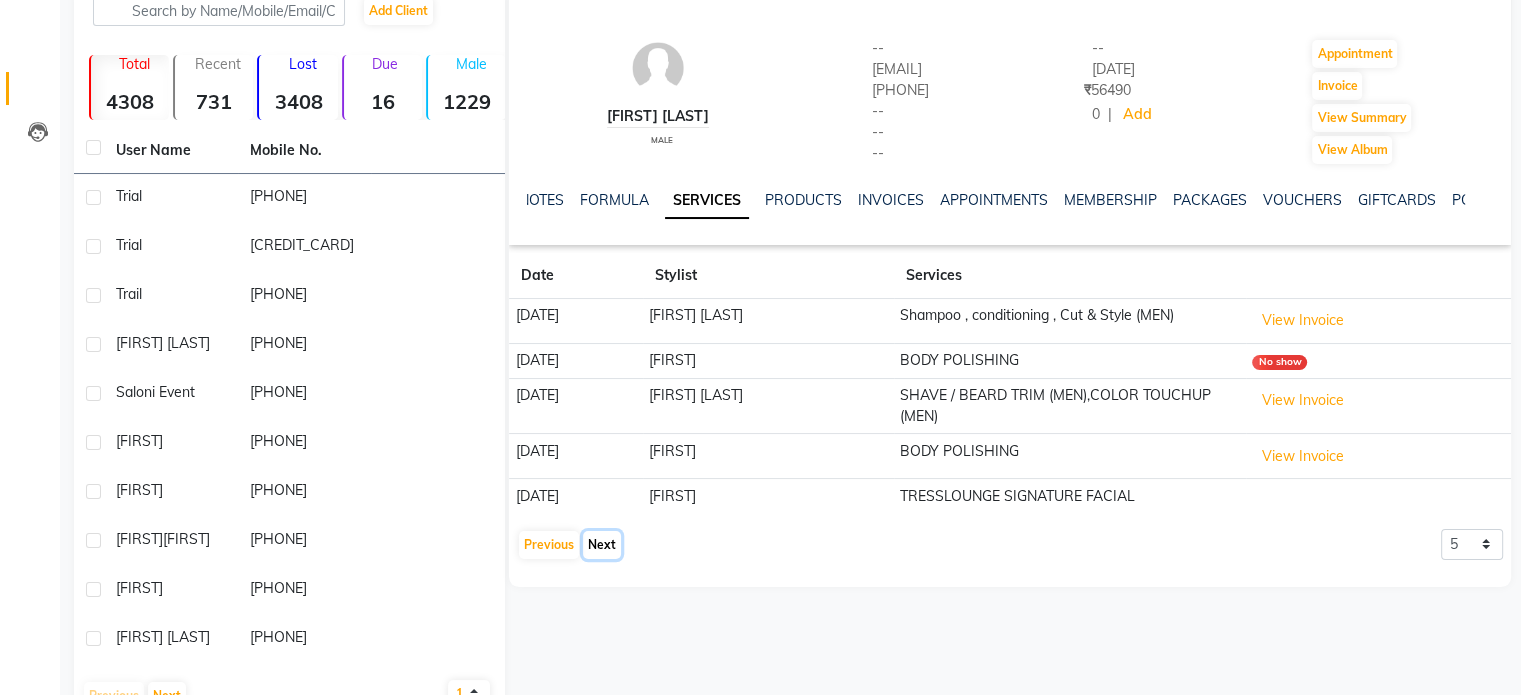 click on "Next" at bounding box center [602, 545] 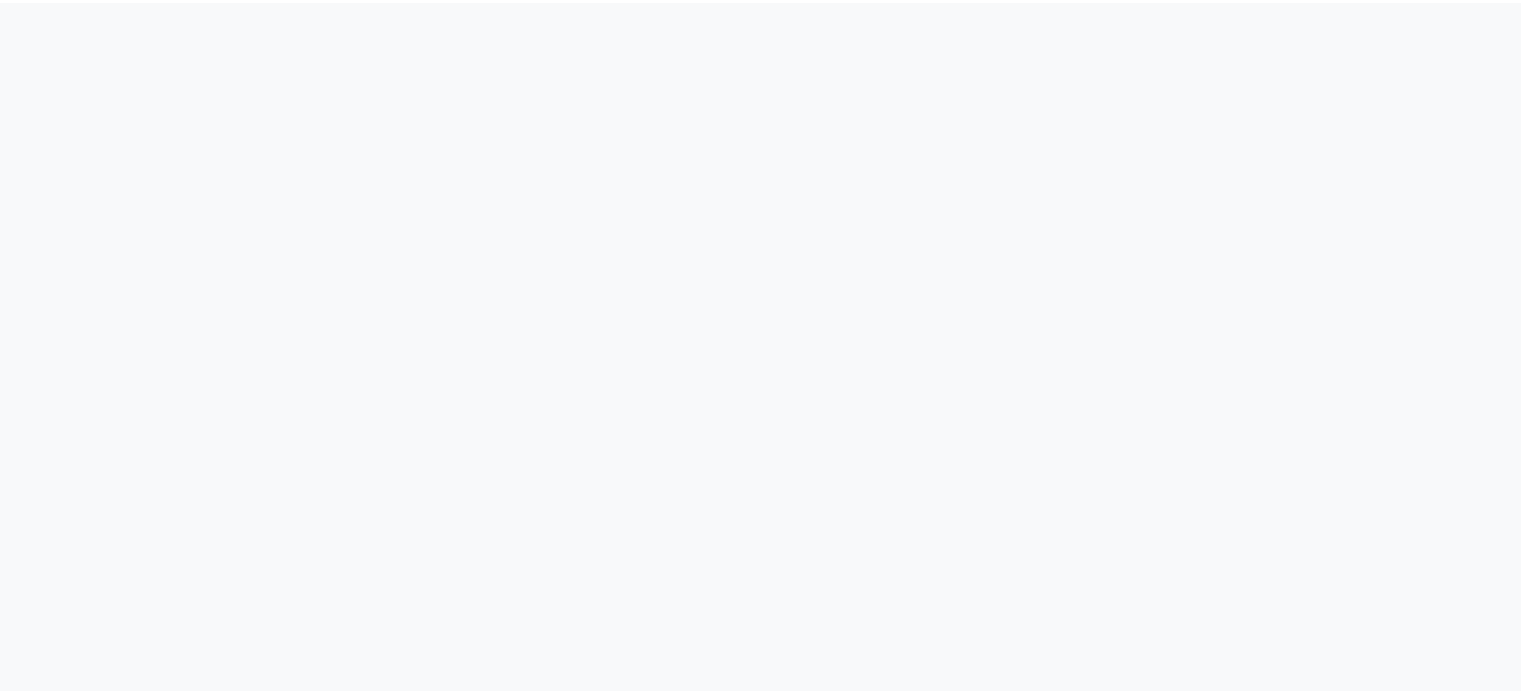 scroll, scrollTop: 0, scrollLeft: 0, axis: both 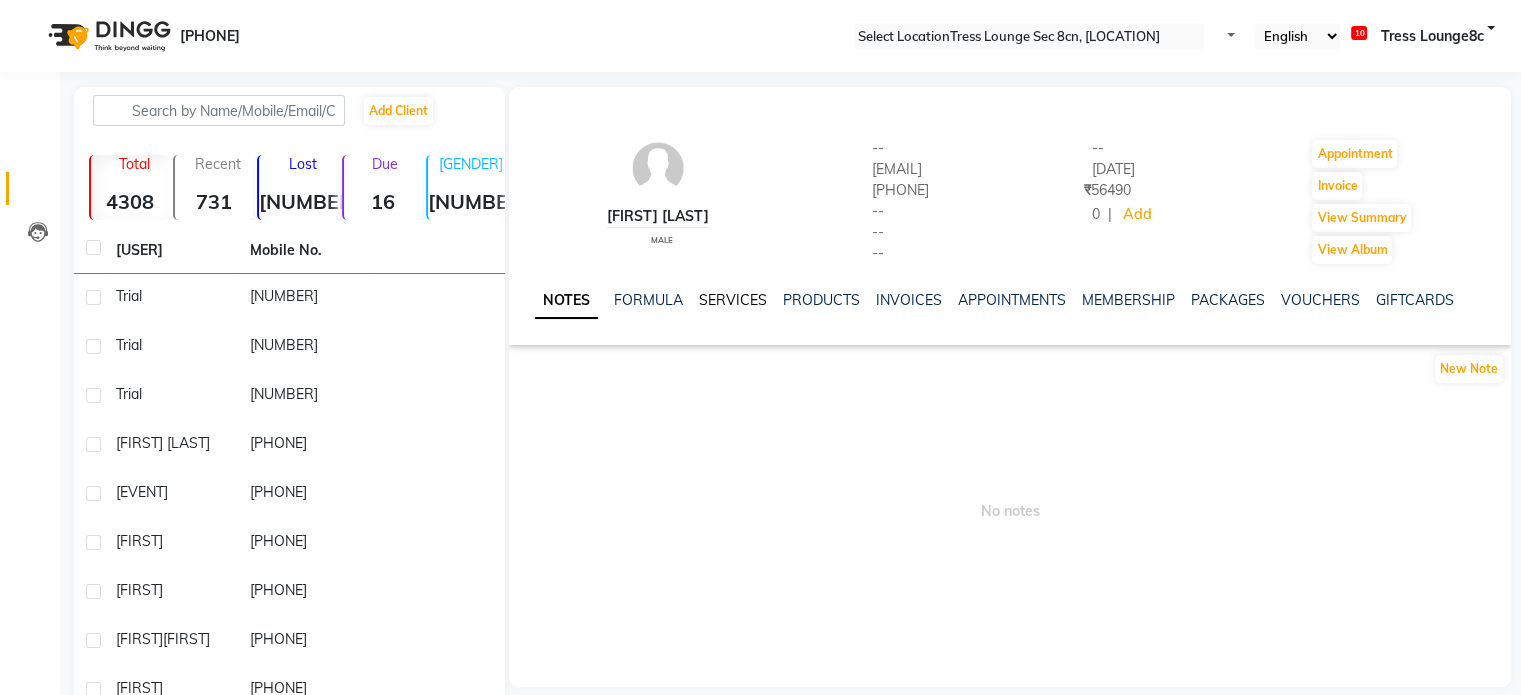 click on "SERVICES" at bounding box center (733, 300) 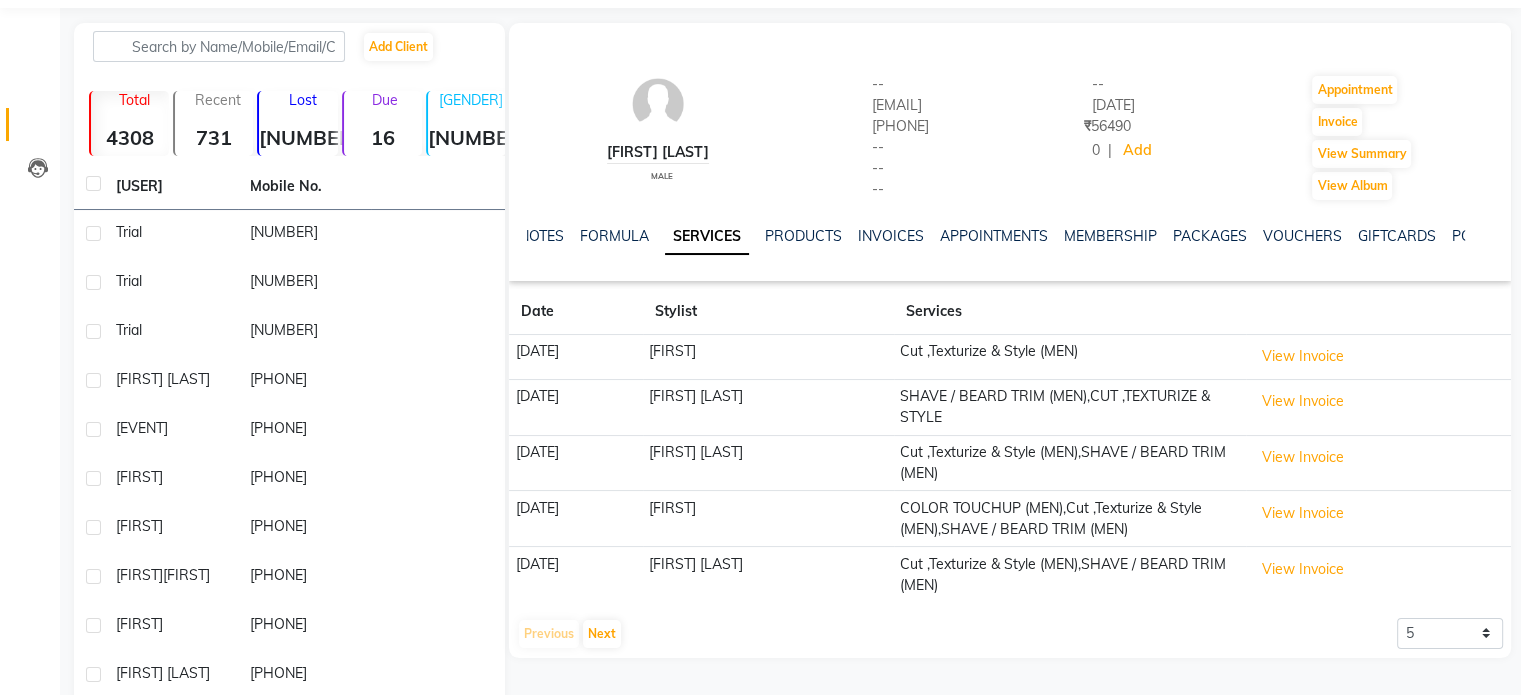 scroll, scrollTop: 100, scrollLeft: 0, axis: vertical 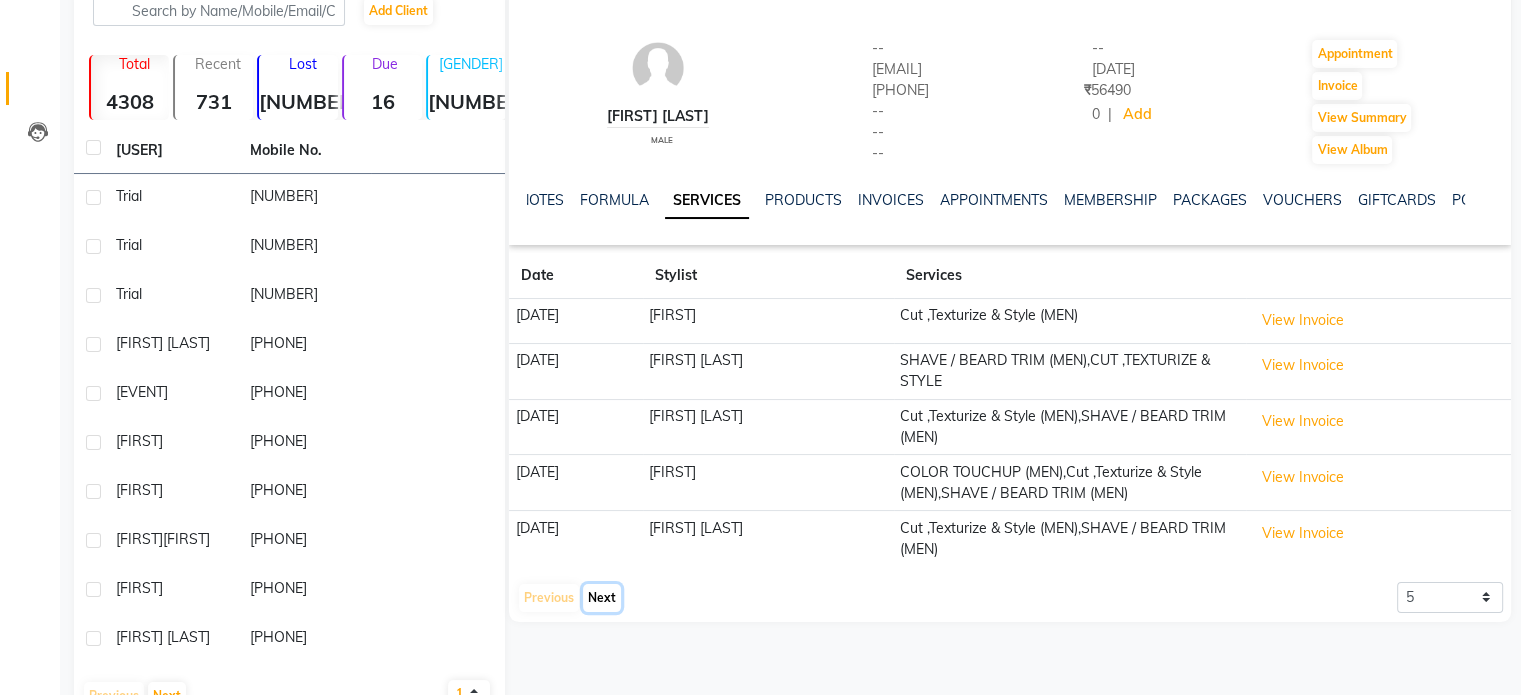 click on "Next" at bounding box center (602, 598) 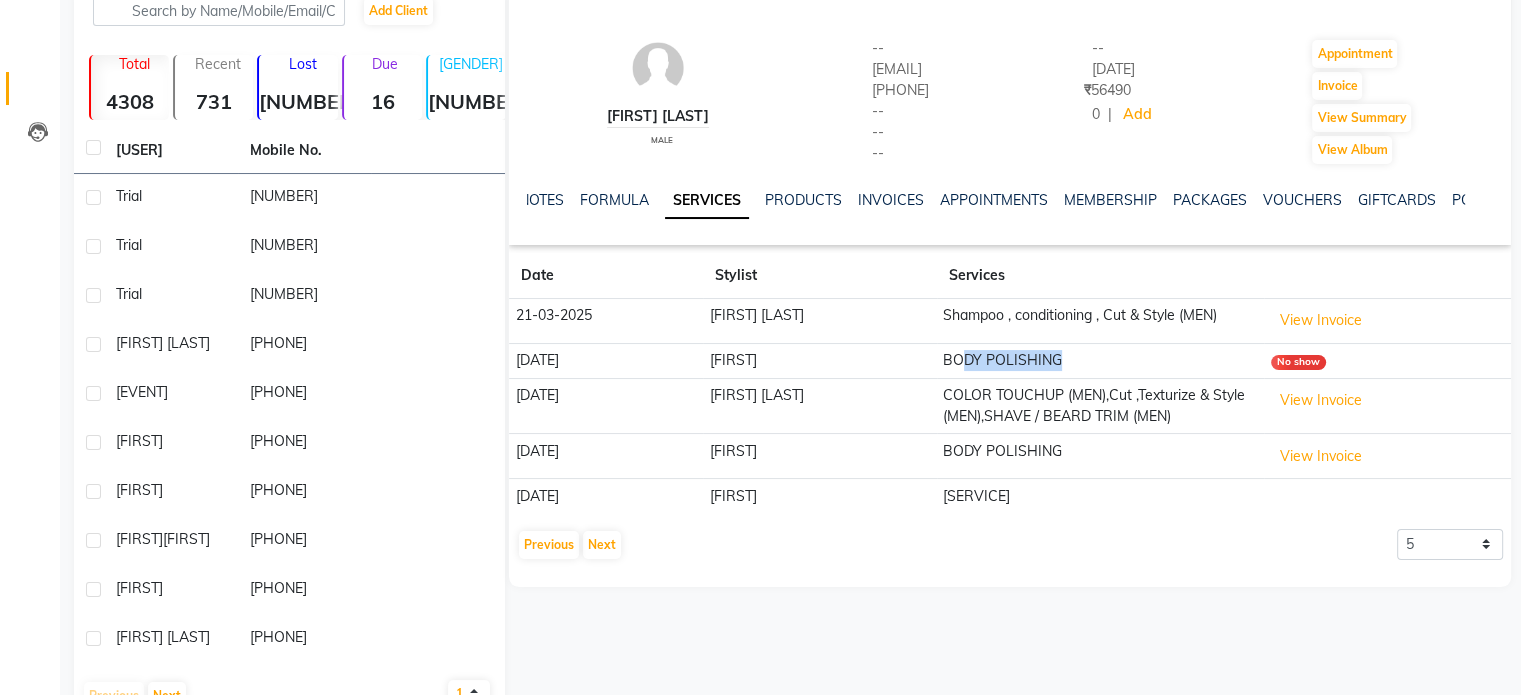 drag, startPoint x: 940, startPoint y: 368, endPoint x: 1143, endPoint y: 402, distance: 205.82759 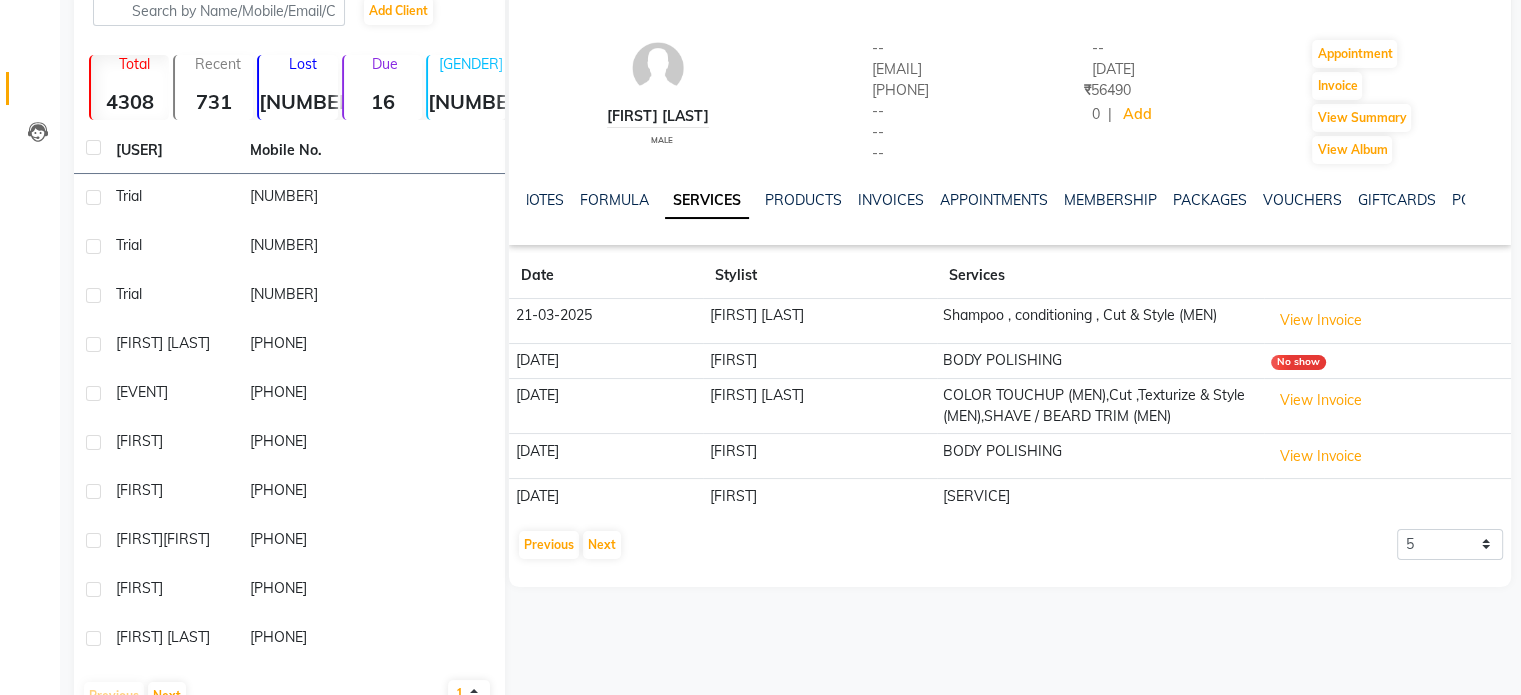 drag, startPoint x: 964, startPoint y: 463, endPoint x: 1033, endPoint y: 466, distance: 69.065186 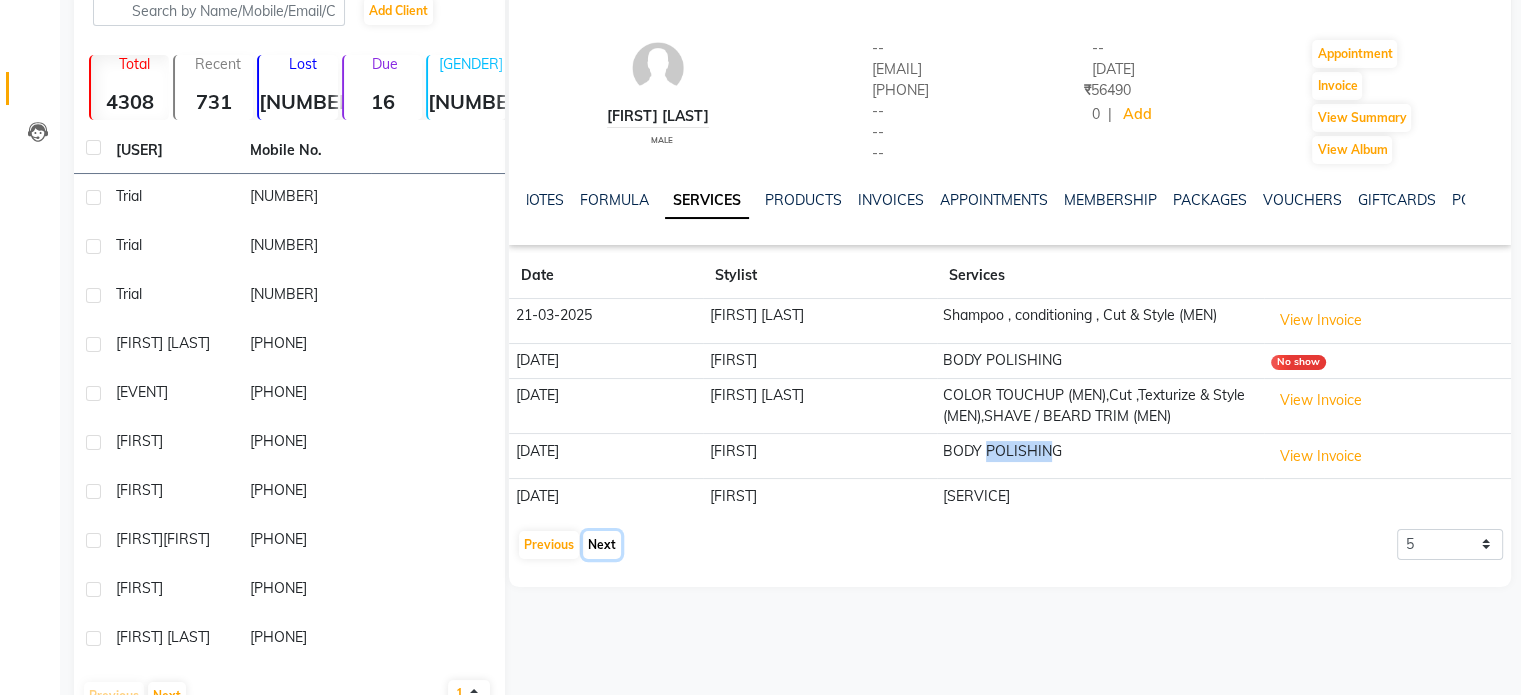 click on "Next" at bounding box center (602, 545) 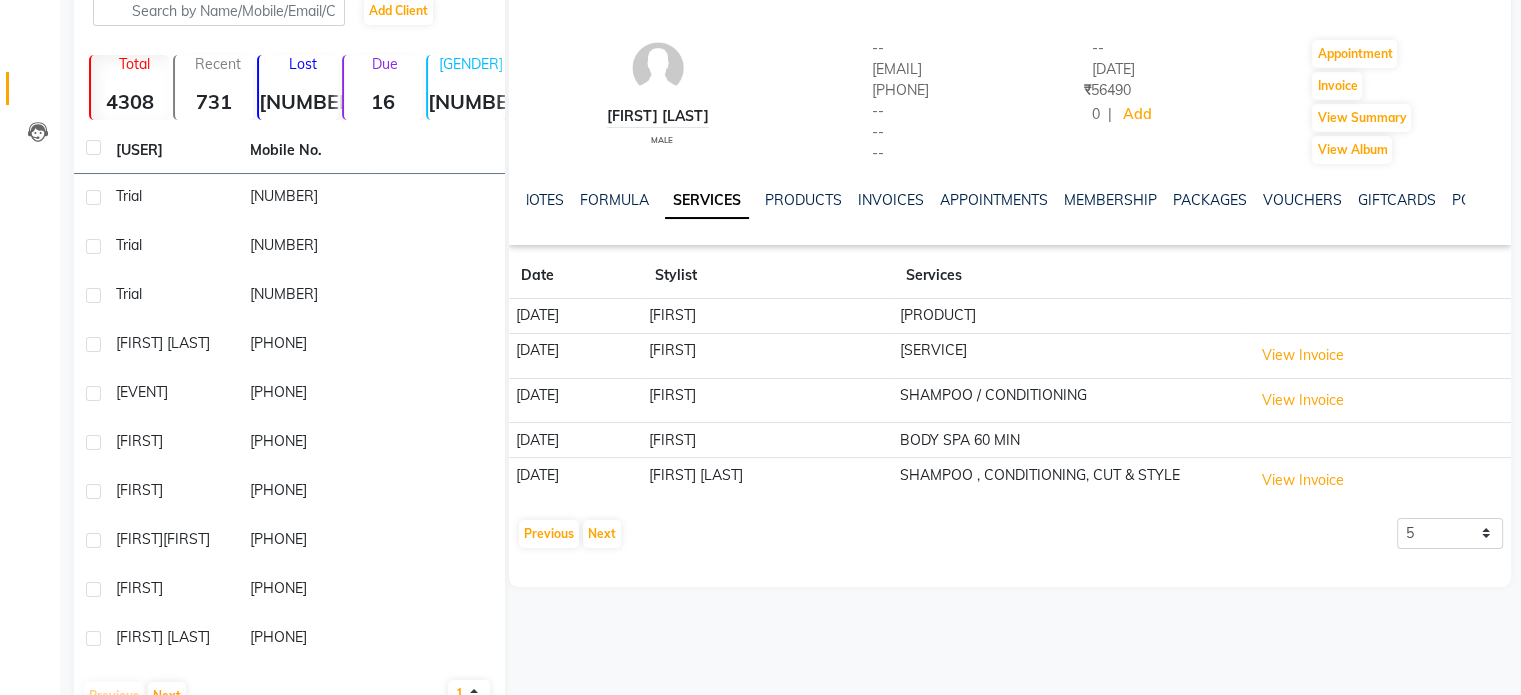 click on "[SERVICE]" at bounding box center [1070, 316] 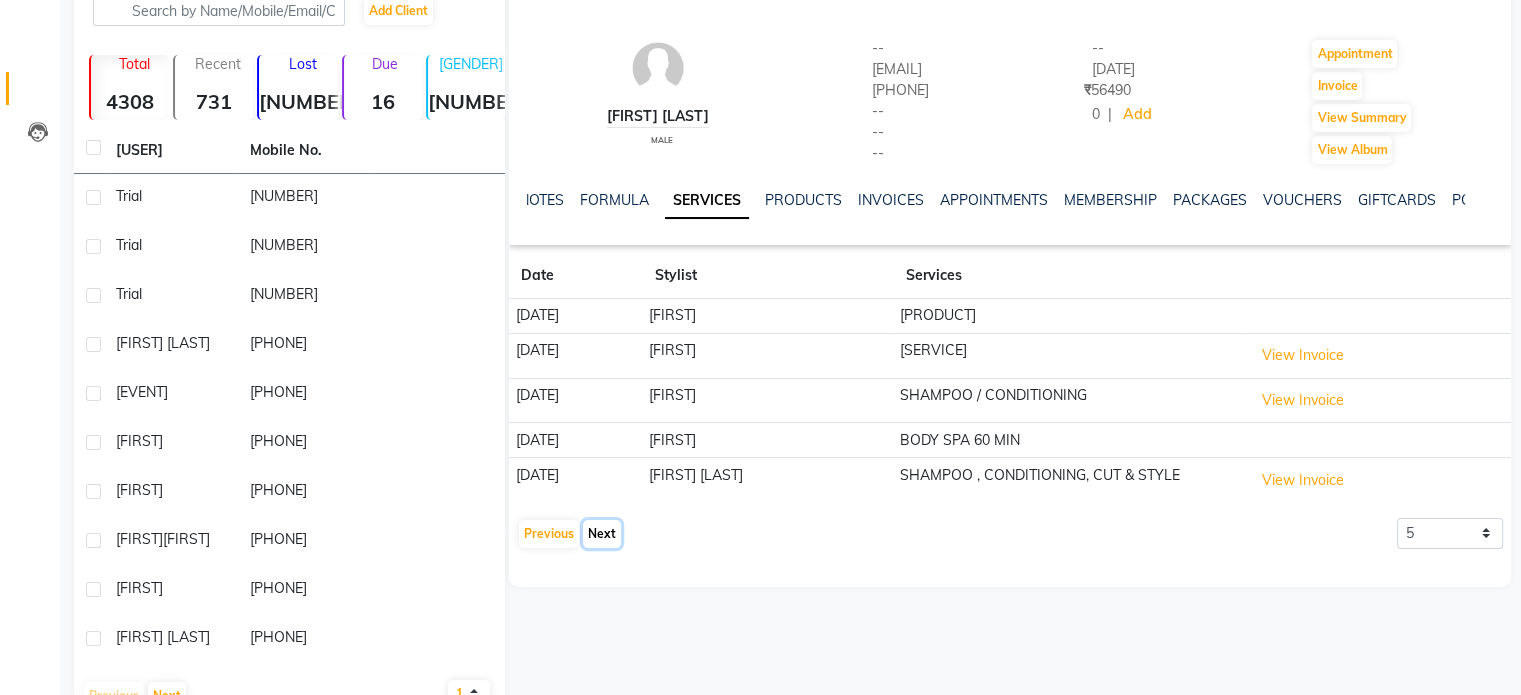 click on "Next" at bounding box center (602, 534) 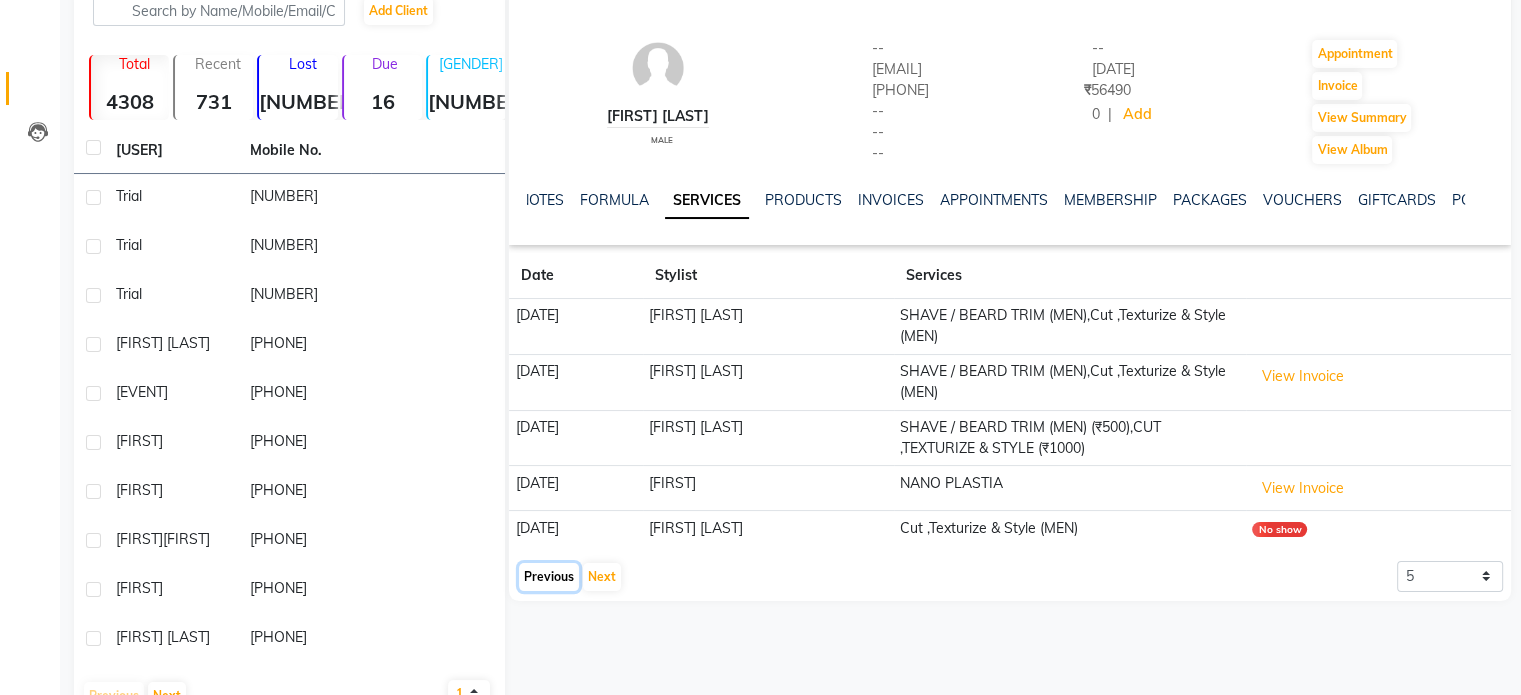 click on "Previous" at bounding box center (549, 577) 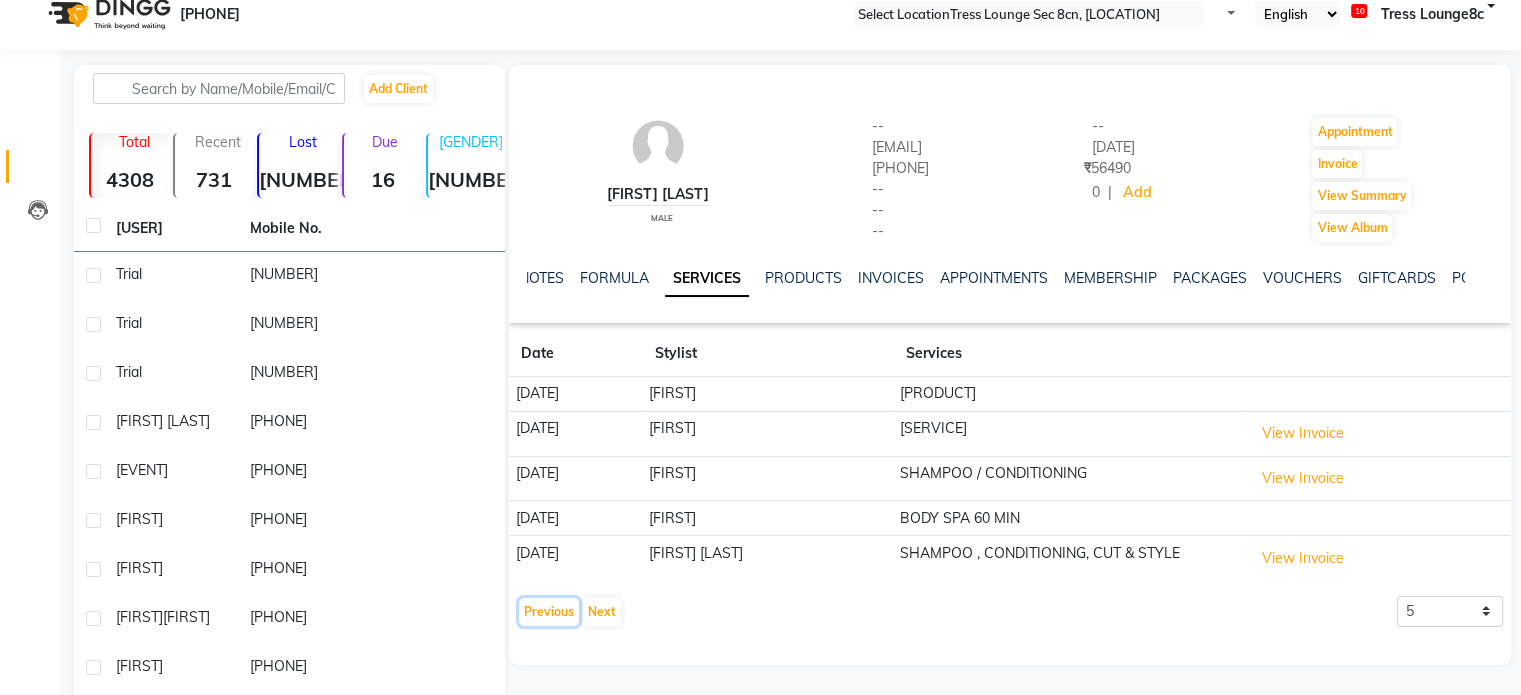 scroll, scrollTop: 0, scrollLeft: 0, axis: both 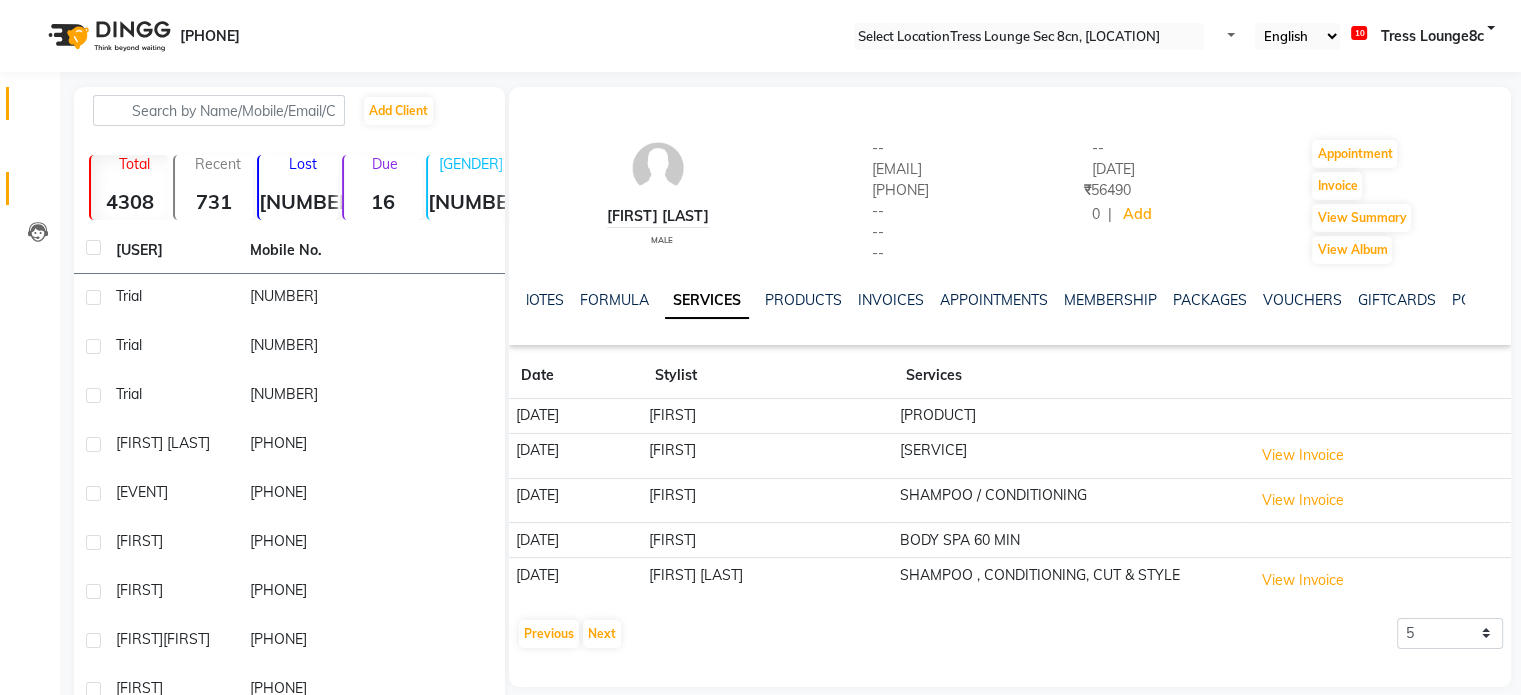 click on "Calendar" at bounding box center [30, 103] 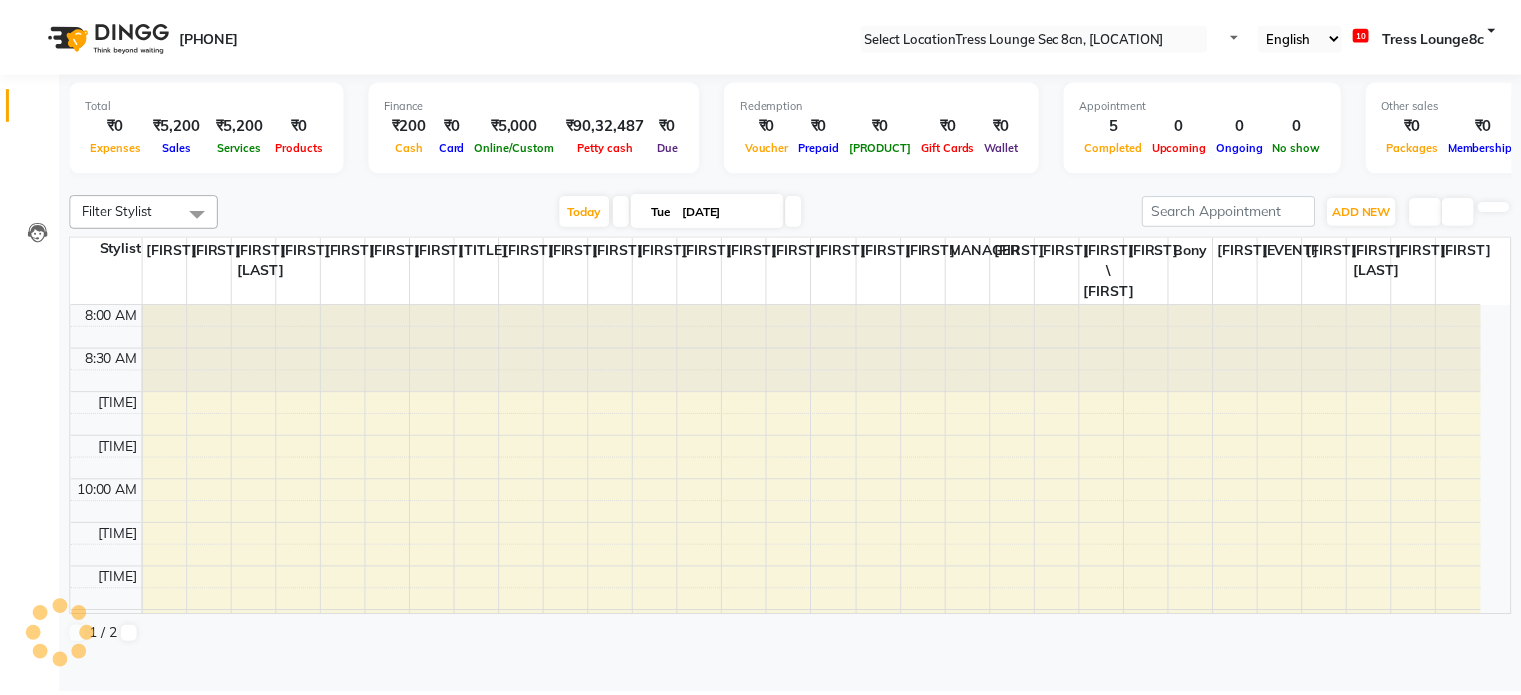 scroll, scrollTop: 0, scrollLeft: 0, axis: both 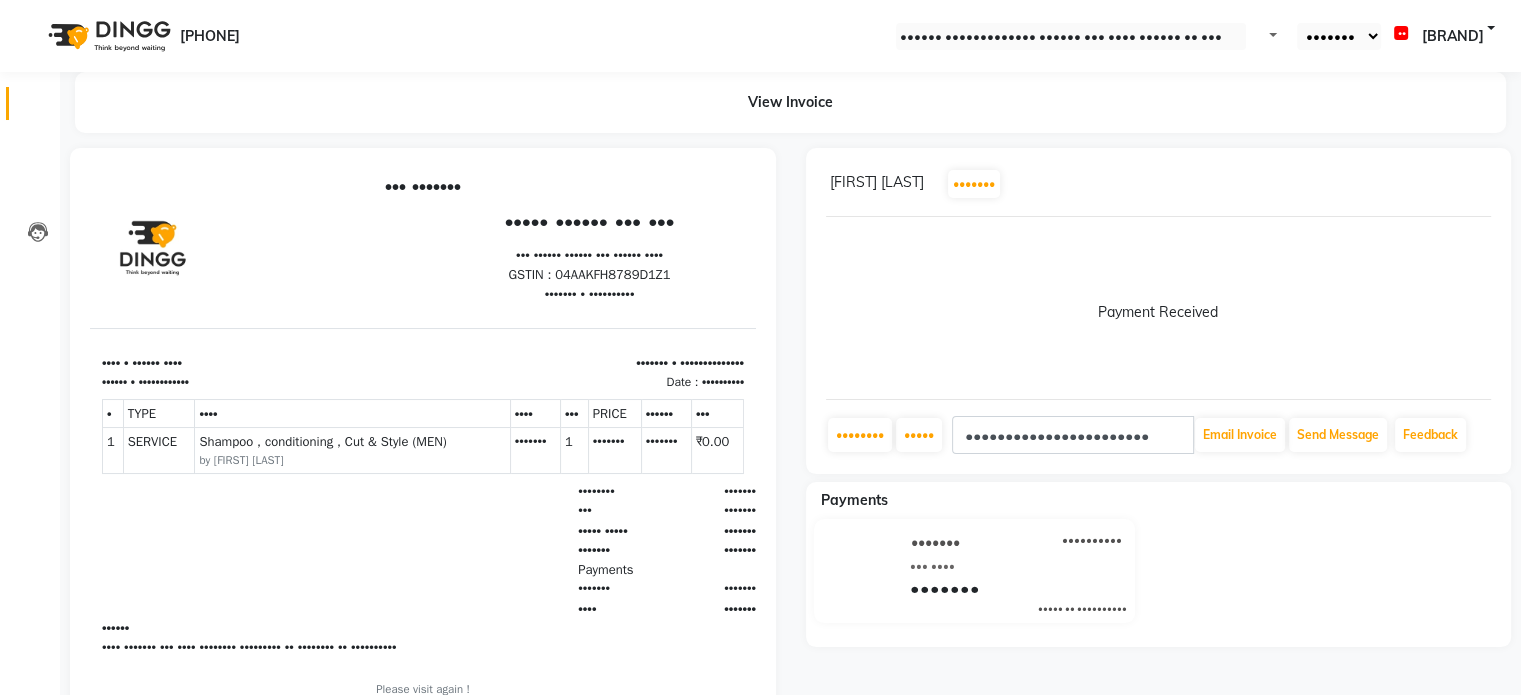 click on "••••••••" at bounding box center [30, 103] 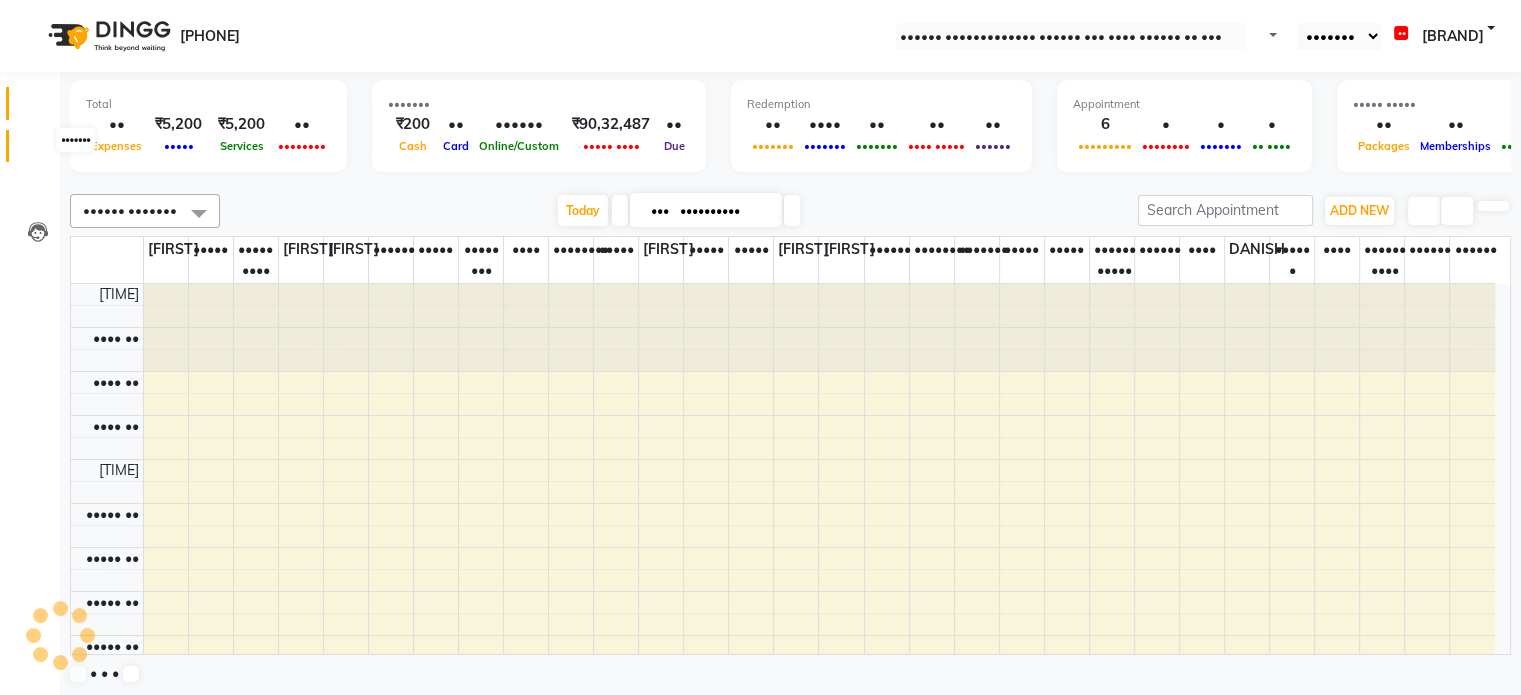 click at bounding box center (37, 151) 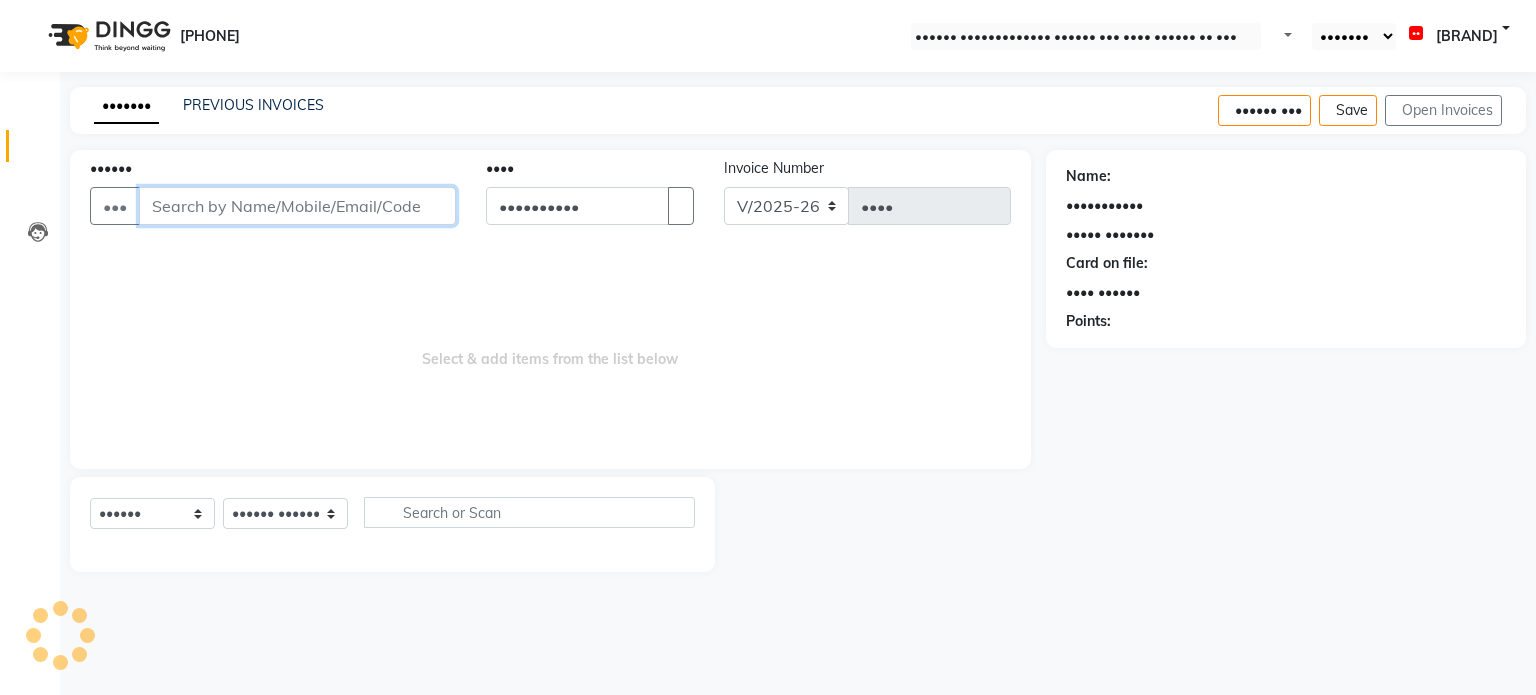click on "••••••" at bounding box center [297, 206] 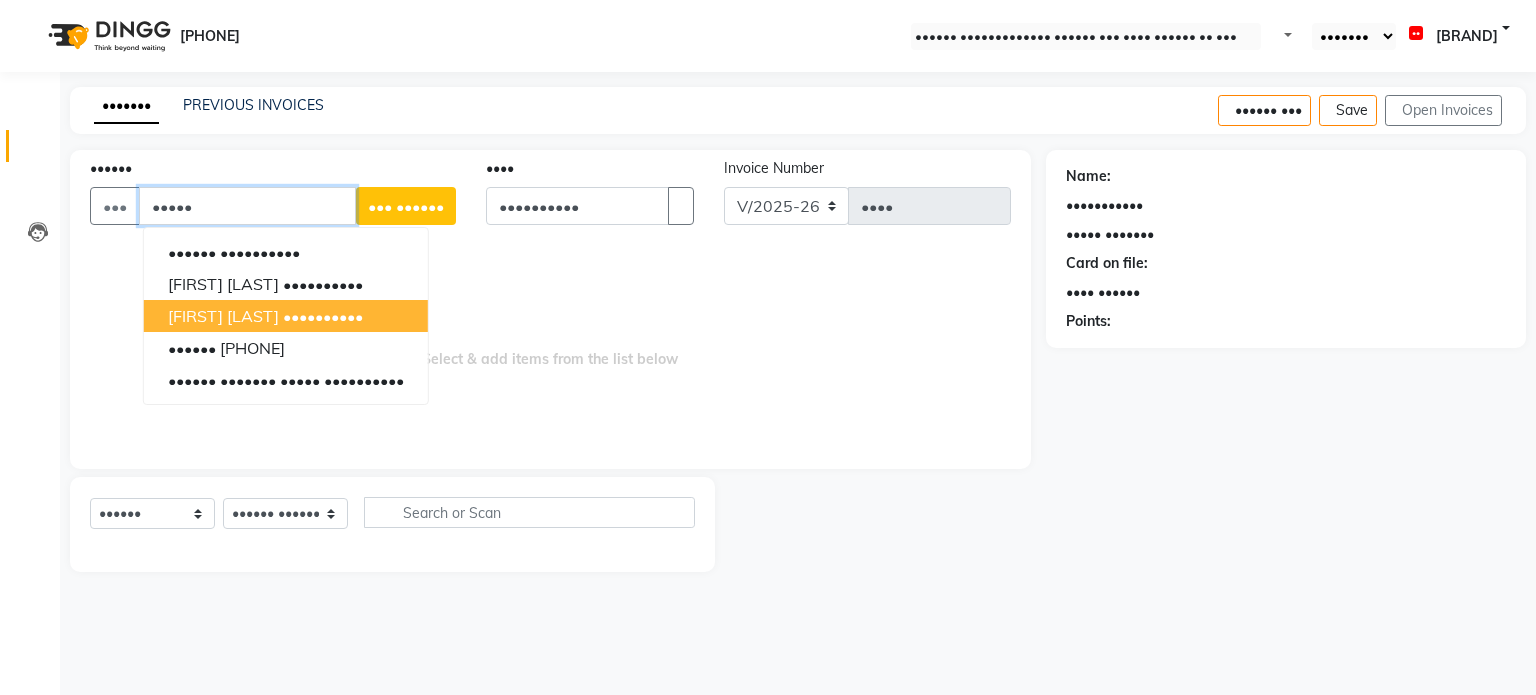 click on "••••••••••" at bounding box center (323, 316) 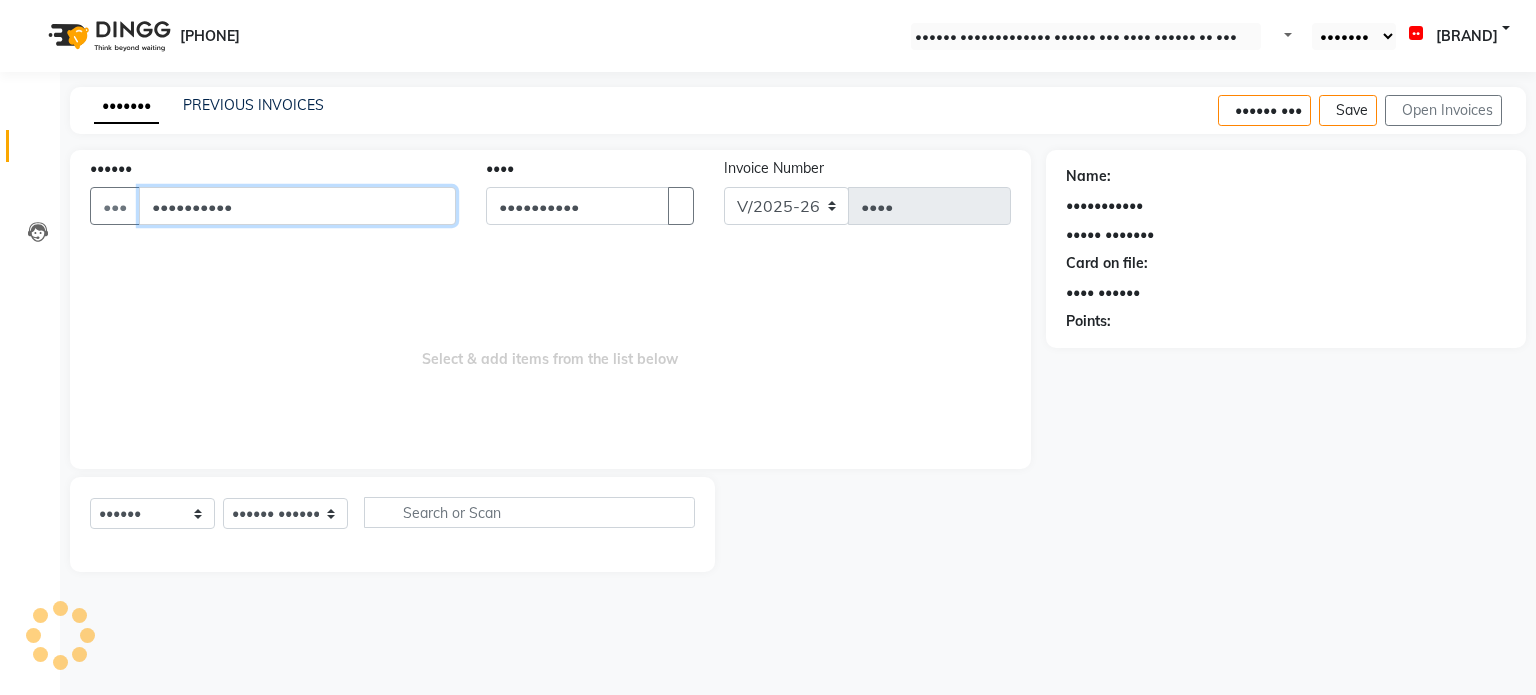 type on "••••••••••" 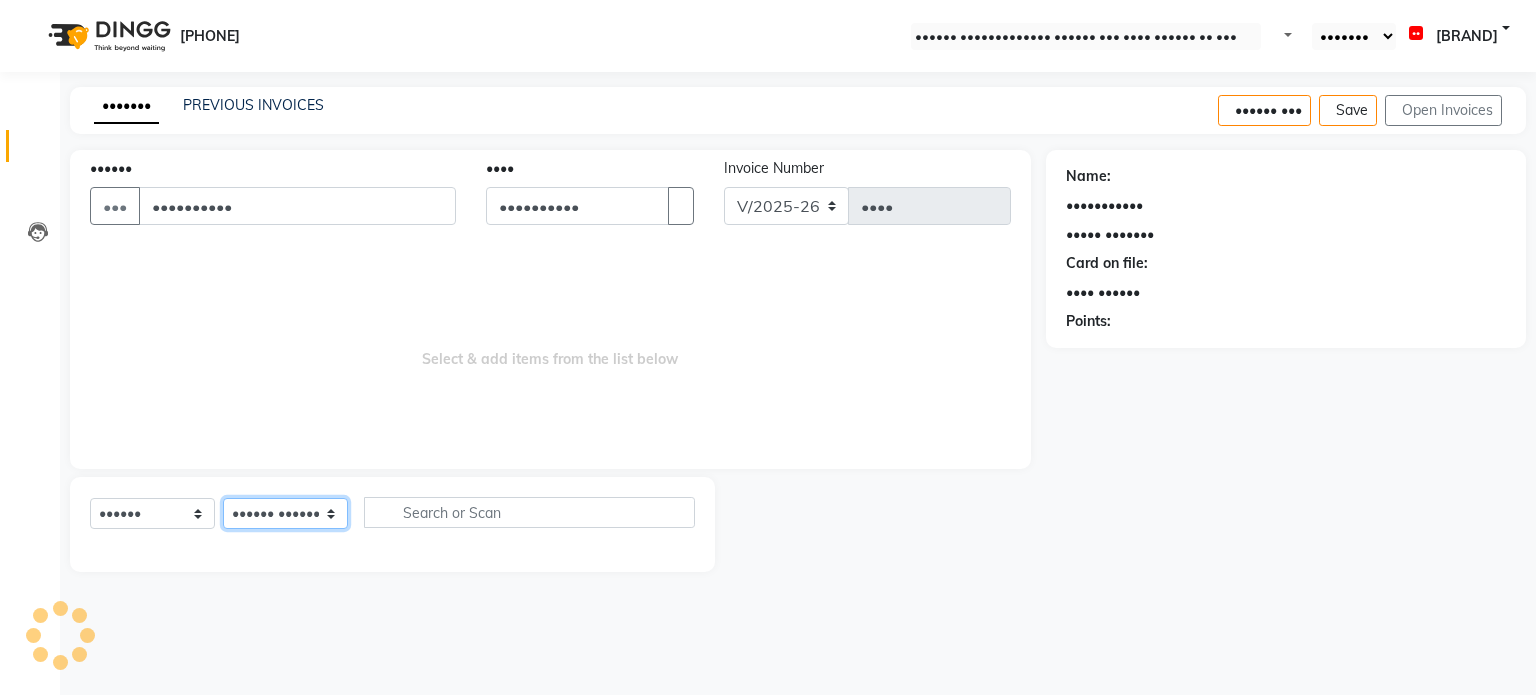 click on "•••••• ••••••• ••••• ••••• ••••• •••• ••••  •••••• •••••• ••••• ••• •••• •••••• •••••• •••••• ••••• ••••• ••••• •••• •••••• ••••• ••••• •••••• •••• ••••• •••••••• ••••• ••••••• •••••• ••••• •••••• ••••• ••••••  •••••••• ••••• • ••• ••••• •••• •••••••• •••• ••••• •••••• •••••• •••••• ••••••• •••• •••••• ••••••• ••••• ••••• ••••• ••••• •••••" at bounding box center (285, 513) 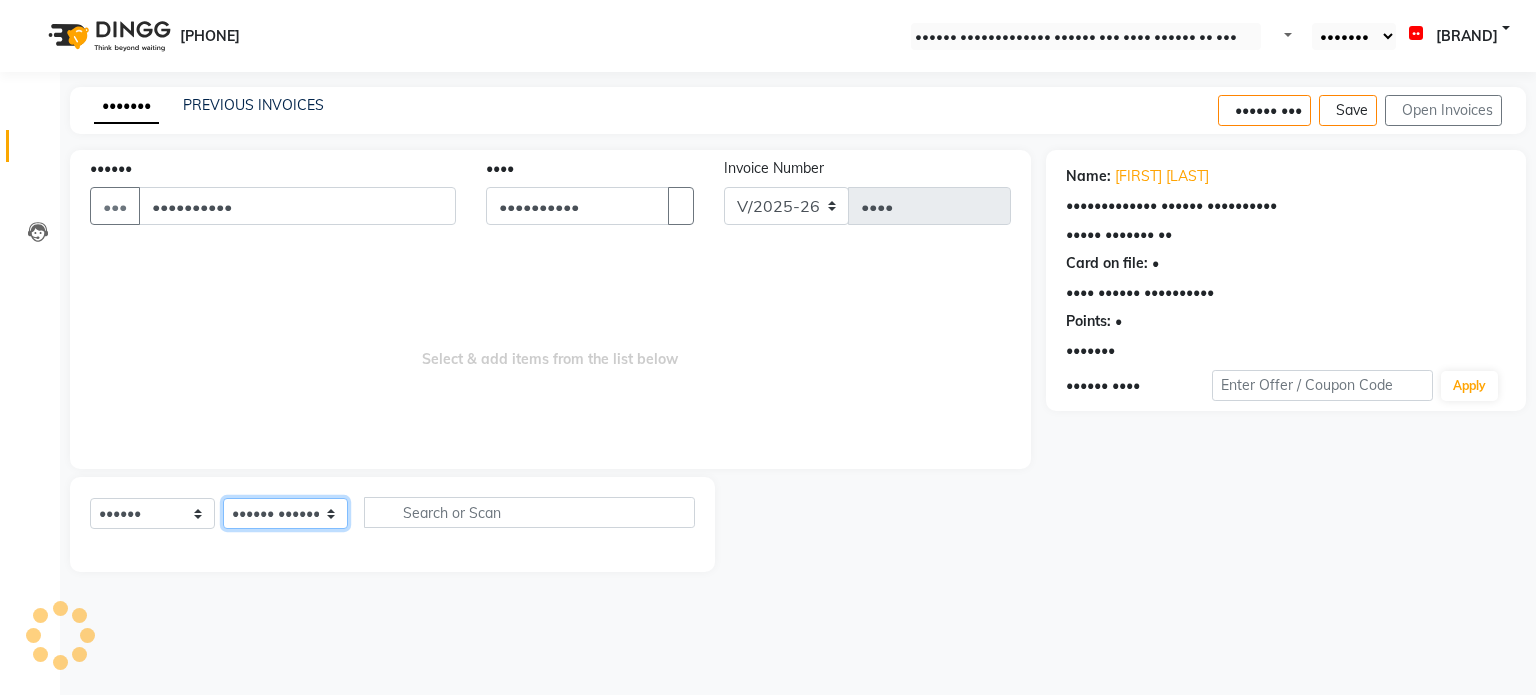 select on "•••••" 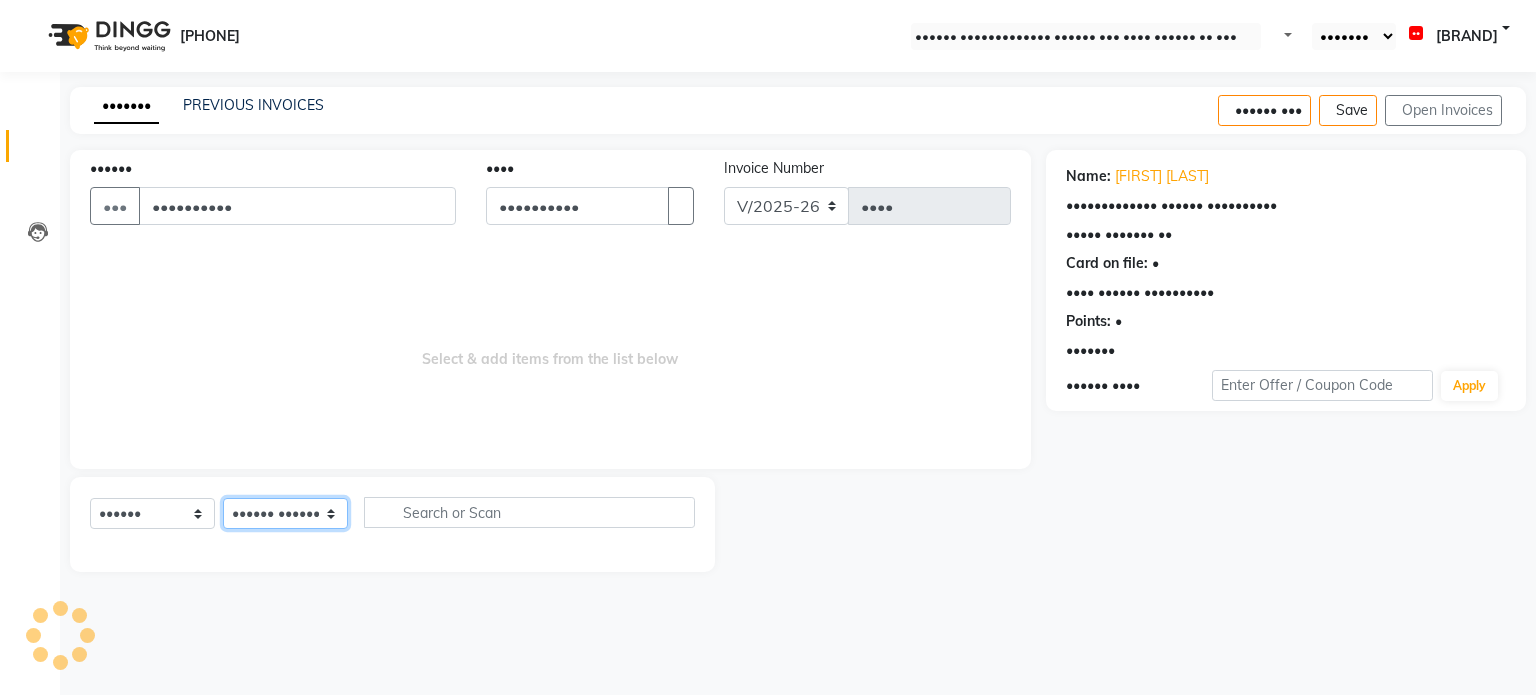 click on "•••••• ••••••• ••••• ••••• ••••• •••• ••••  •••••• •••••• ••••• ••• •••• •••••• •••••• •••••• ••••• ••••• ••••• •••• •••••• ••••• ••••• •••••• •••• ••••• •••••••• ••••• ••••••• •••••• ••••• •••••• ••••• ••••••  •••••••• ••••• • ••• ••••• •••• •••••••• •••• ••••• •••••• •••••• •••••• ••••••• •••• •••••• ••••••• ••••• ••••• ••••• ••••• •••••" at bounding box center (285, 513) 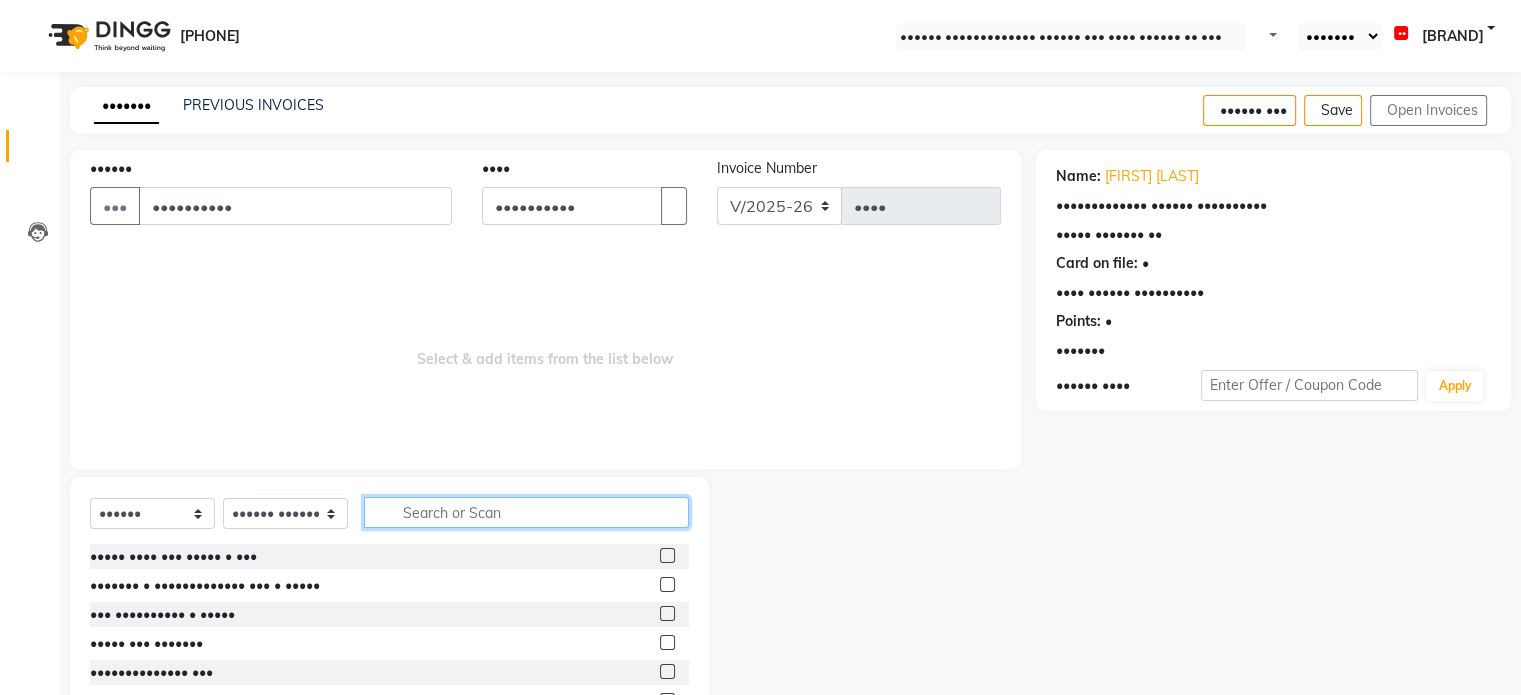 click at bounding box center (526, 512) 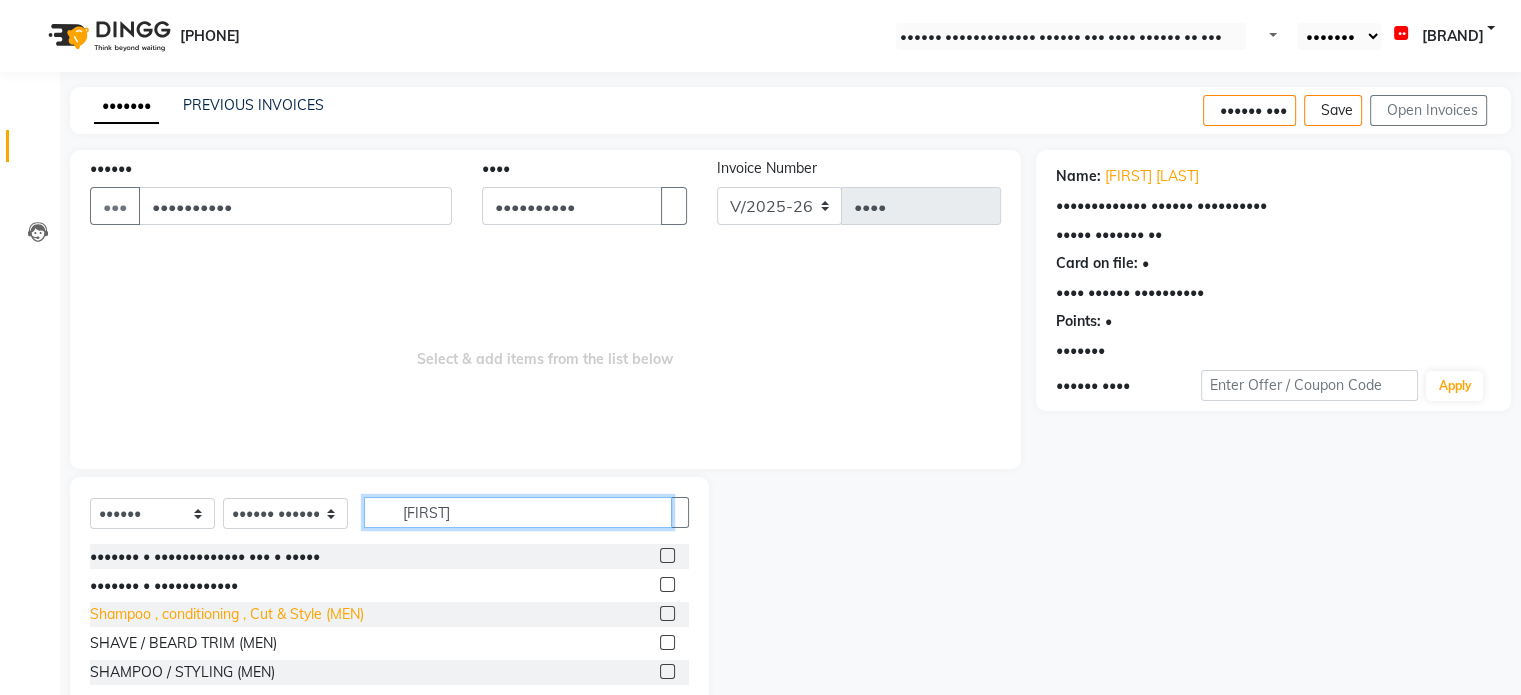 type on "[FIRST]" 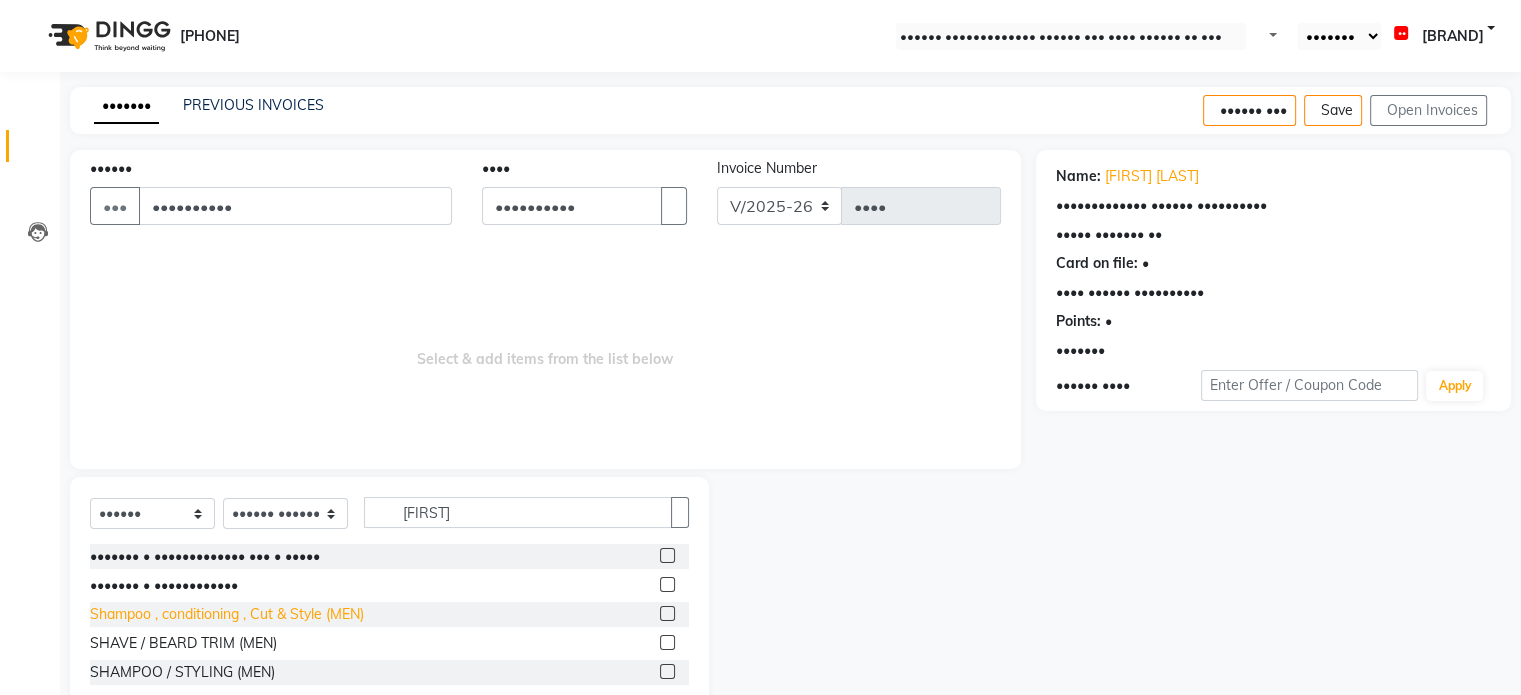 click on "Shampoo , conditioning , Cut & Style (MEN)" at bounding box center (205, 556) 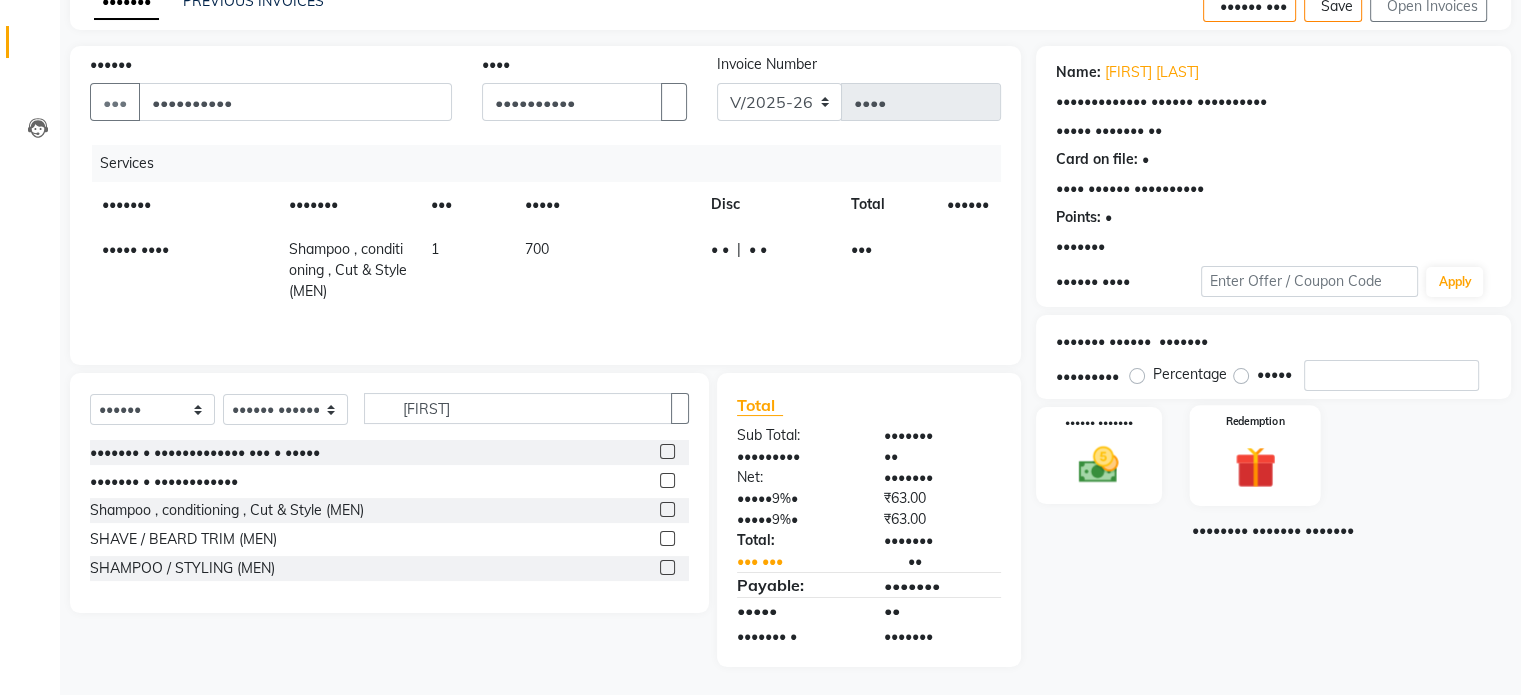 scroll, scrollTop: 105, scrollLeft: 0, axis: vertical 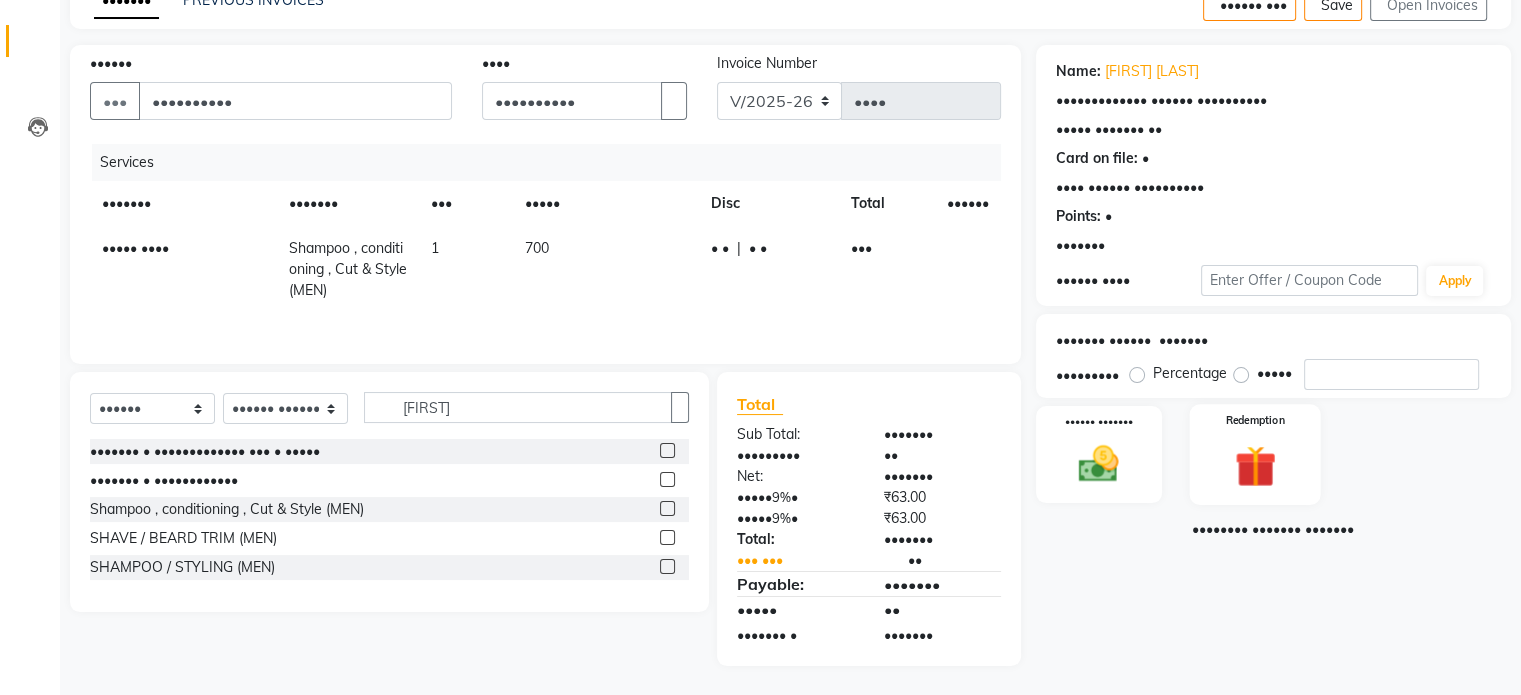 click at bounding box center (1098, 464) 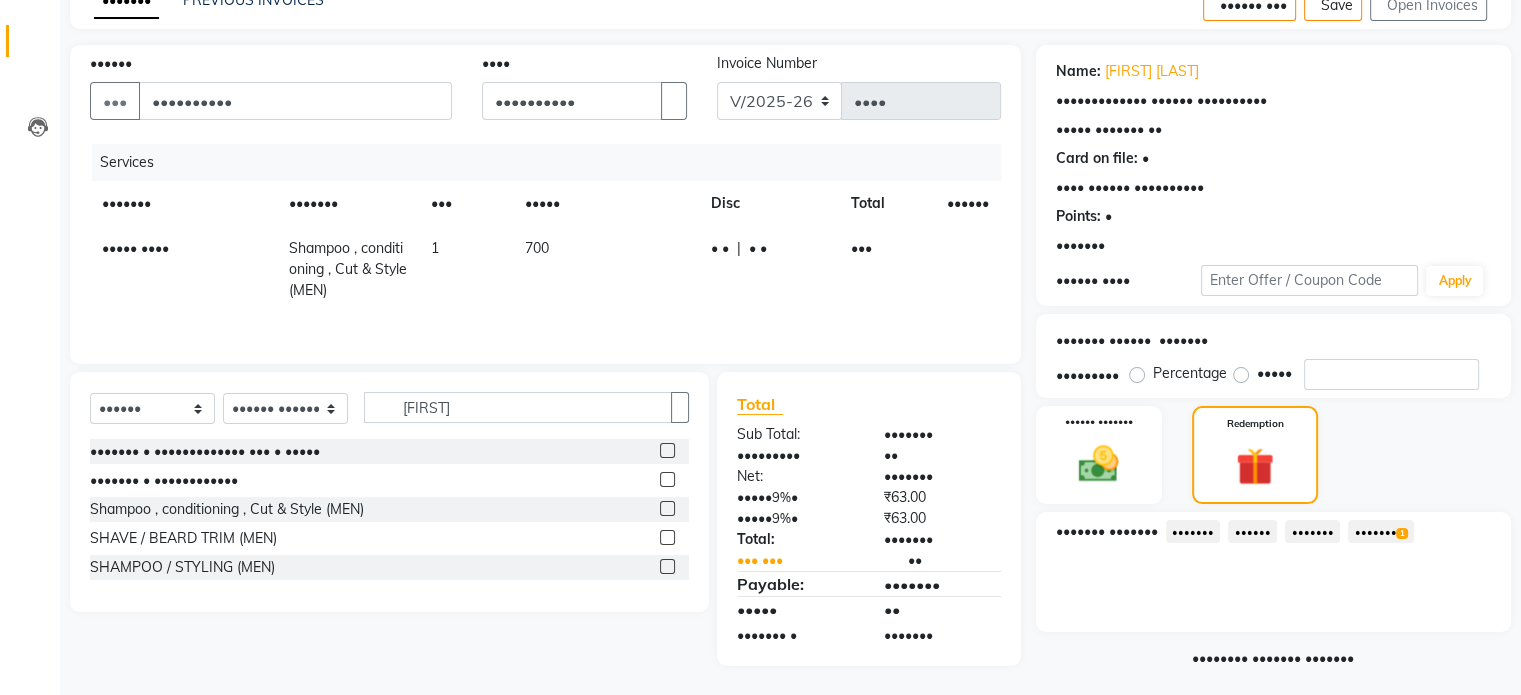 click on "•••••••  •" at bounding box center [1193, 531] 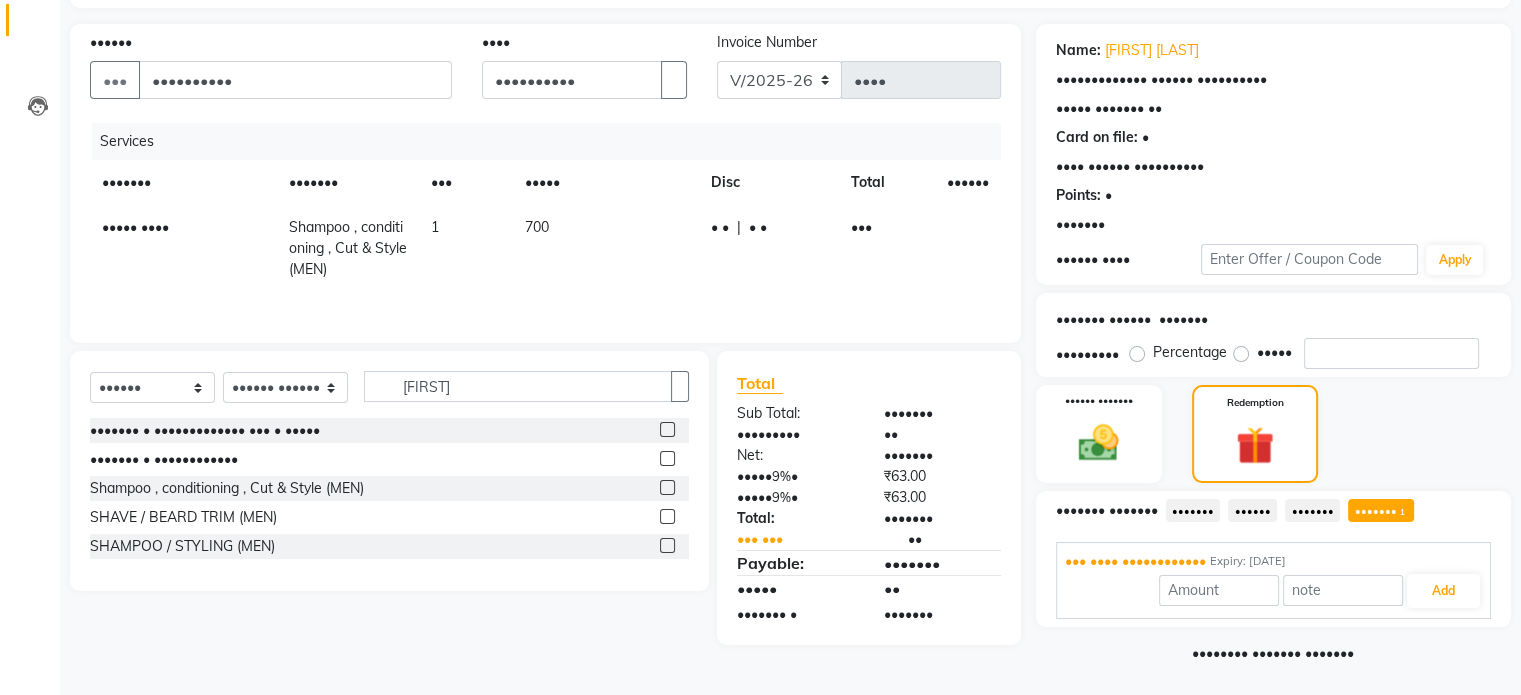 scroll, scrollTop: 132, scrollLeft: 0, axis: vertical 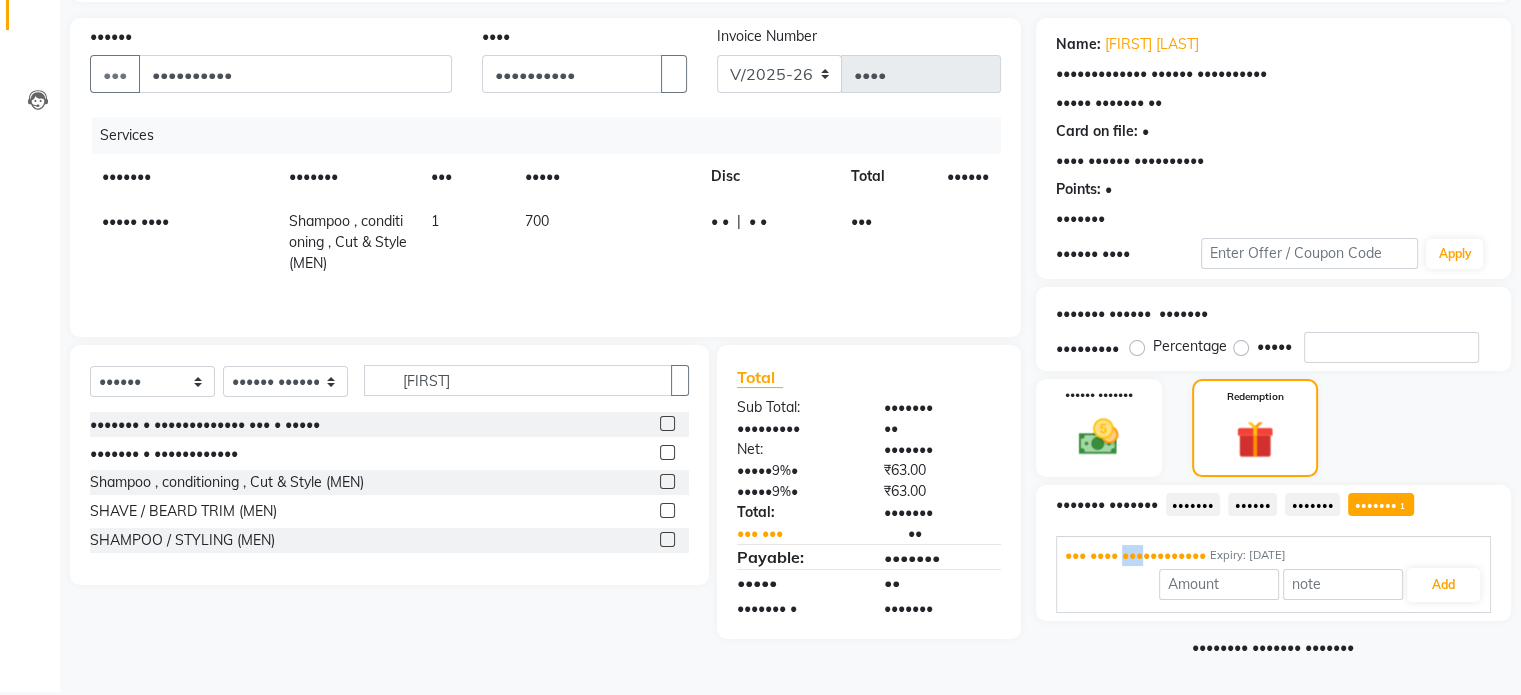 drag, startPoint x: 1124, startPoint y: 556, endPoint x: 1273, endPoint y: 559, distance: 149.0302 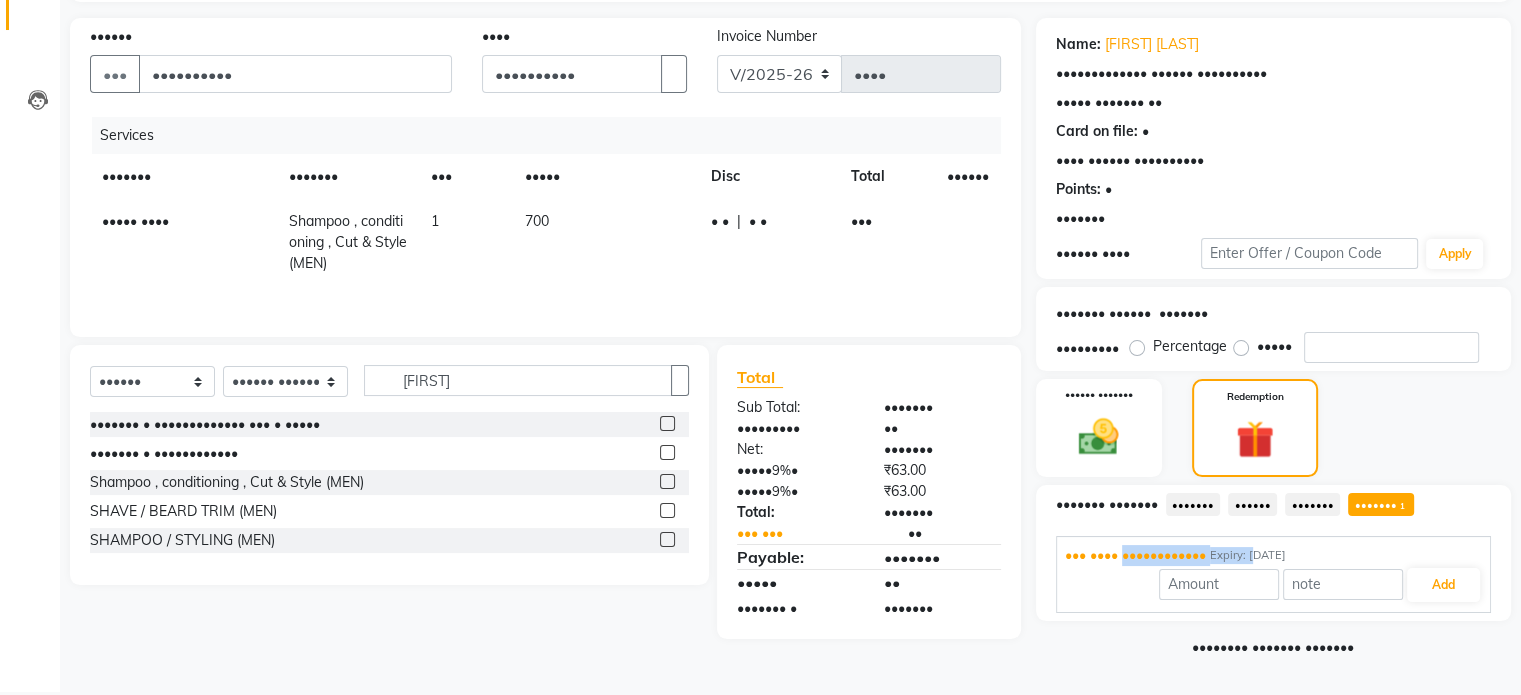 scroll, scrollTop: 115, scrollLeft: 0, axis: vertical 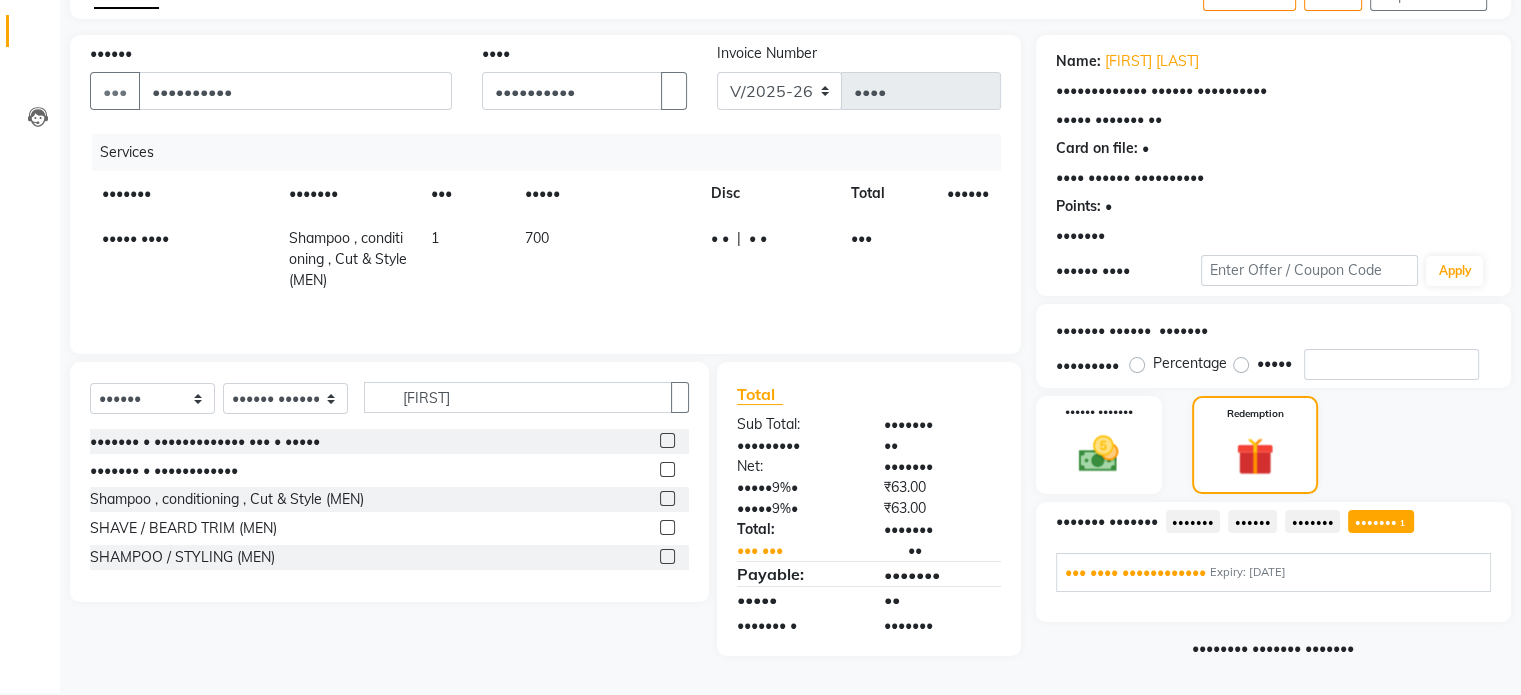 click on "Expiry: [DATE]" at bounding box center [1248, 572] 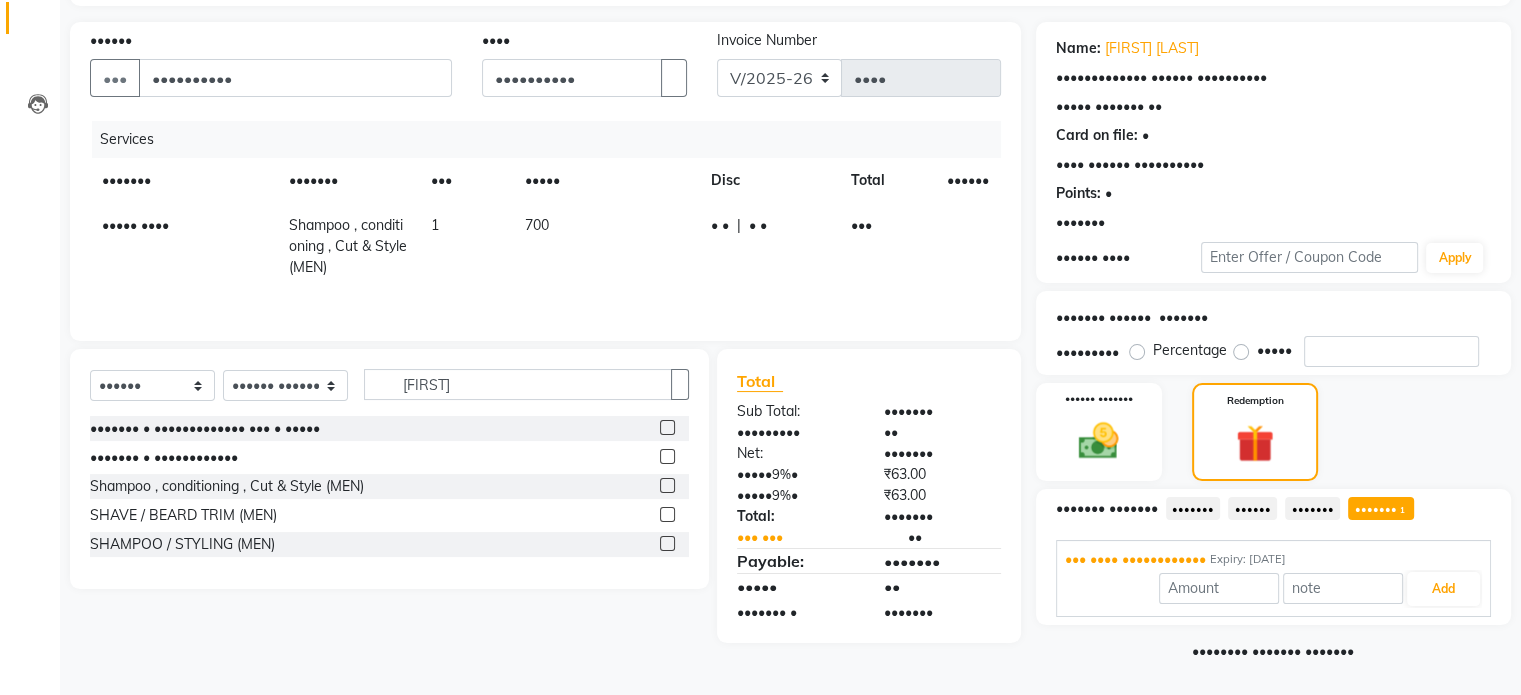 scroll, scrollTop: 132, scrollLeft: 0, axis: vertical 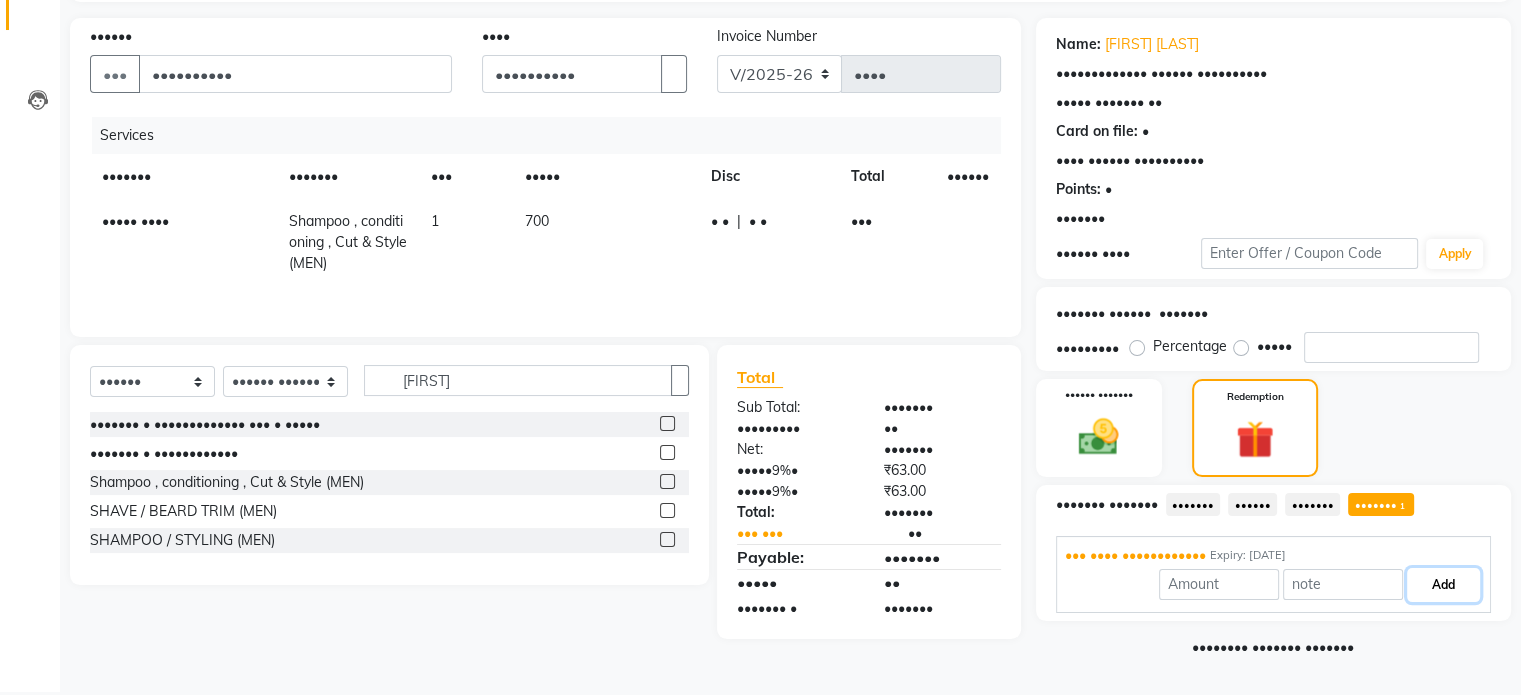 click on "Add" at bounding box center [1443, 585] 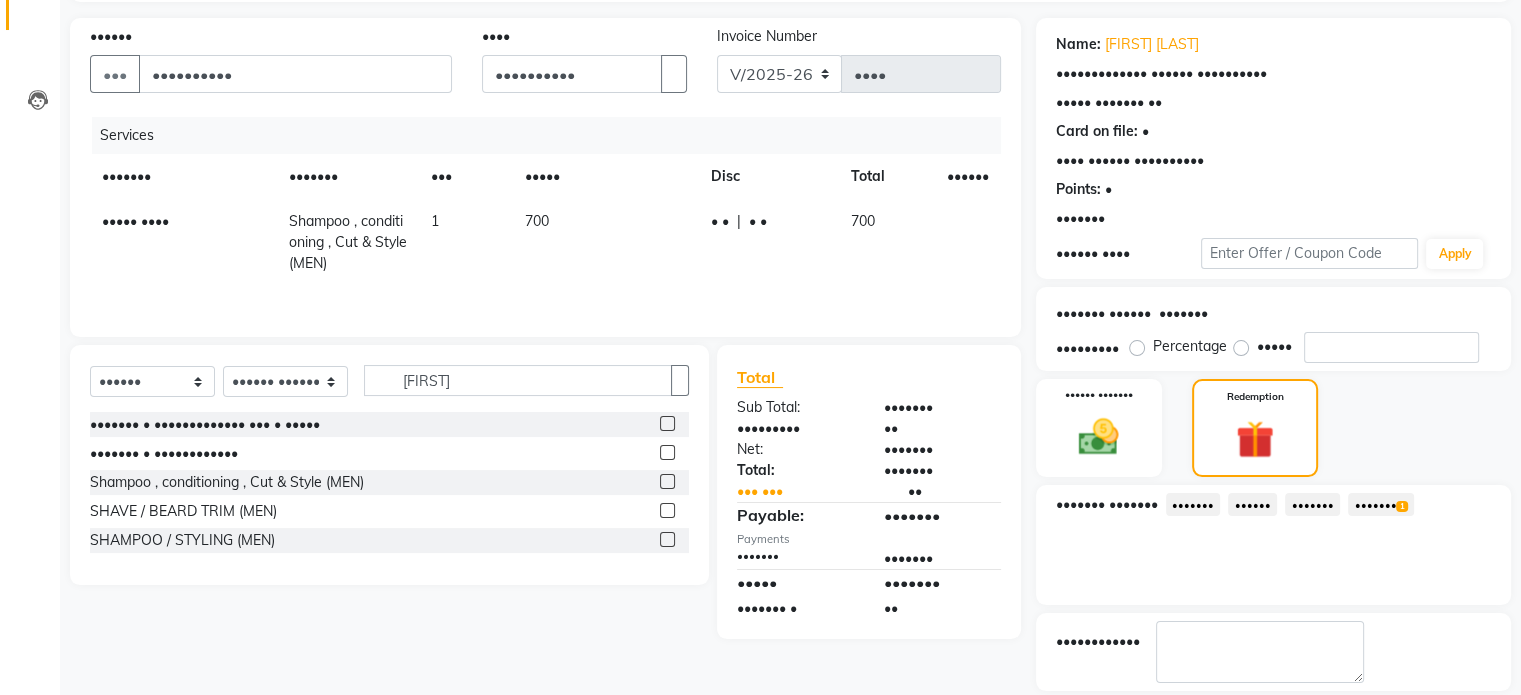 scroll, scrollTop: 228, scrollLeft: 0, axis: vertical 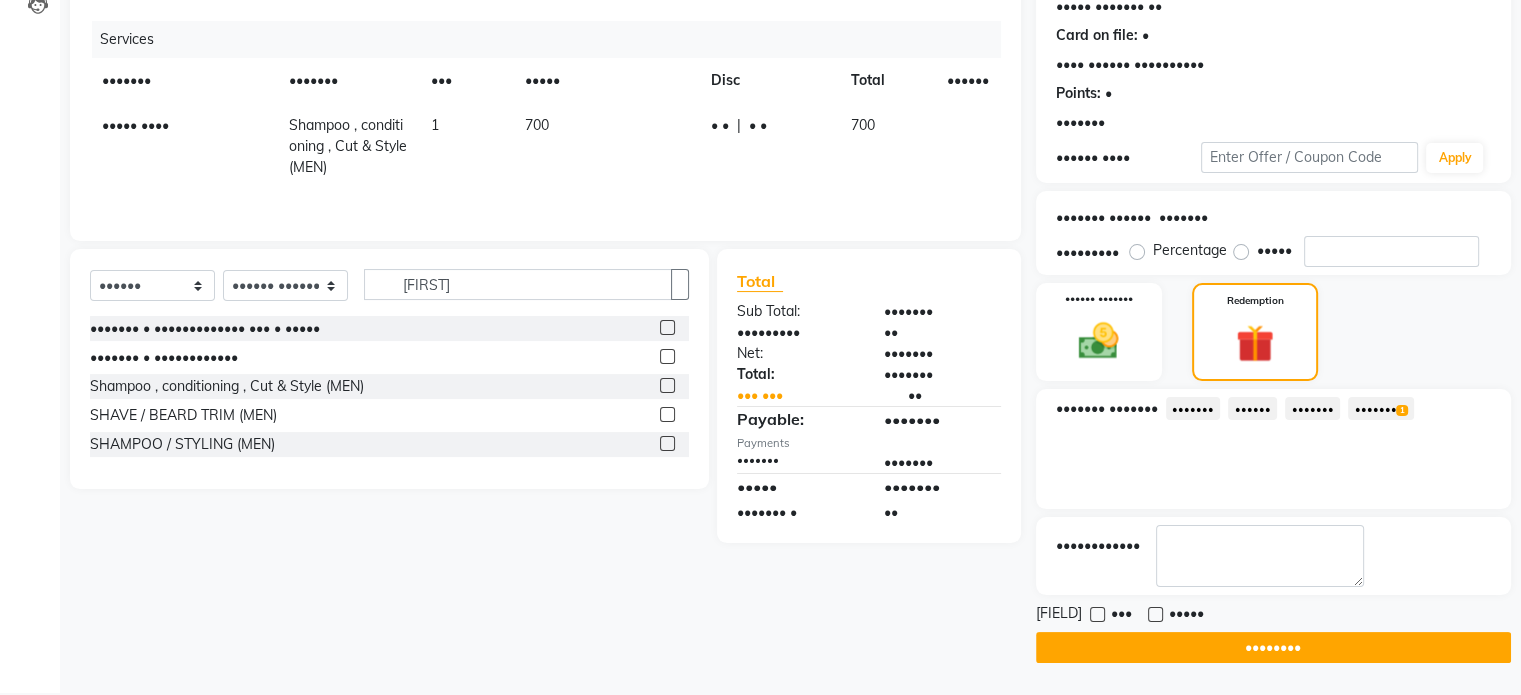 click at bounding box center (937, 462) 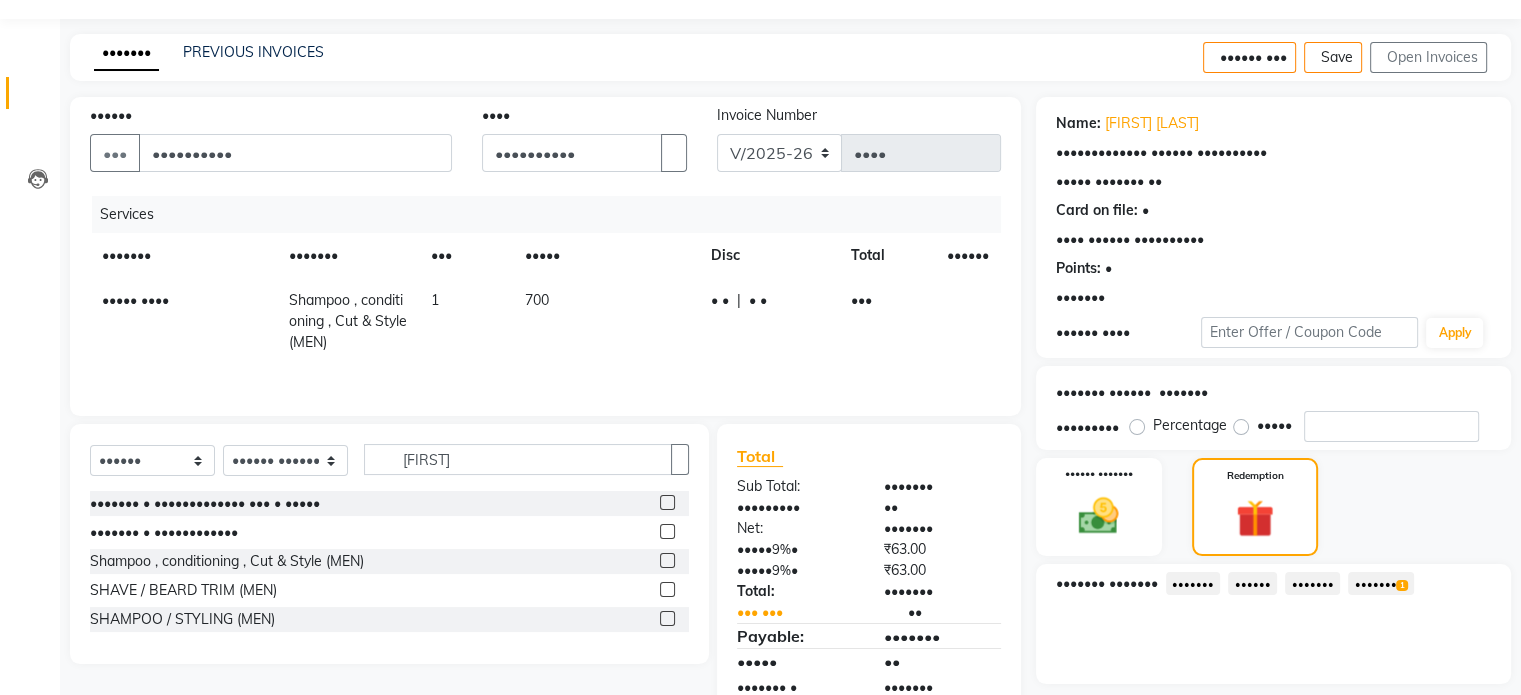 scroll, scrollTop: 0, scrollLeft: 0, axis: both 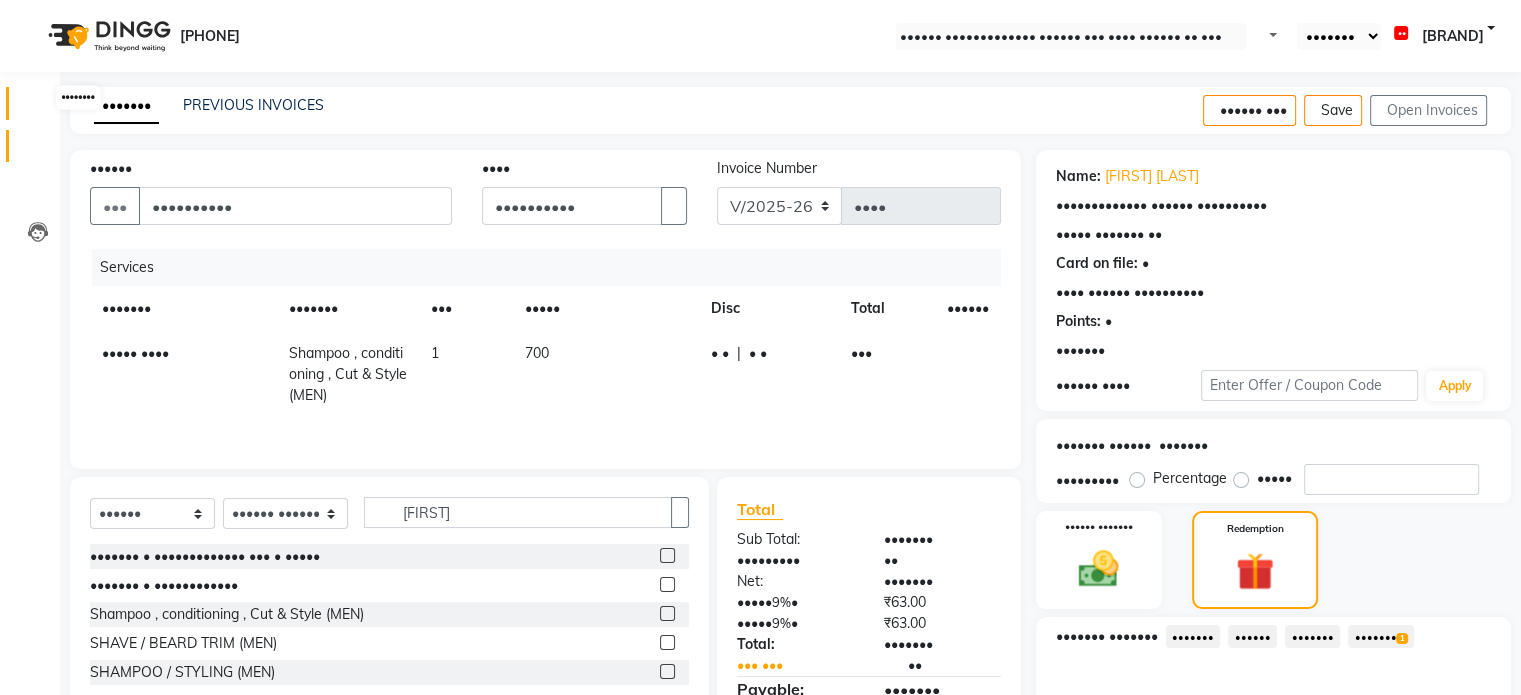 click at bounding box center (38, 108) 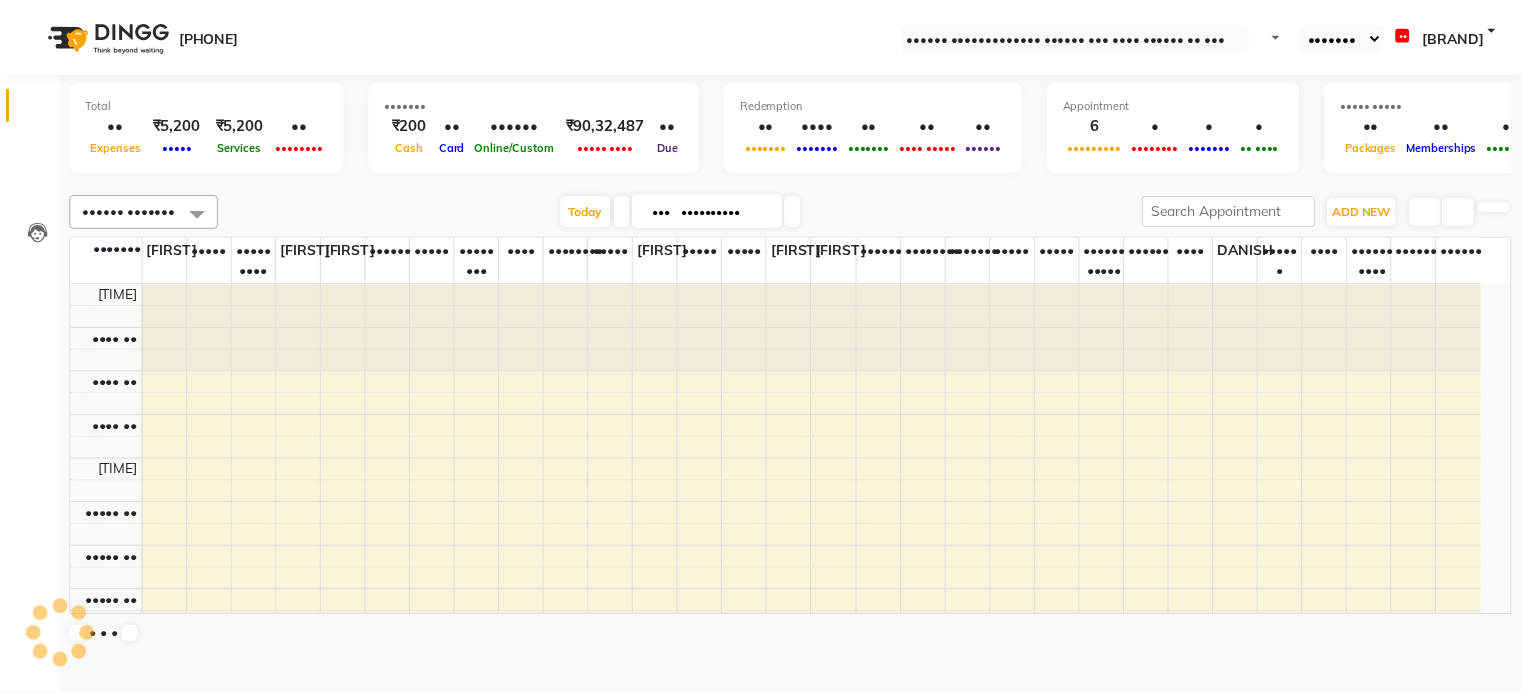 scroll, scrollTop: 611, scrollLeft: 0, axis: vertical 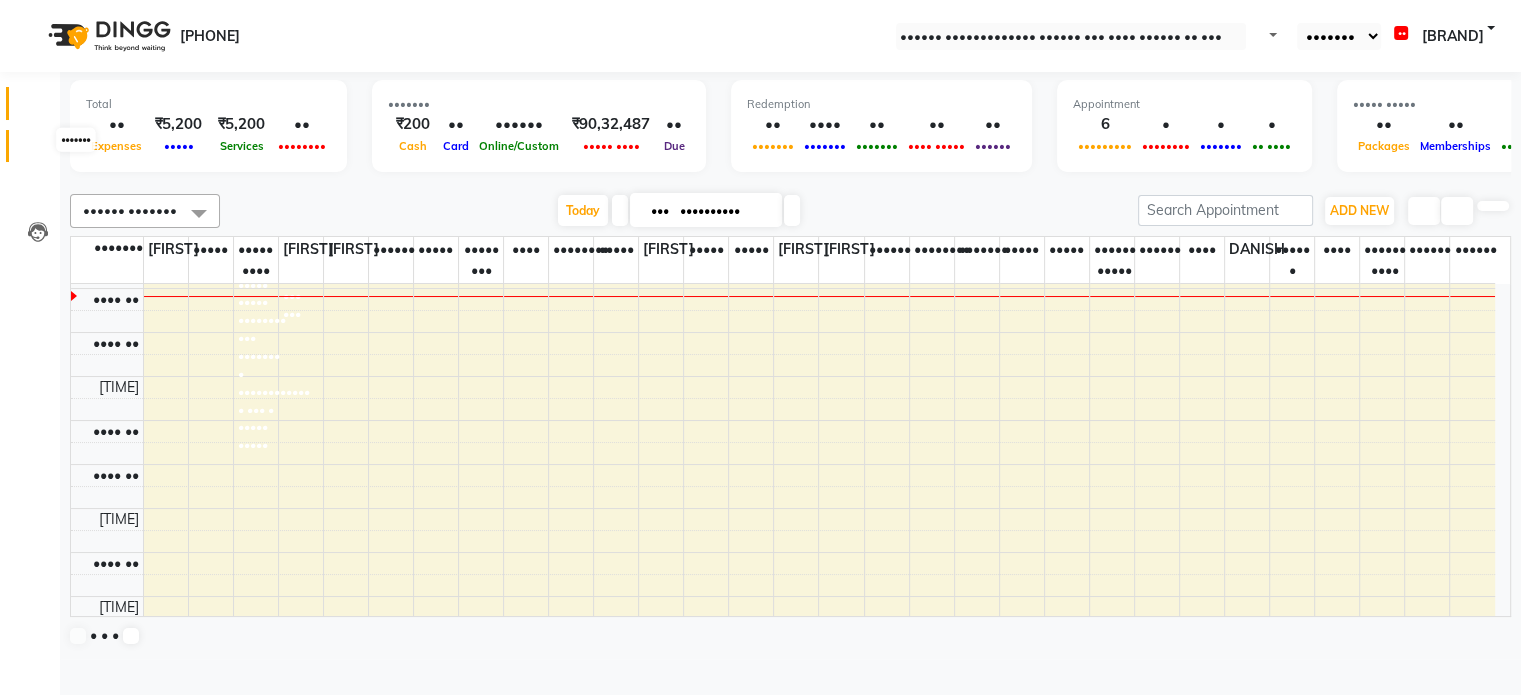 click at bounding box center (38, 151) 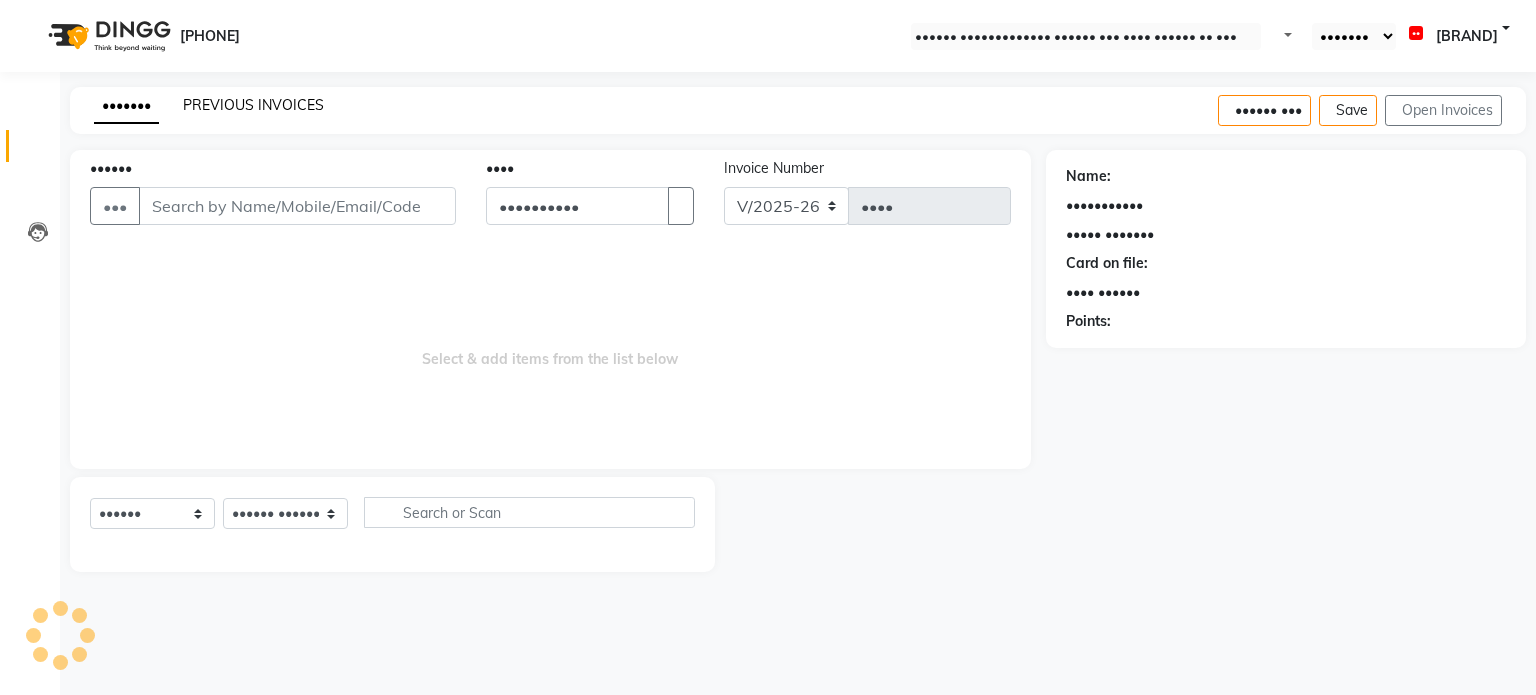 click on "PREVIOUS INVOICES" at bounding box center (253, 105) 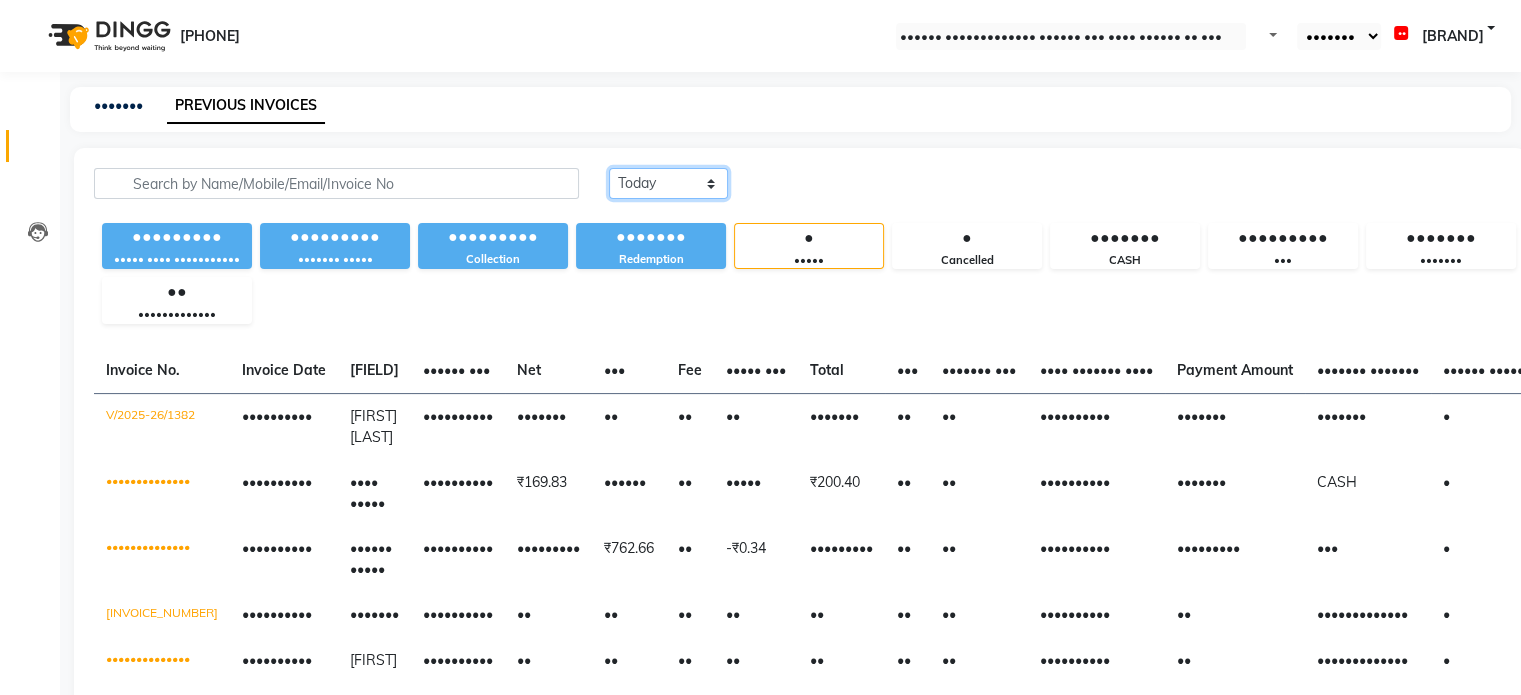click on "[DATE_RANGE]" at bounding box center [668, 183] 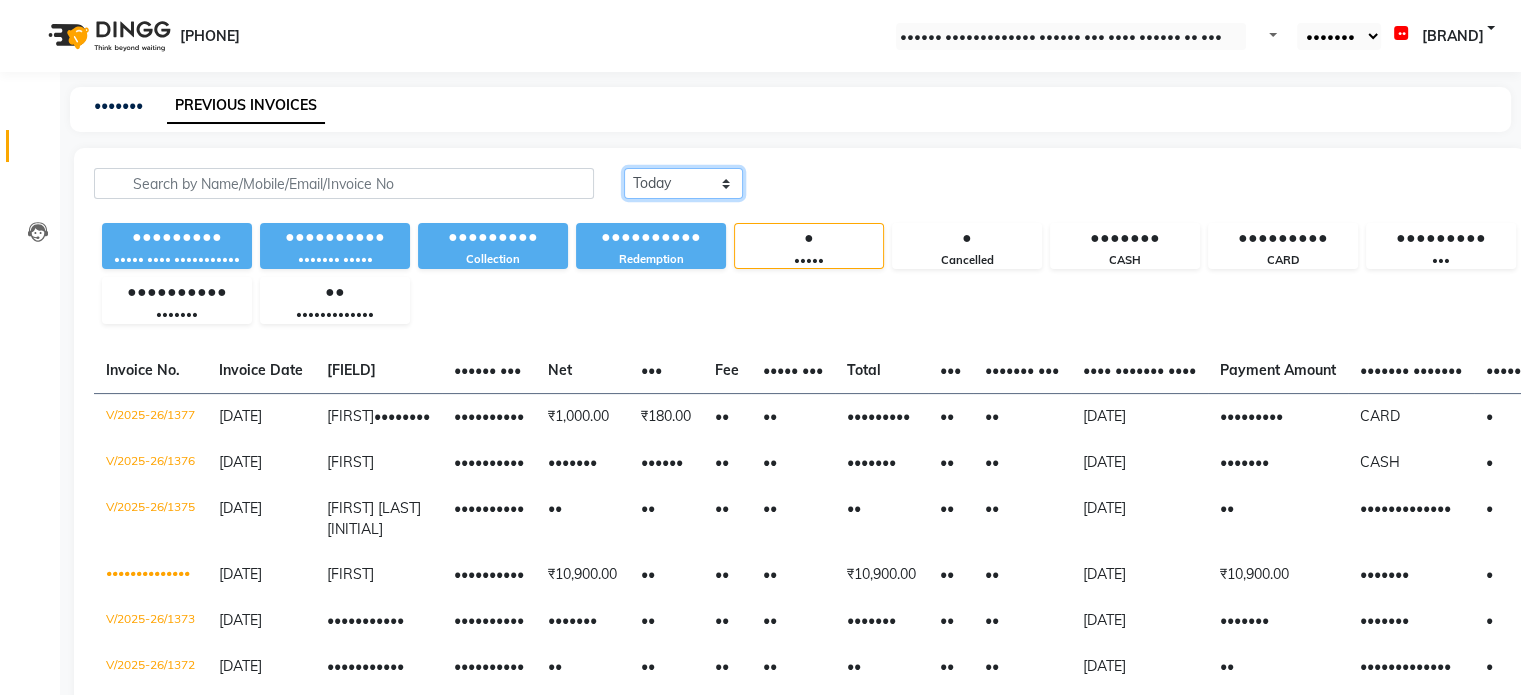 click on "[DATE_RANGE]" at bounding box center (683, 183) 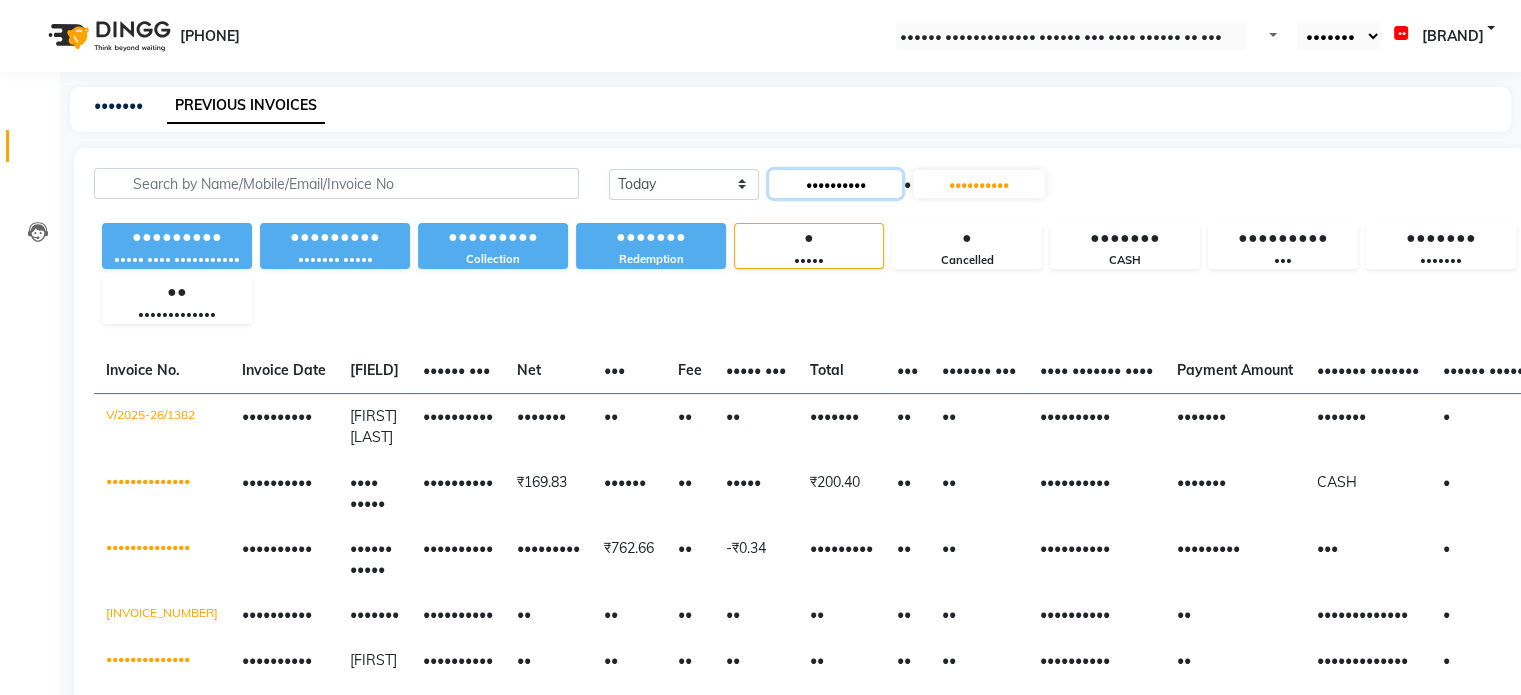 click on "••••••••••" at bounding box center [835, 184] 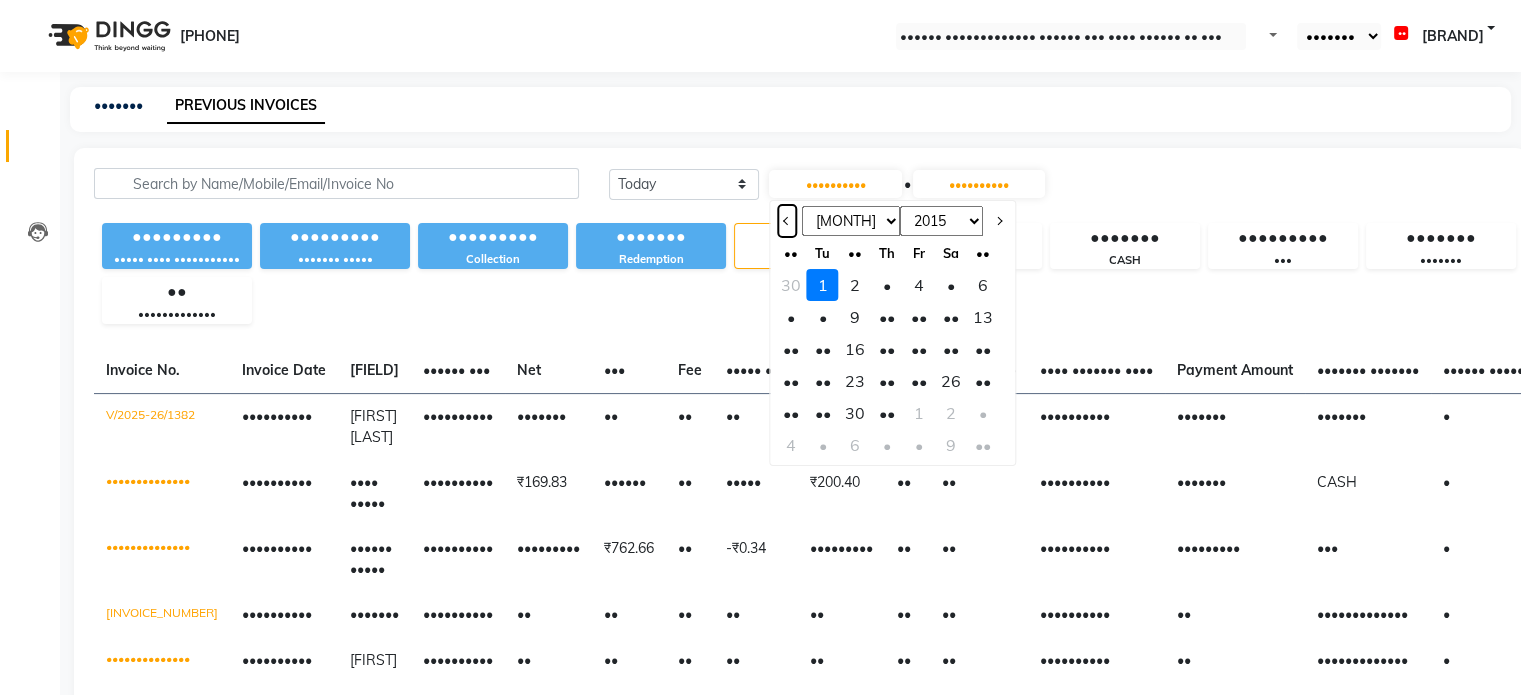 click at bounding box center (787, 221) 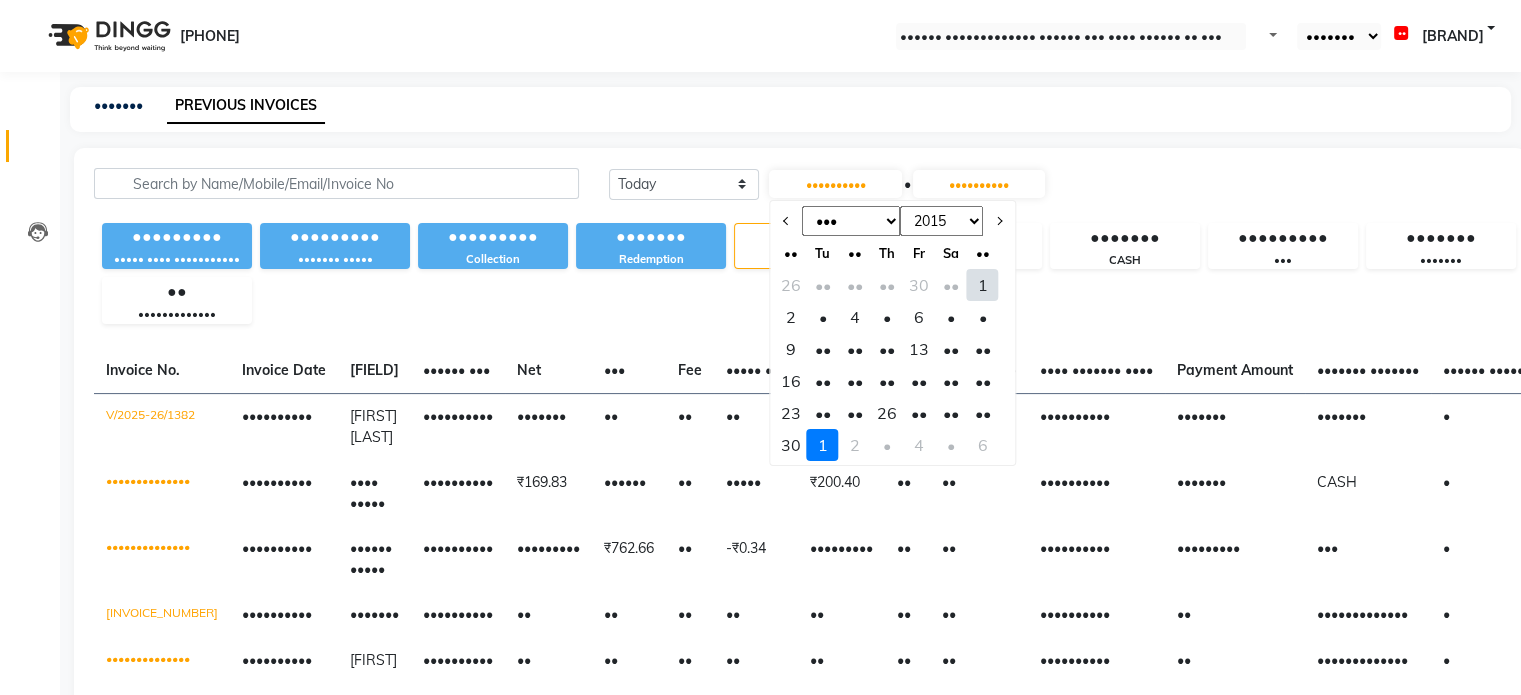 click on "1" at bounding box center [983, 285] 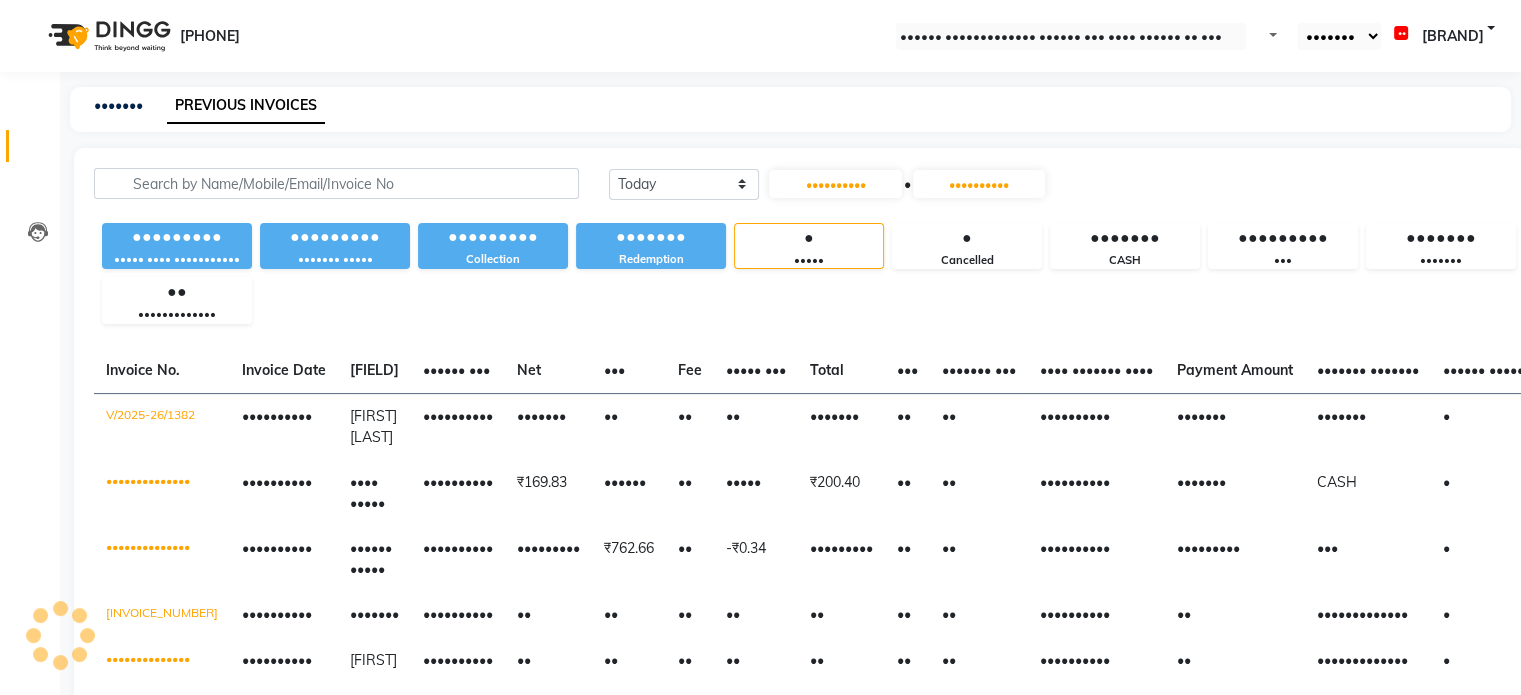click on "••••• ••••••••• •••••• ••••• •••••••••• • •••••••••• ••••••••• ••••• •••• ••••••••••• ••••••••• ••••••• •••••  ••••••••• •••••••••• ••••••• •••••••••• • ••••• • ••••••••• ••••••• •••• ••••••••• ••• ••••••• ••••••• •• •••••••••••••  ••••••• •••   ••••••• ••••   •••••• ••••   •••••• •••   •••   •••   •••   ••••• •••   •••••   •••   ••••••• •••   •••• ••••••• ••••   ••••••• ••••••   ••••••• •••••••   •••••• ••••••   ••••••   ••••••••••••••  •••••••••• •••••• ••••   •••••••••• ••••••• ••  ••  •• ••••••• •• •• •••••••••• •••••••  ••••••• • ••••  ••••••••••••••  •••••••••• •••• •••••   •••••••••• ••••••• ••••••  ••  ••••• ••••••• •• •• •••••••••• •••••••  •••• • ••••  ••••••••••••••  •••••••••• •••••• •••••   •••••••••• ••••••••• •••••••  ••  •••••• ••••••••• •• •• •••••••••• •••••••••  ••• • ••••  ••••••••••••••  •••••••••• •••••••   •••••••••• •• ••  ••  •• •• •• •• •••••••••• ••  ••••••••••••• • ••••  ••••••••••••••  •••••••••• •••••" at bounding box center (800, 455) 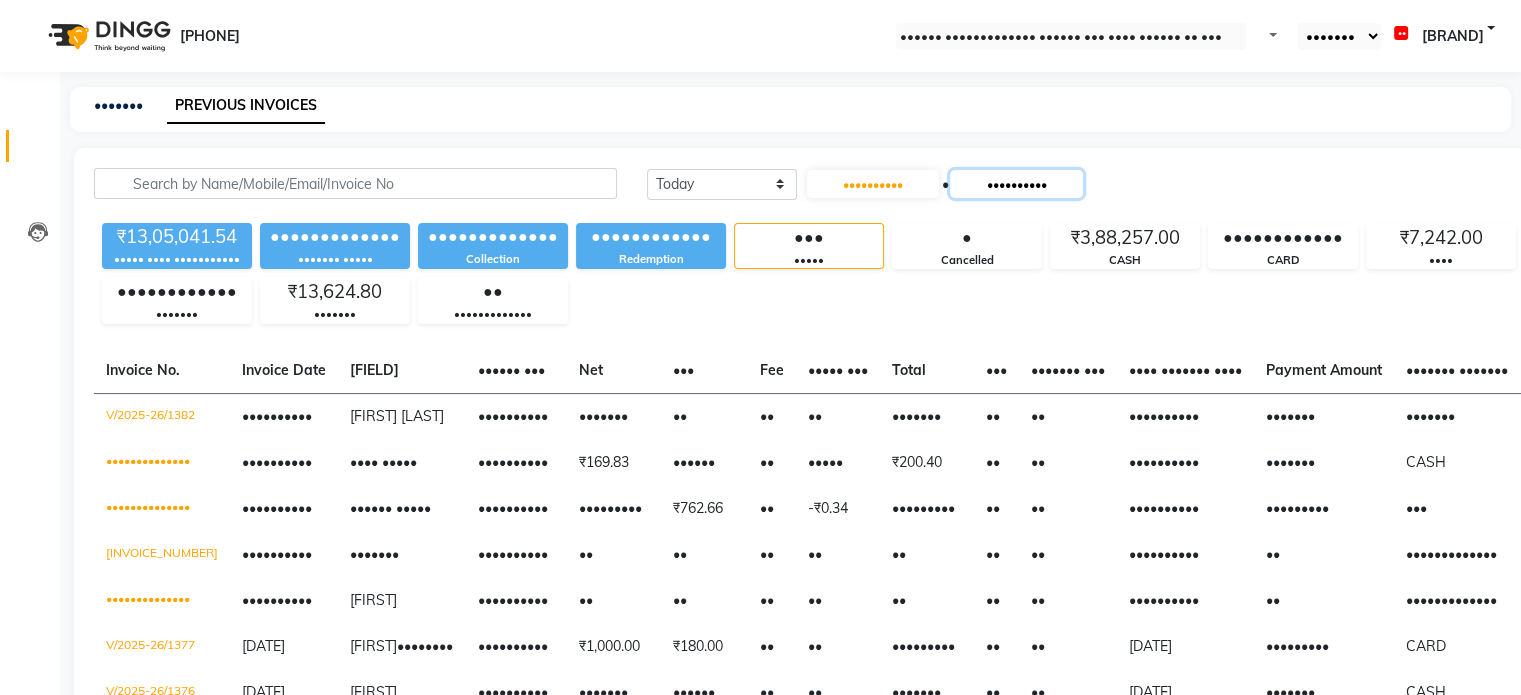 click on "••••••••••" at bounding box center (1016, 184) 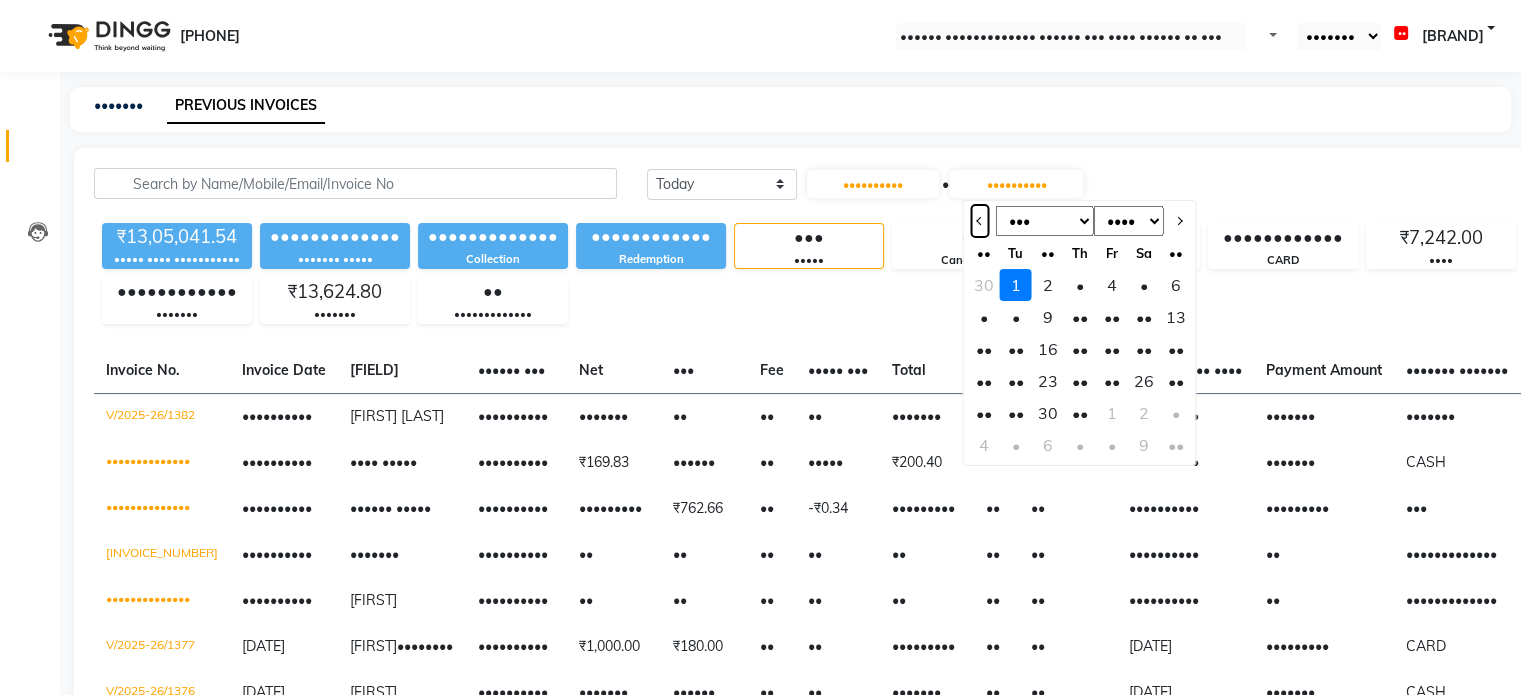 click at bounding box center [979, 221] 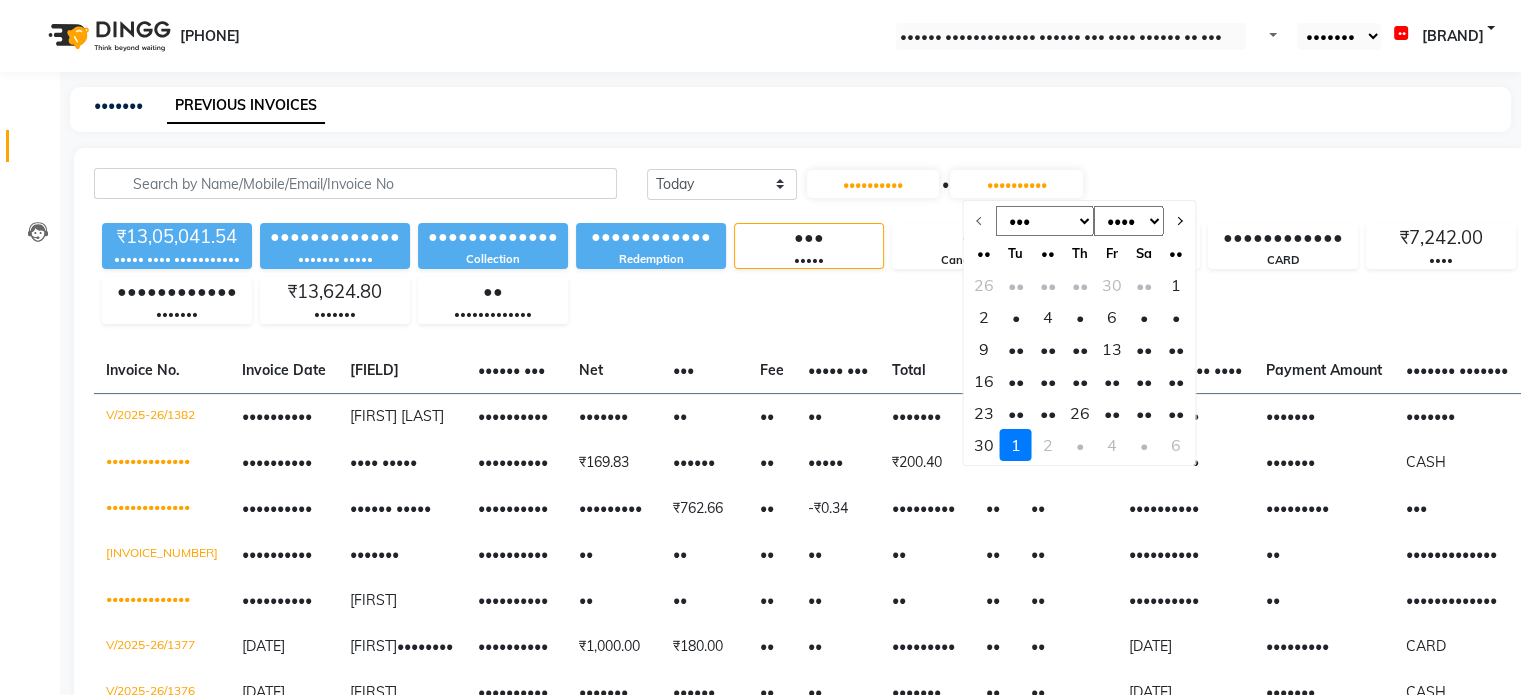 click on "30" at bounding box center (983, 445) 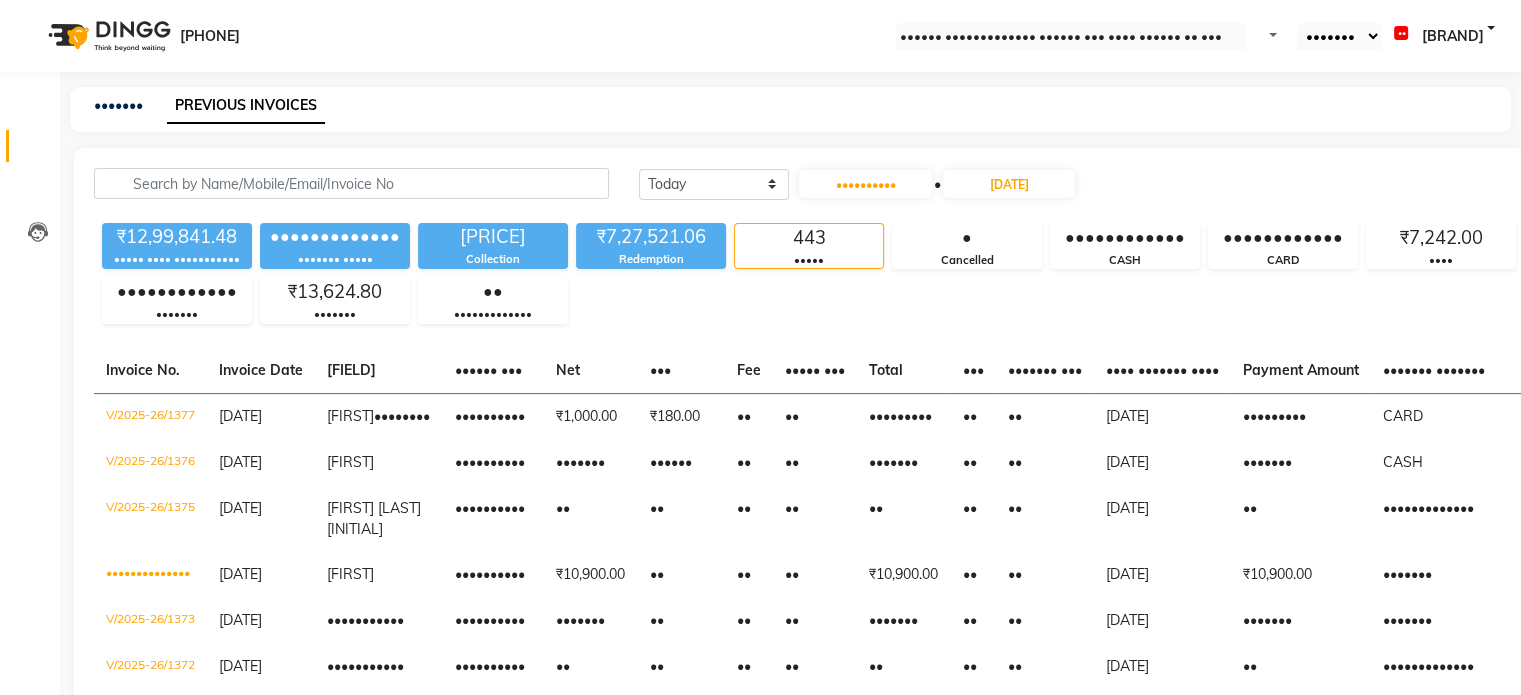 drag, startPoint x: 456, startPoint y: 239, endPoint x: 558, endPoint y: 235, distance: 102.0784 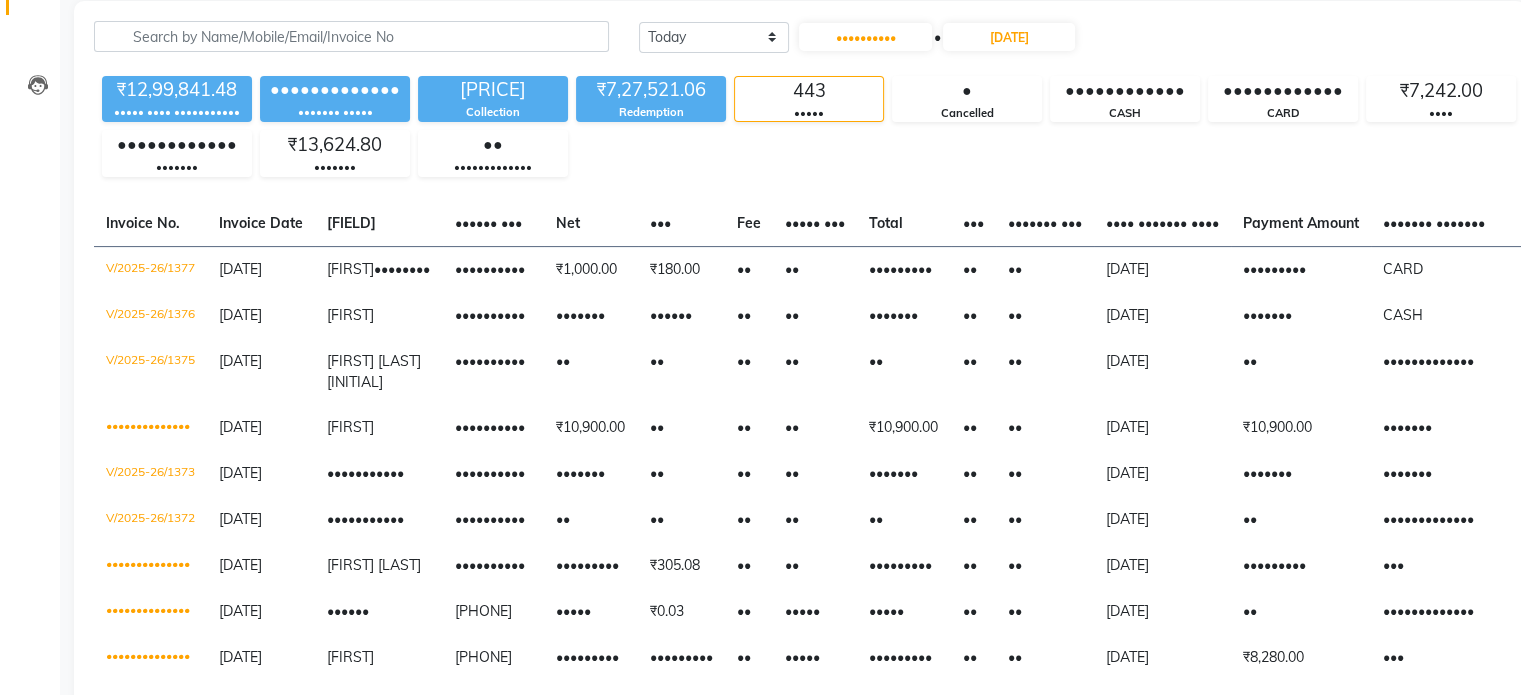 scroll, scrollTop: 0, scrollLeft: 0, axis: both 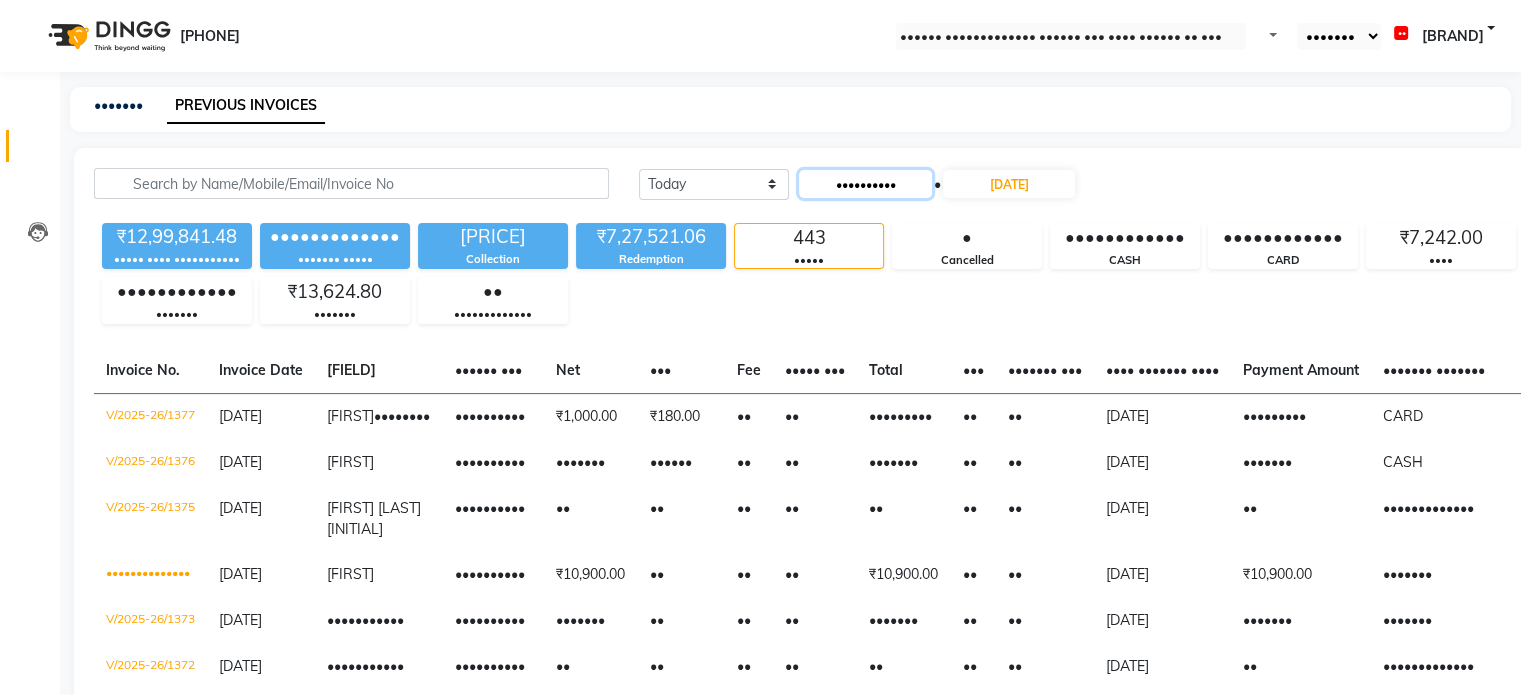 click on "••••••••••" at bounding box center (865, 184) 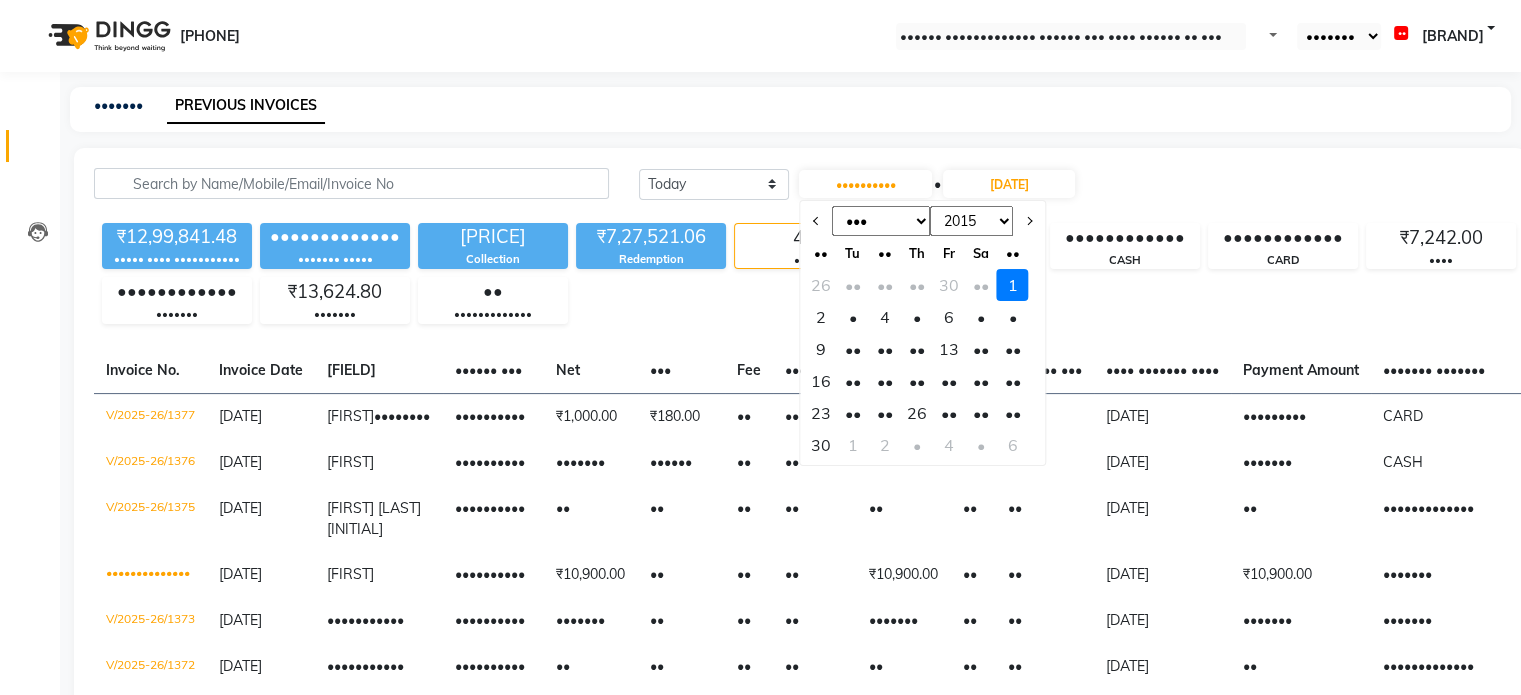 click on "••" at bounding box center [917, 381] 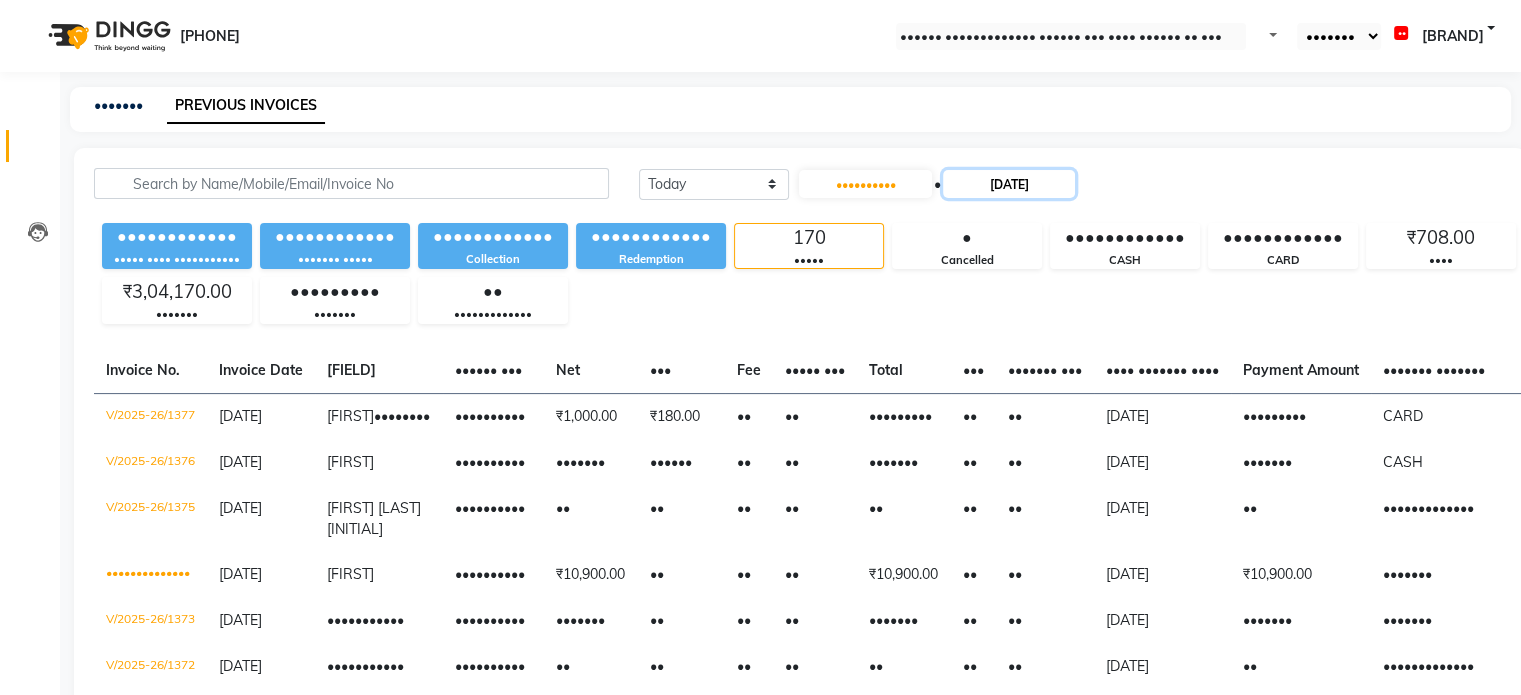 click on "[DATE]" at bounding box center (1009, 184) 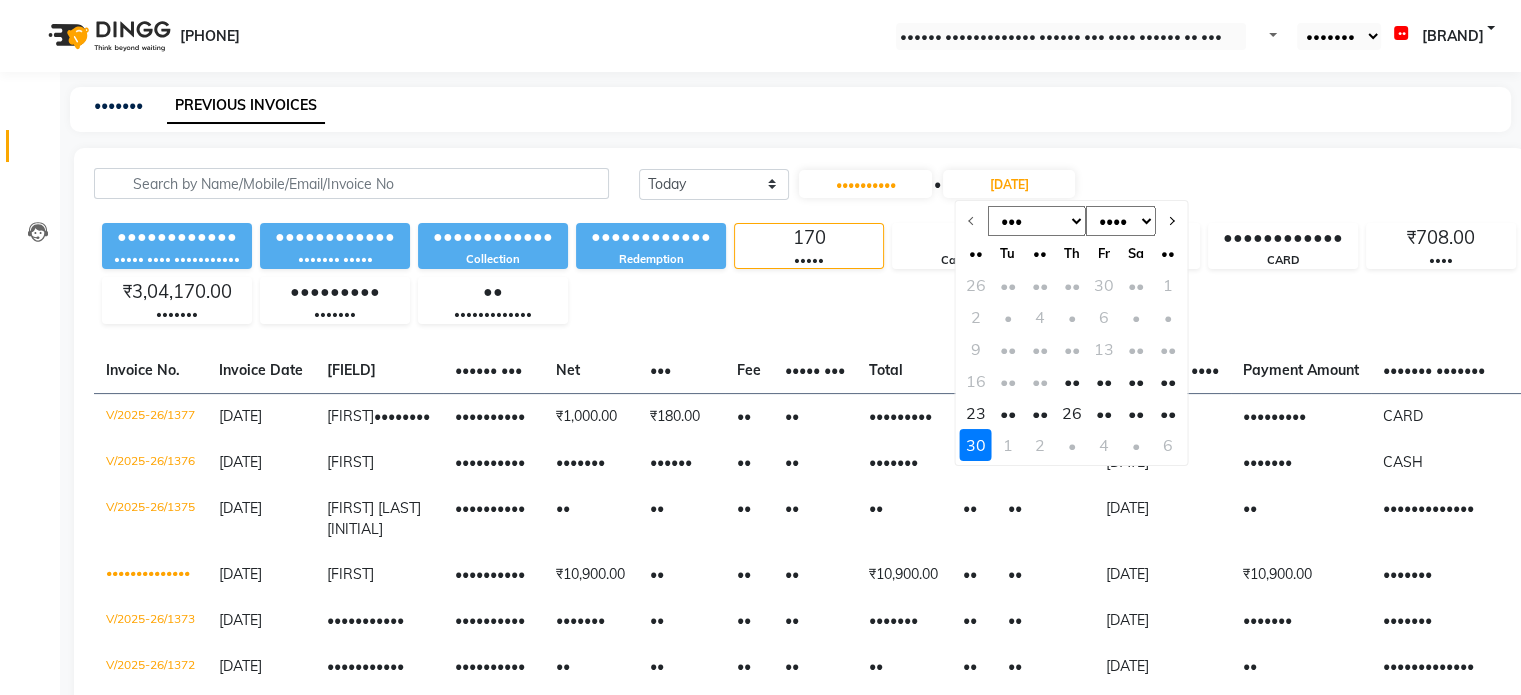 click on "••" at bounding box center [1072, 381] 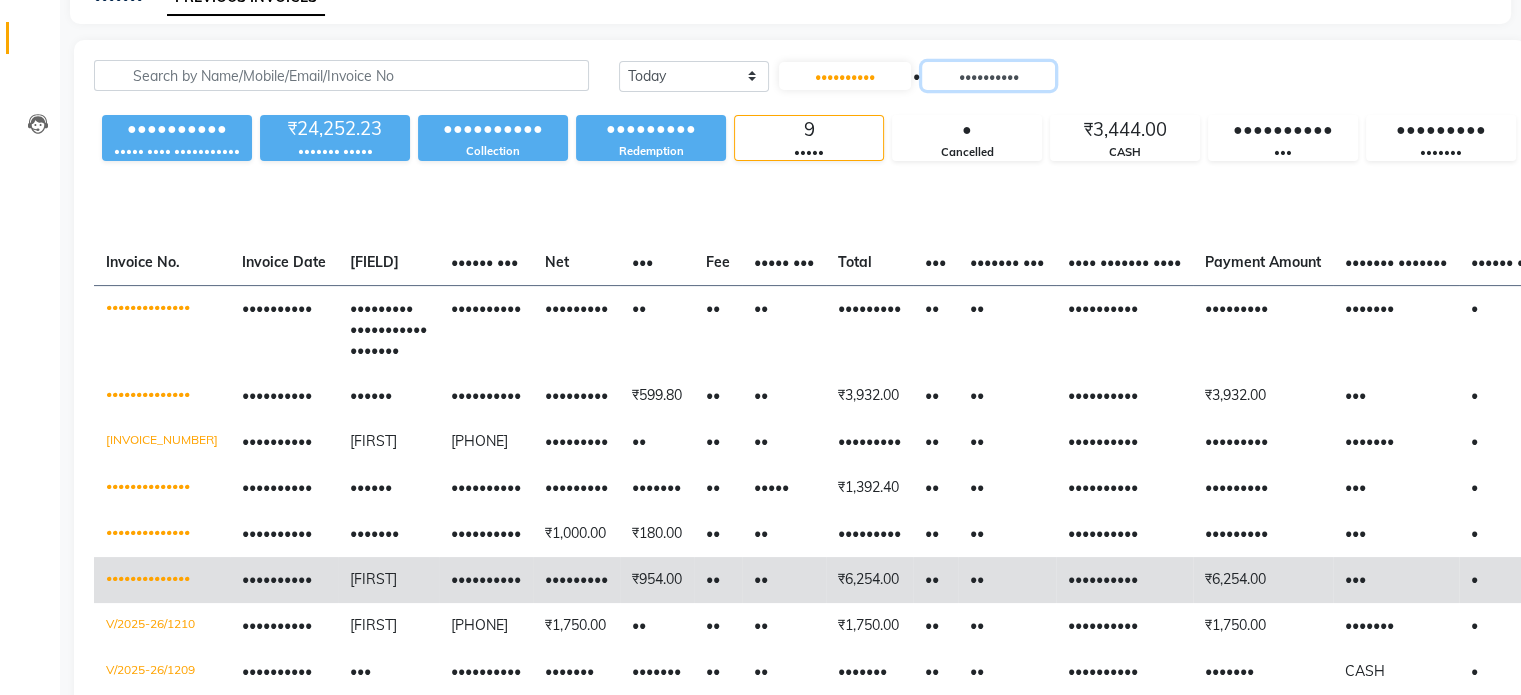 scroll, scrollTop: 0, scrollLeft: 0, axis: both 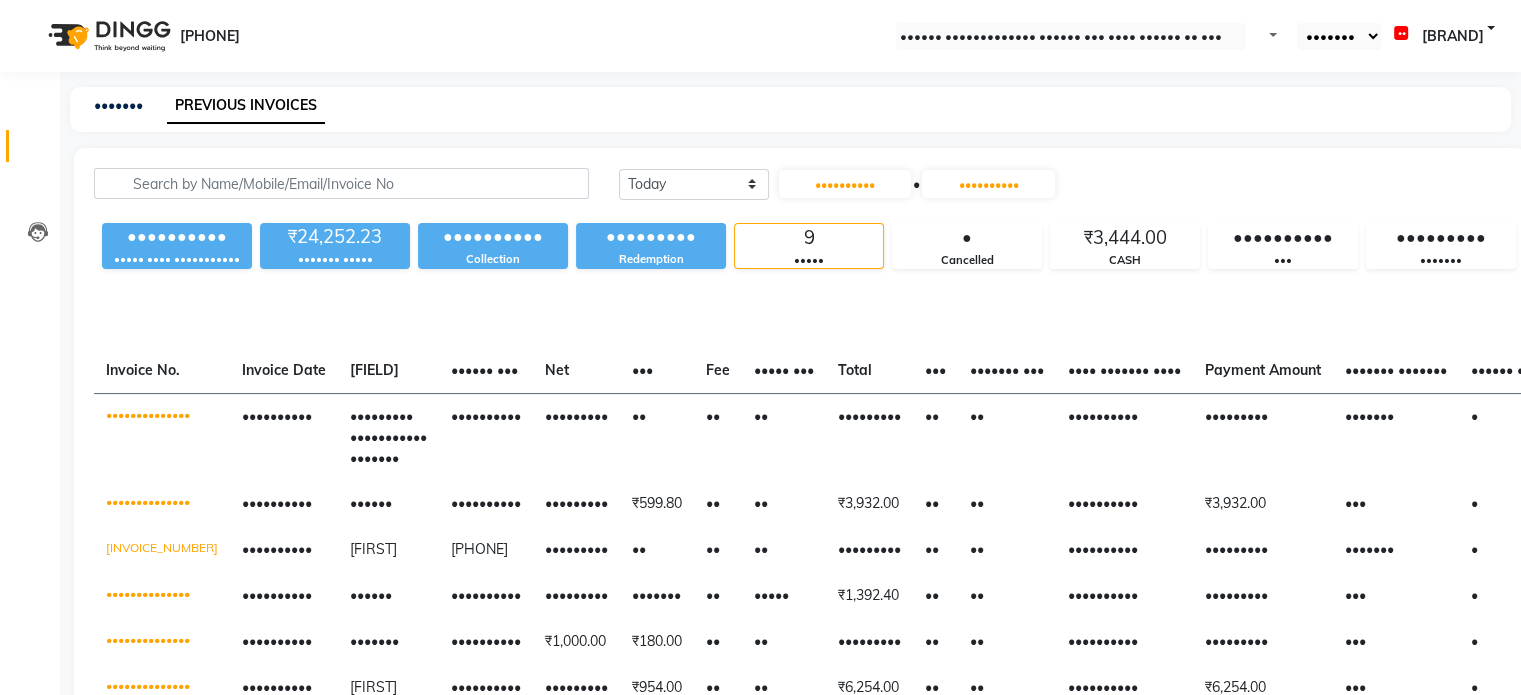 click on "PREVIOUS INVOICES" at bounding box center [246, 106] 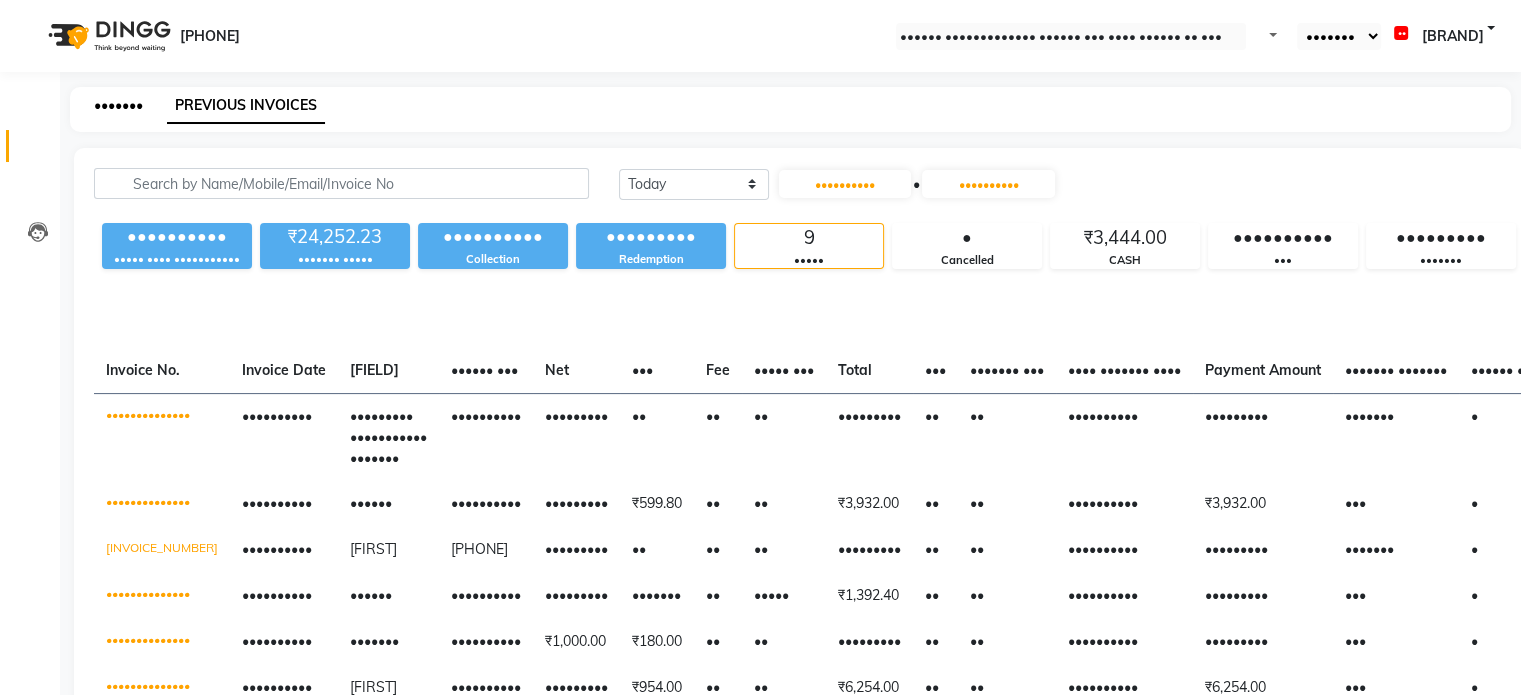 click on "•••••••" at bounding box center (118, 105) 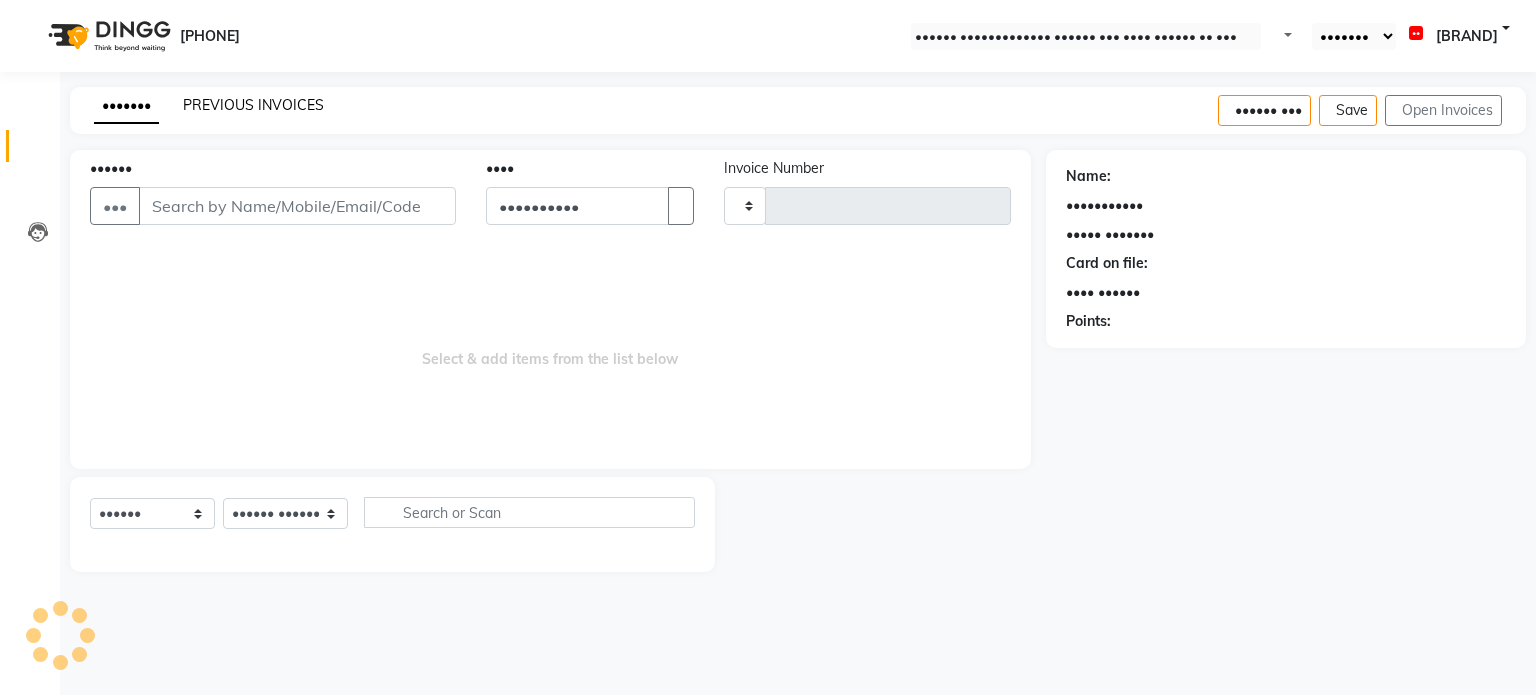 click on "PREVIOUS INVOICES" at bounding box center (253, 105) 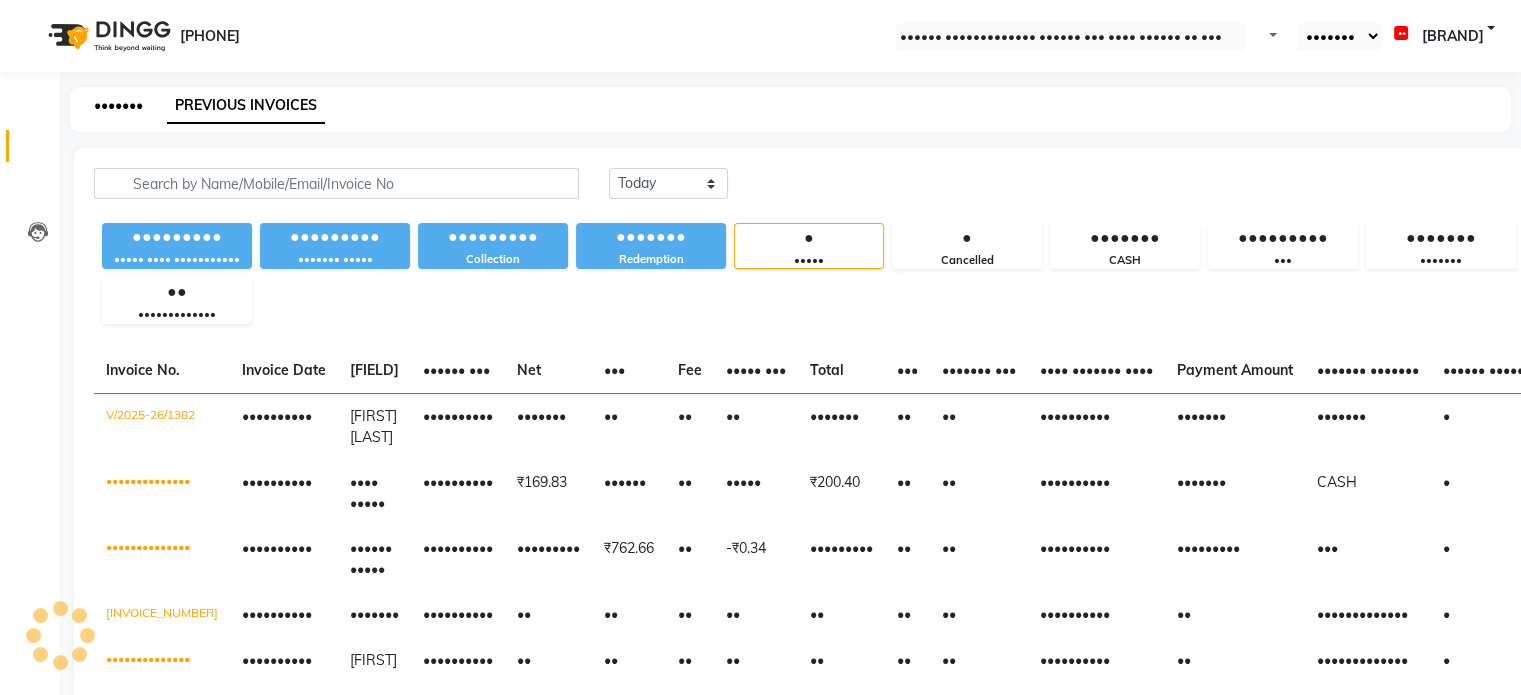 click on "•••••••" at bounding box center (118, 105) 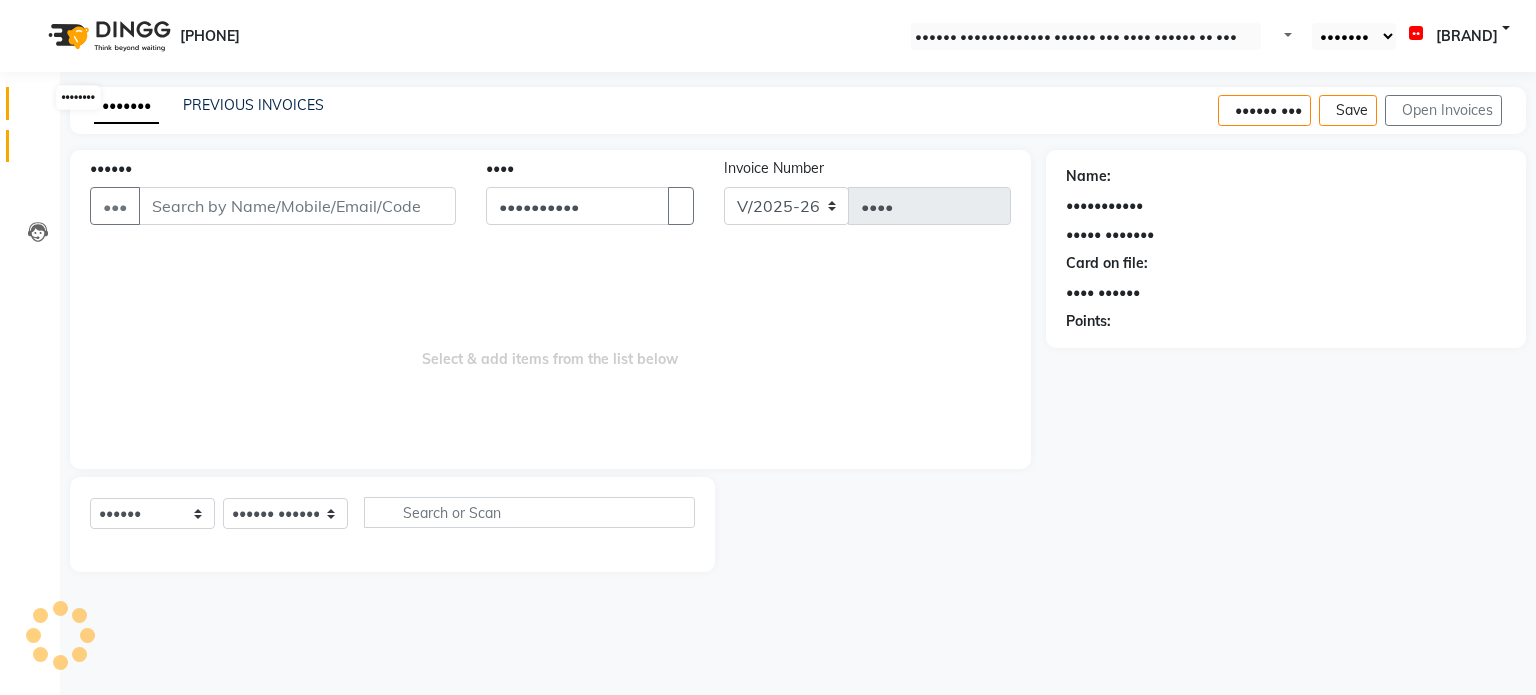 click at bounding box center [38, 108] 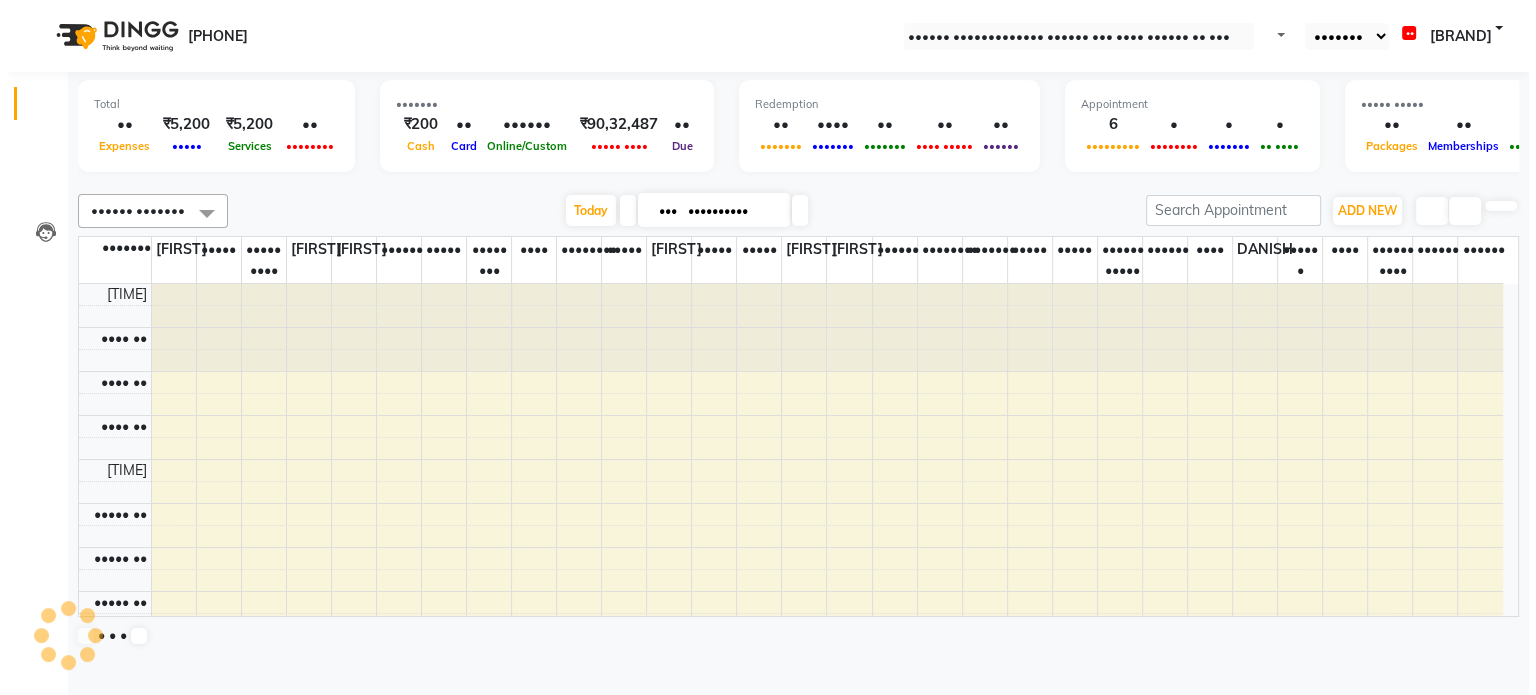 scroll, scrollTop: 0, scrollLeft: 0, axis: both 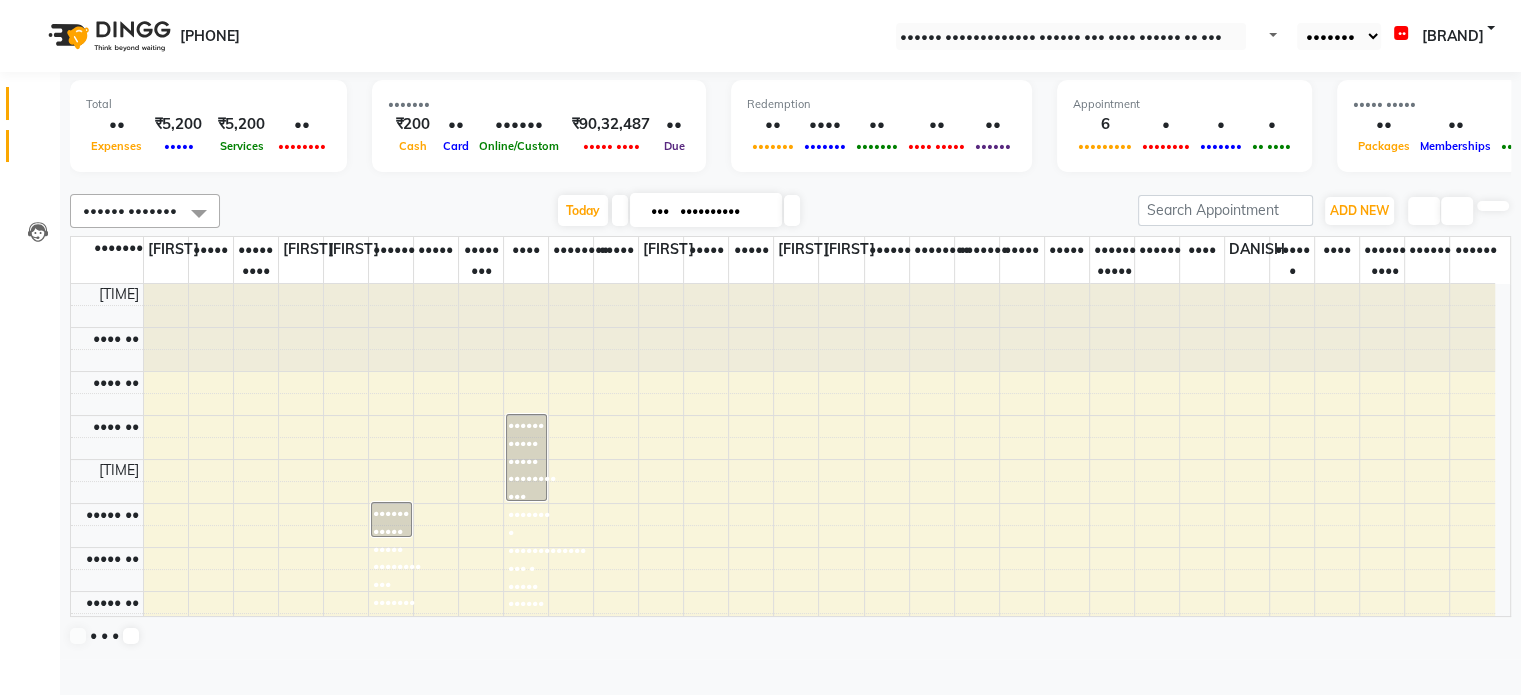 click on "•••••••" at bounding box center (30, 146) 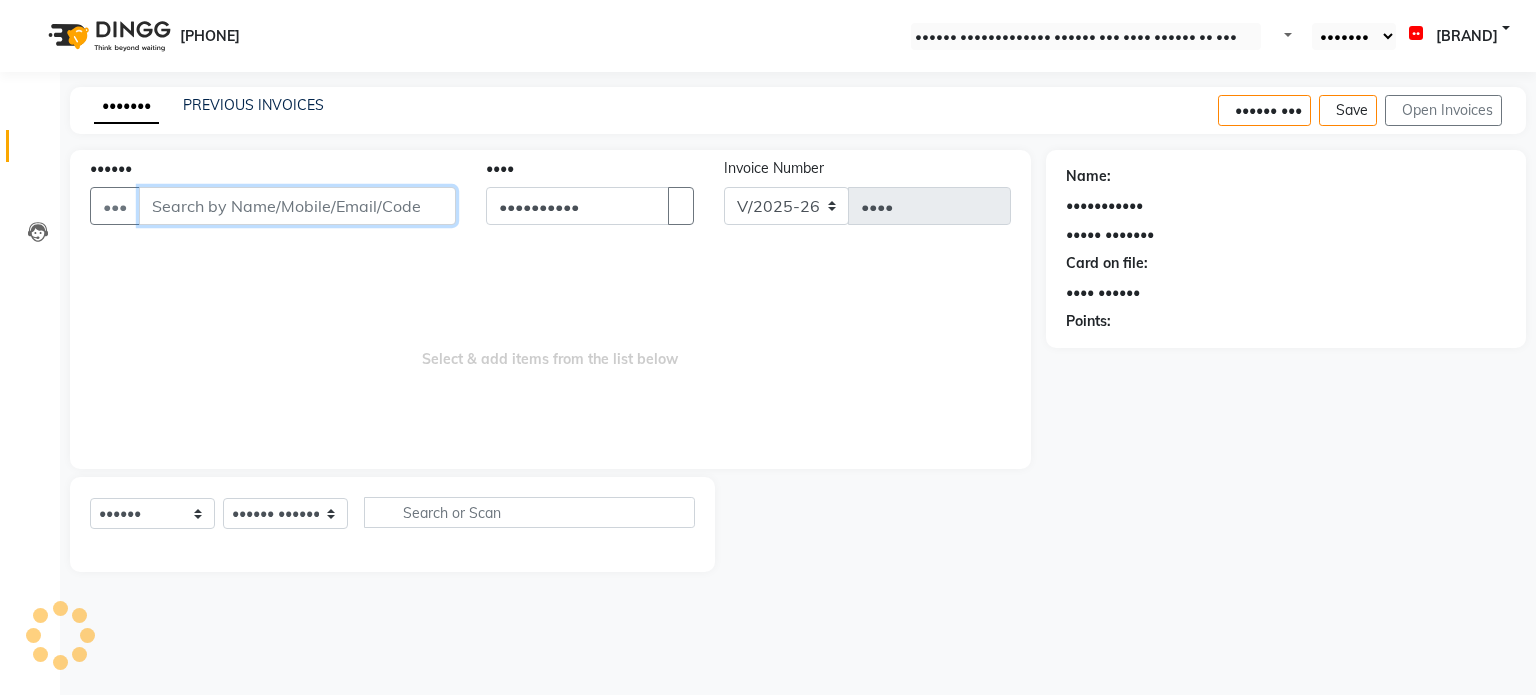 click on "••••••" at bounding box center (297, 206) 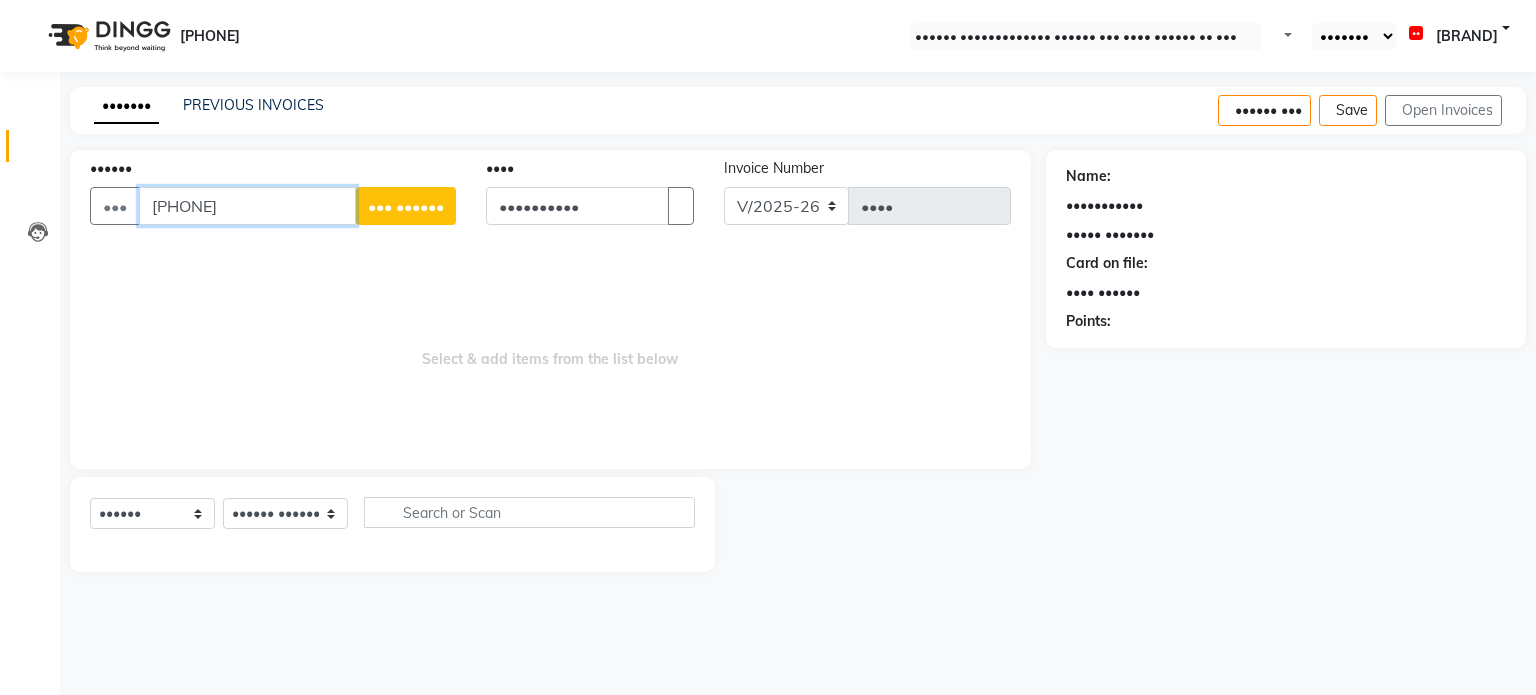 type on "[PHONE]" 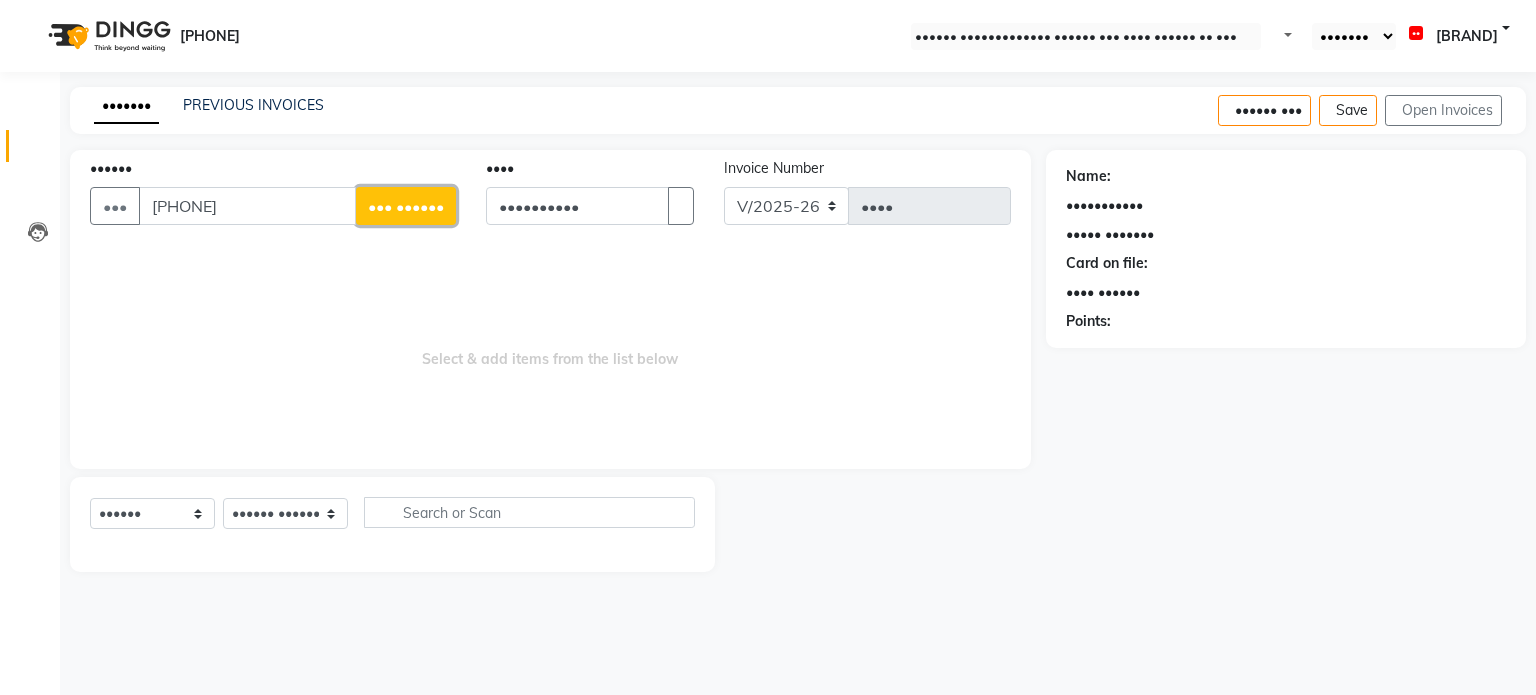 click on "••• ••••••" at bounding box center [406, 206] 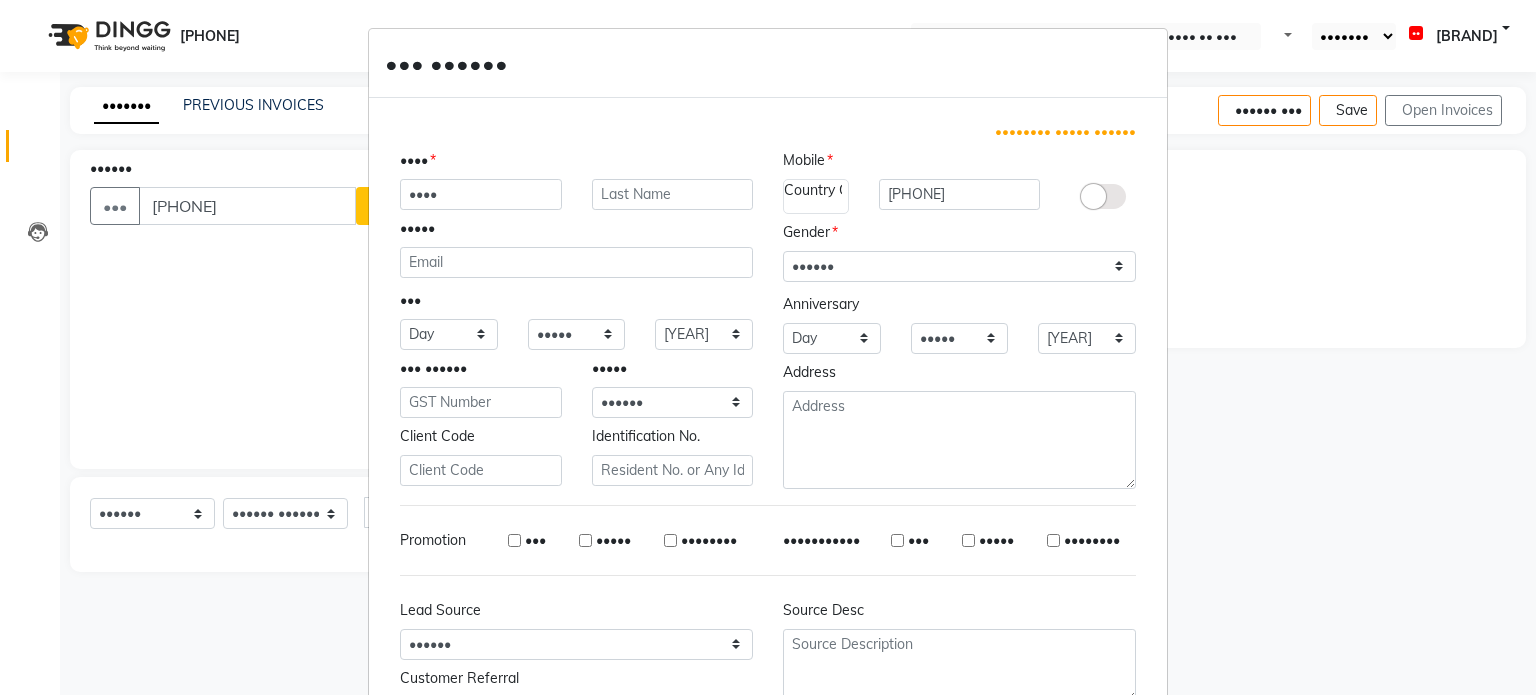 type on "••••" 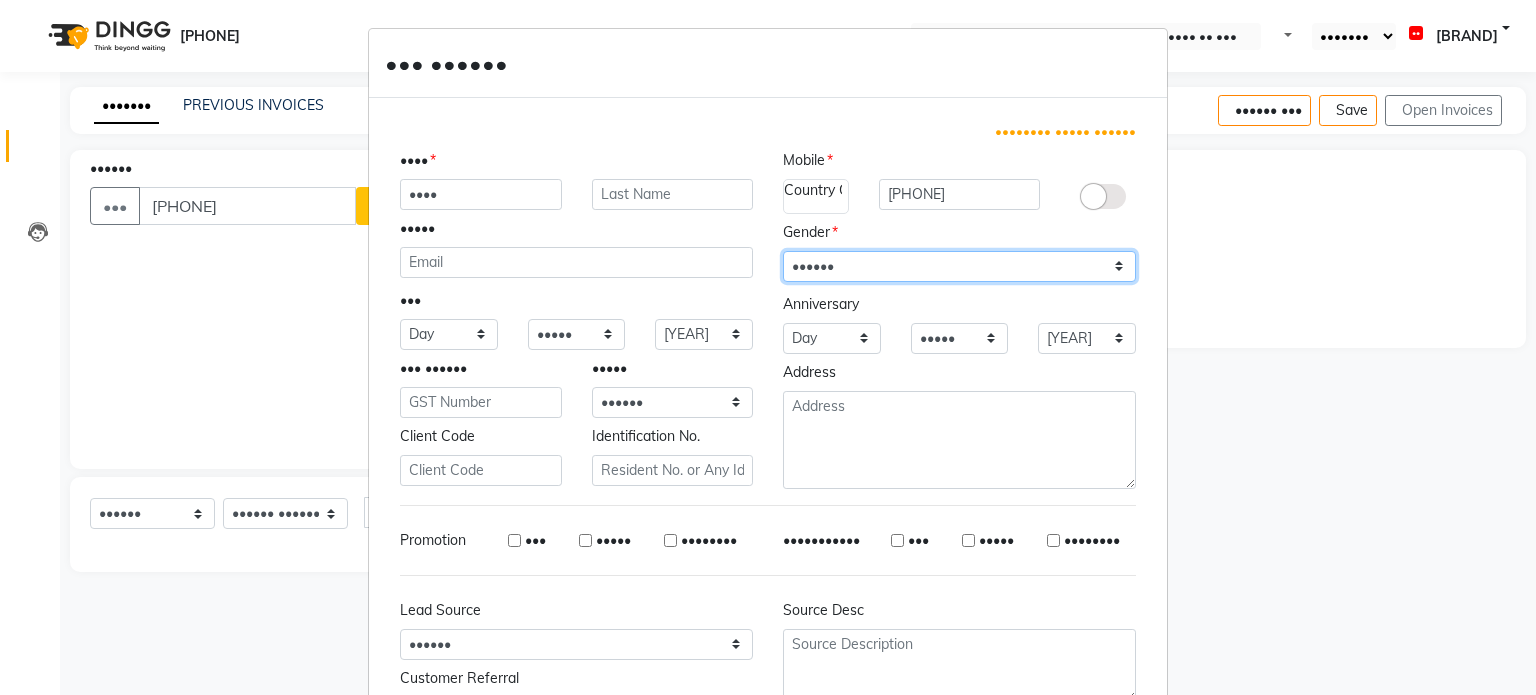 click on "Select [GENDER] [GENDER] [GENDER] Prefer Not To Say" at bounding box center (959, 266) 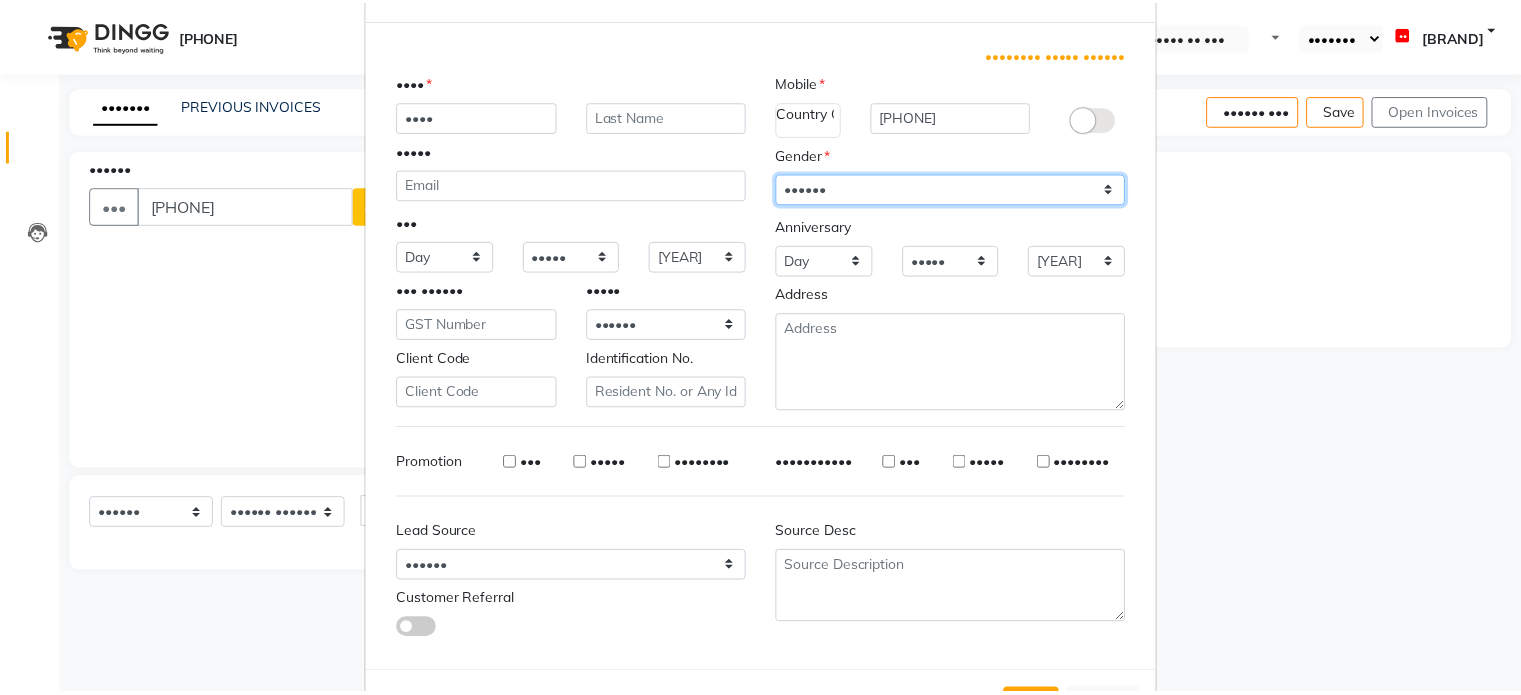 scroll, scrollTop: 161, scrollLeft: 0, axis: vertical 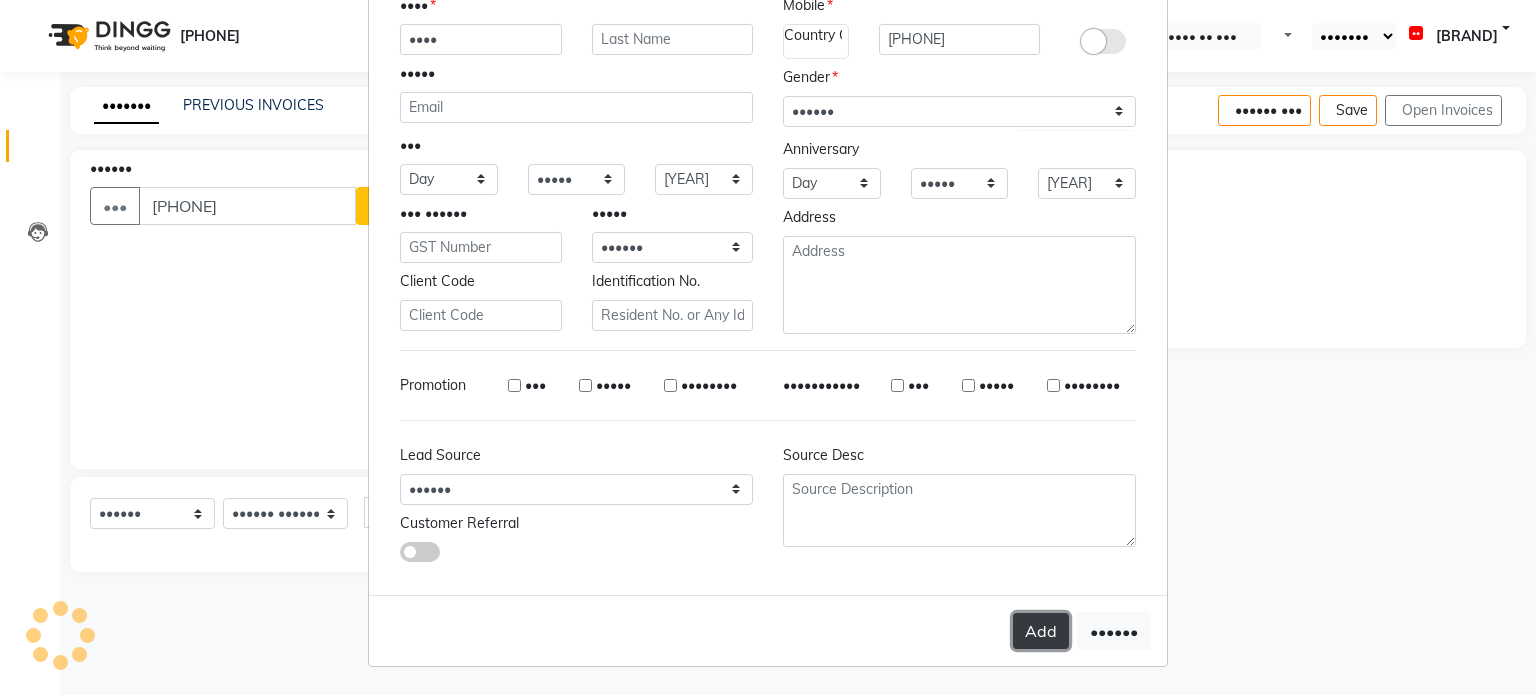 click on "Add" at bounding box center [1041, 631] 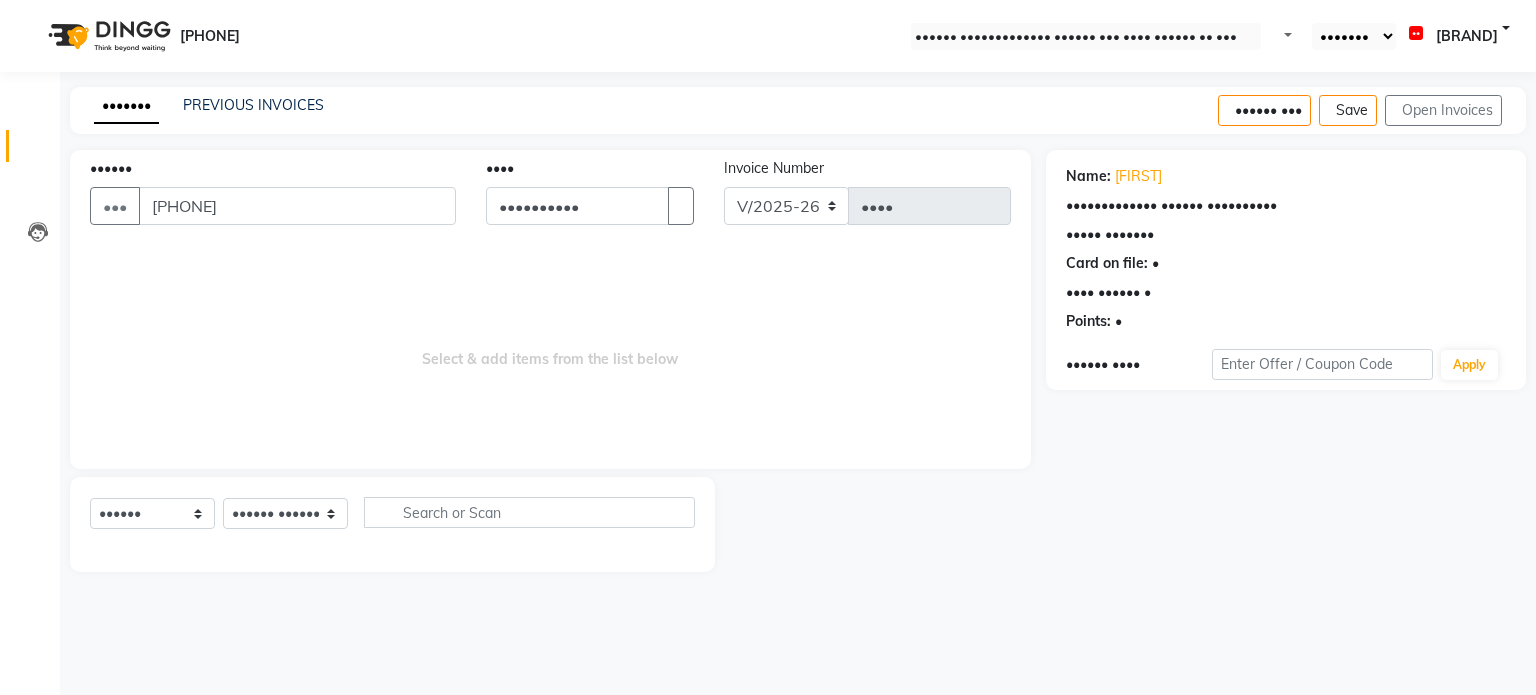 click on "••••••  •••••••  •••••••  ••••••••••  ••••••• ••••••• ••••••• •••• ••••  •••••• ••••••• ••••• ••••• ••••• •••• ••••  •••••• •••••• ••••• ••• •••• •••••• •••••• •••••• ••••• ••••• ••••• •••• •••••• ••••• ••••• •••••• •••• ••••• •••••••• ••••• ••••••• •••••• ••••• •••••• ••••• ••••••  •••••••• ••••• • ••• ••••• •••• •••••••• •••• ••••• •••••• •••••• •••••• ••••••• •••• •••••• ••••••• ••••• ••••• ••••• ••••• •••••" at bounding box center (392, 524) 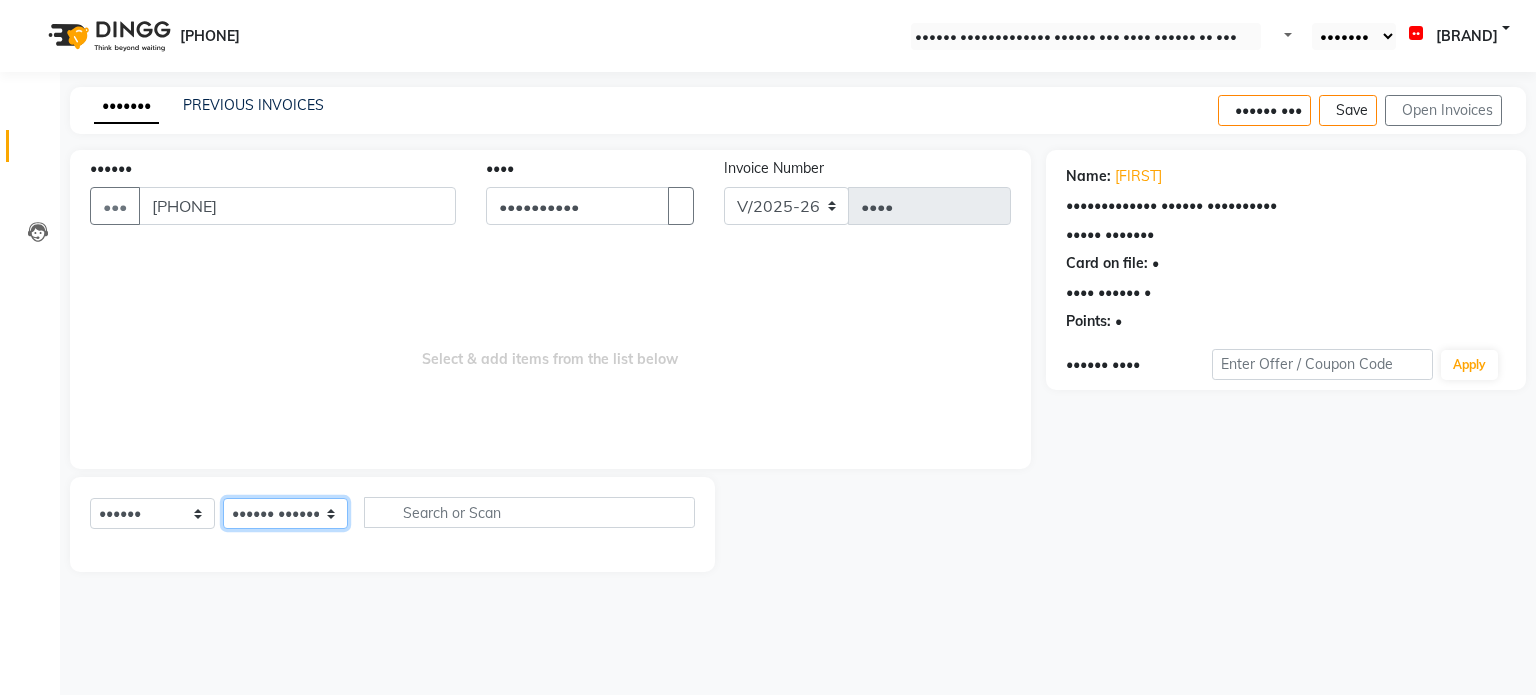 click on "•••••• ••••••• ••••• ••••• ••••• •••• ••••  •••••• •••••• ••••• ••• •••• •••••• •••••• •••••• ••••• ••••• ••••• •••• •••••• ••••• ••••• •••••• •••• ••••• •••••••• ••••• ••••••• •••••• ••••• •••••• ••••• ••••••  •••••••• ••••• • ••• ••••• •••• •••••••• •••• ••••• •••••• •••••• •••••• ••••••• •••• •••••• ••••••• ••••• ••••• ••••• ••••• •••••" at bounding box center (285, 513) 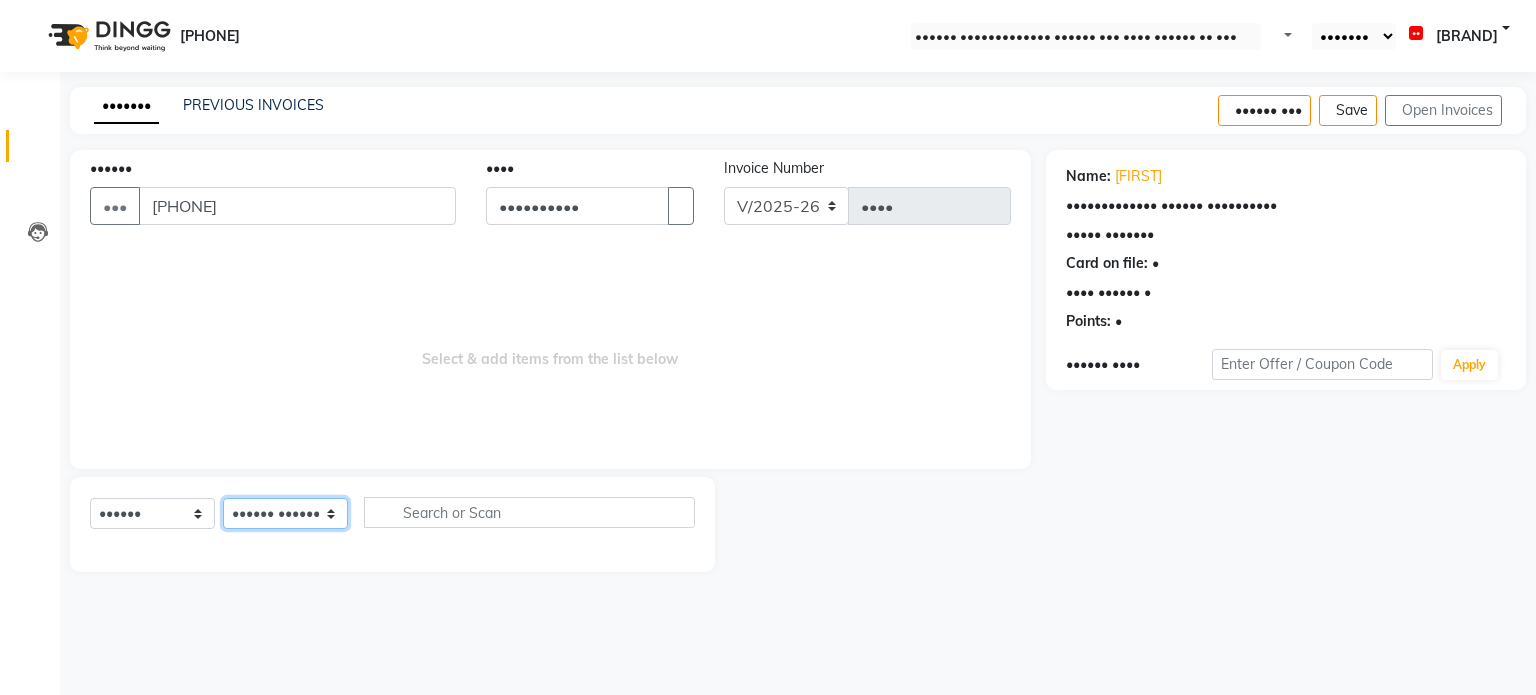 select on "39097" 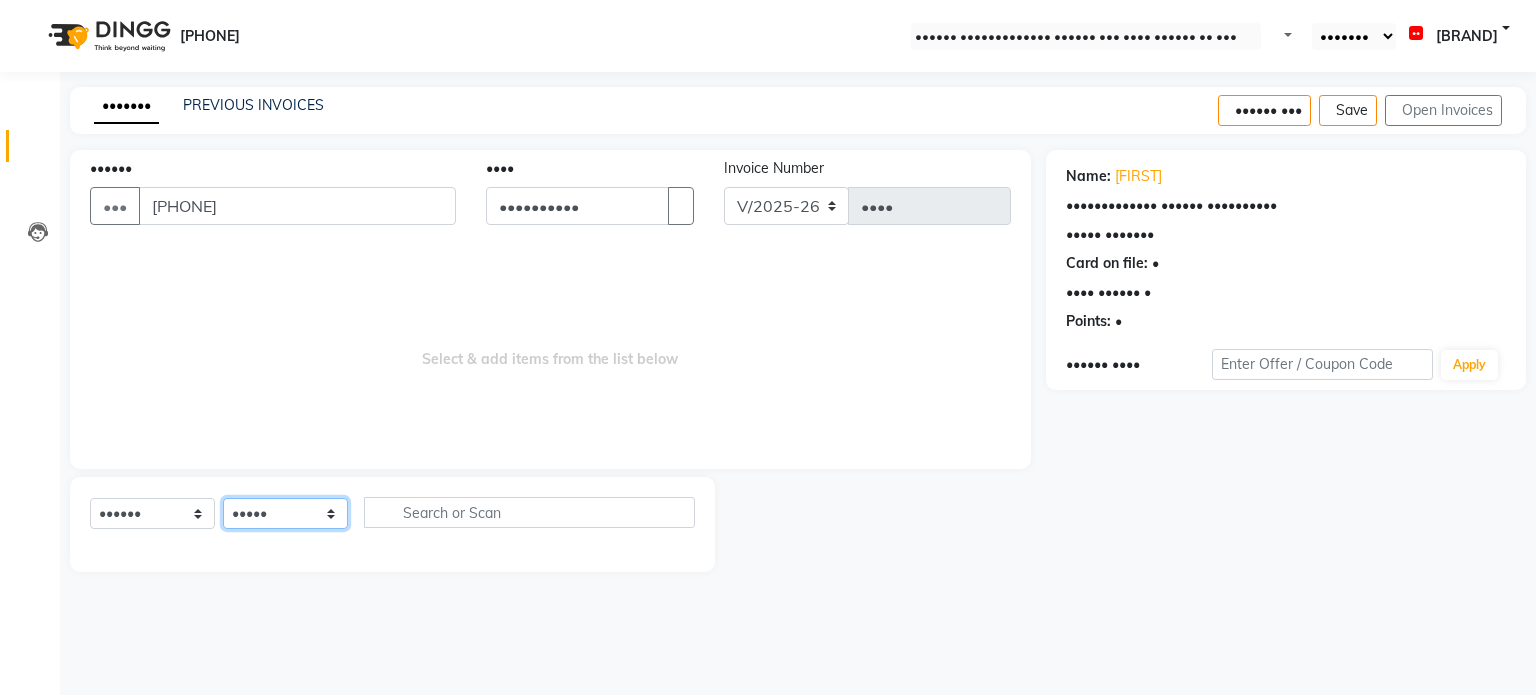 click on "•••••• ••••••• ••••• ••••• ••••• •••• ••••  •••••• •••••• ••••• ••• •••• •••••• •••••• •••••• ••••• ••••• ••••• •••• •••••• ••••• ••••• •••••• •••• ••••• •••••••• ••••• ••••••• •••••• ••••• •••••• ••••• ••••••  •••••••• ••••• • ••• ••••• •••• •••••••• •••• ••••• •••••• •••••• •••••• ••••••• •••• •••••• ••••••• ••••• ••••• ••••• ••••• •••••" at bounding box center (285, 513) 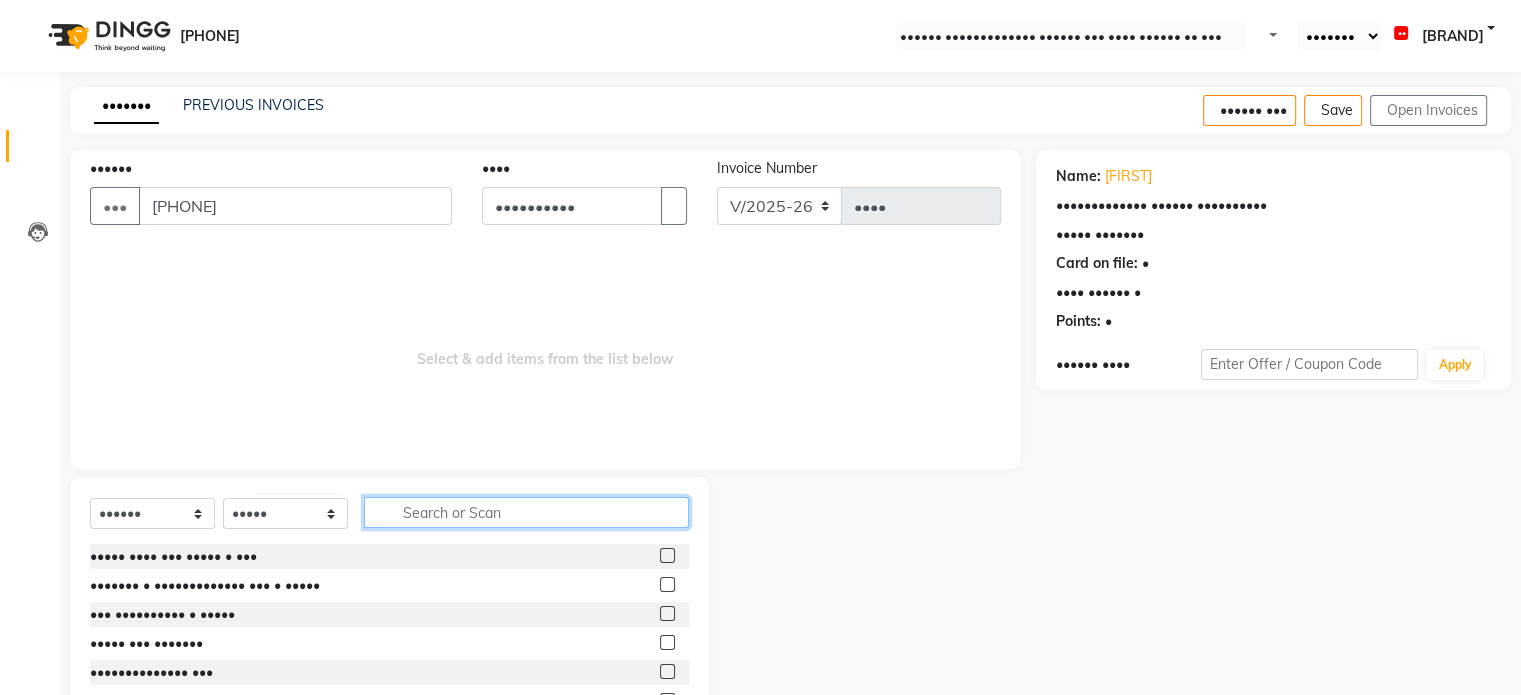 click at bounding box center (526, 512) 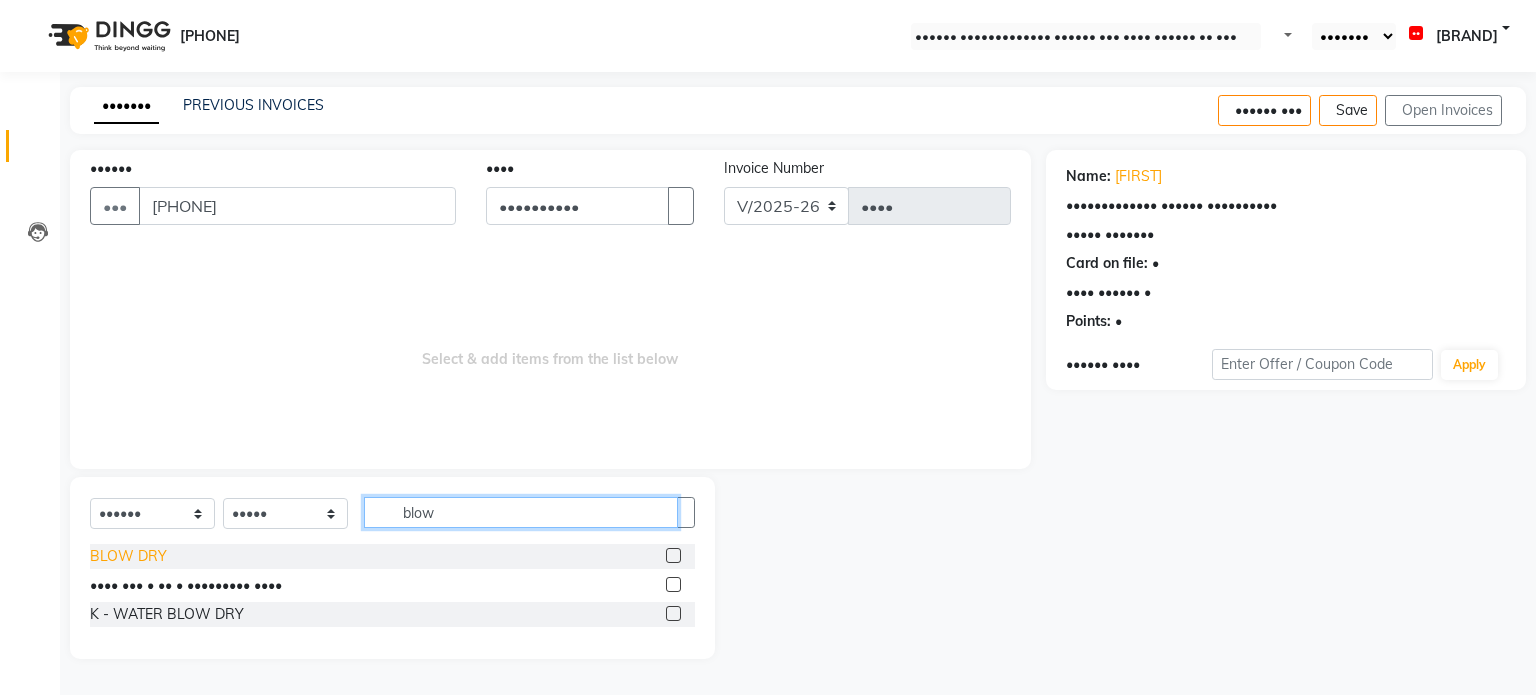 type on "blow" 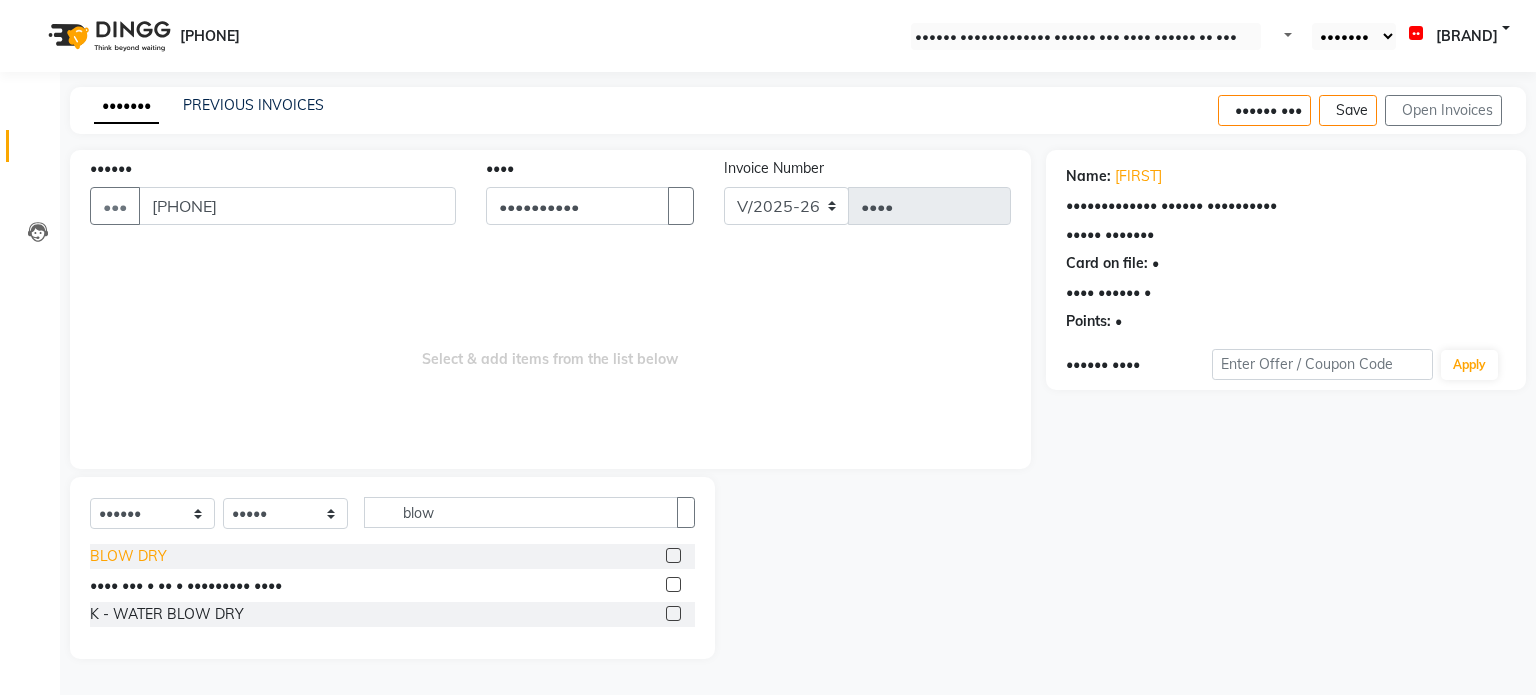 click on "BLOW DRY" at bounding box center [128, 556] 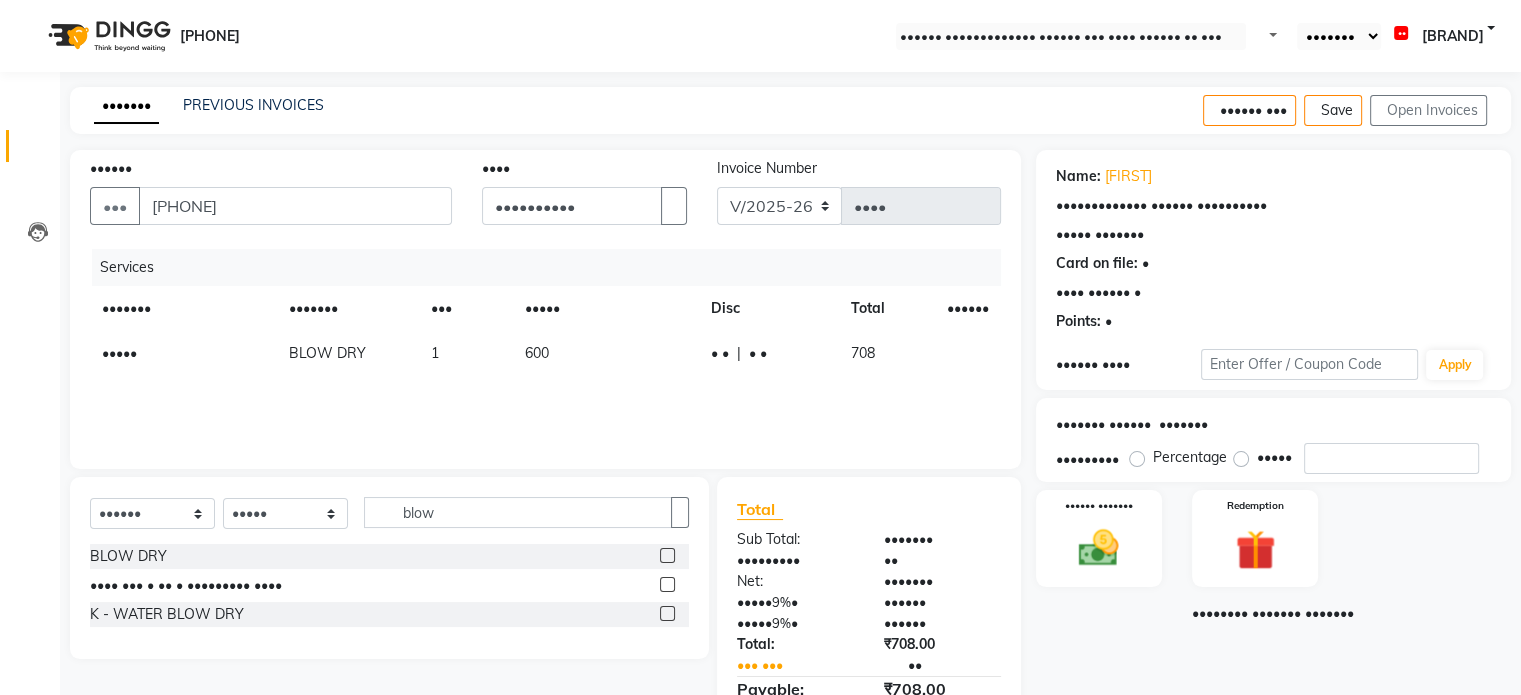 click on "•••••" at bounding box center (1274, 457) 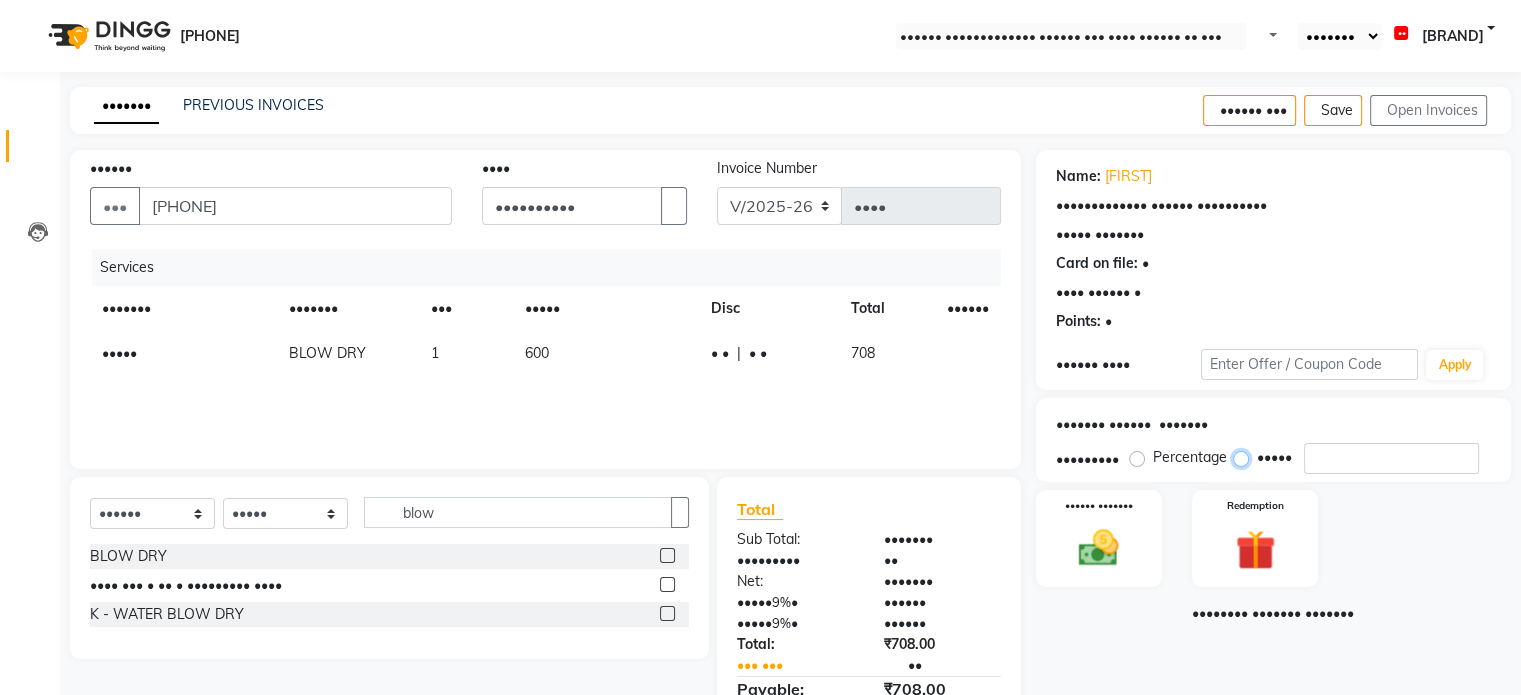 click on "•••••" at bounding box center (1245, 457) 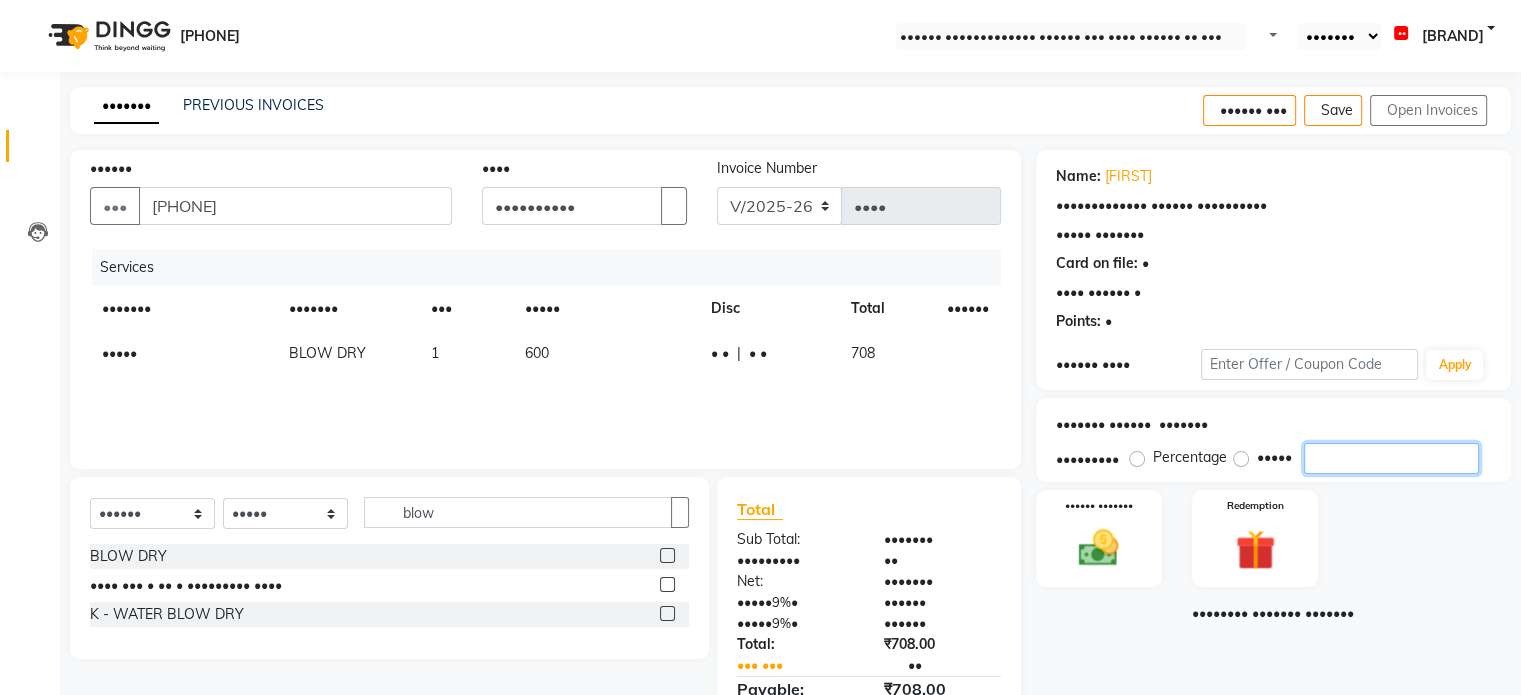 drag, startPoint x: 1374, startPoint y: 469, endPoint x: 1105, endPoint y: 448, distance: 269.81845 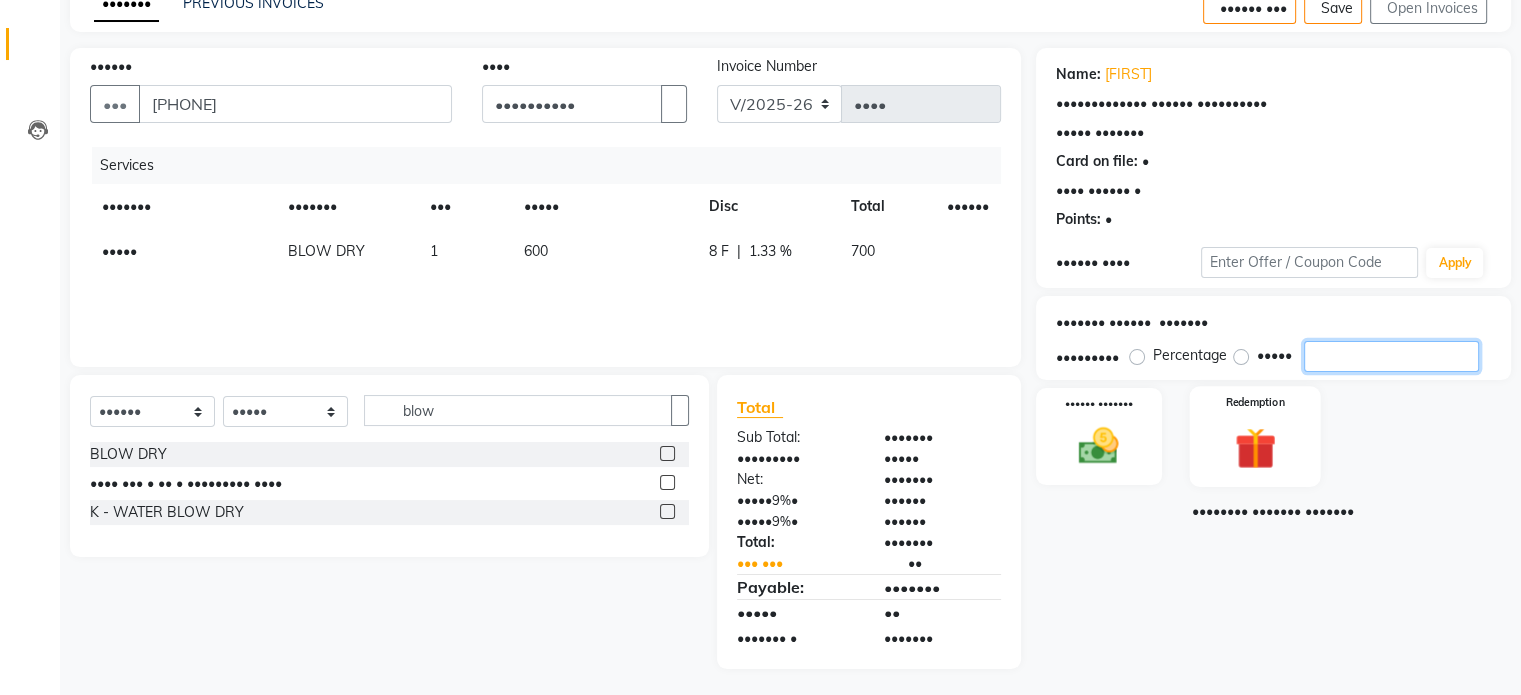 scroll, scrollTop: 105, scrollLeft: 0, axis: vertical 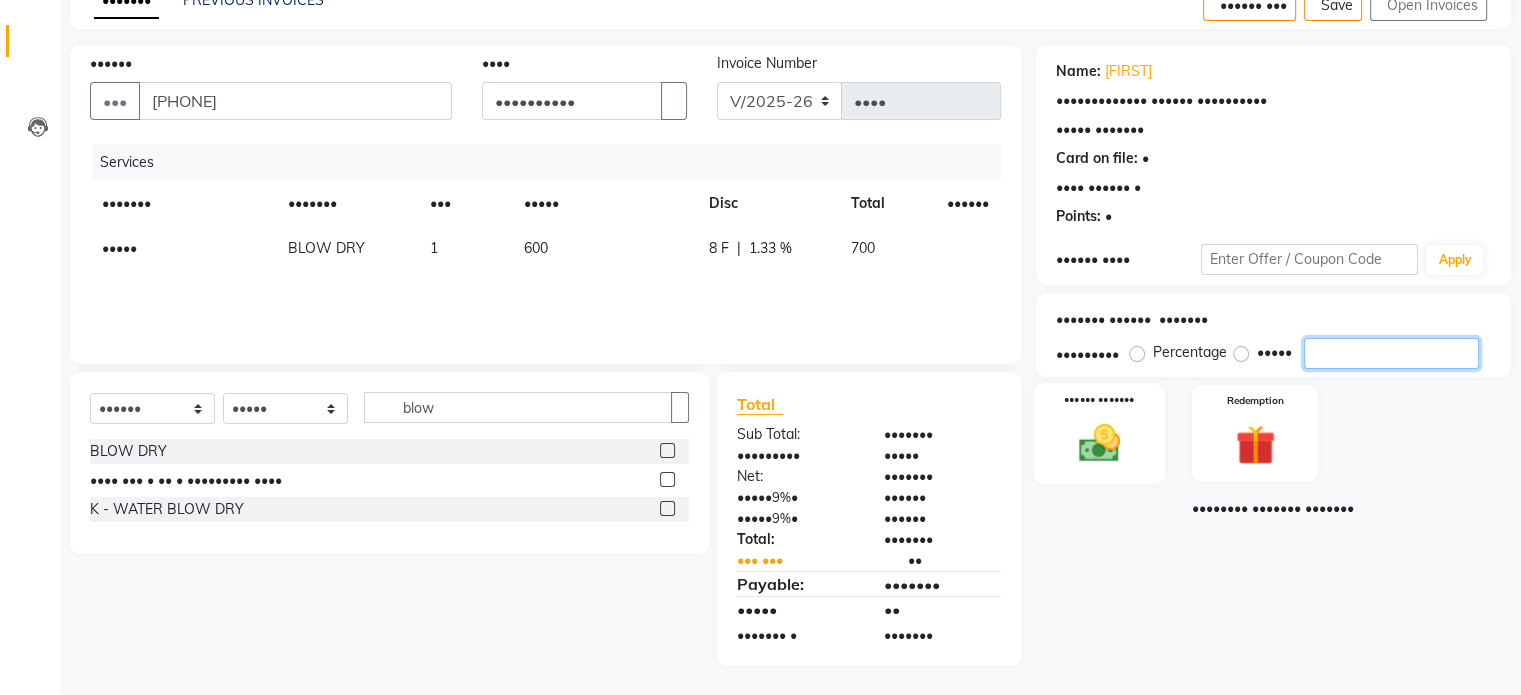 type on "•" 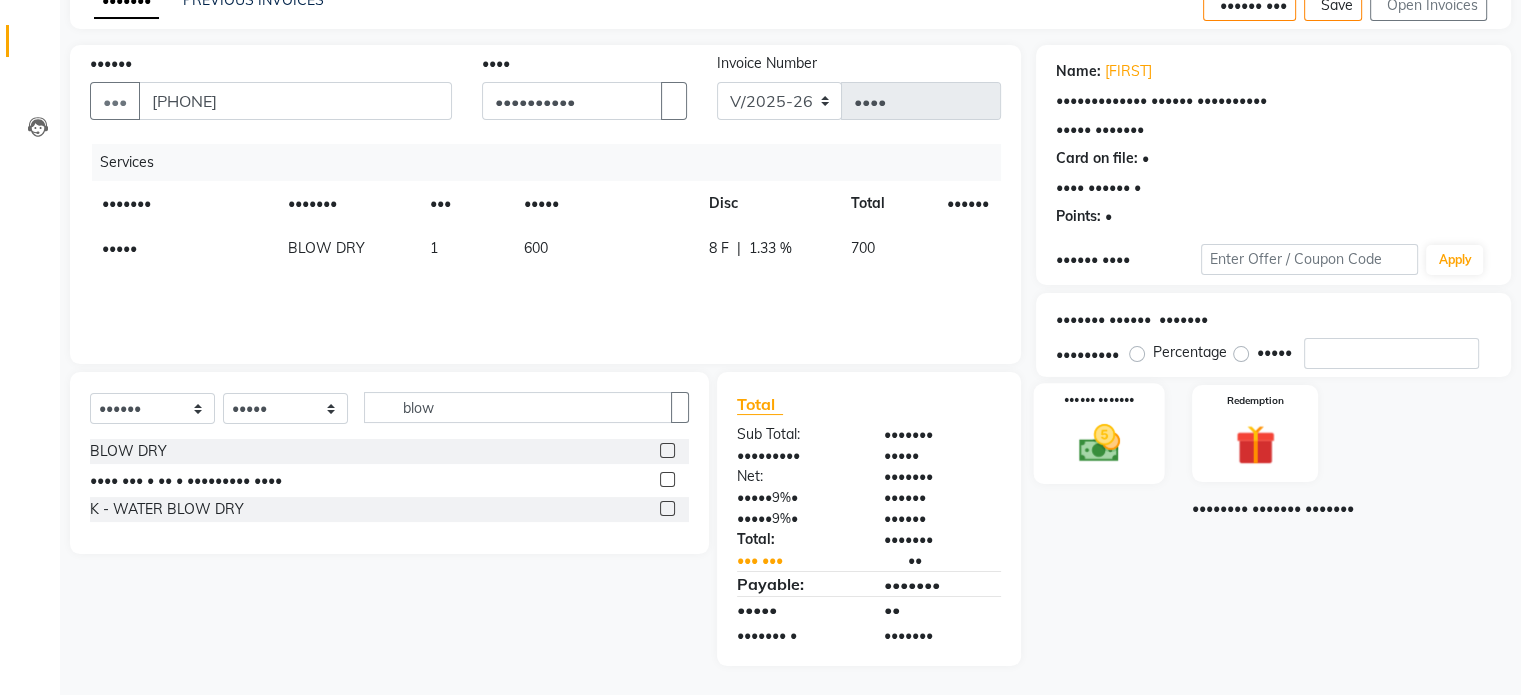 click at bounding box center [1098, 443] 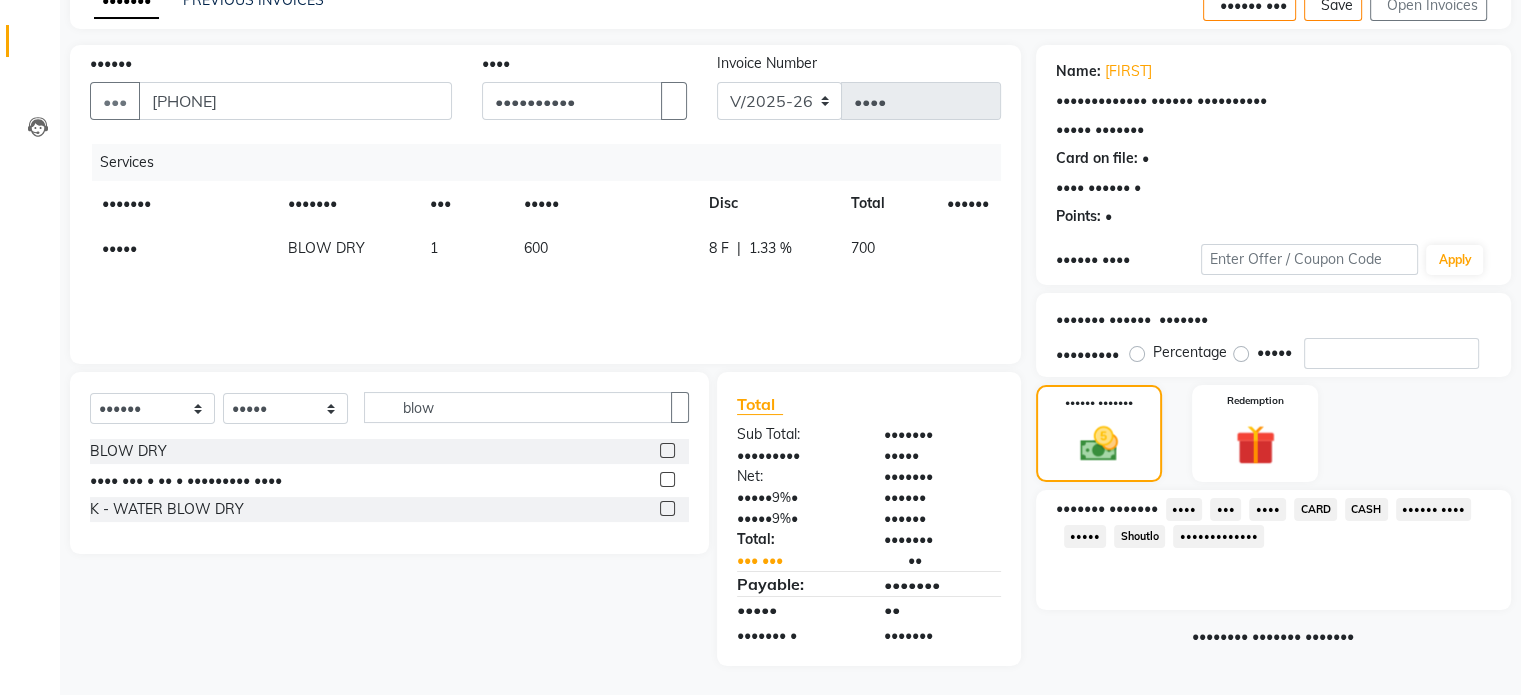 drag, startPoint x: 1229, startPoint y: 508, endPoint x: 1236, endPoint y: 516, distance: 10.630146 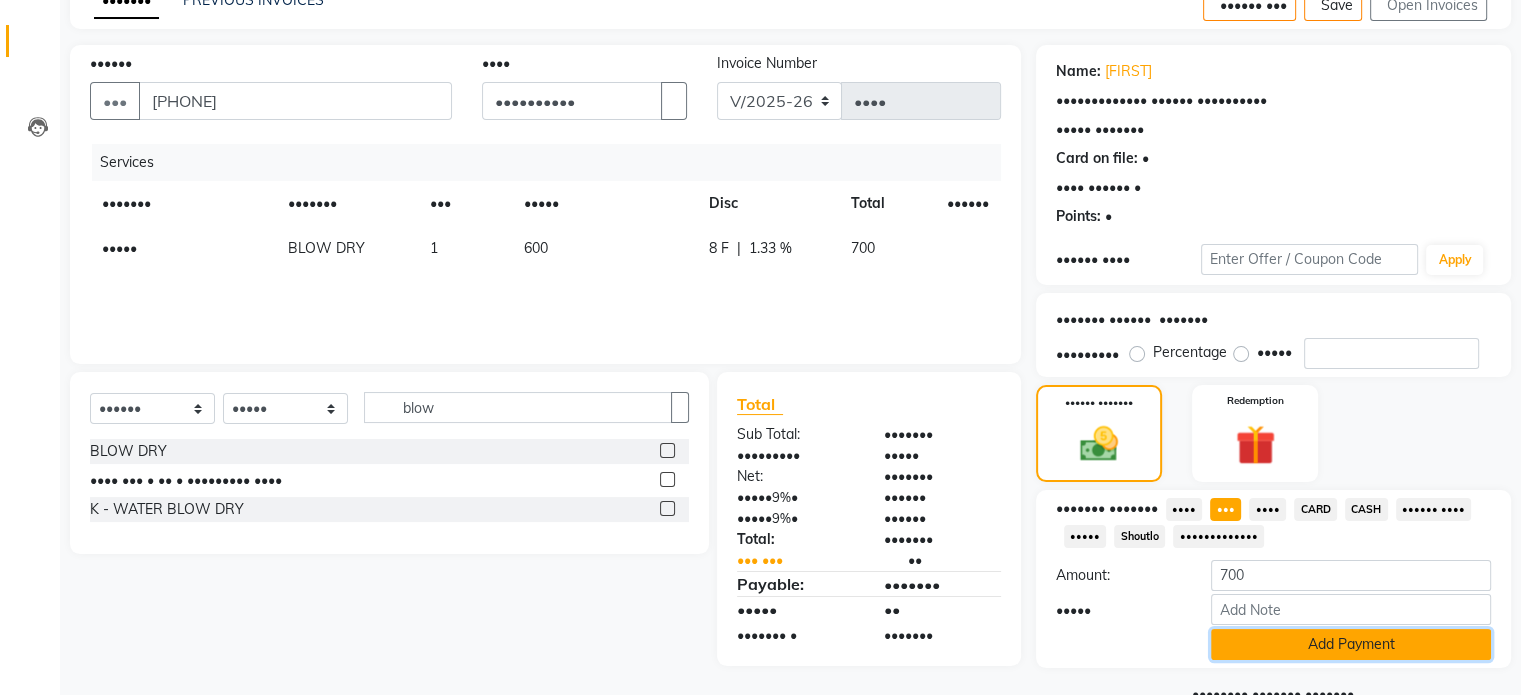 click on "Add Payment" at bounding box center [1351, 644] 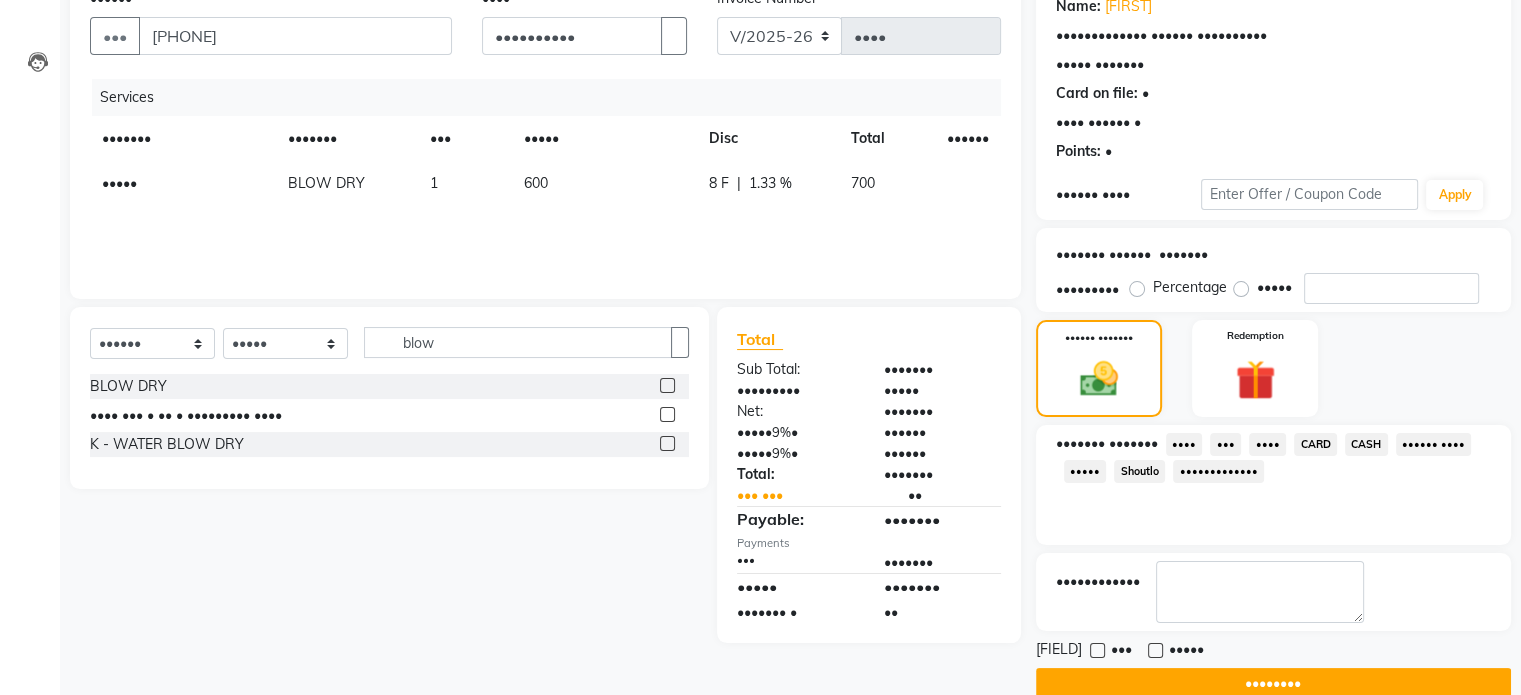 scroll, scrollTop: 205, scrollLeft: 0, axis: vertical 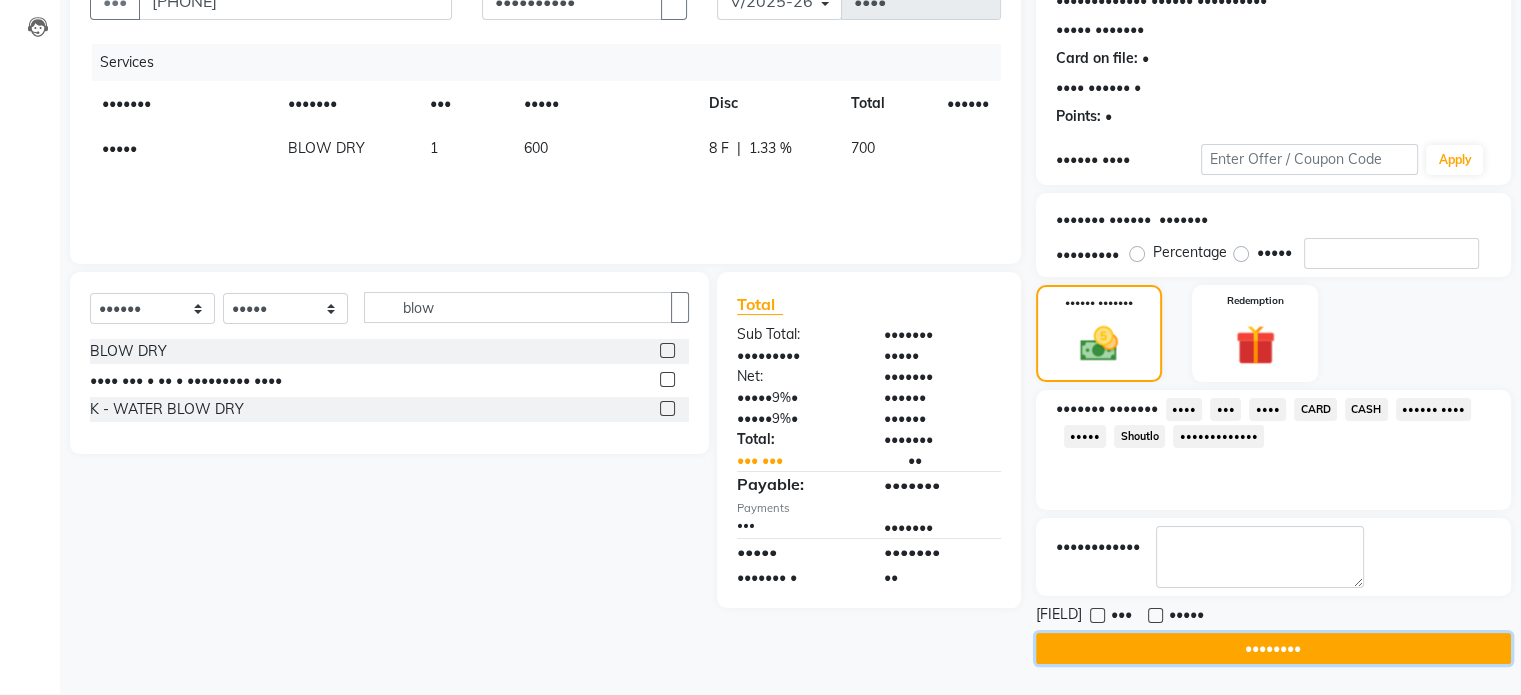 click on "••••••••" at bounding box center (1273, 648) 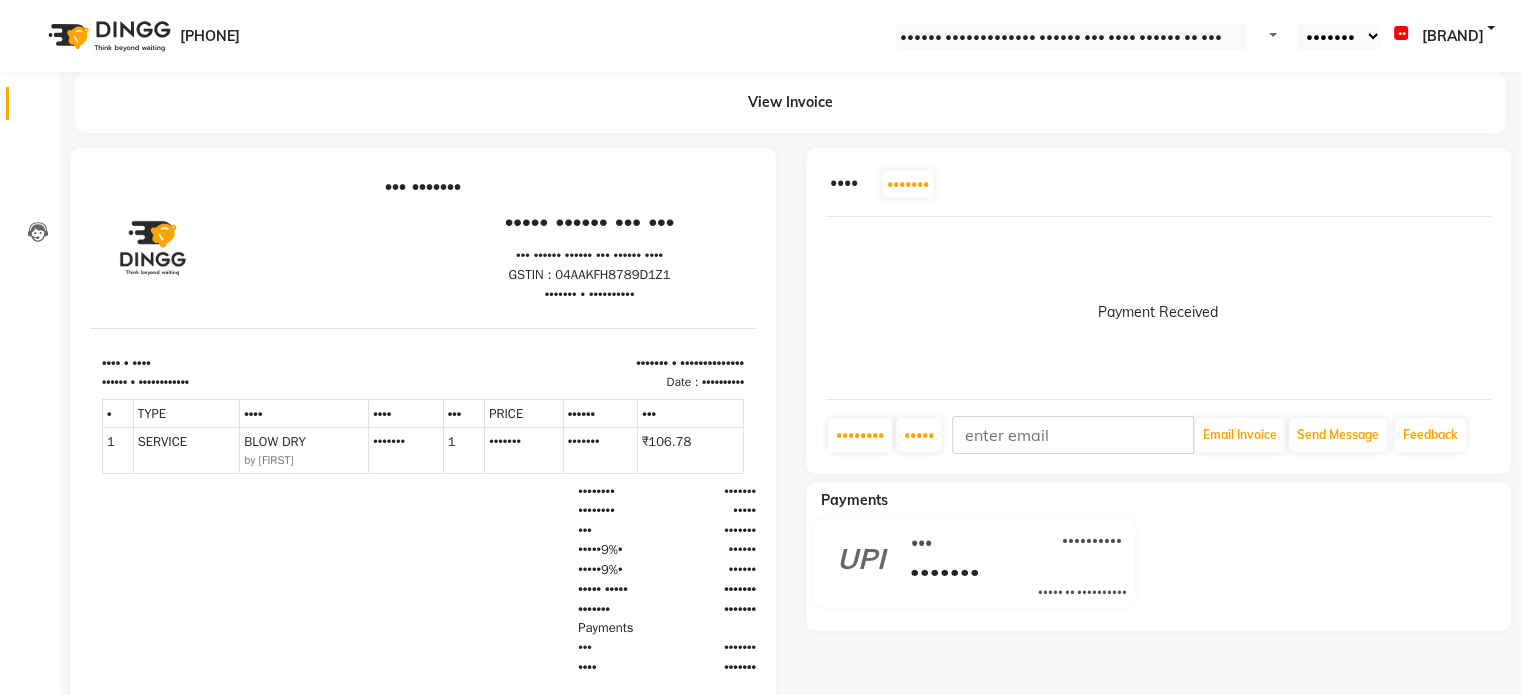 scroll, scrollTop: 0, scrollLeft: 0, axis: both 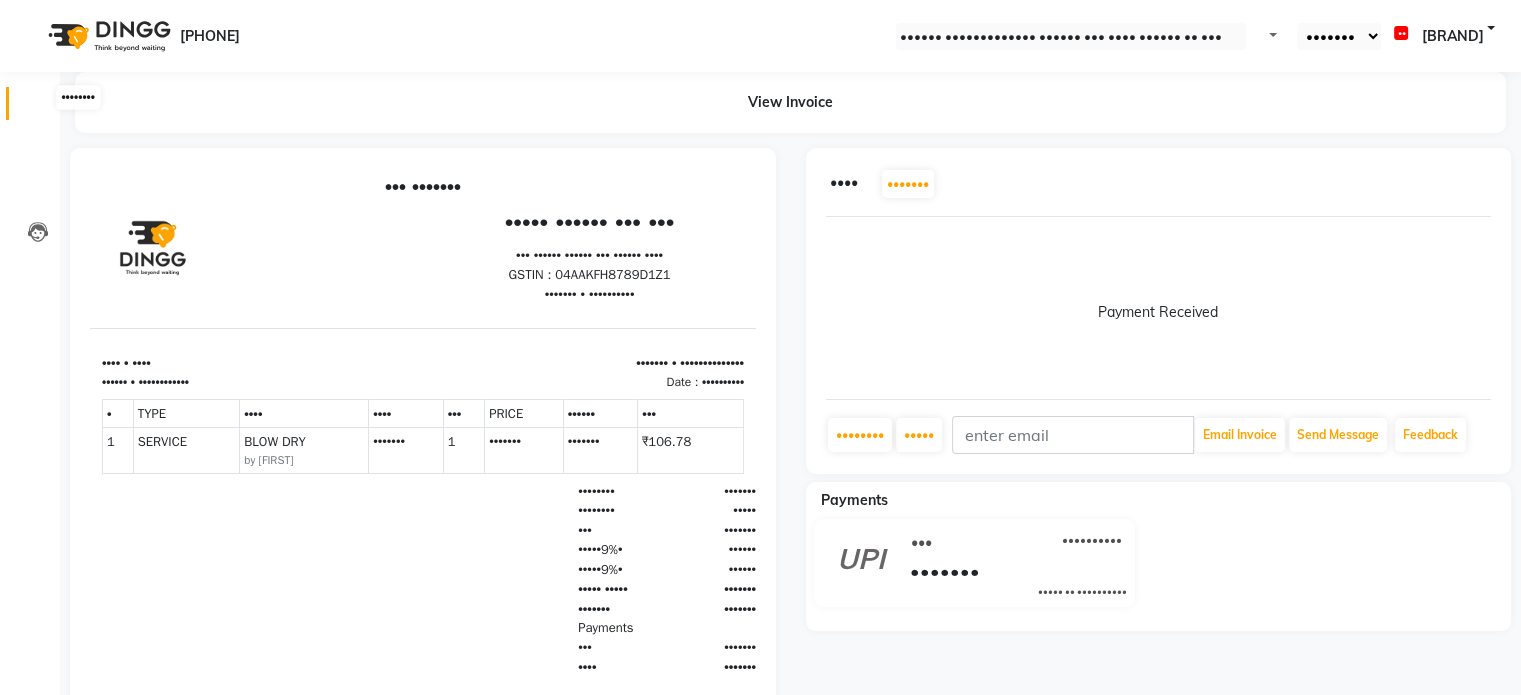 click at bounding box center (38, 108) 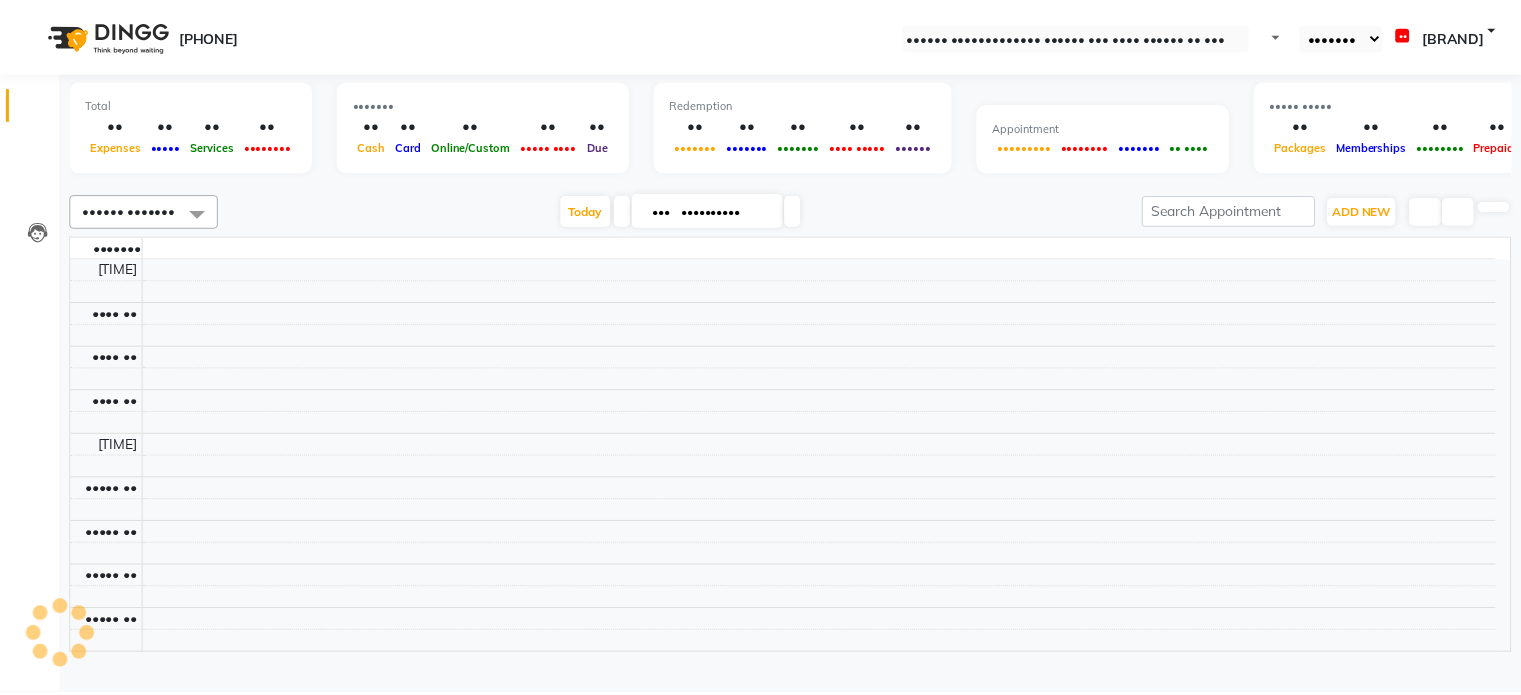 scroll, scrollTop: 0, scrollLeft: 0, axis: both 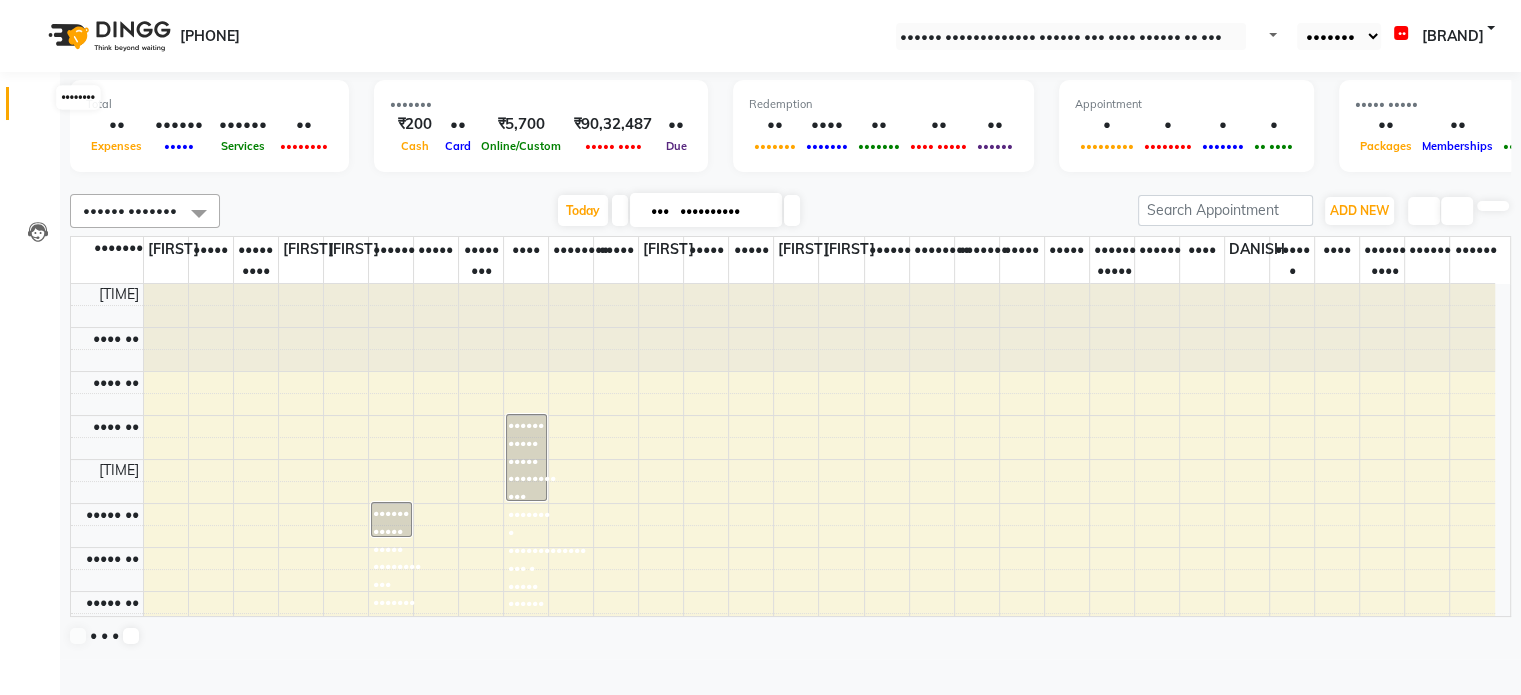 click at bounding box center [38, 108] 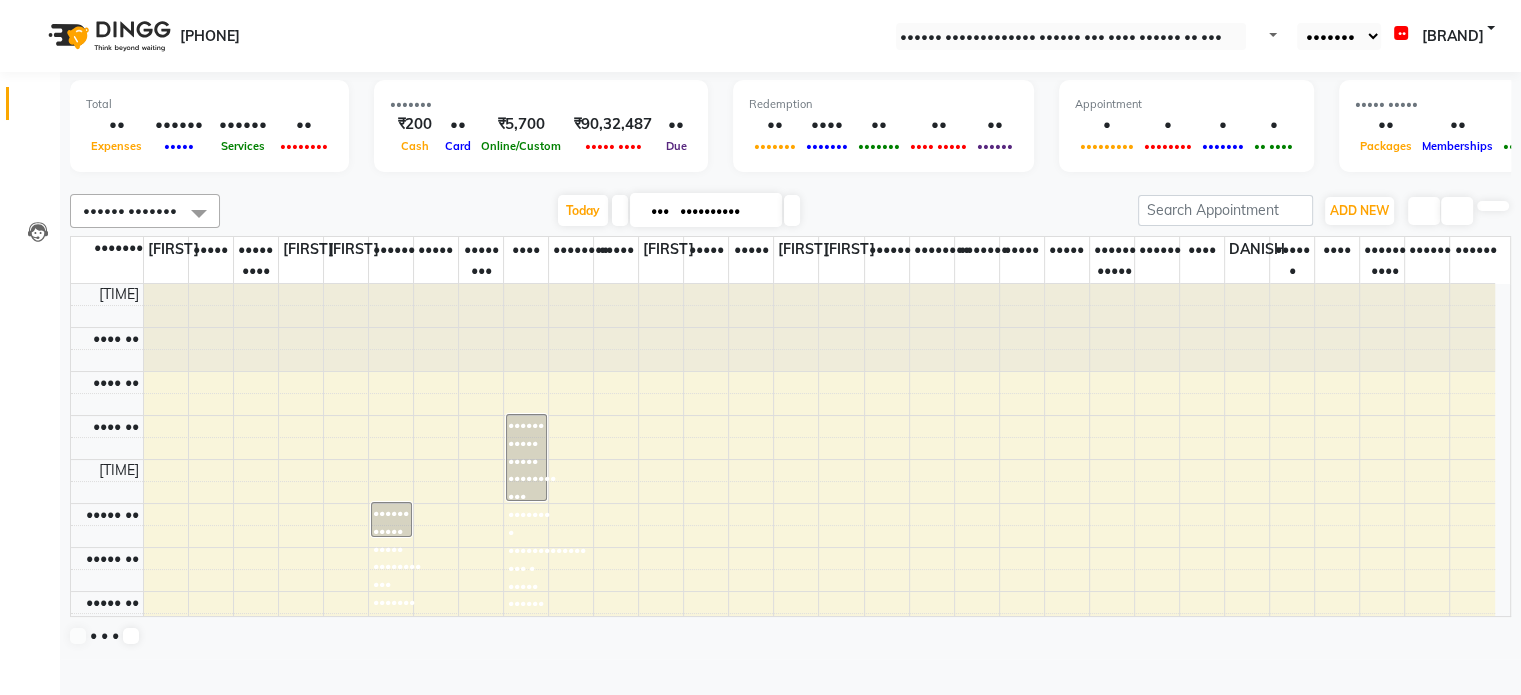 click on "•••••" at bounding box center [116, 146] 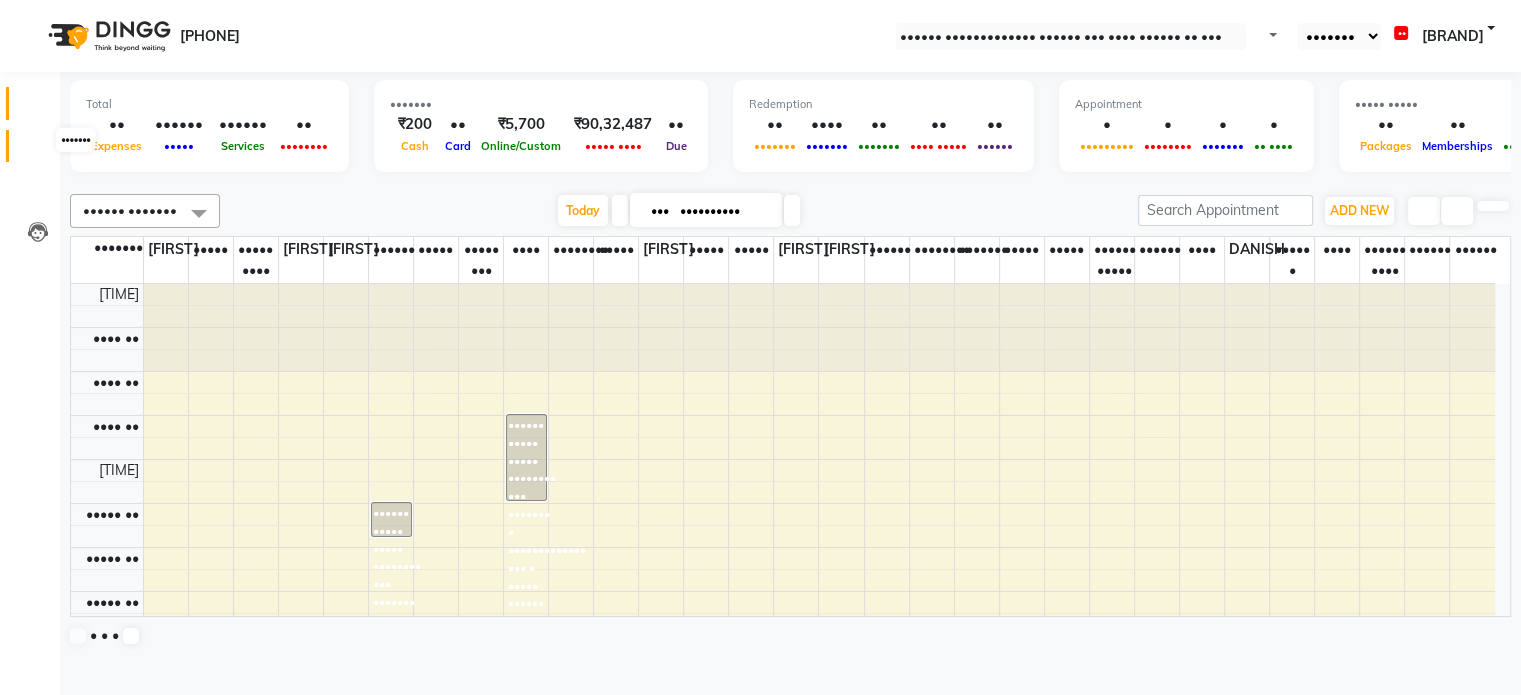 click at bounding box center [38, 151] 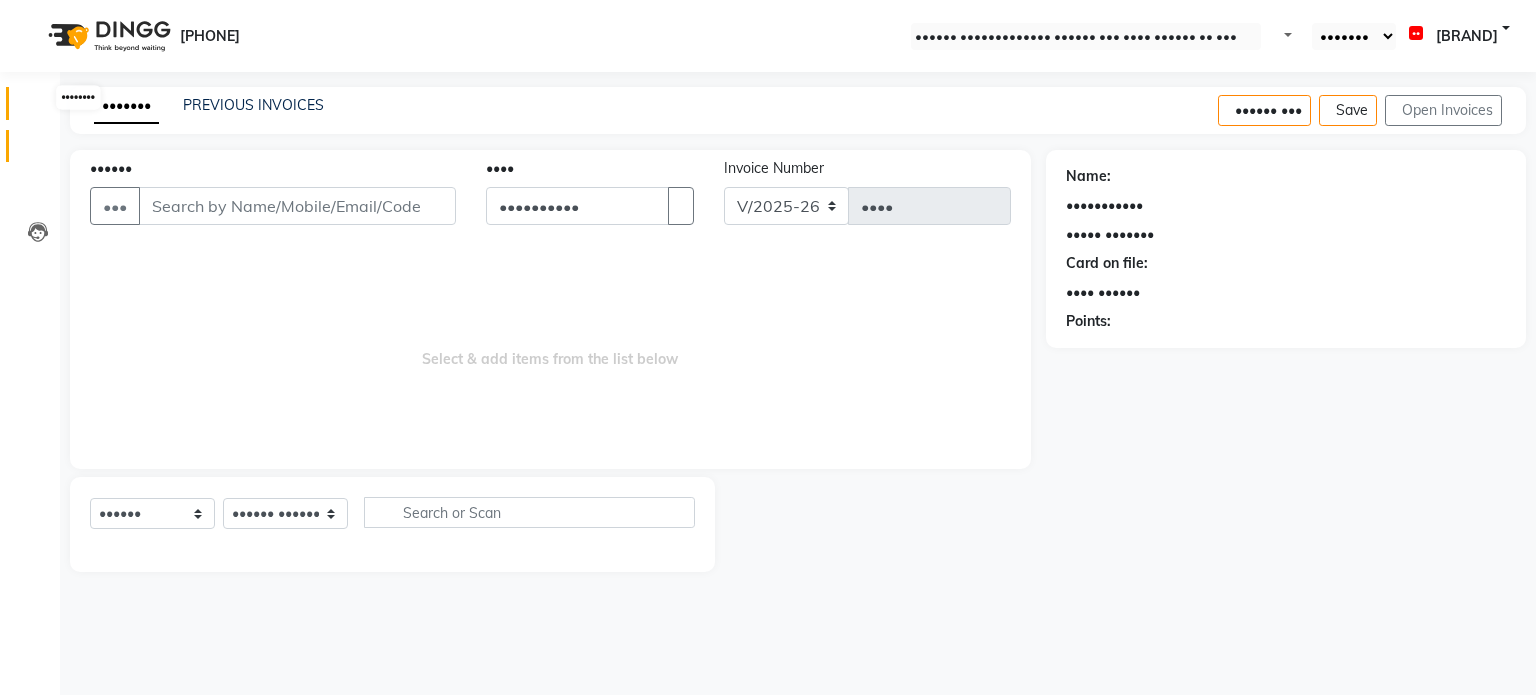 click at bounding box center [37, 108] 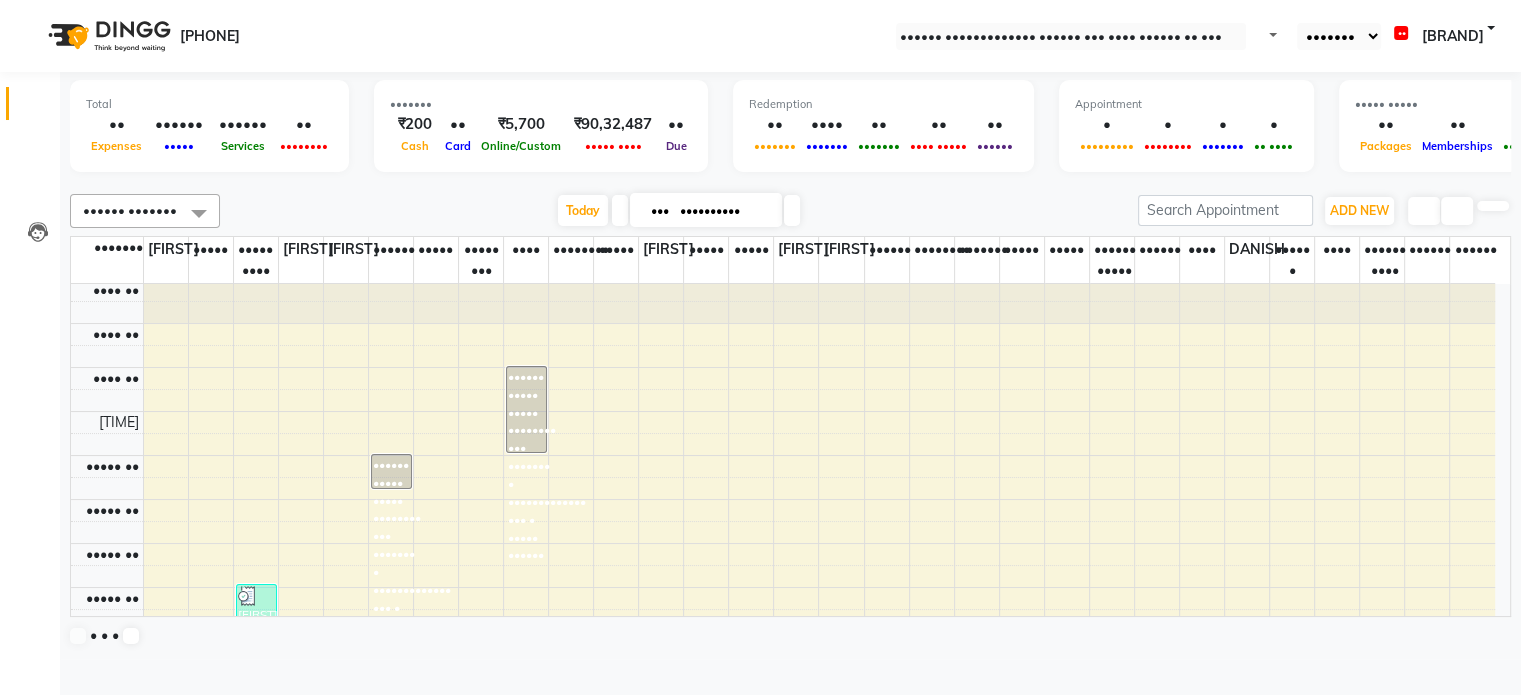scroll, scrollTop: 0, scrollLeft: 0, axis: both 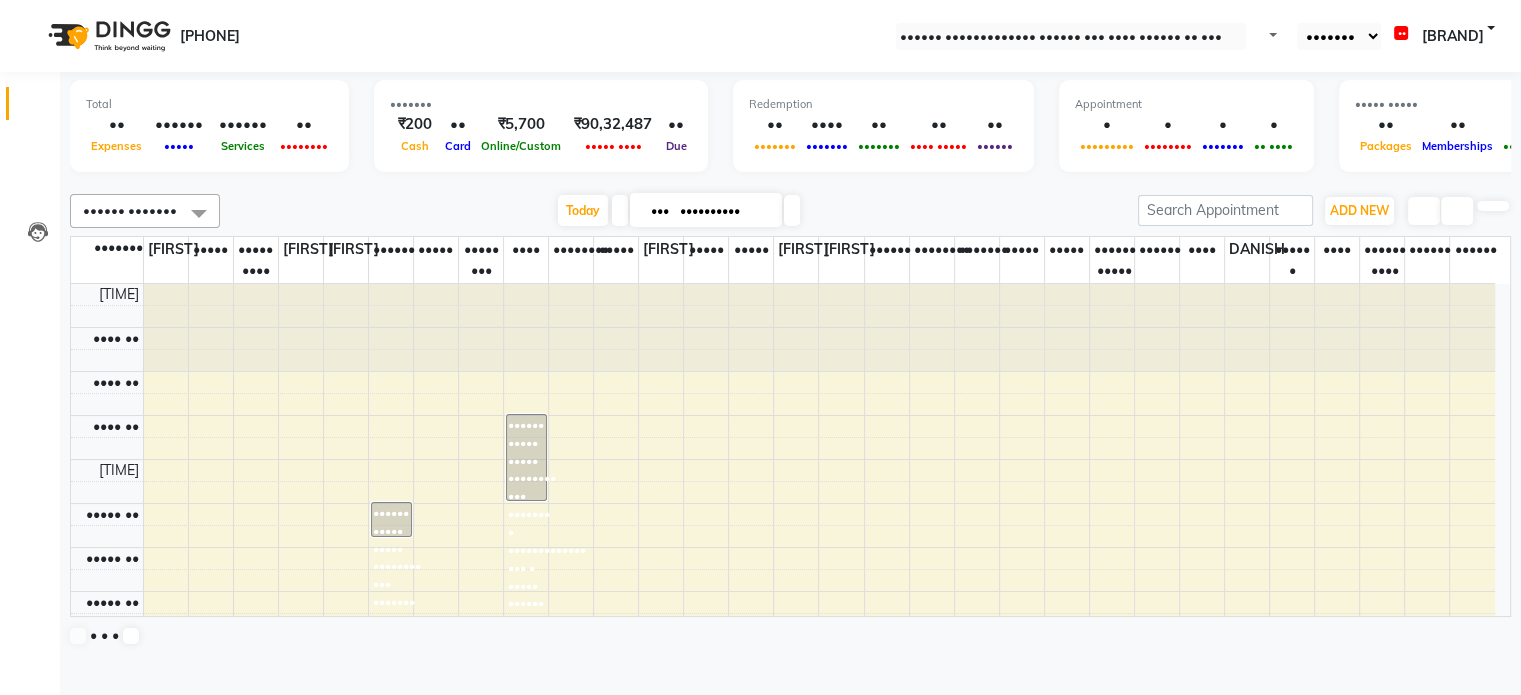 click at bounding box center (791, 182) 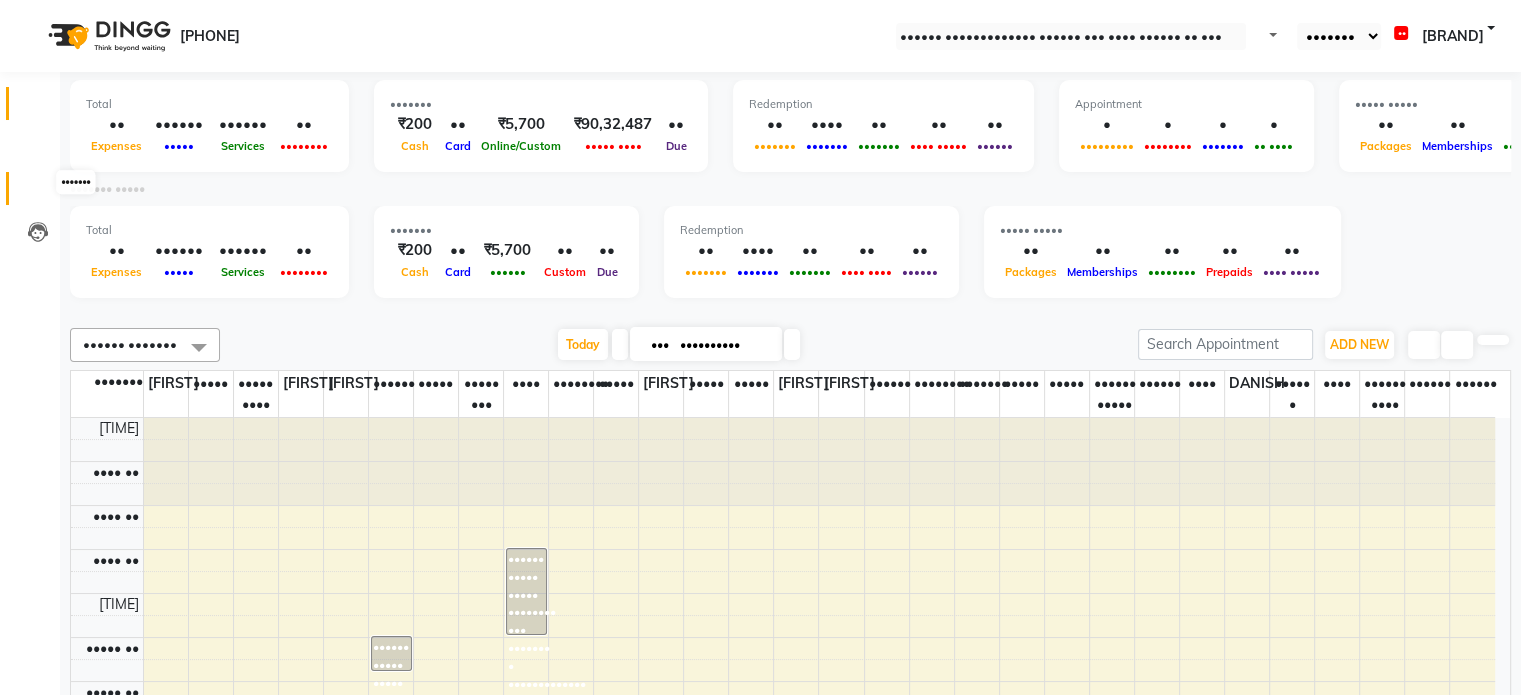 click at bounding box center (38, 193) 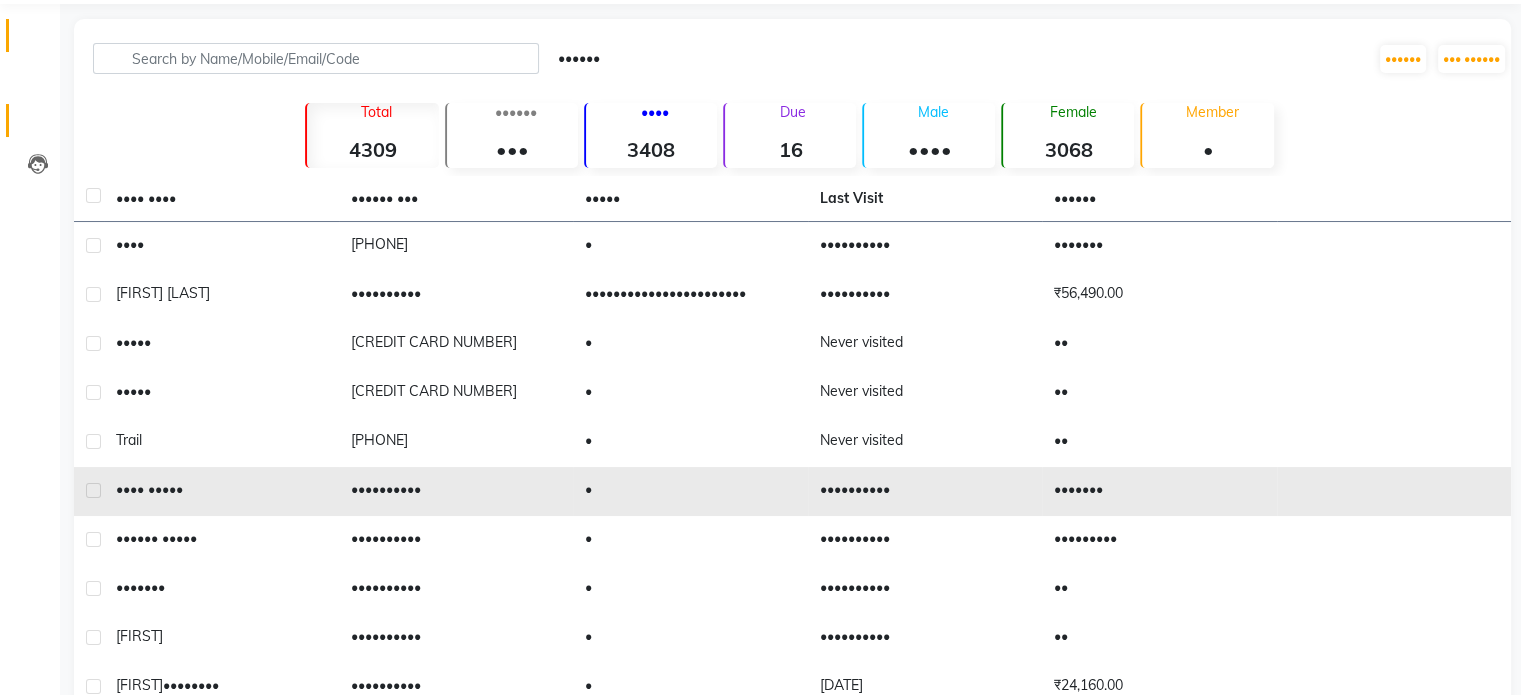 scroll, scrollTop: 170, scrollLeft: 0, axis: vertical 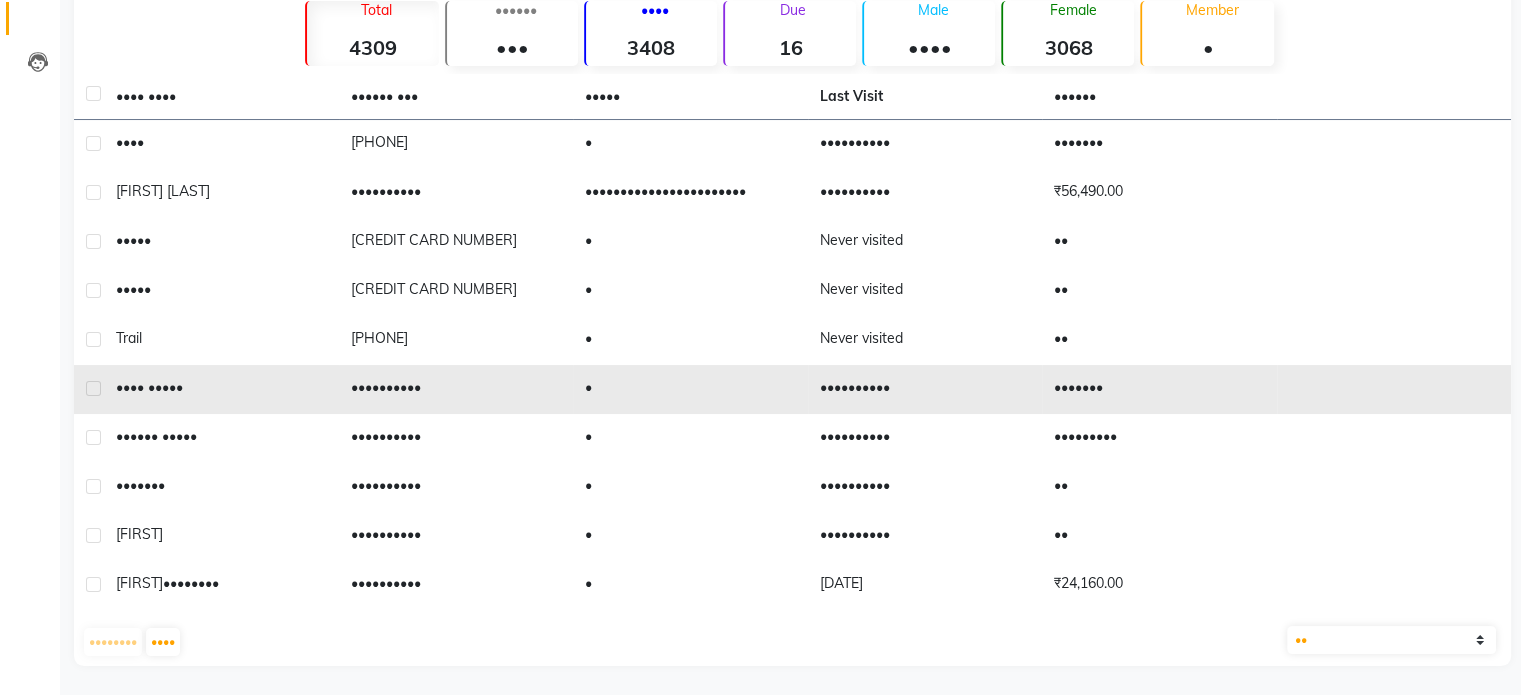 click on "•••• •••••" at bounding box center (221, 142) 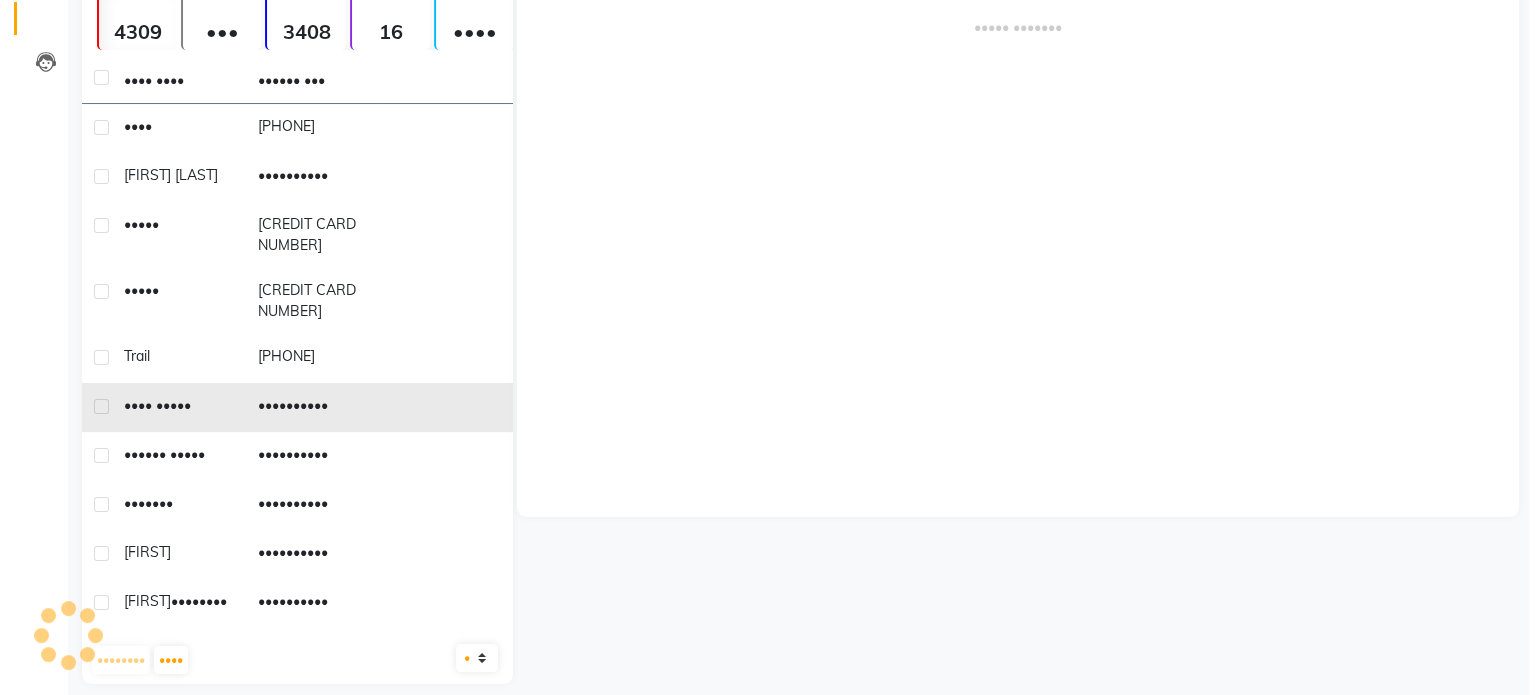 scroll, scrollTop: 154, scrollLeft: 0, axis: vertical 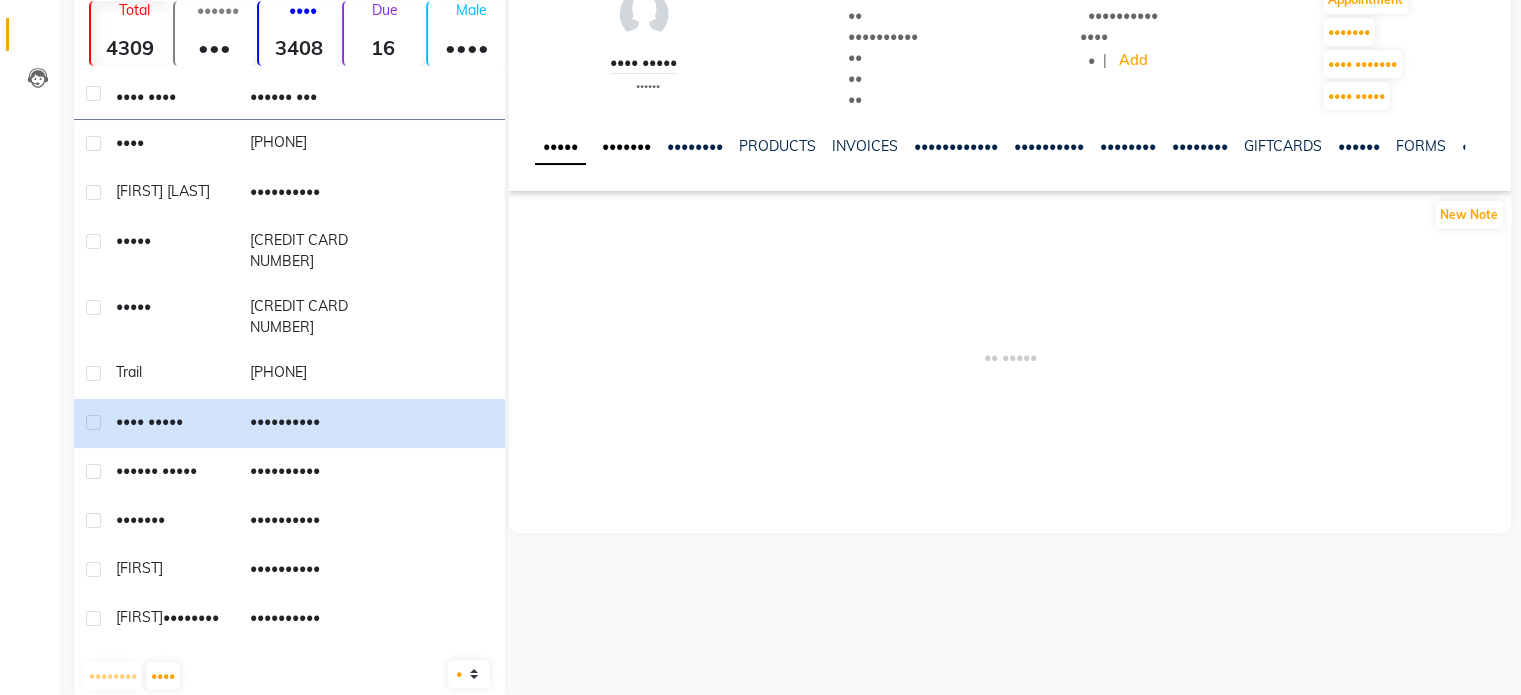 click on "•••••••" at bounding box center (626, 146) 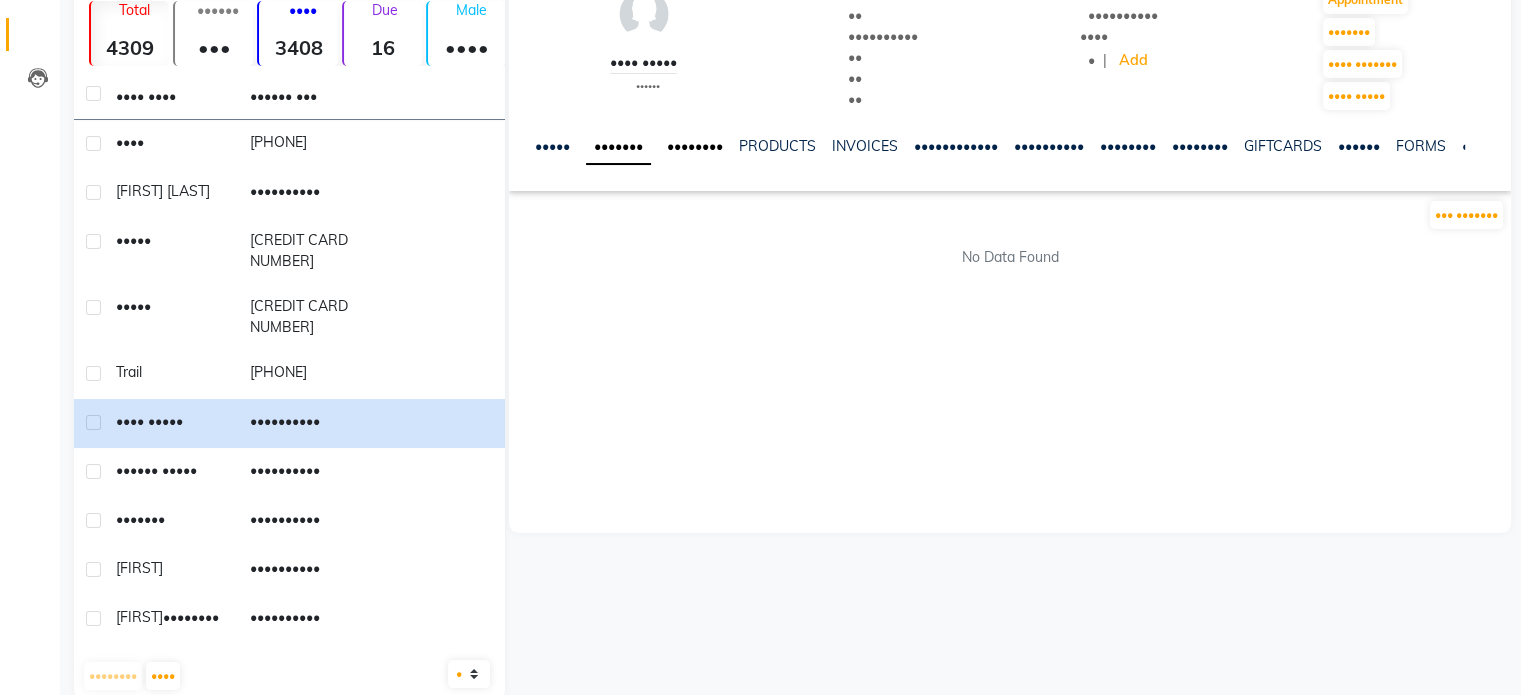 click on "••••••••" at bounding box center [695, 146] 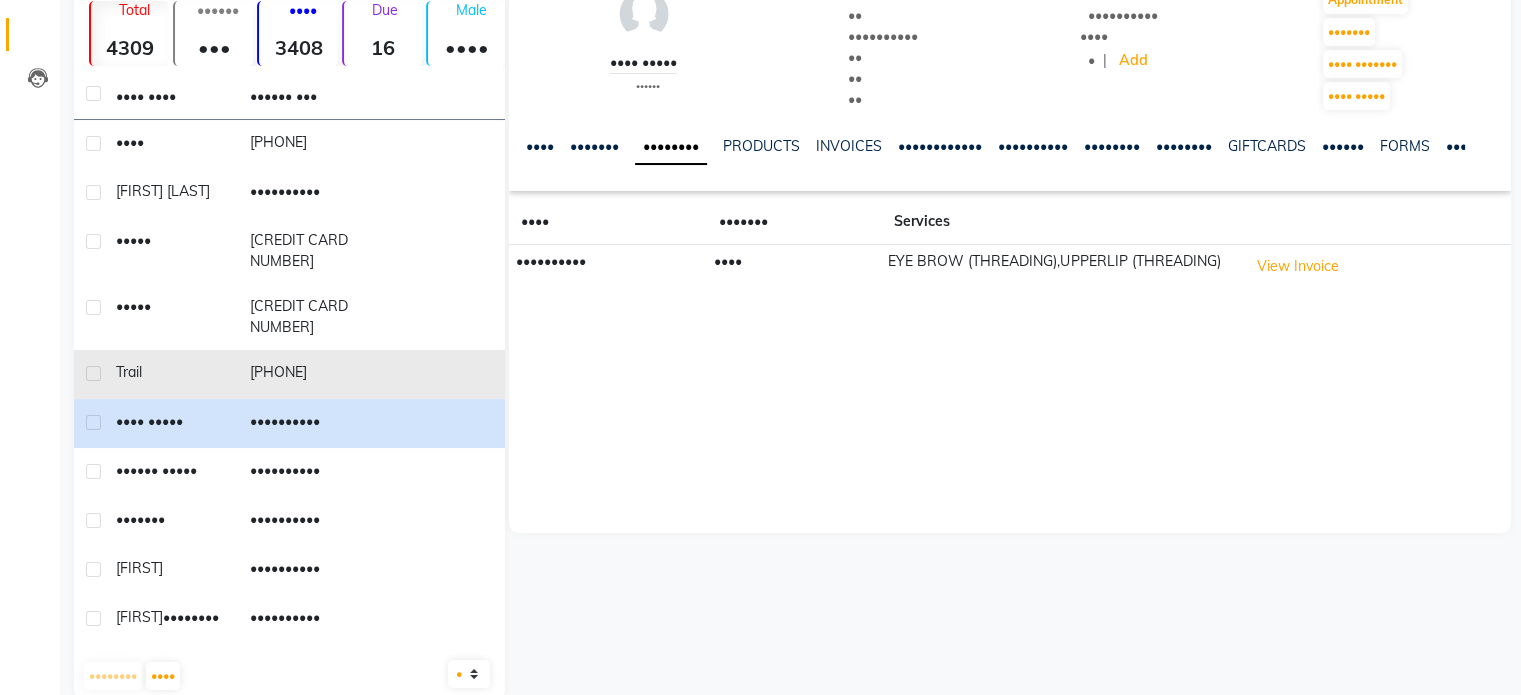 click on "trail" at bounding box center [171, 142] 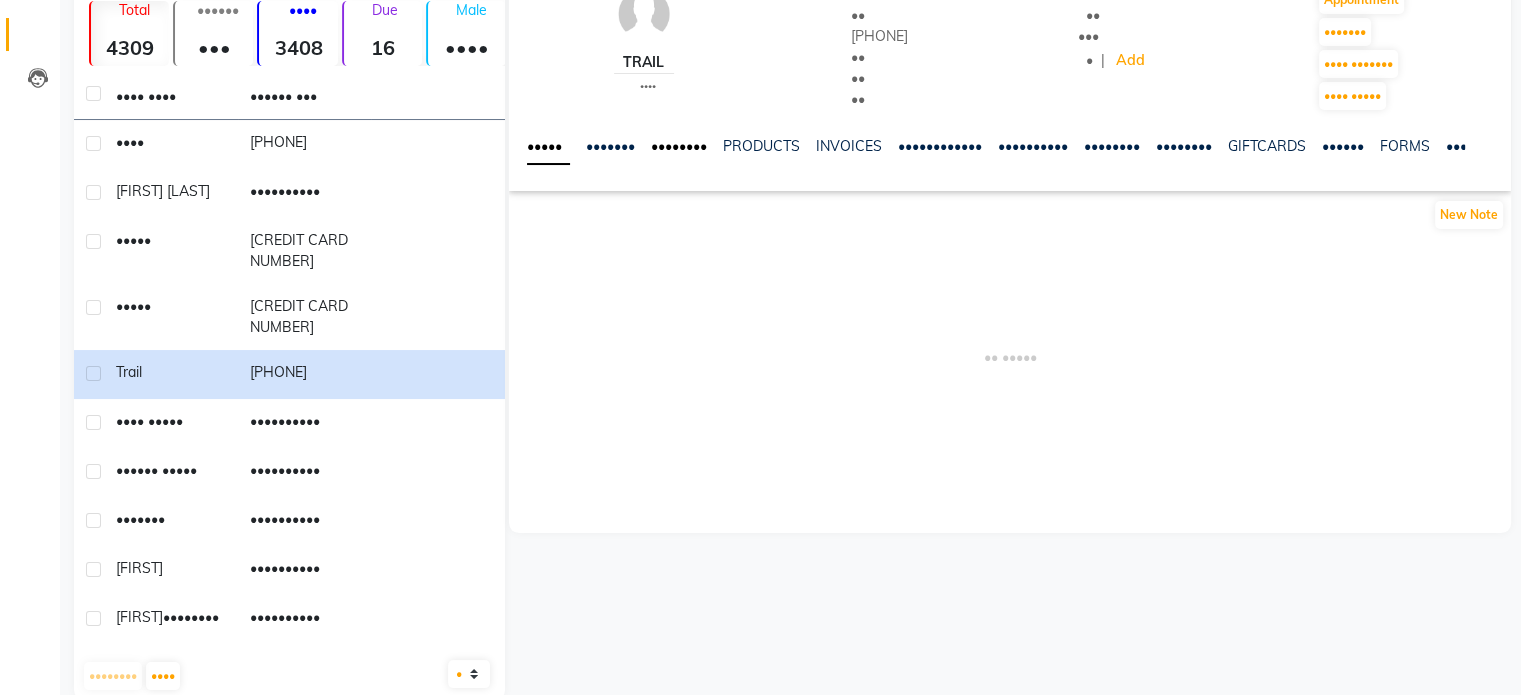 click on "••••••••" at bounding box center (679, 146) 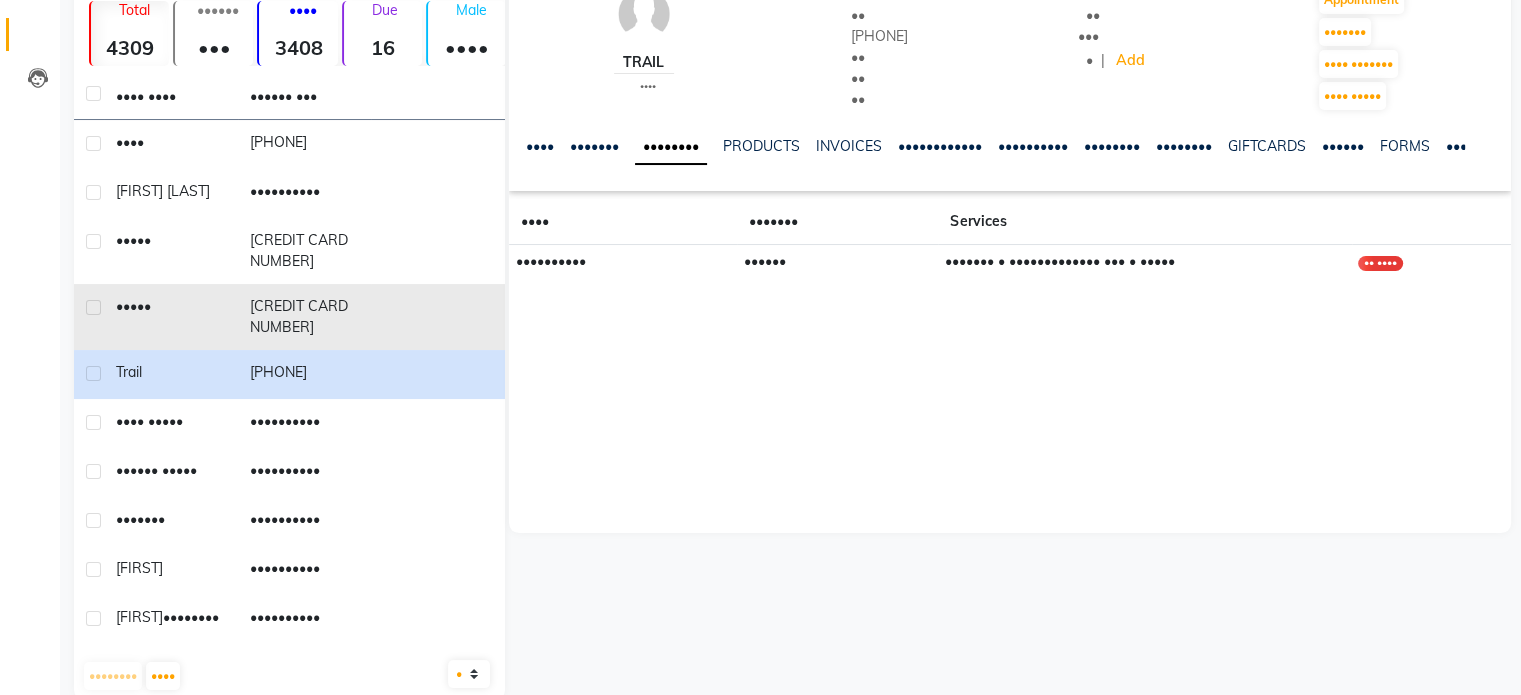 click on "[CREDIT CARD NUMBER]" at bounding box center (305, 144) 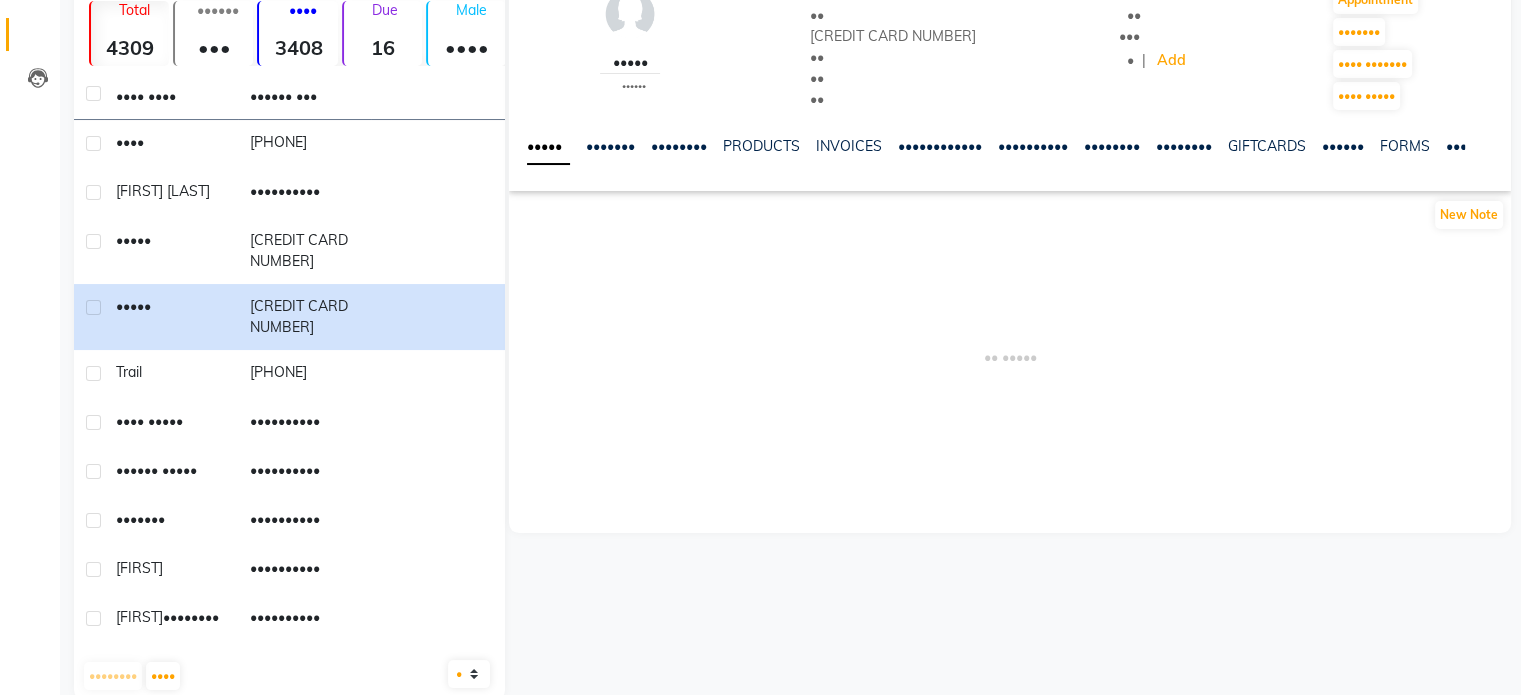 click on "••••• ••••••• •••••••• •••••••• •••••••• •••••••••••• •••••••••• •••••••• •••••••• ••••••••• •••••• ••••• •••••• ••••• ••••••" at bounding box center [1010, 146] 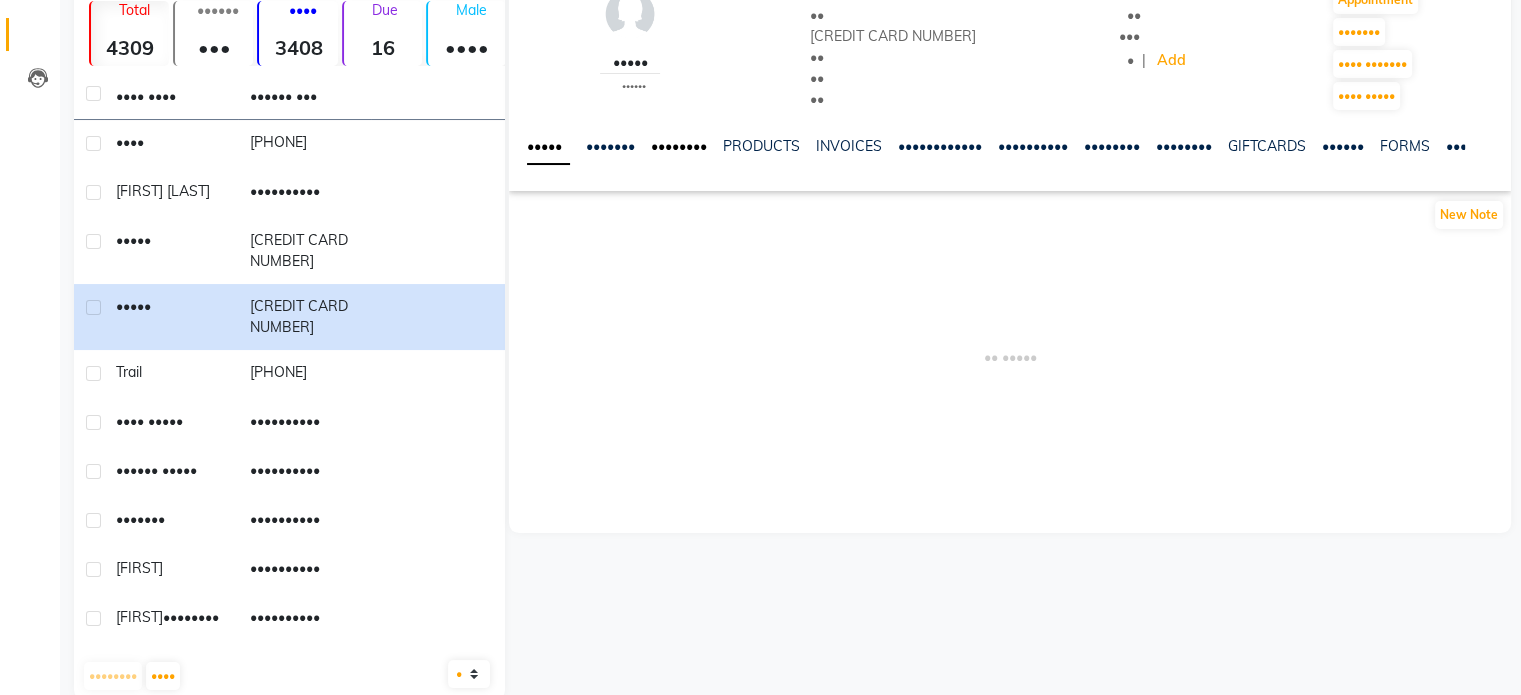 click on "••••••••" at bounding box center [679, 146] 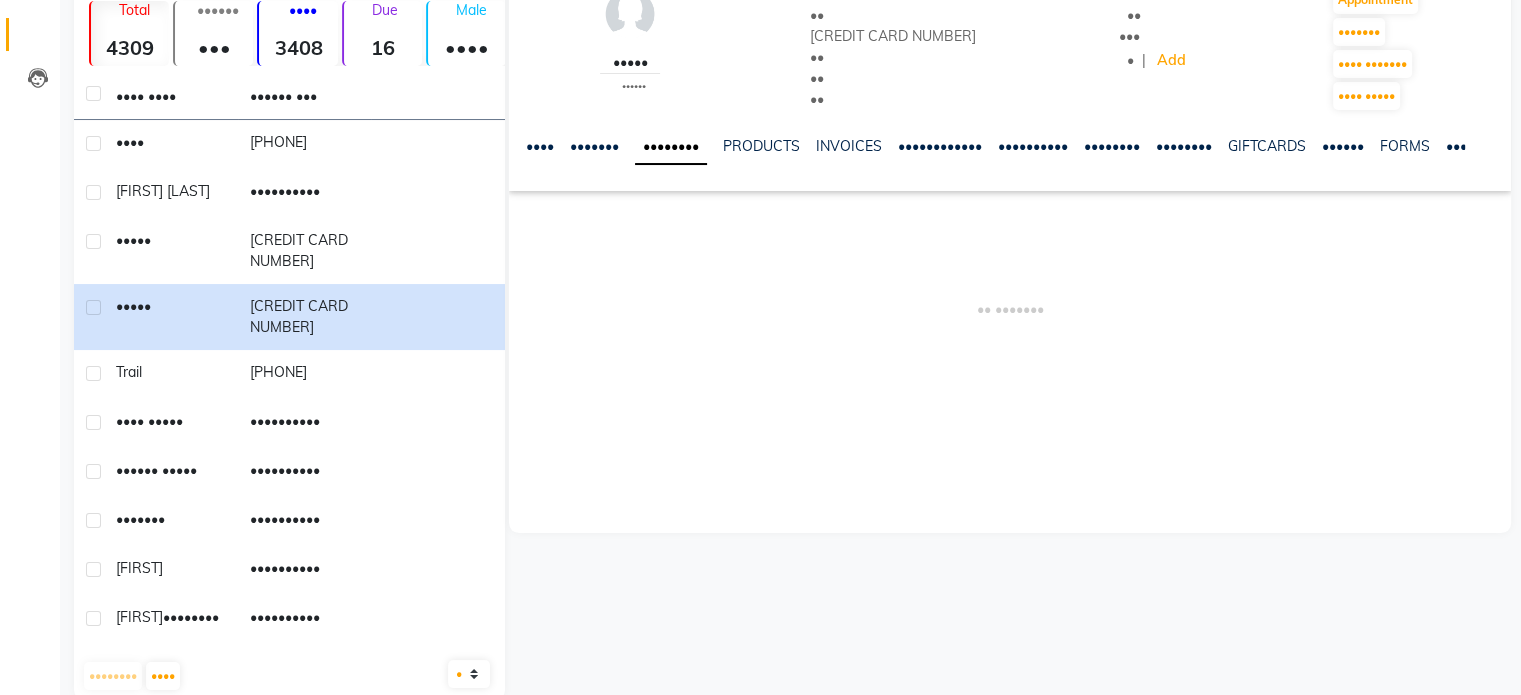 click on "••••••••" at bounding box center [671, 147] 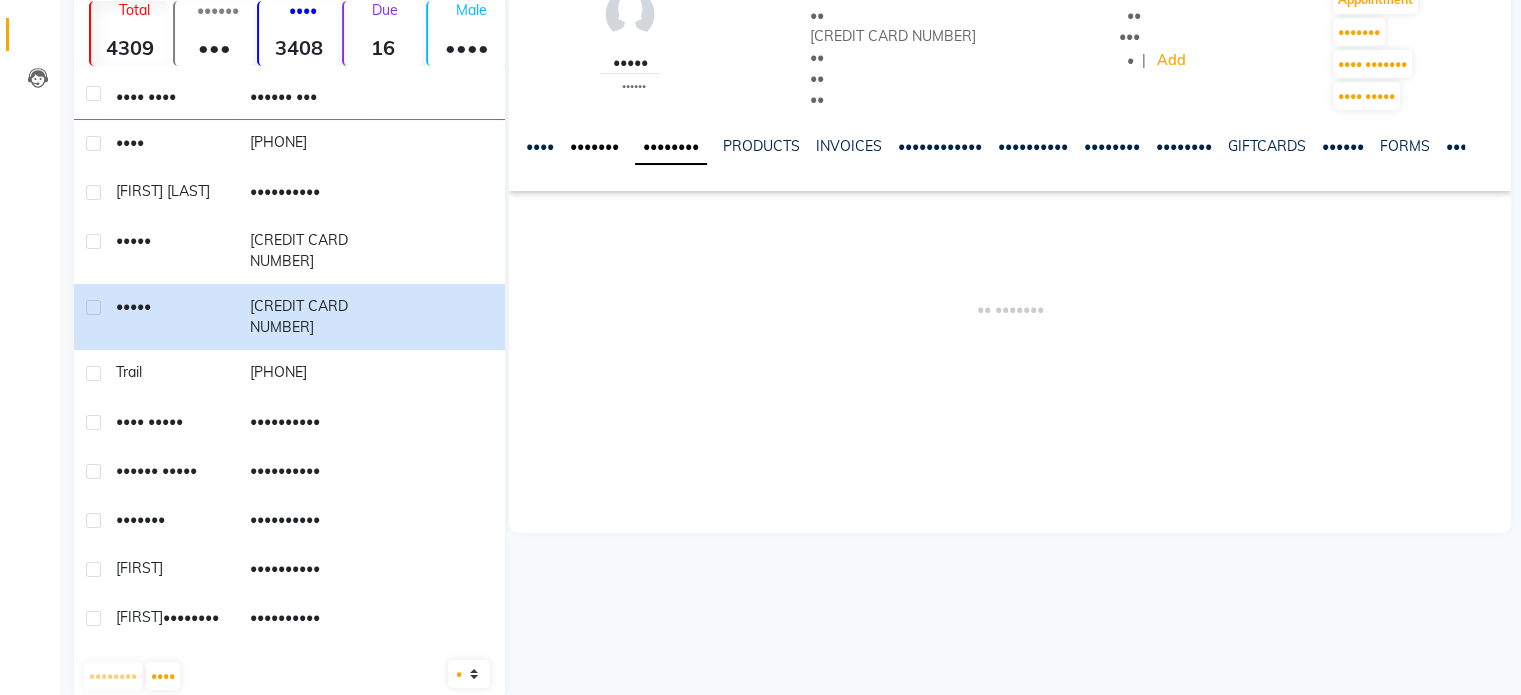 click on "•••••••" at bounding box center [594, 146] 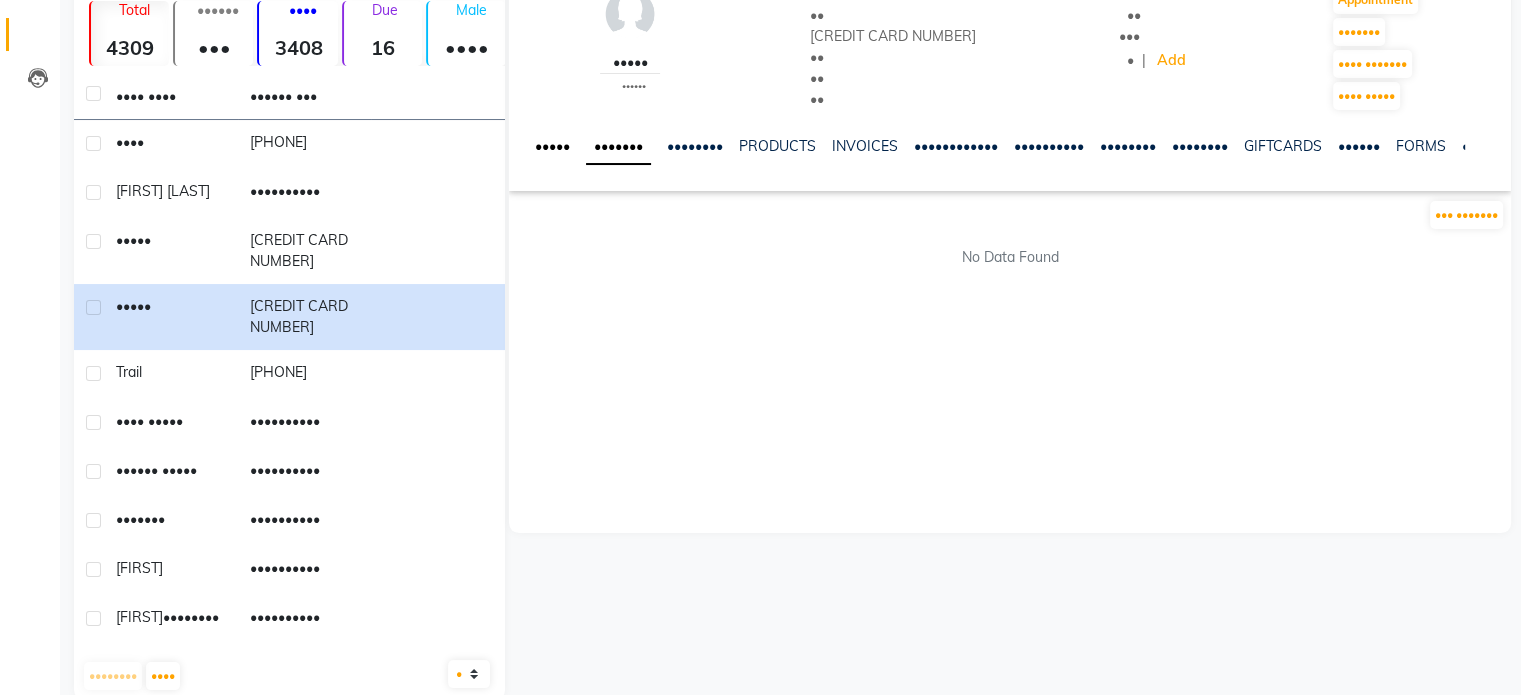 click on "•••••" at bounding box center [552, 146] 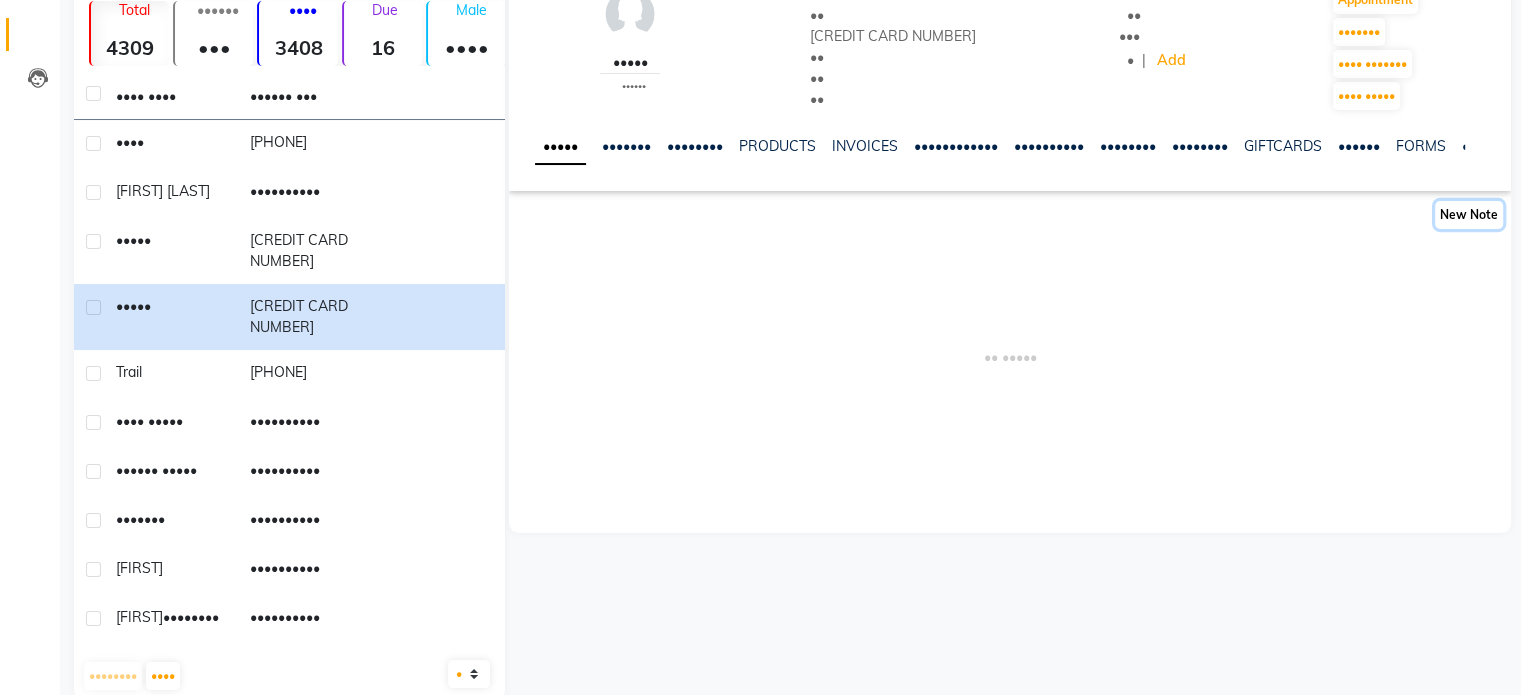 click on "New Note" at bounding box center (1469, 215) 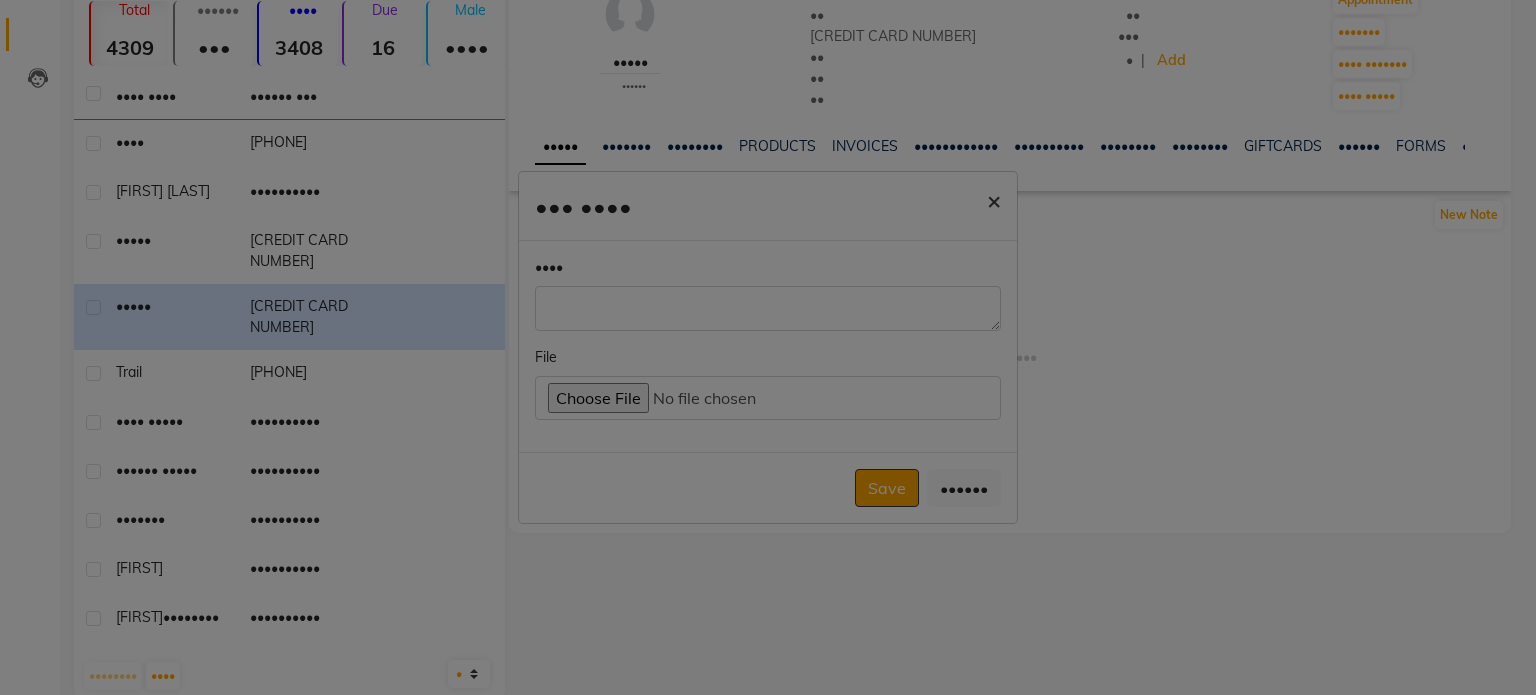 click on "×" at bounding box center [994, 200] 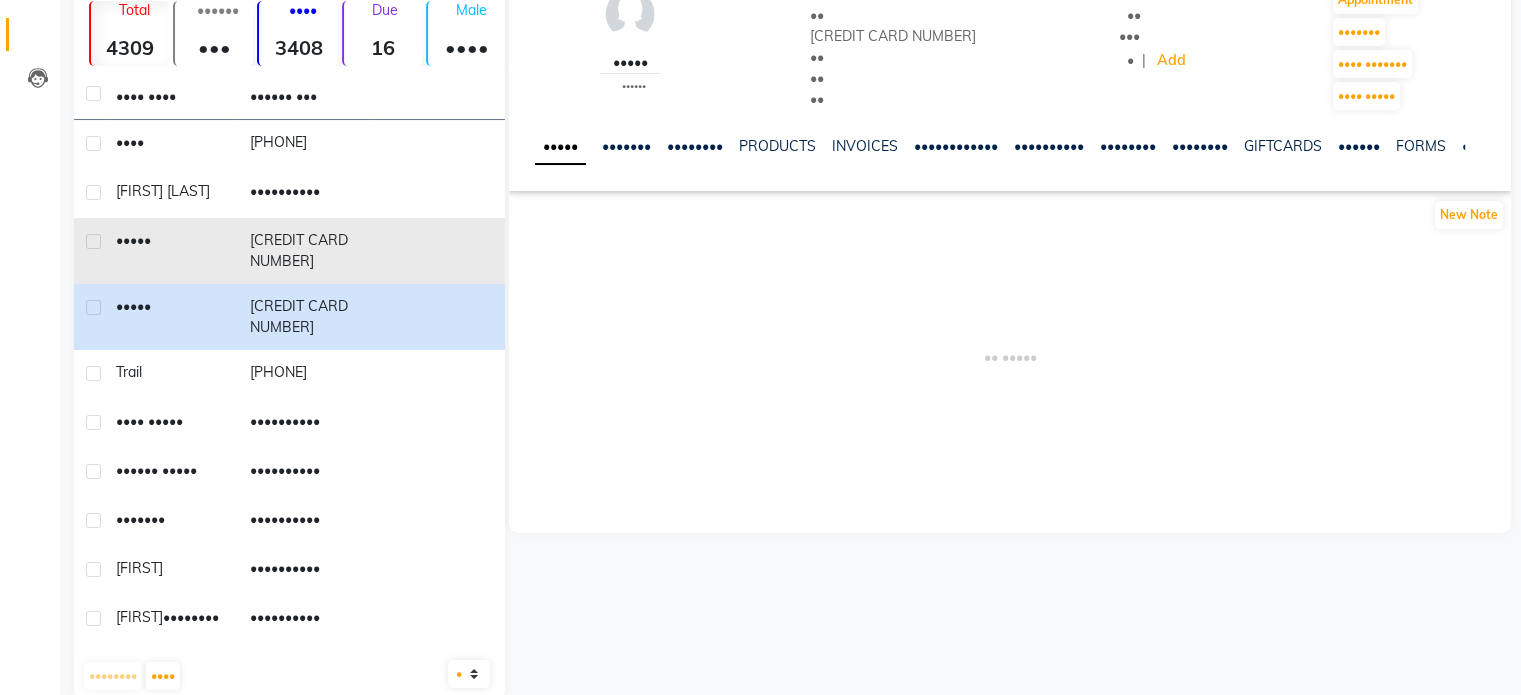 click on "[CREDIT CARD NUMBER]" at bounding box center [305, 144] 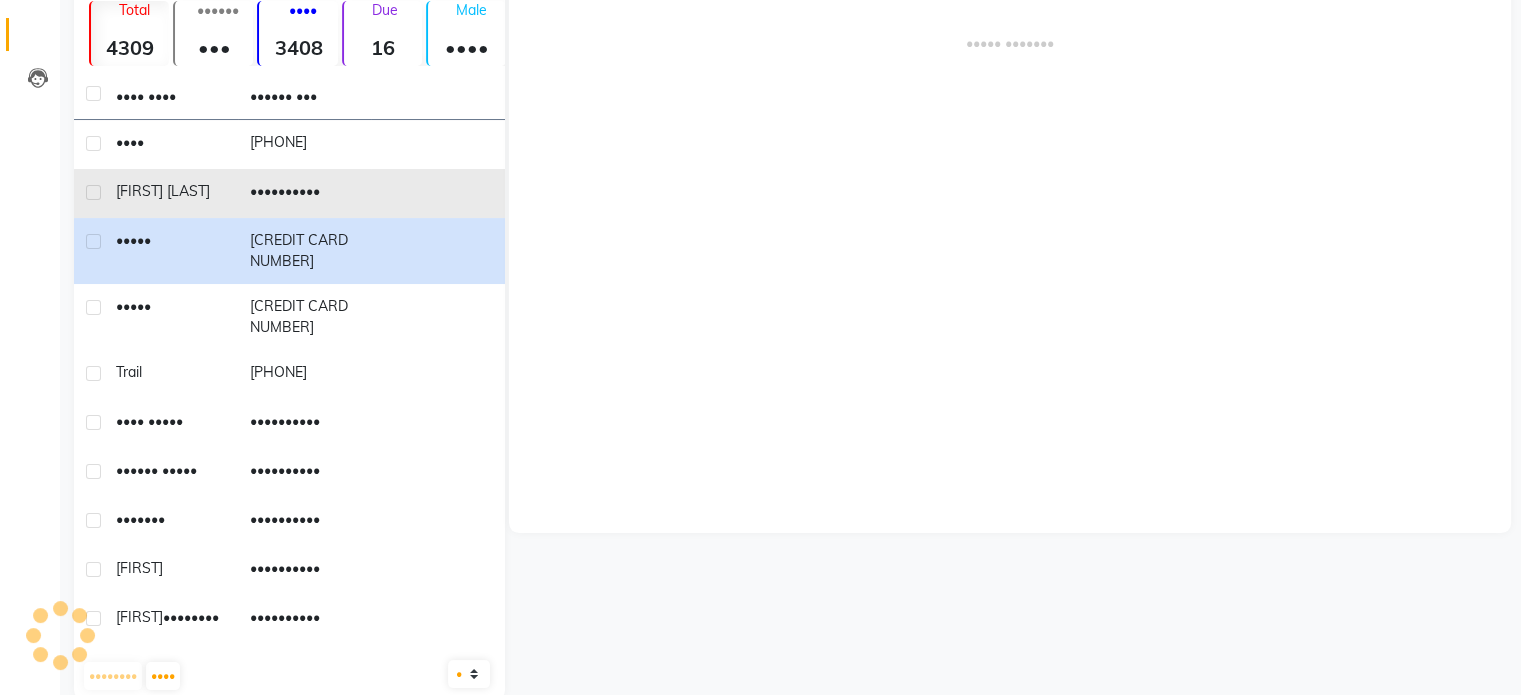 click on "••••••••••" at bounding box center [305, 144] 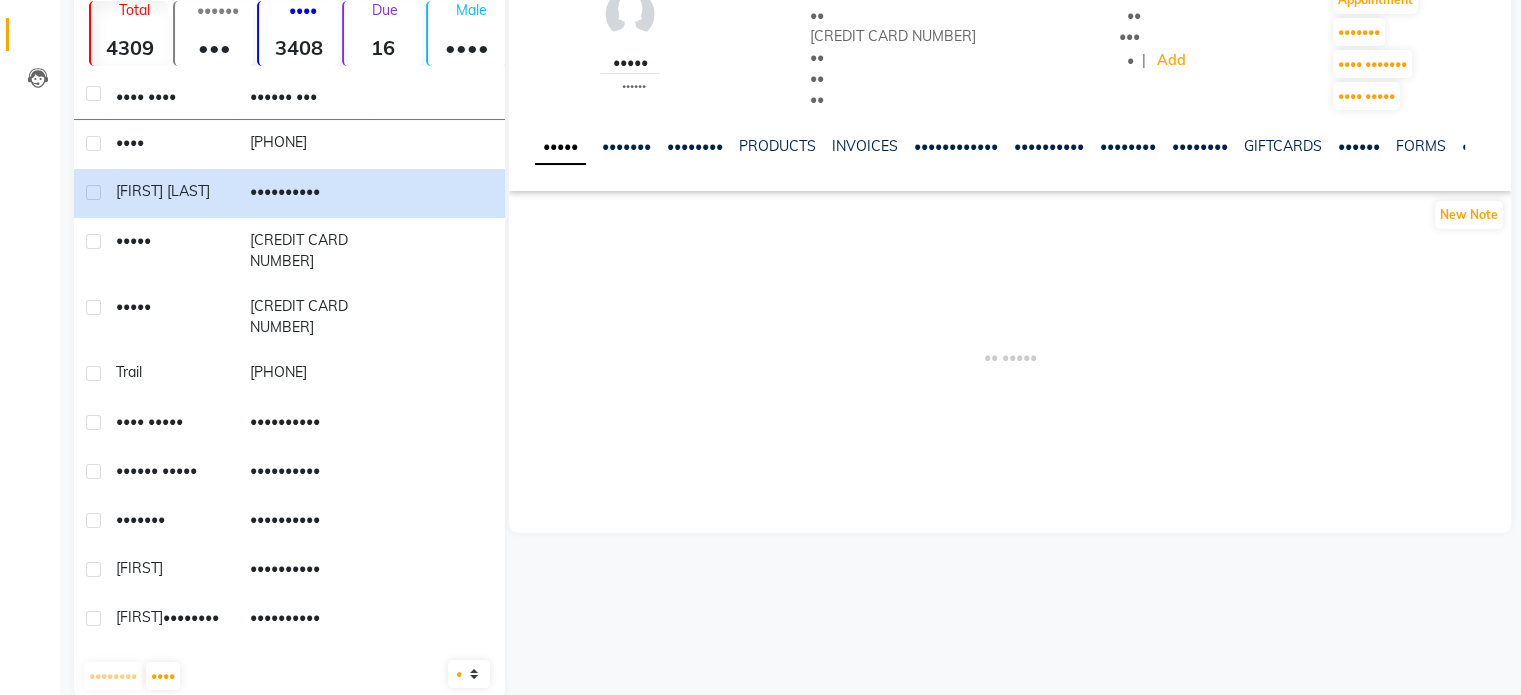 click on "••••• ••••••• •••••••• •••••••• •••••••• •••••••••••• •••••••••• •••••••• •••••••• ••••••••• •••••• ••••• •••••• ••••• ••••••" at bounding box center [988, 154] 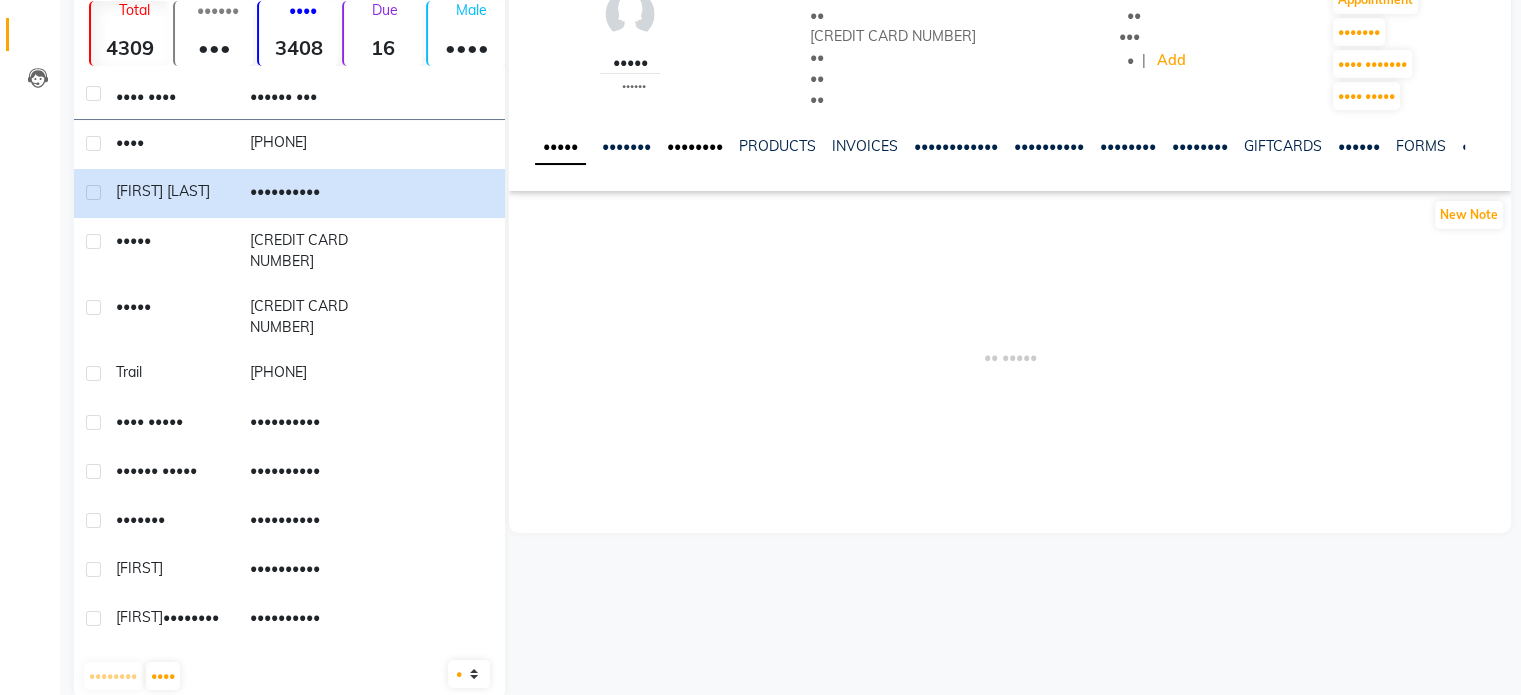 click on "••••••••" at bounding box center [695, 146] 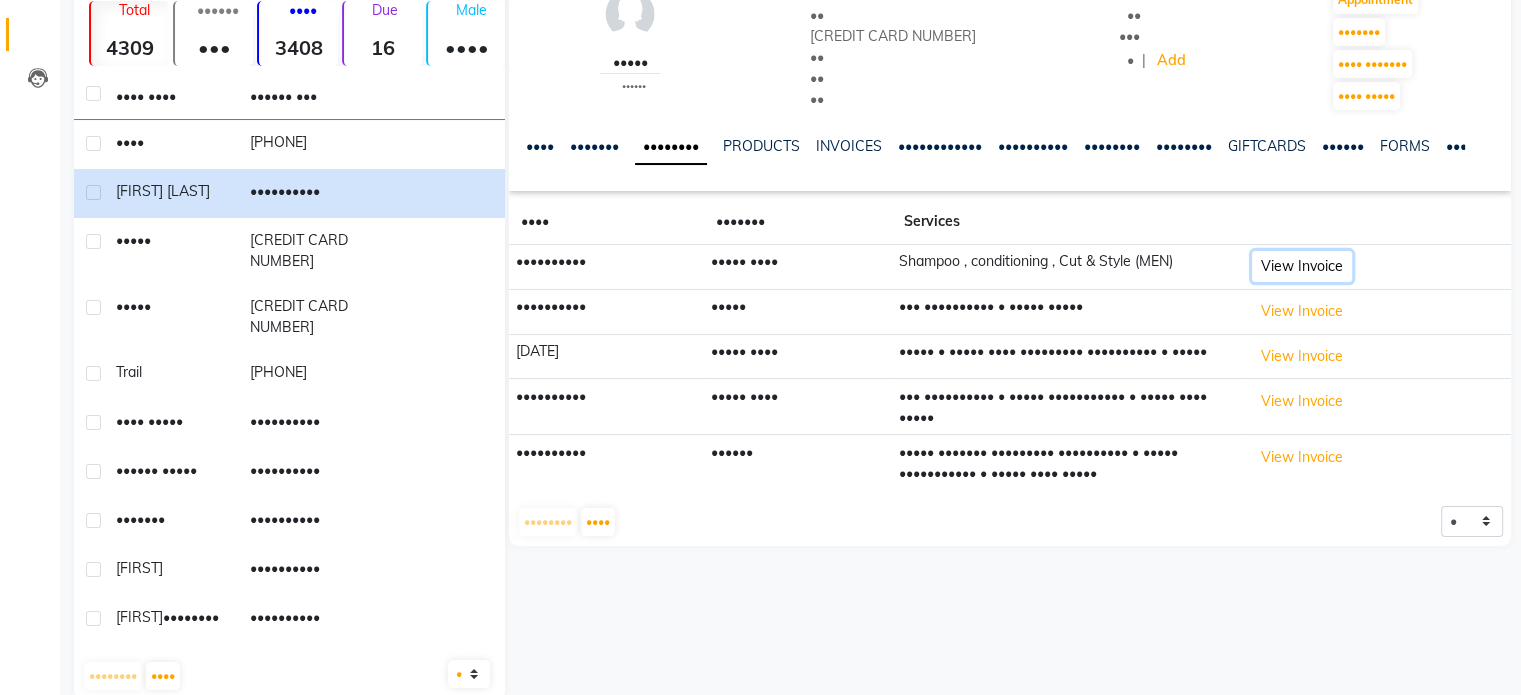 click on "View Invoice" at bounding box center [1302, 266] 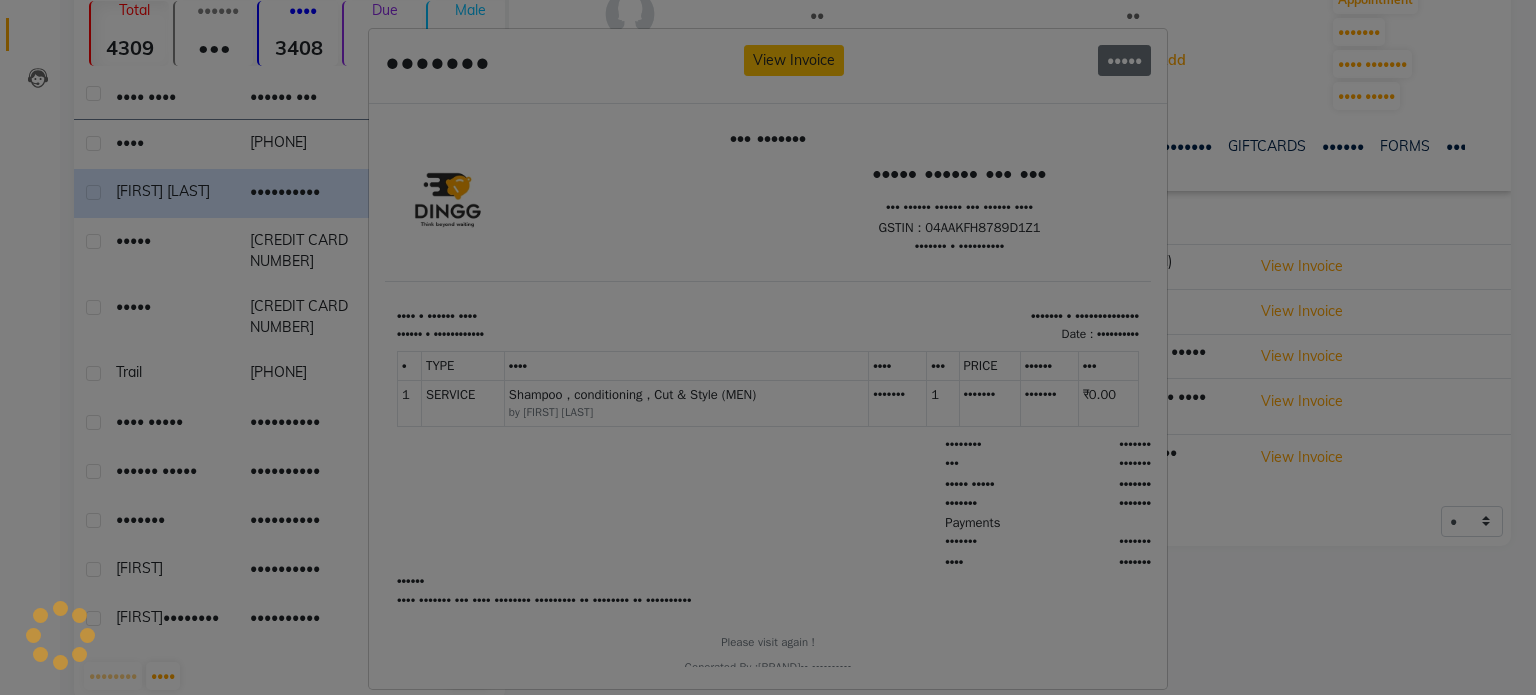 scroll, scrollTop: 0, scrollLeft: 0, axis: both 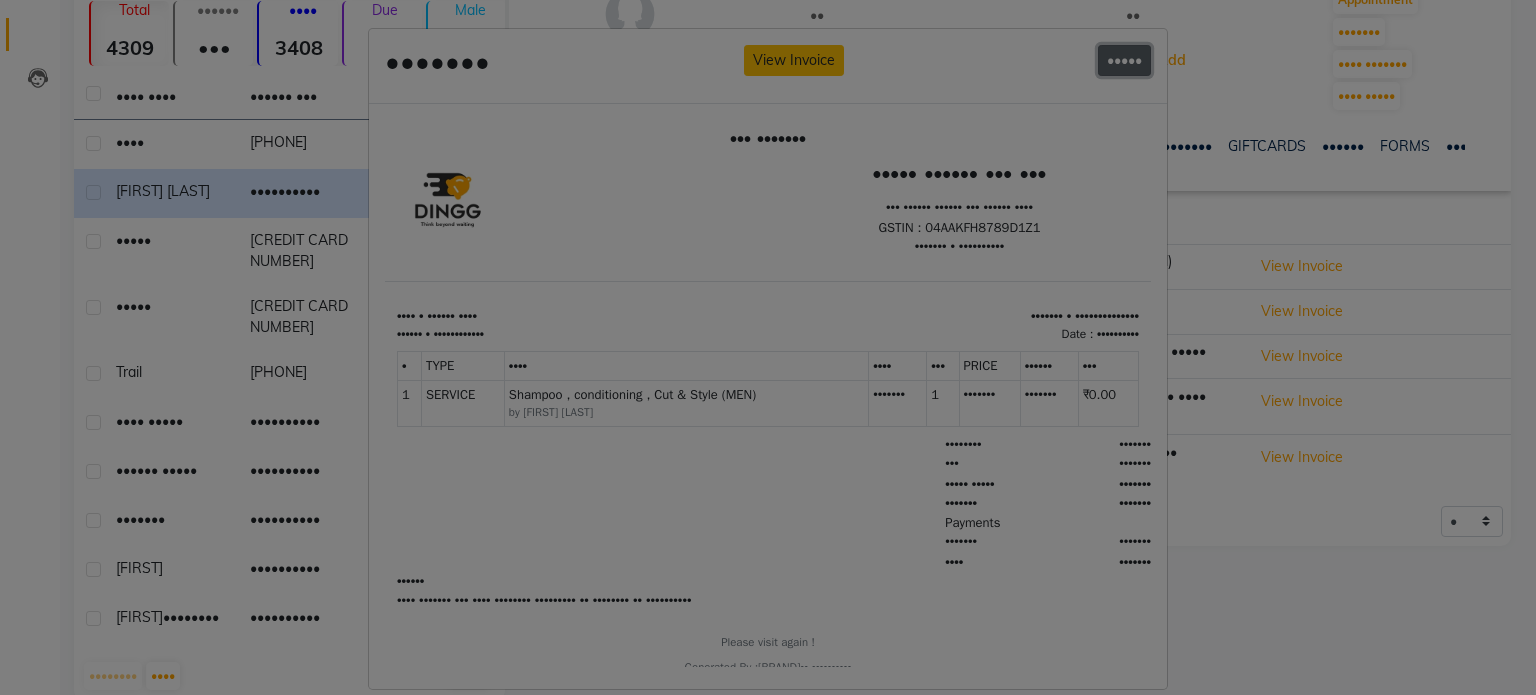 click on "•••••" at bounding box center (1124, 60) 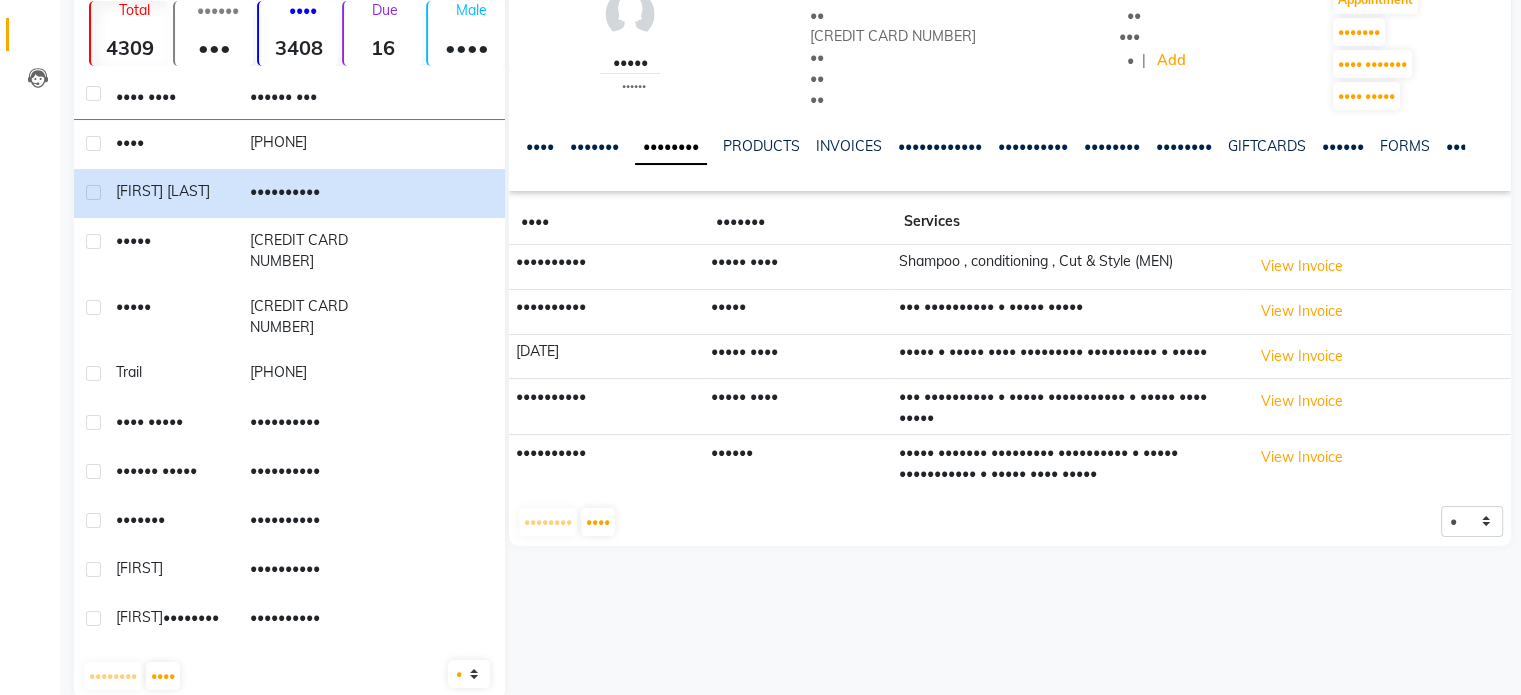 click on "Shampoo , conditioning , Cut & Style (MEN)" at bounding box center (1068, 267) 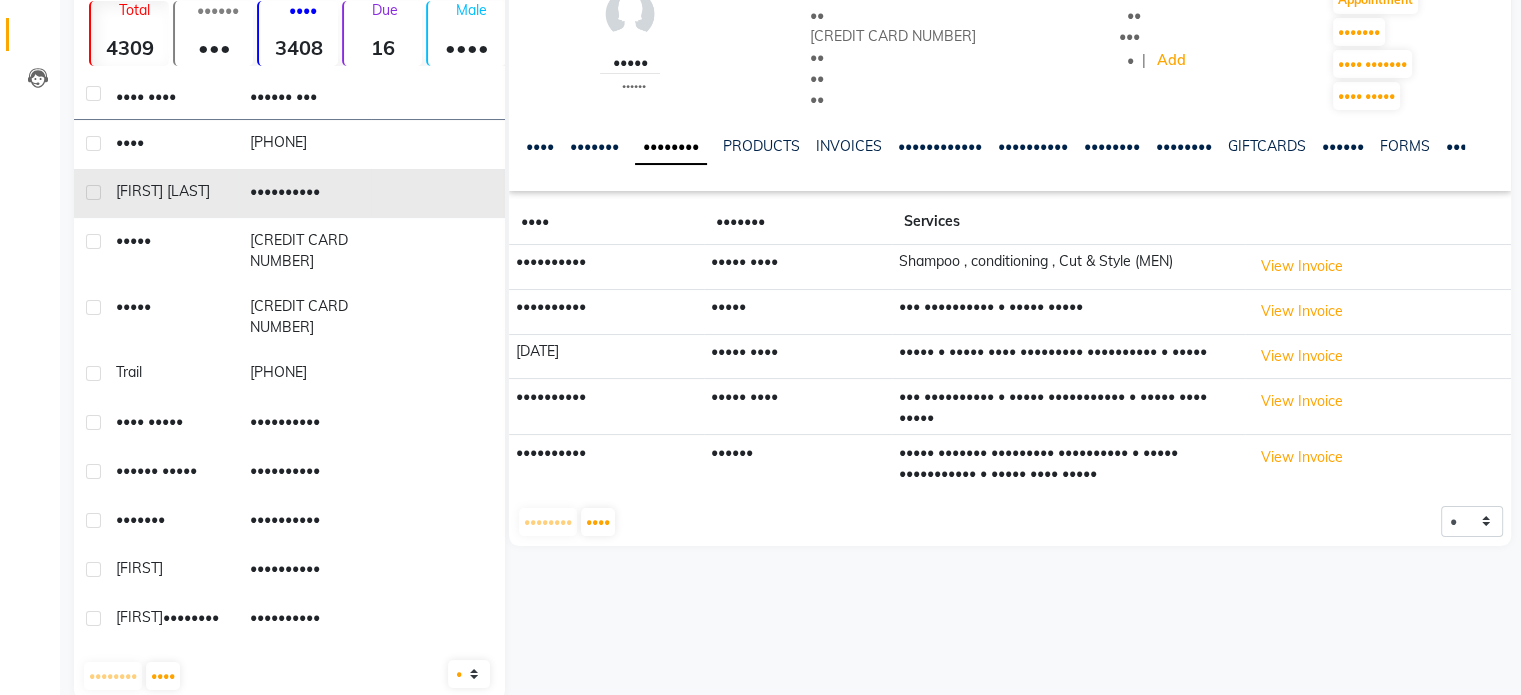click on "••••••••••" at bounding box center [305, 144] 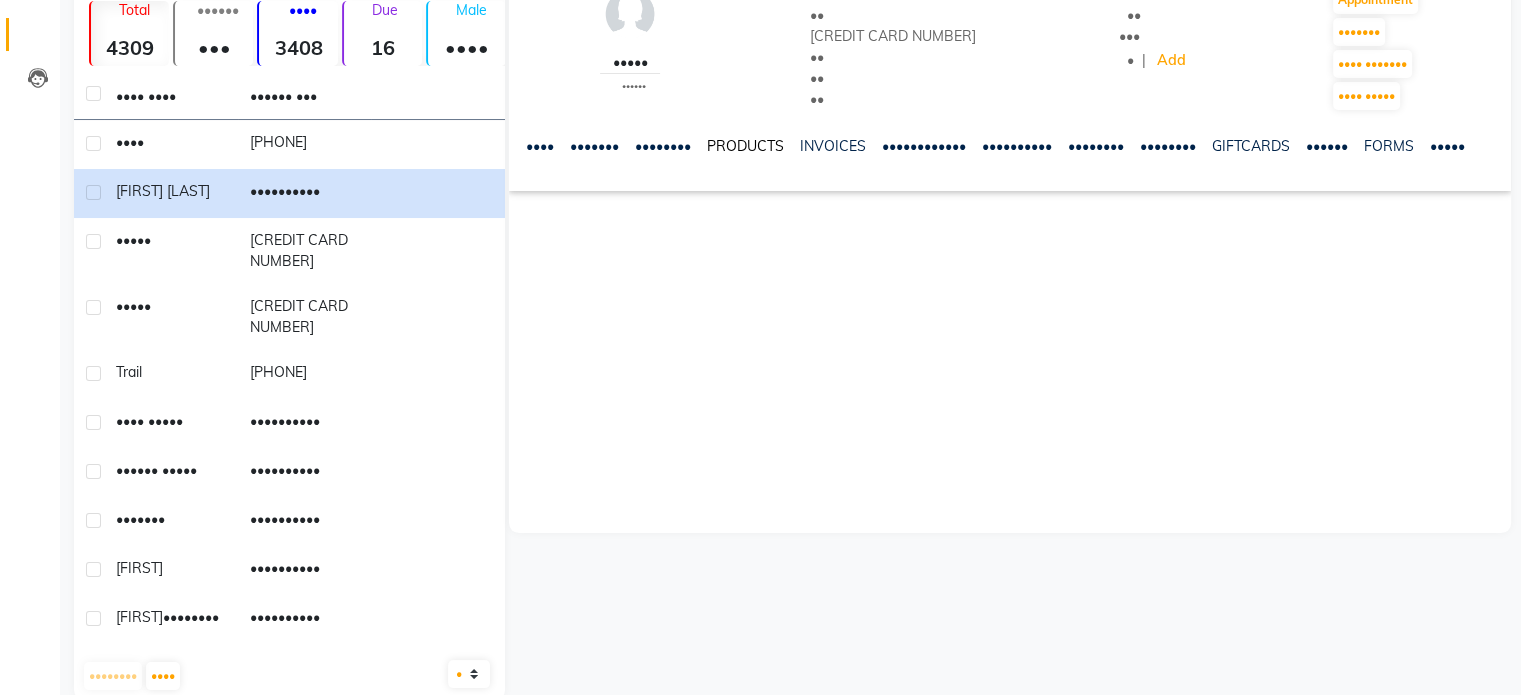 click on "PRODUCTS" at bounding box center [745, 146] 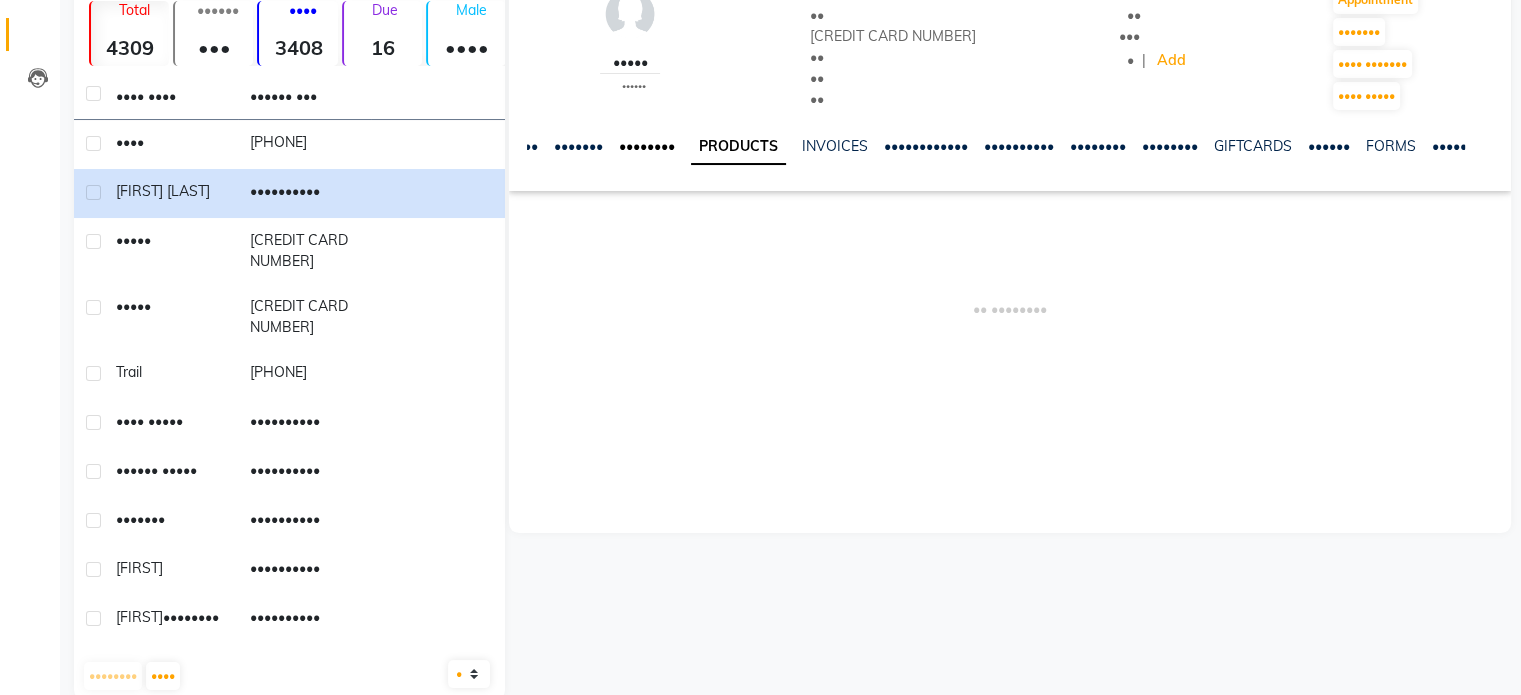 click on "••••••••" at bounding box center (647, 146) 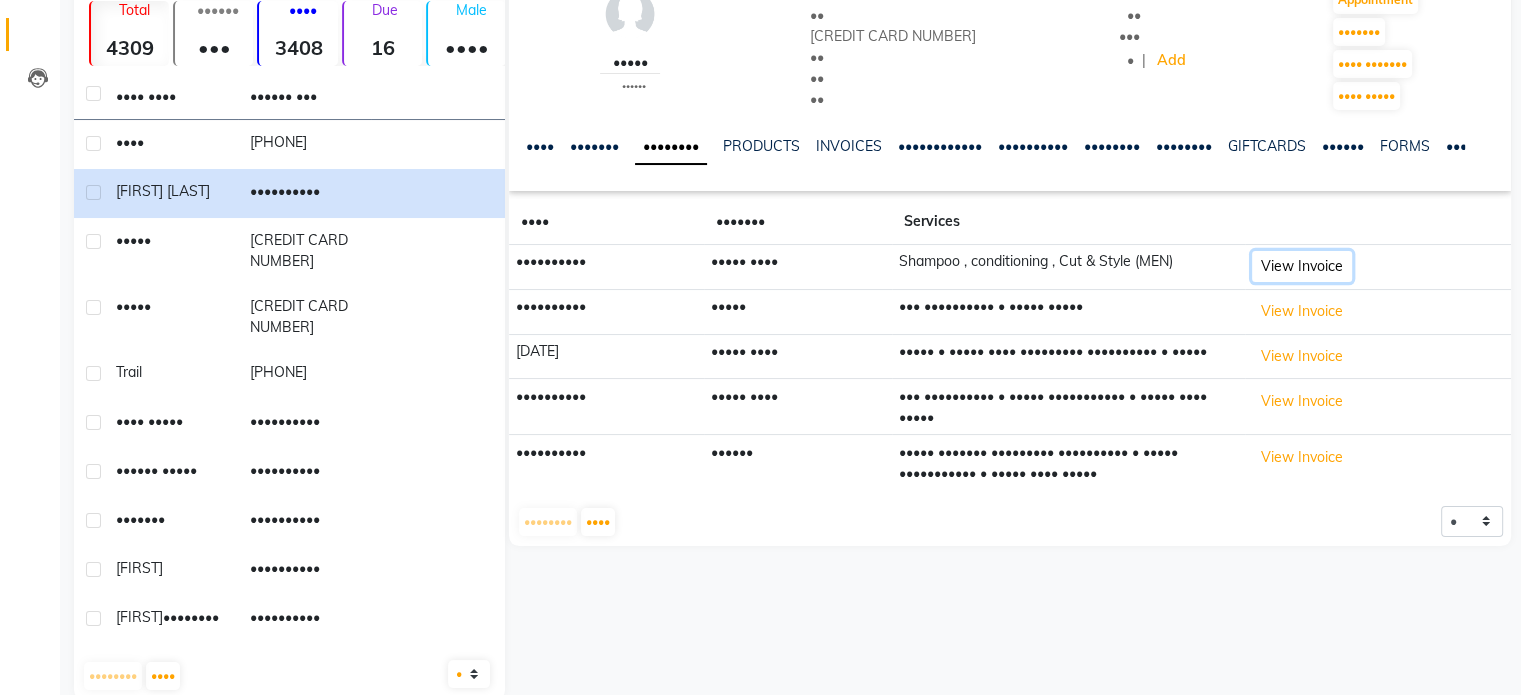 click on "View Invoice" at bounding box center [1302, 266] 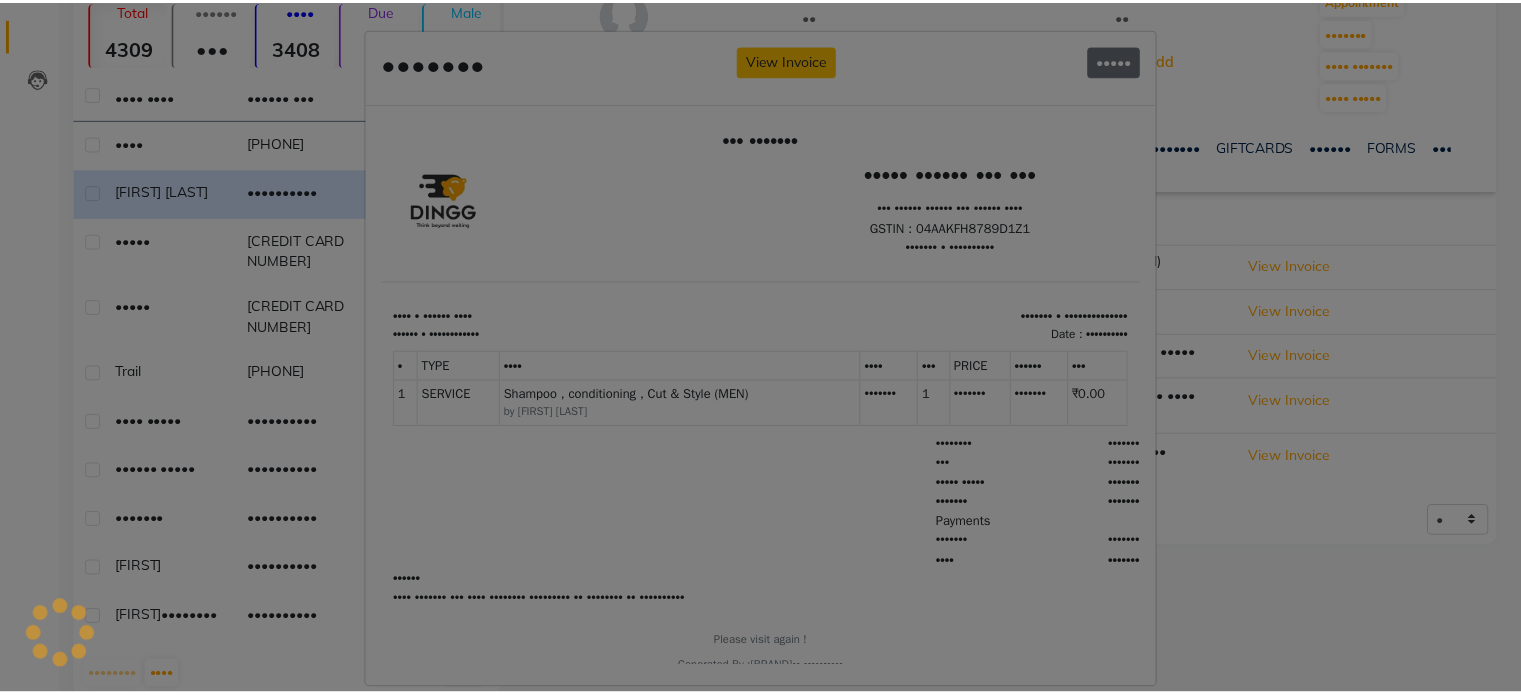 scroll, scrollTop: 0, scrollLeft: 0, axis: both 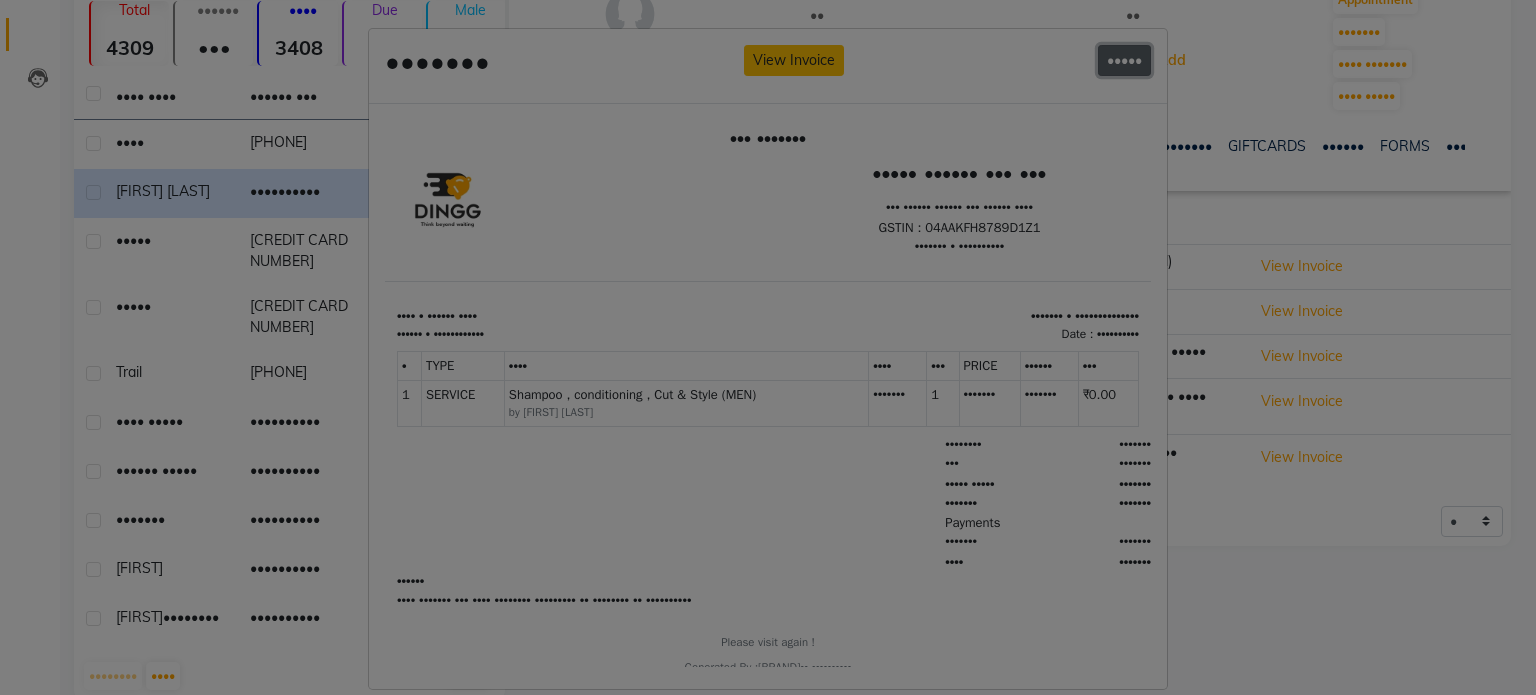 drag, startPoint x: 1113, startPoint y: 47, endPoint x: 572, endPoint y: 13, distance: 542.0673 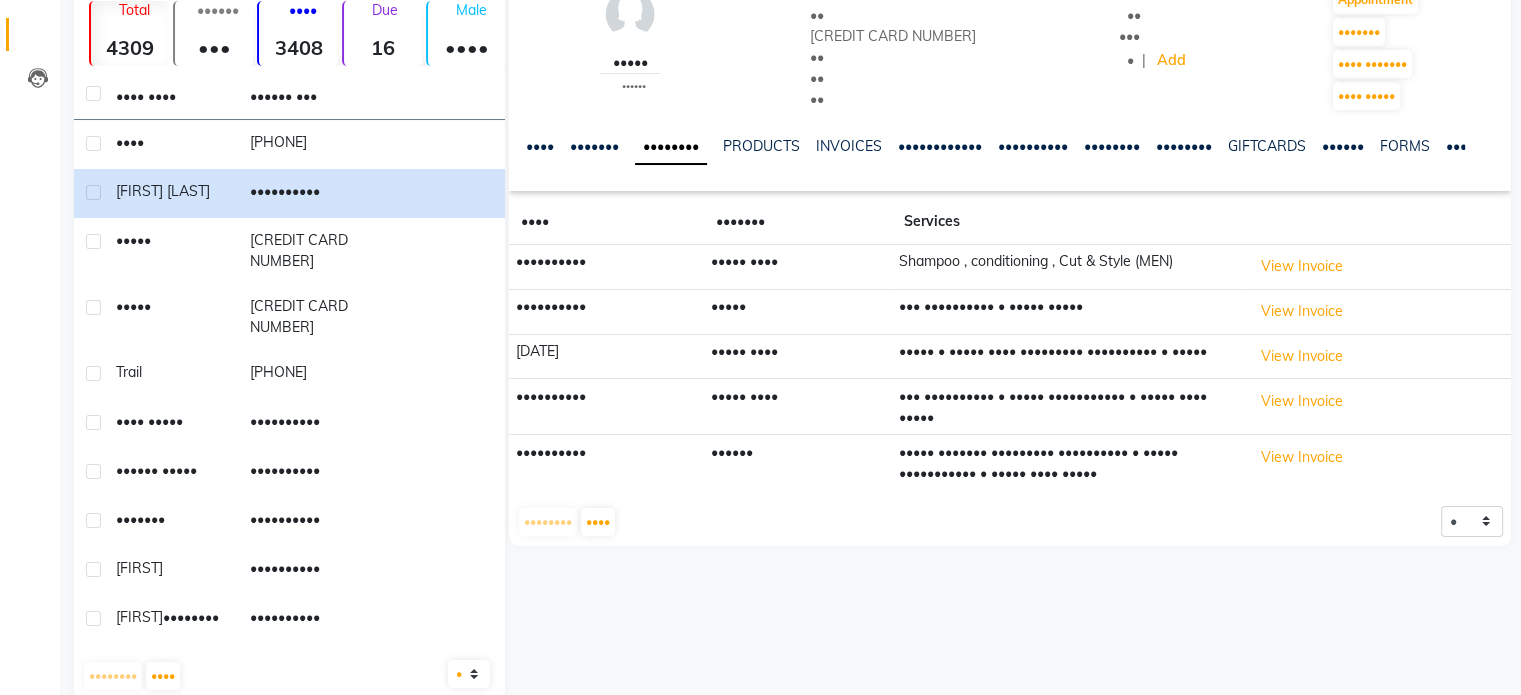 drag, startPoint x: 1009, startPoint y: 591, endPoint x: 996, endPoint y: 592, distance: 13.038404 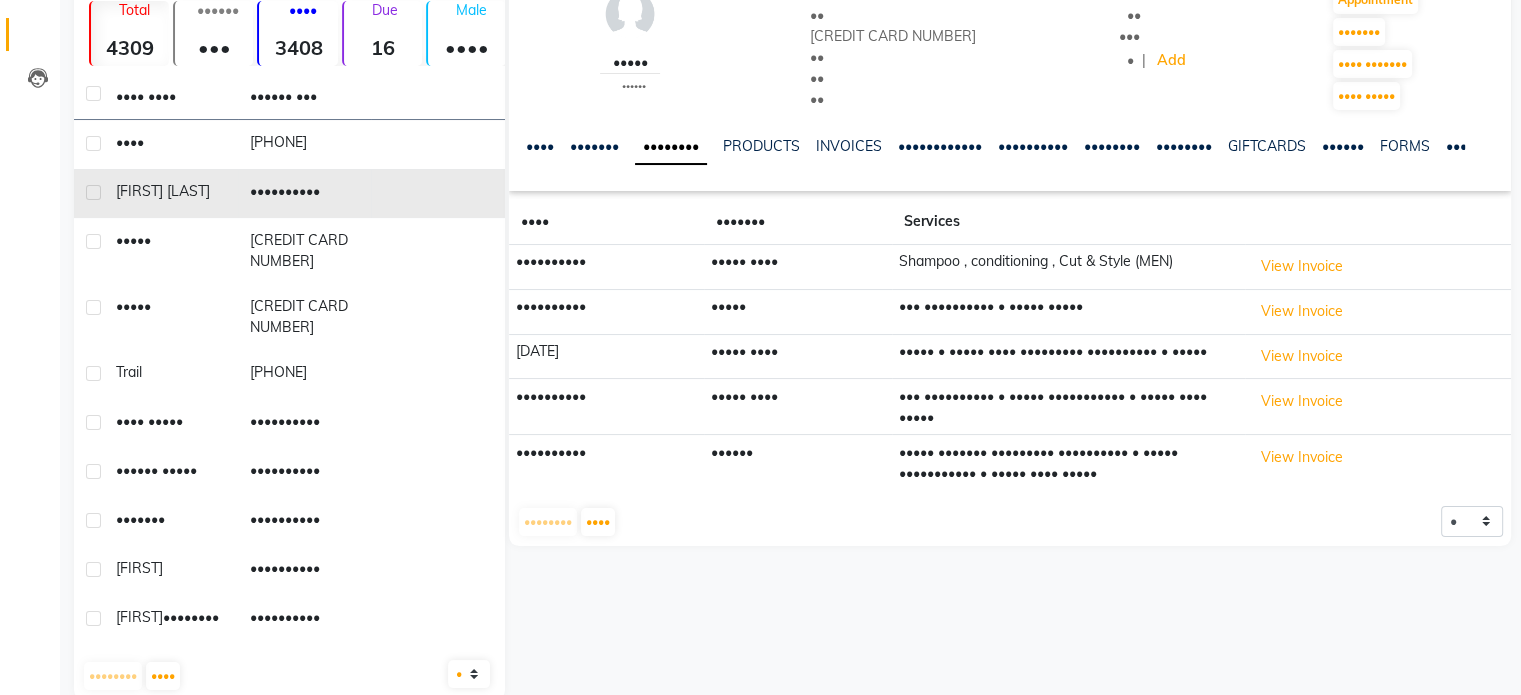 click on "[FIRST] [LAST]" at bounding box center [130, 142] 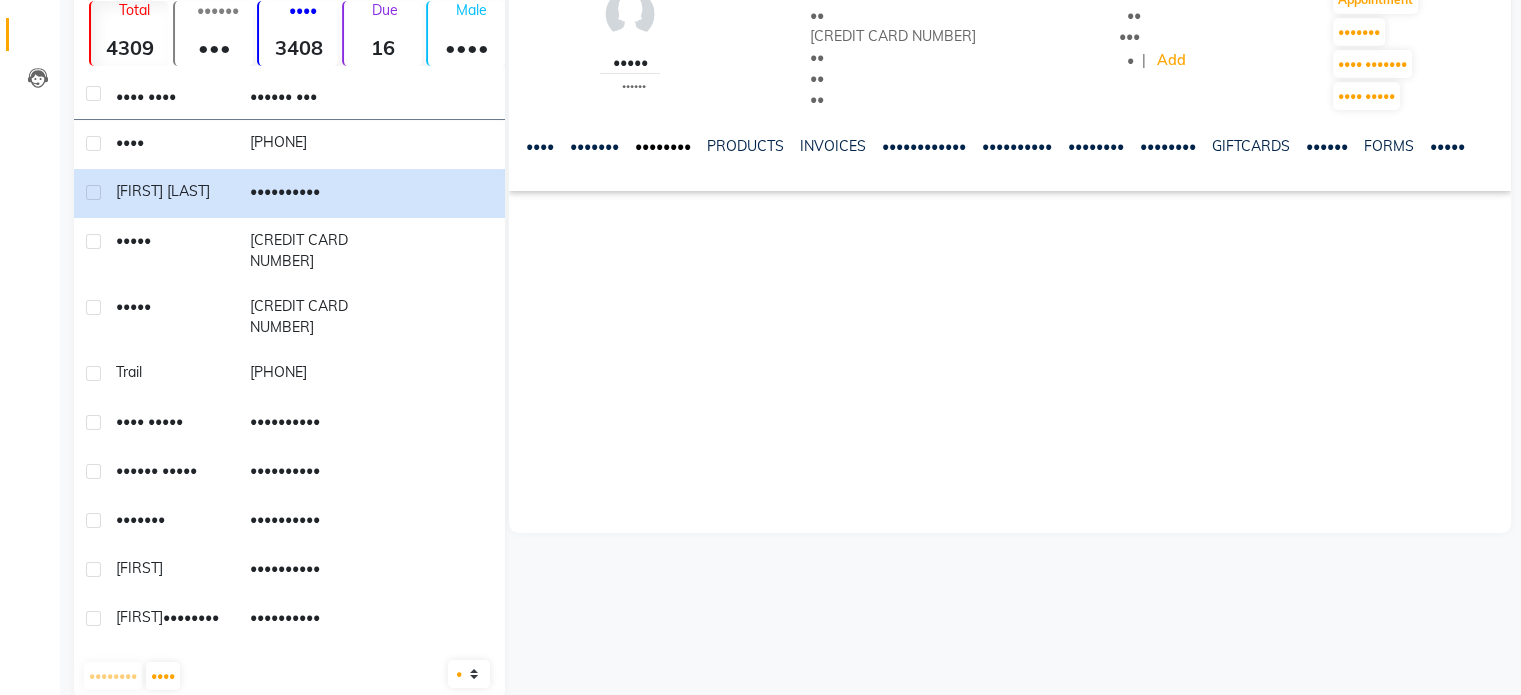 click on "••••••••" at bounding box center [663, 146] 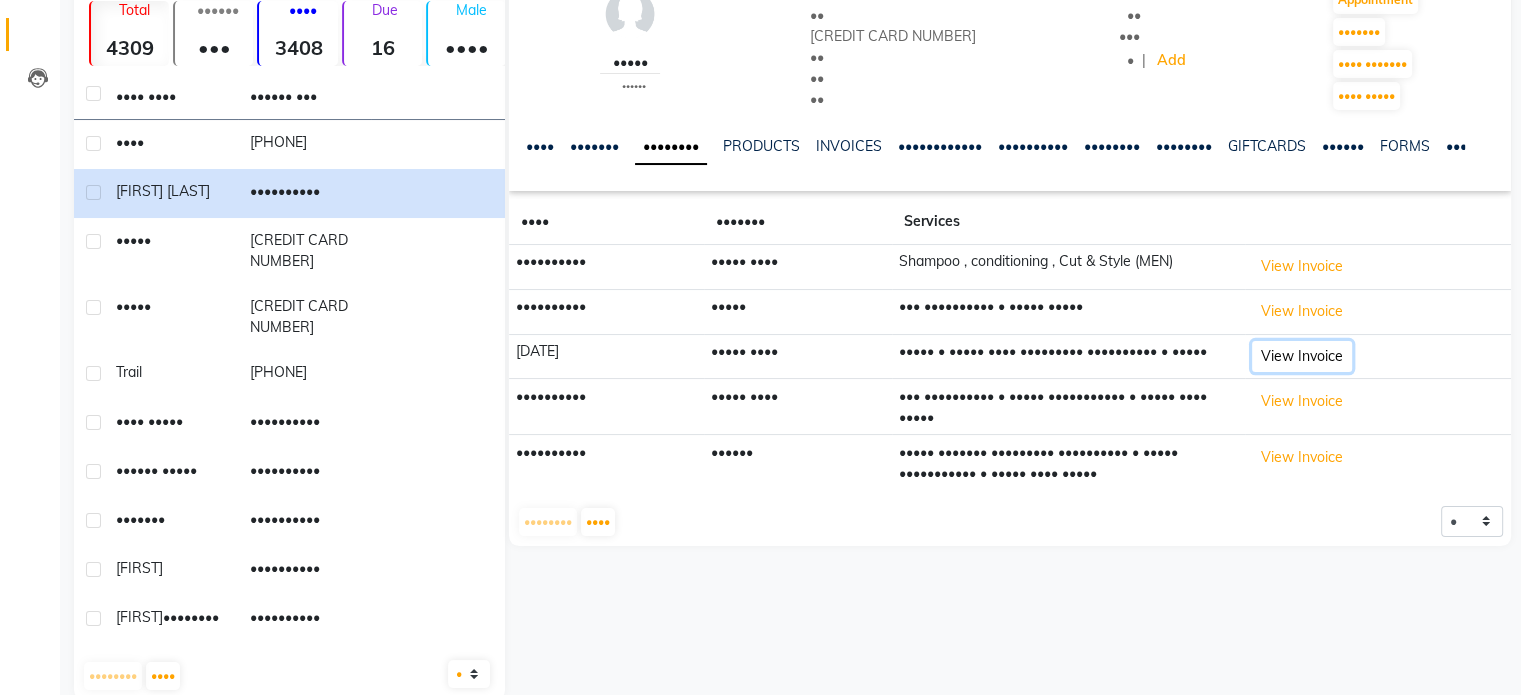 click on "View Invoice" at bounding box center [1302, 266] 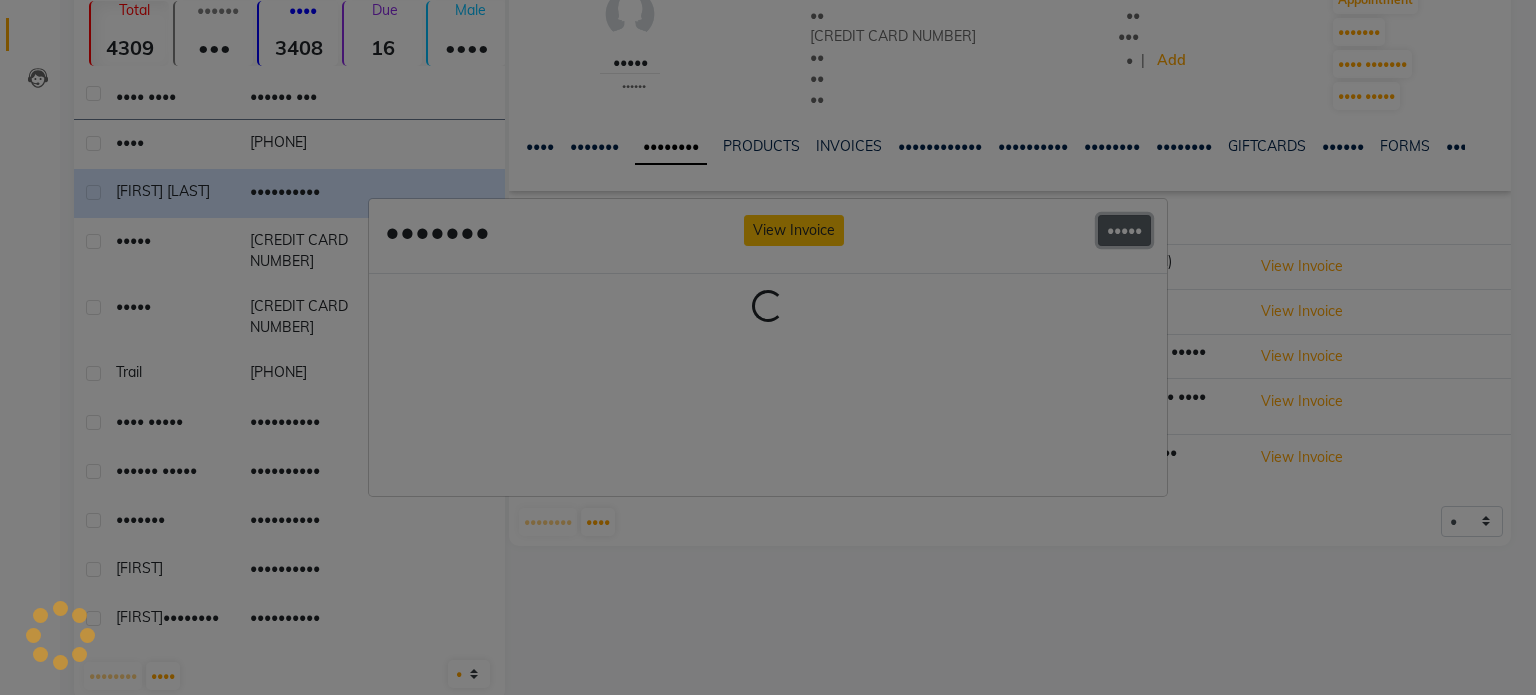 click on "•••••" at bounding box center [1124, 230] 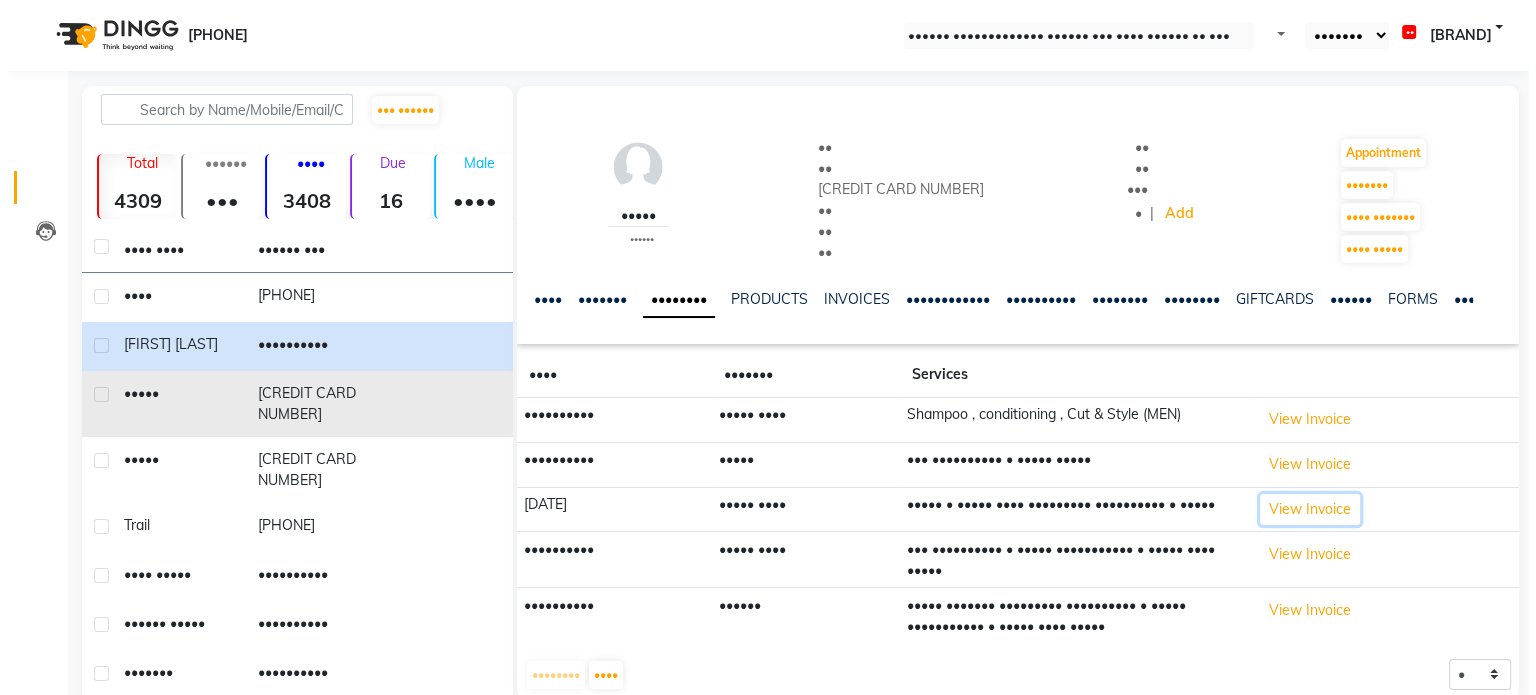 scroll, scrollTop: 0, scrollLeft: 0, axis: both 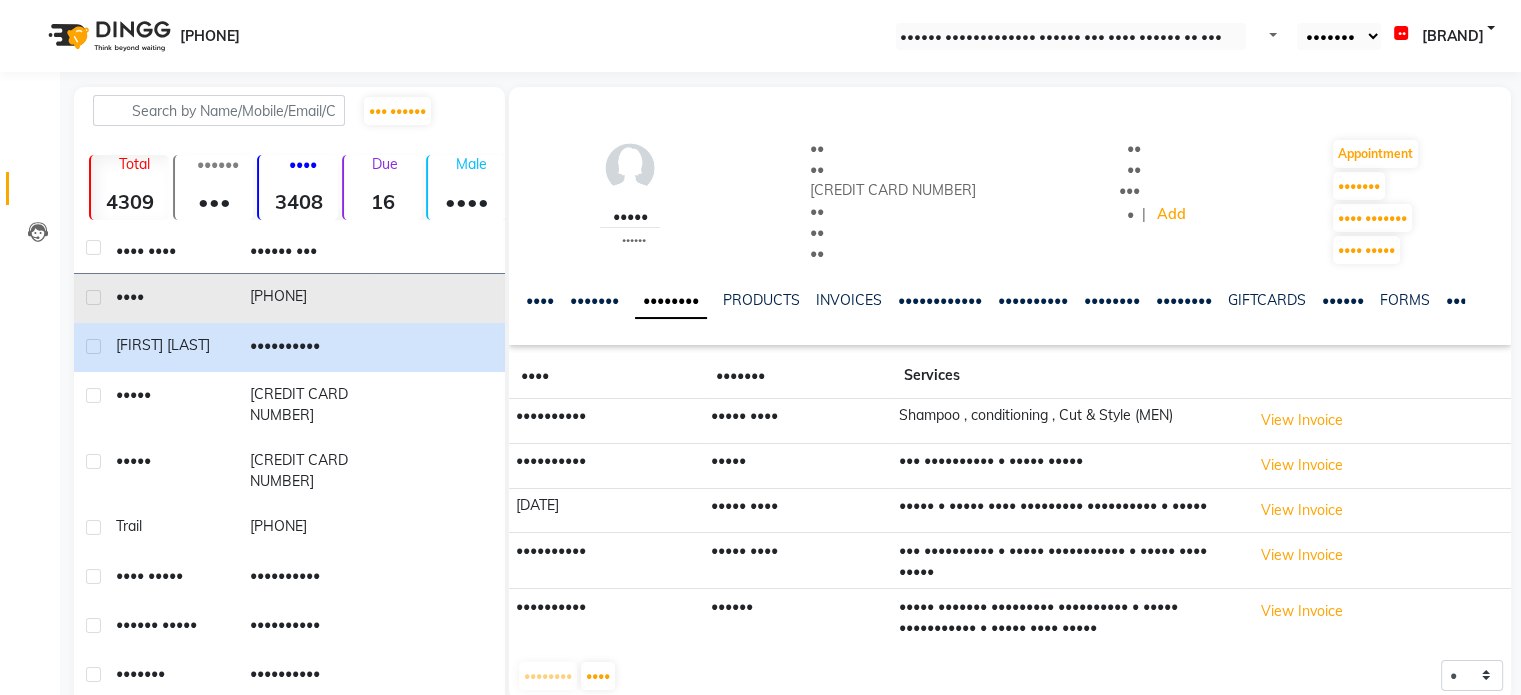 click on "[PHONE]" at bounding box center [305, 298] 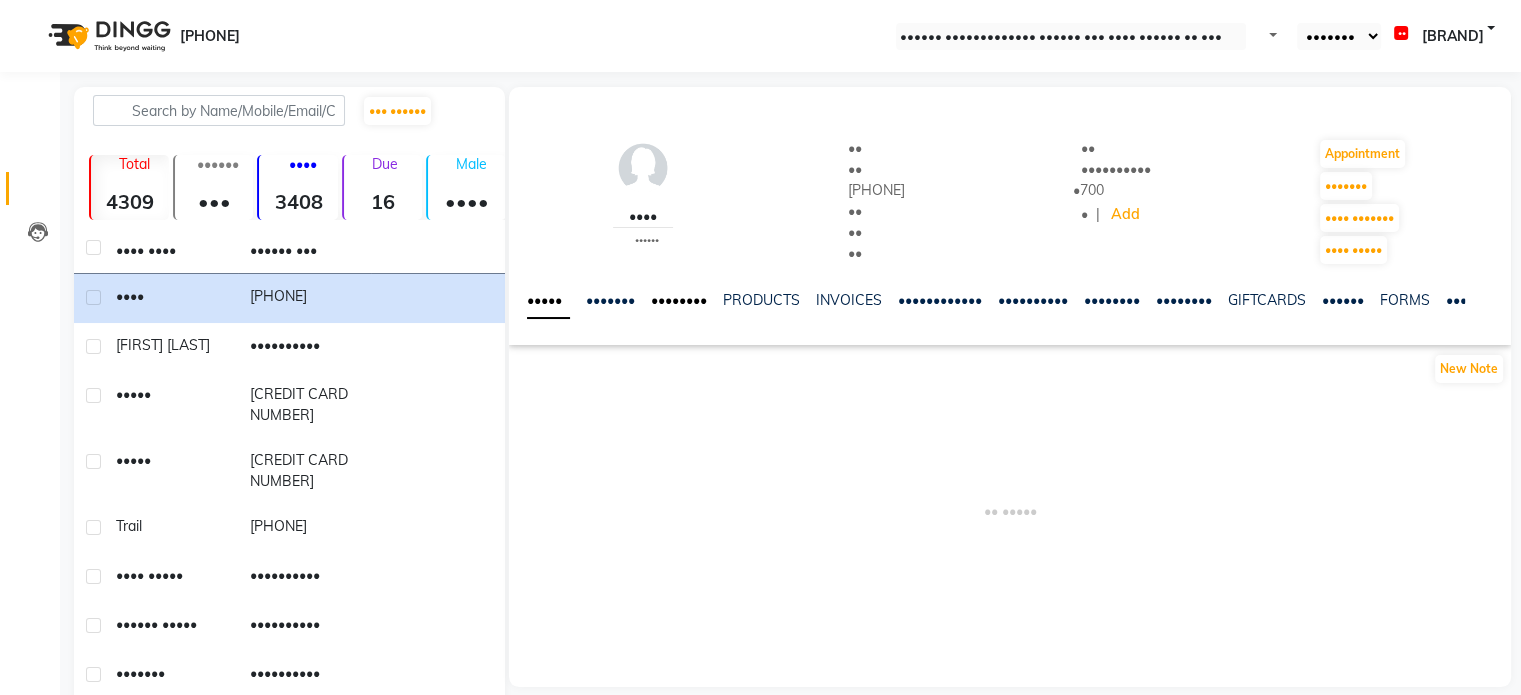 click on "••••••••" at bounding box center (679, 300) 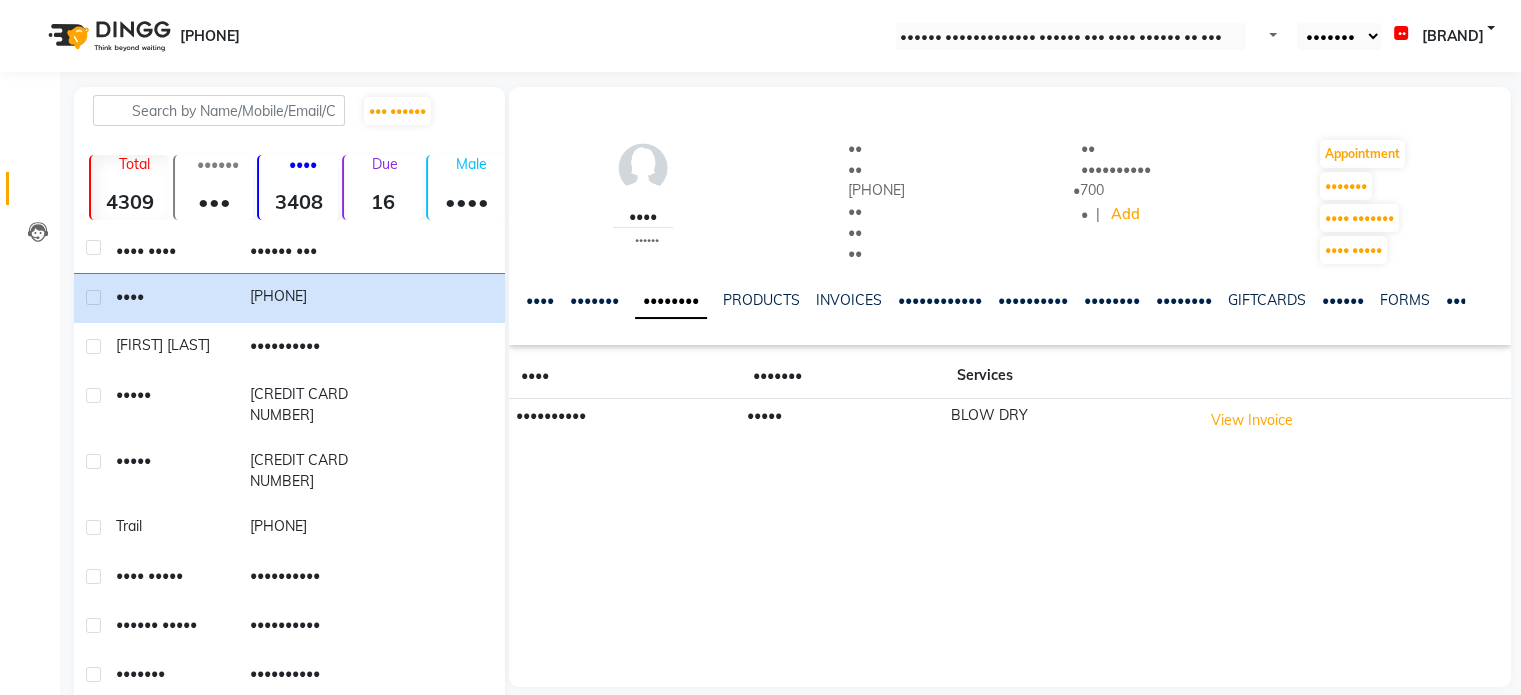 click on "•••••" at bounding box center [843, 421] 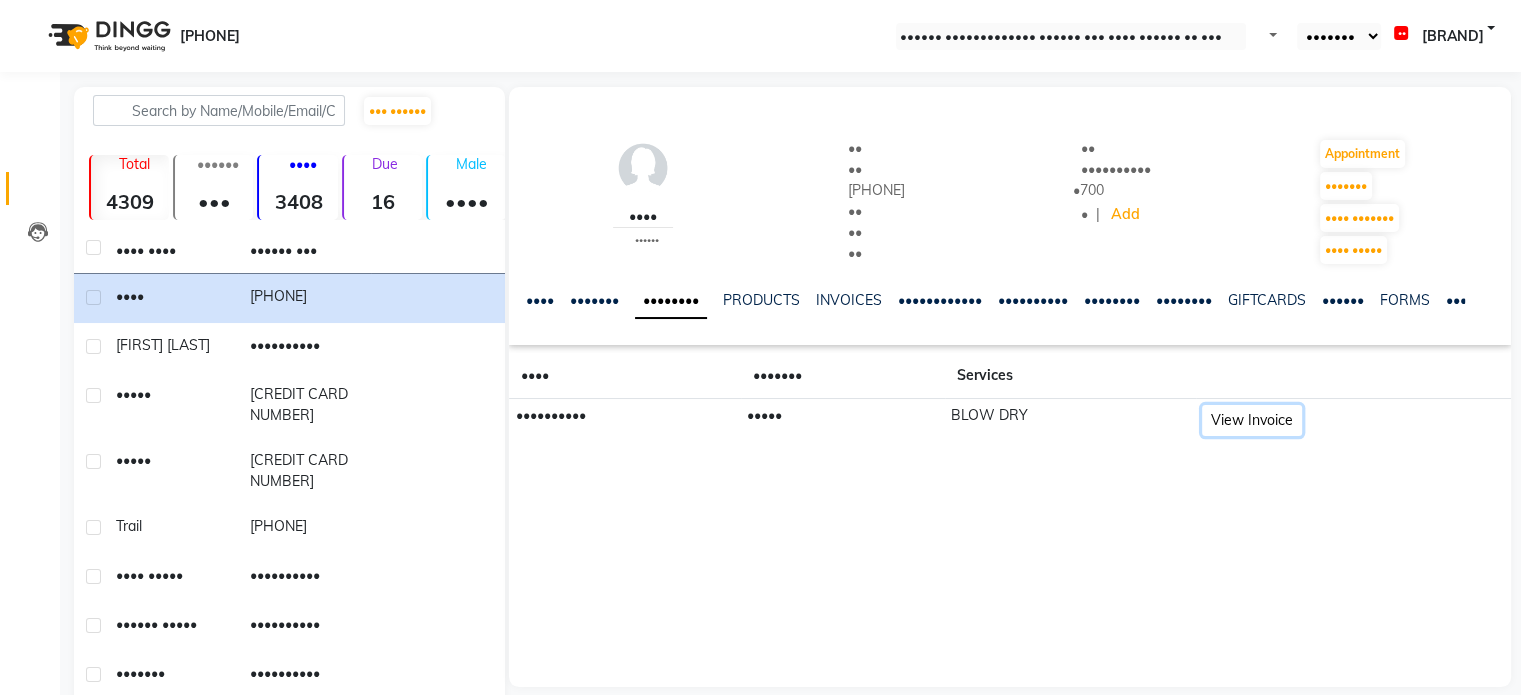 click on "View Invoice" at bounding box center [1252, 420] 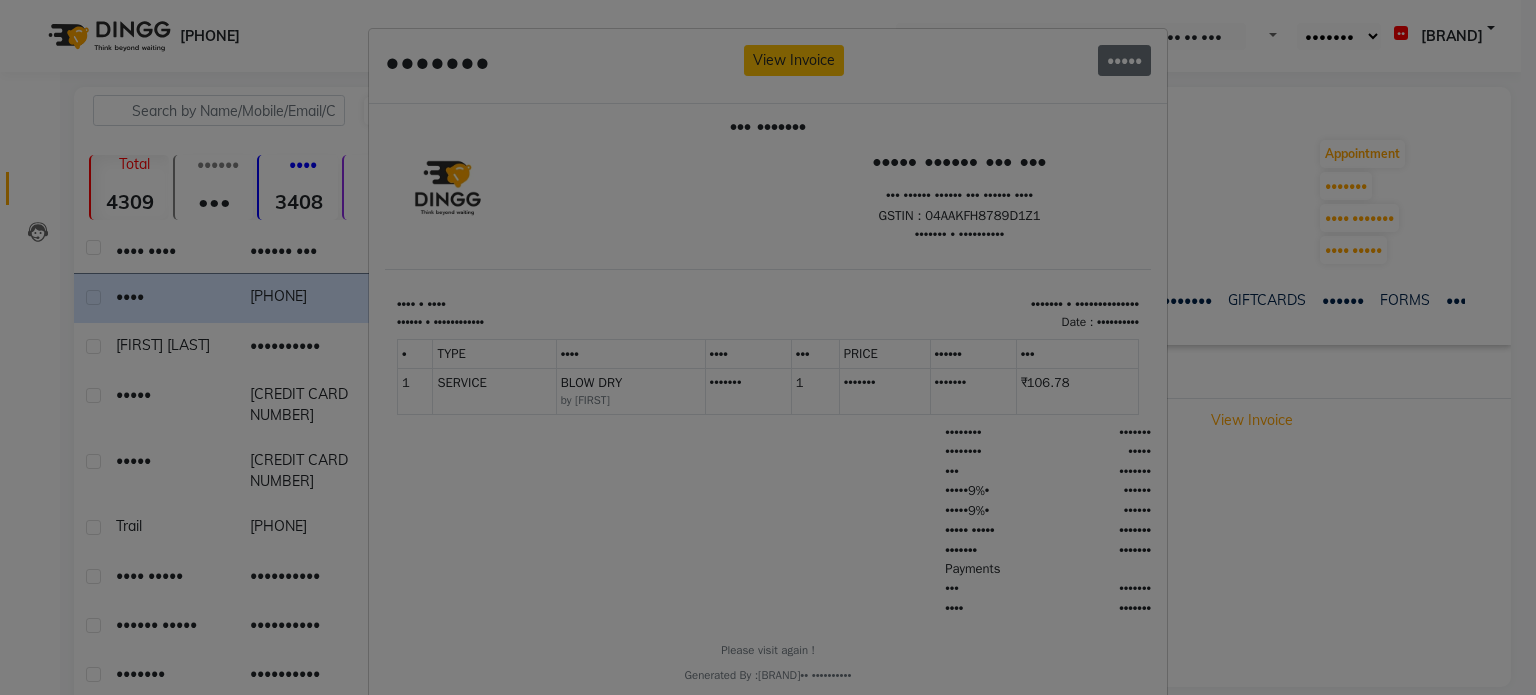 scroll, scrollTop: 15, scrollLeft: 0, axis: vertical 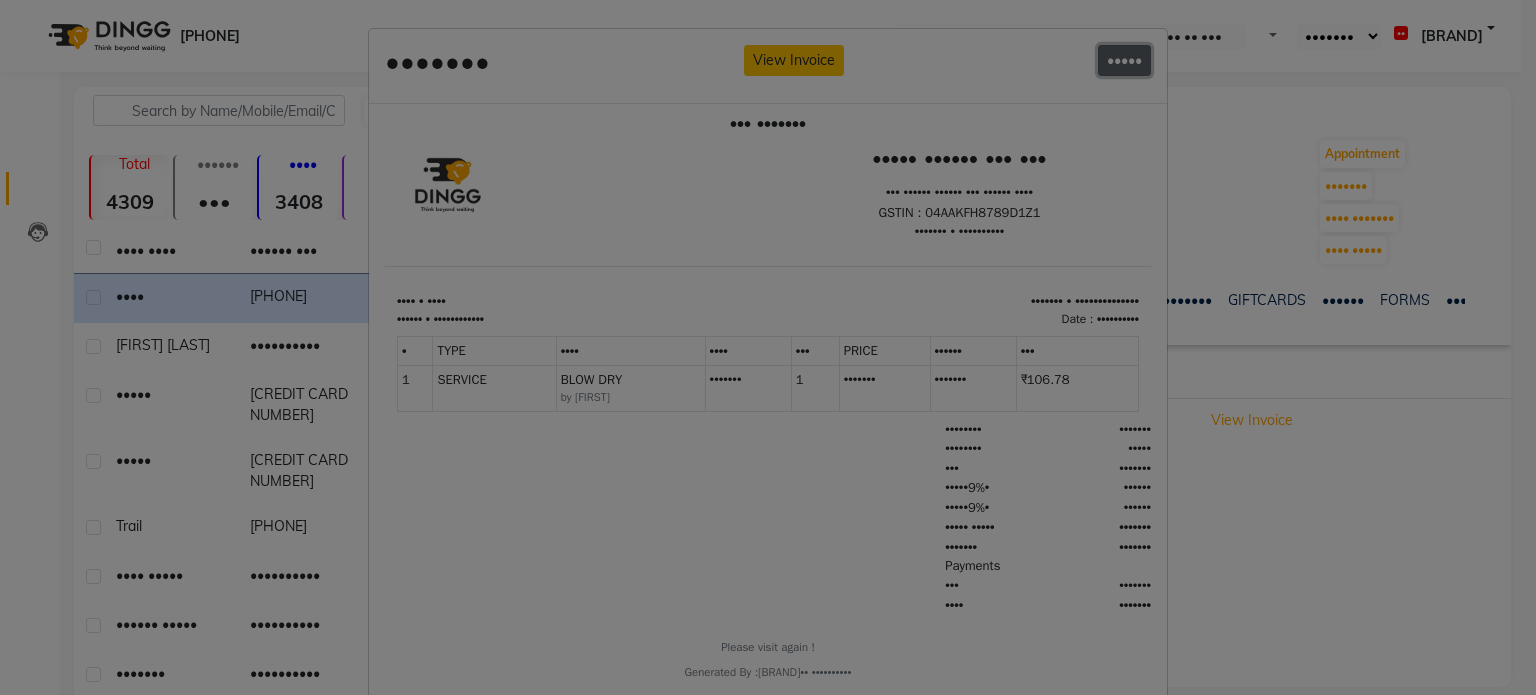 click on "•••••" at bounding box center (1124, 60) 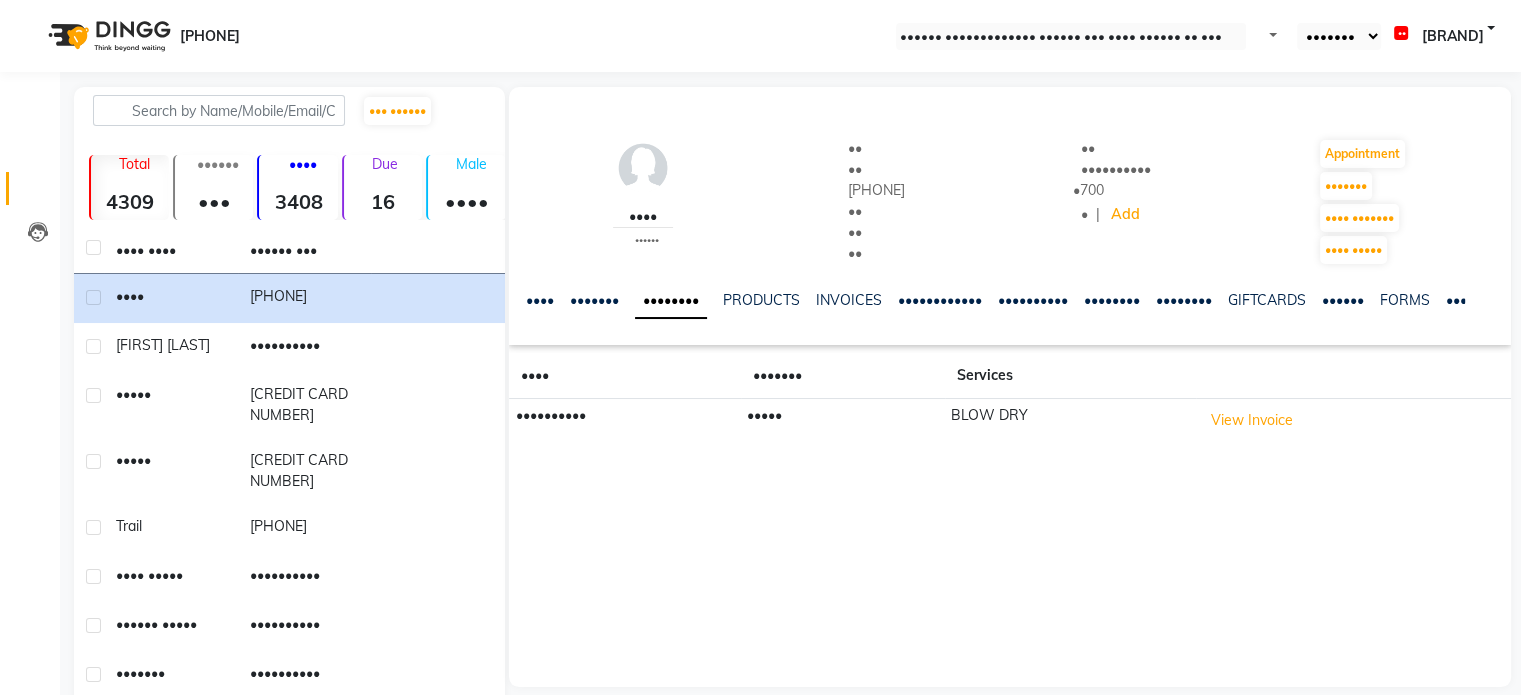 click on "16" at bounding box center (130, 201) 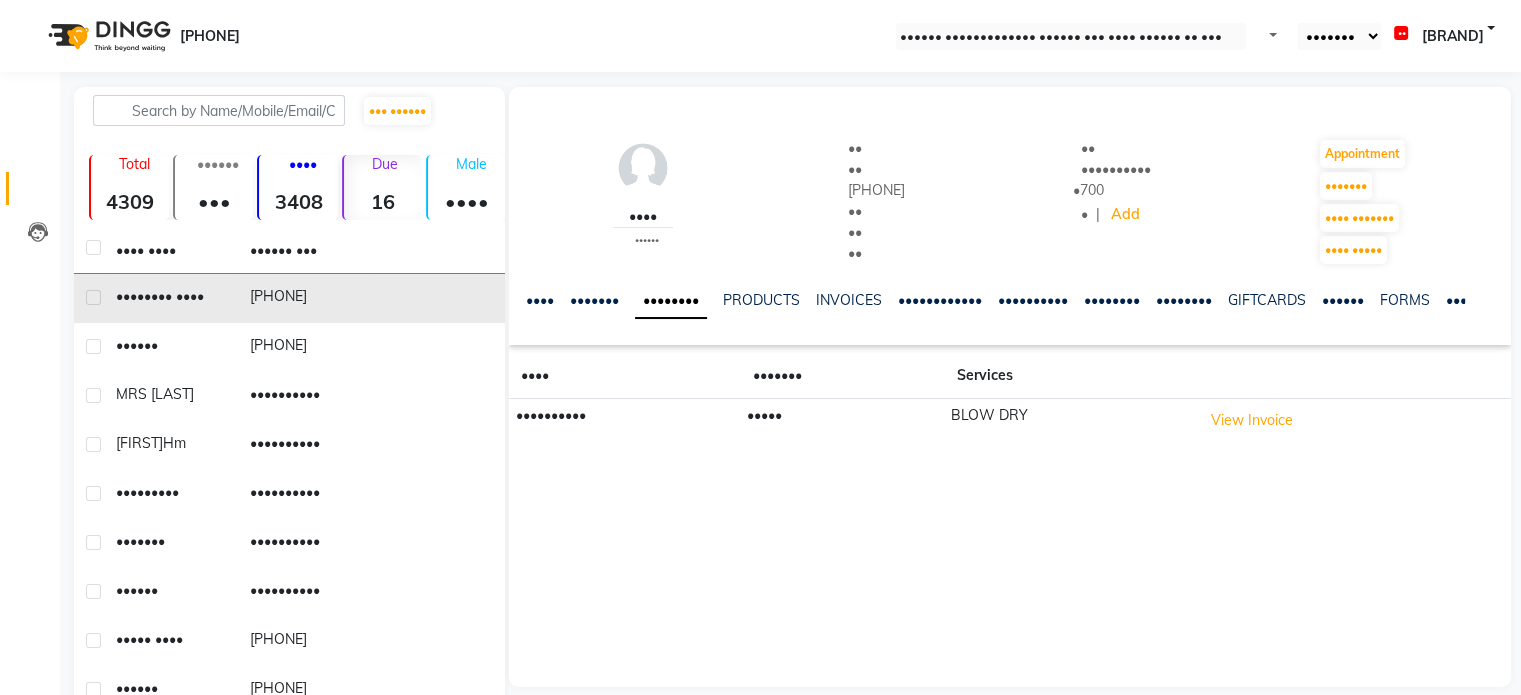 click on "[PHONE]" at bounding box center (305, 298) 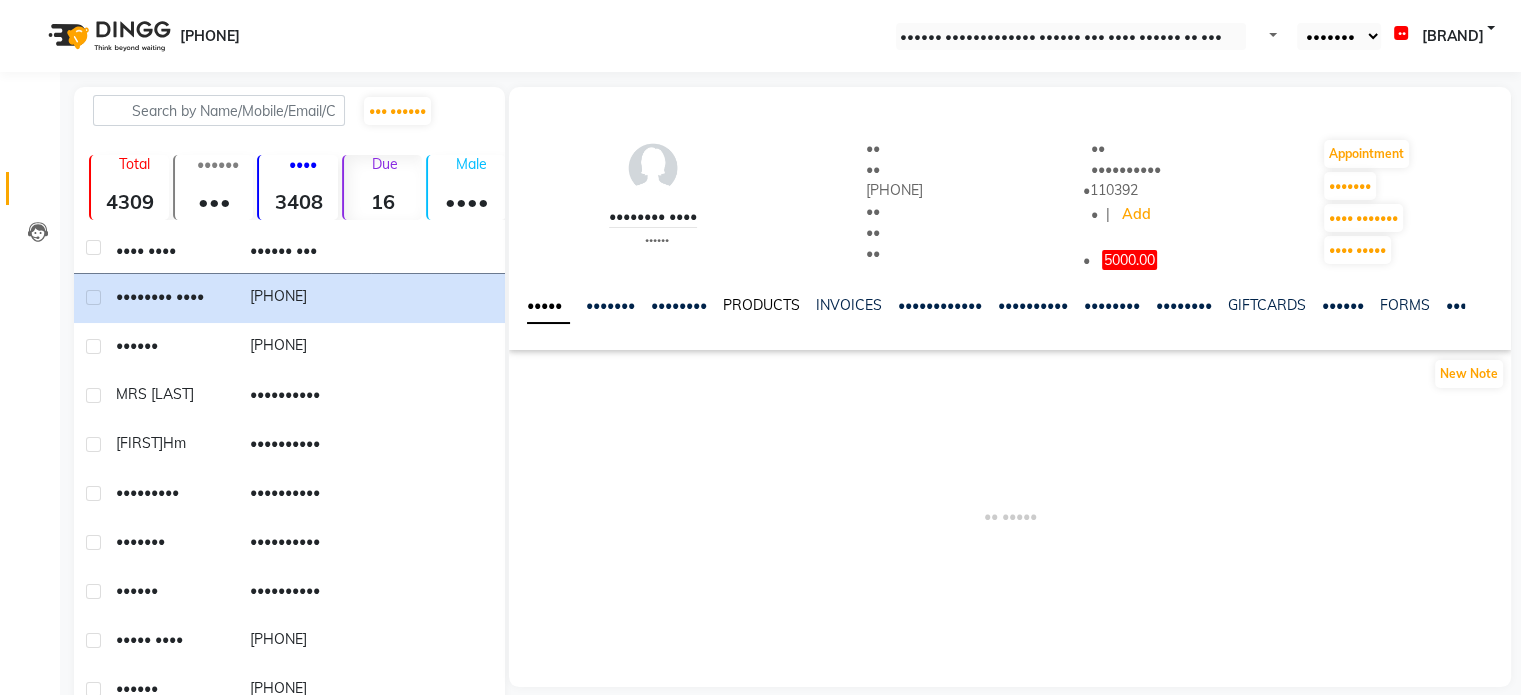 click on "PRODUCTS" at bounding box center (761, 305) 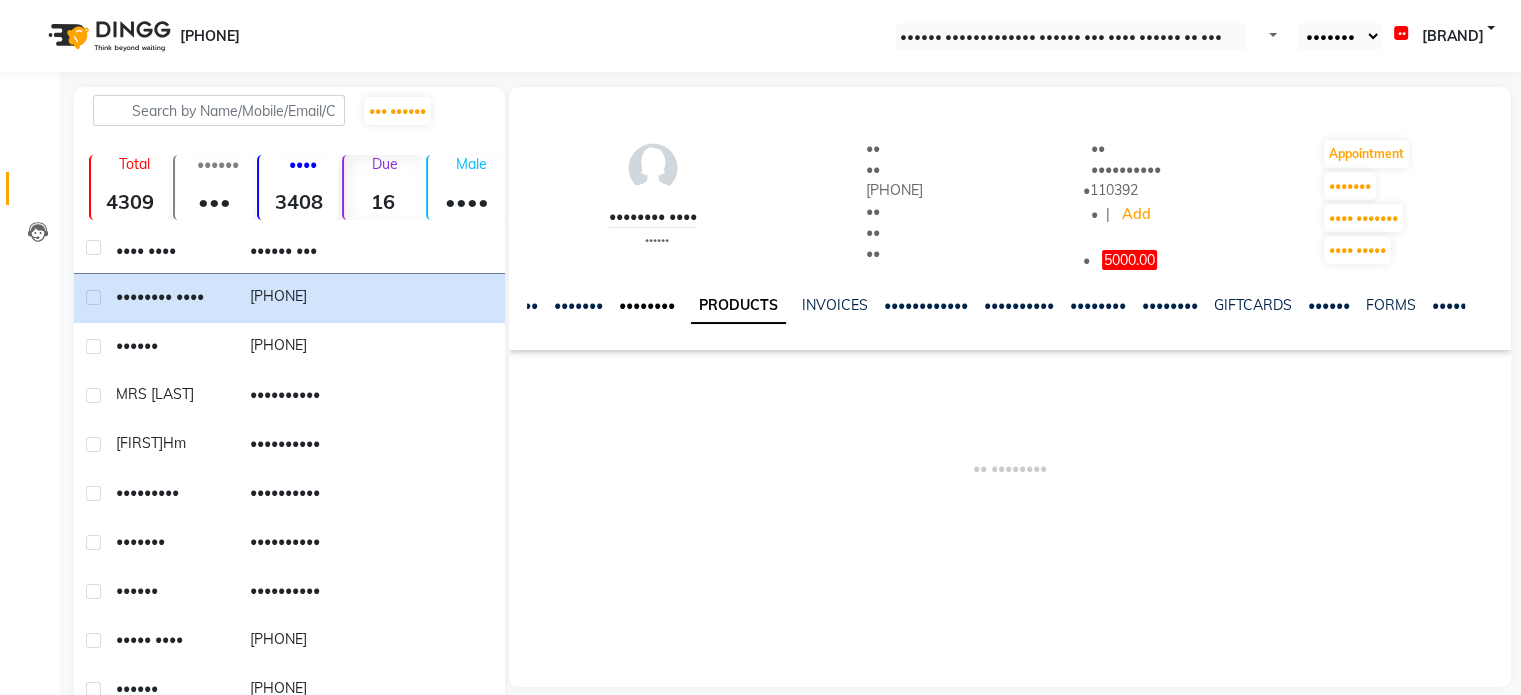 click on "••••••••" at bounding box center (647, 305) 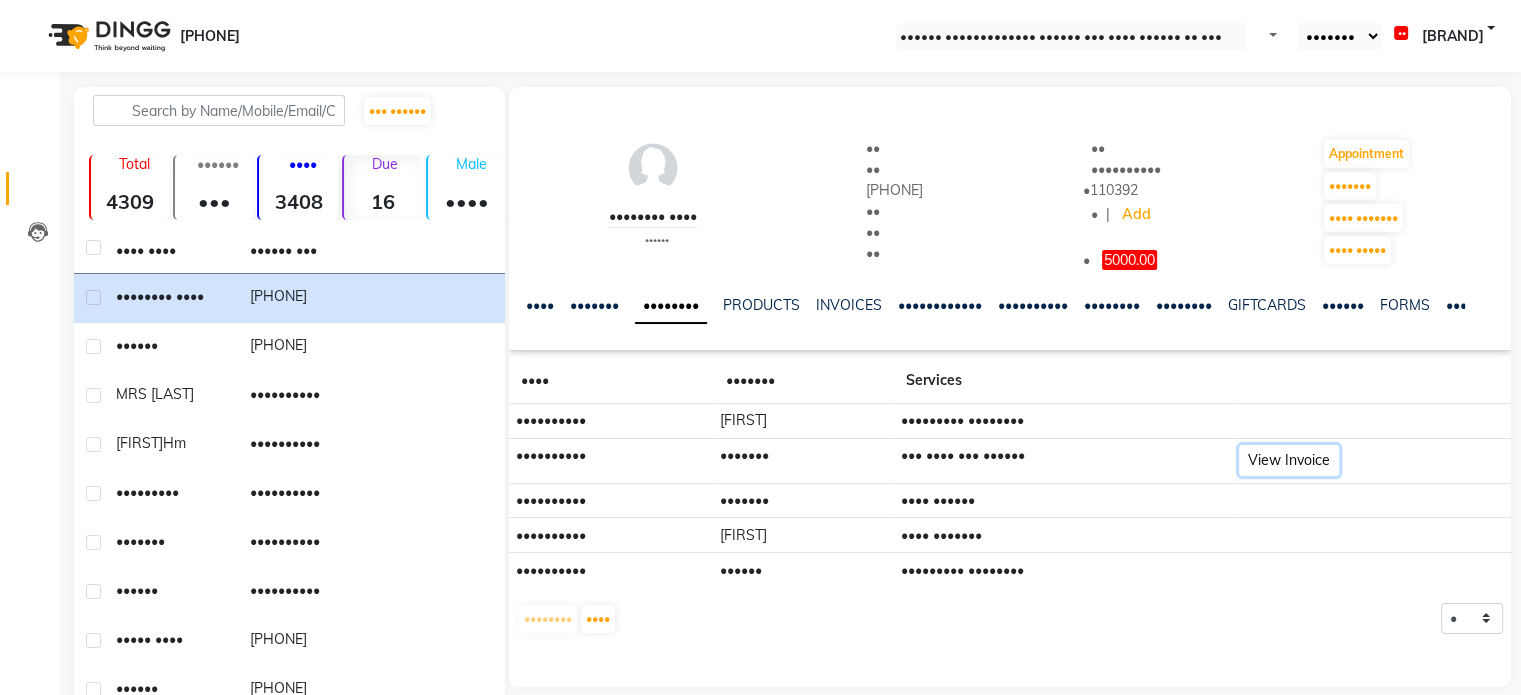 click on "View Invoice" at bounding box center (1289, 460) 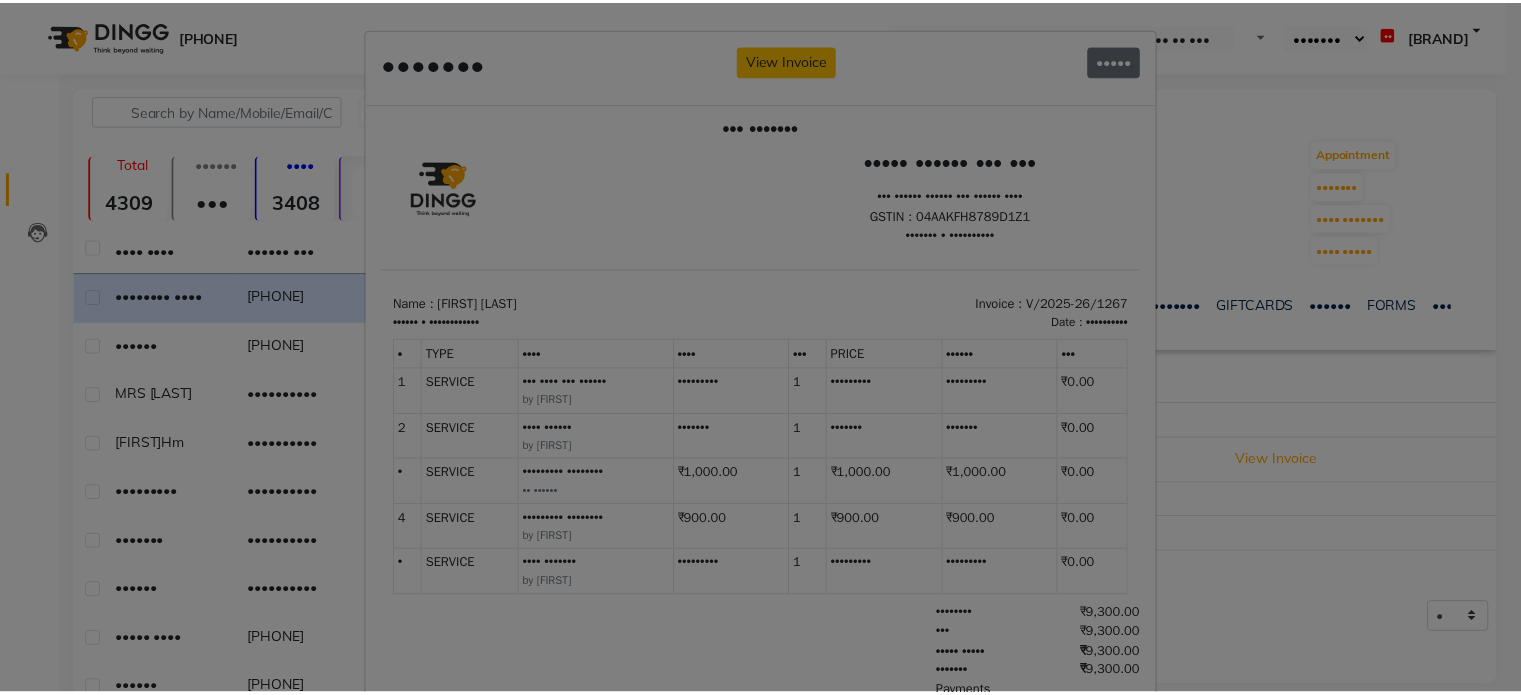 scroll, scrollTop: 16, scrollLeft: 0, axis: vertical 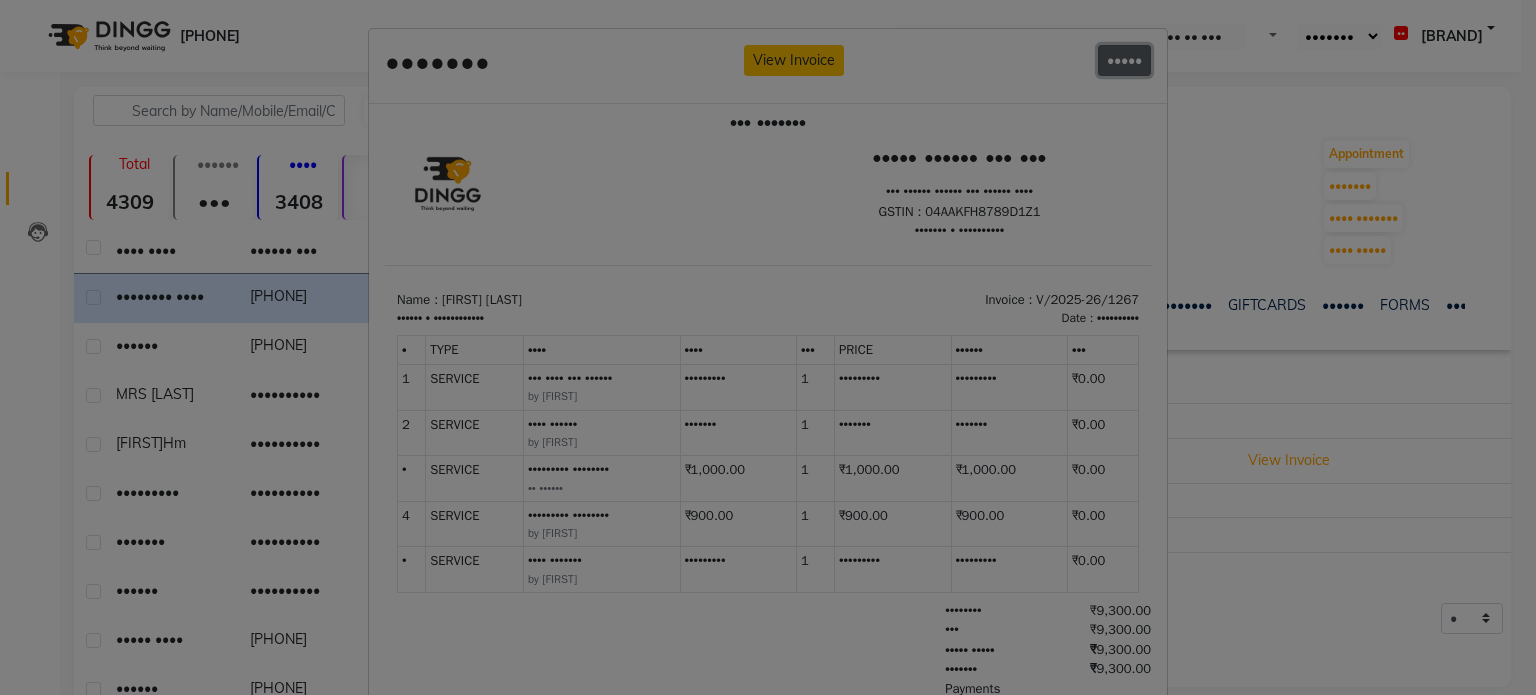 click on "•••••" at bounding box center [1124, 60] 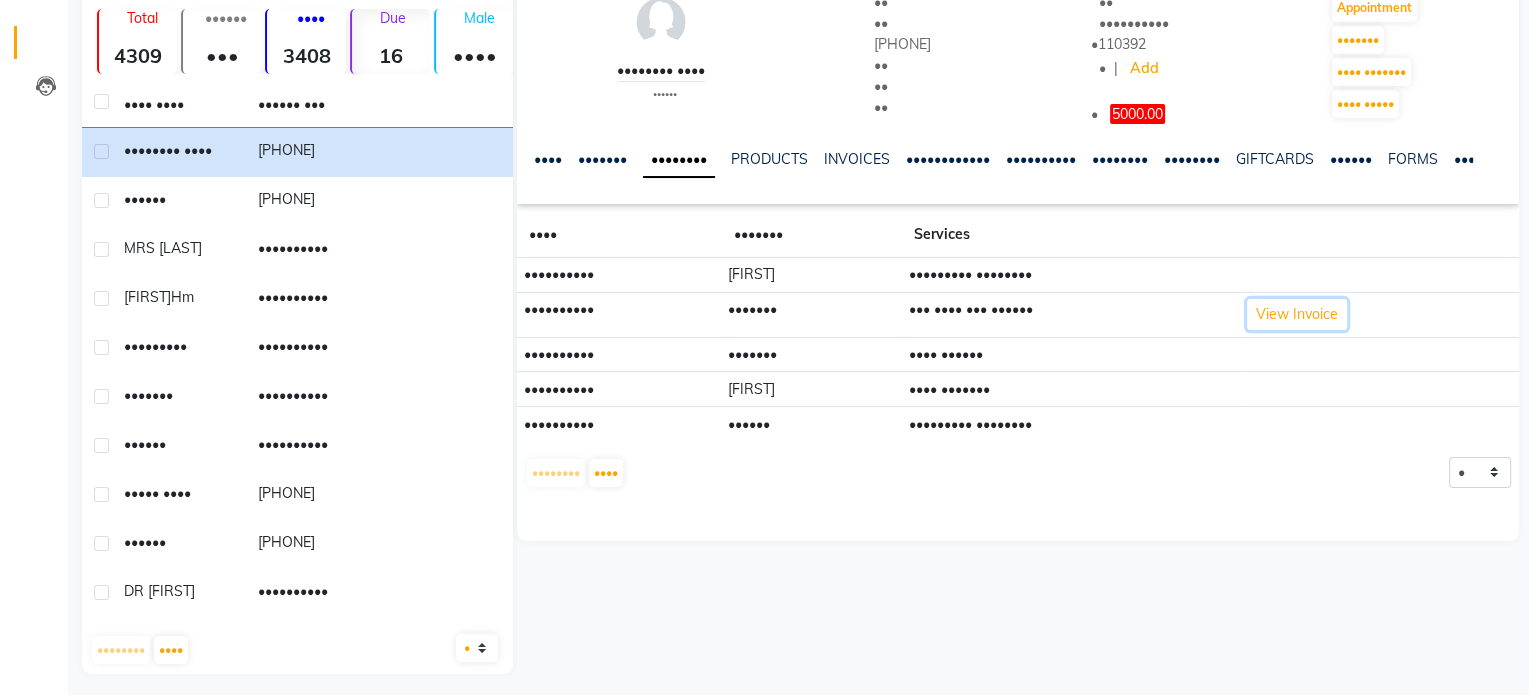 scroll, scrollTop: 172, scrollLeft: 0, axis: vertical 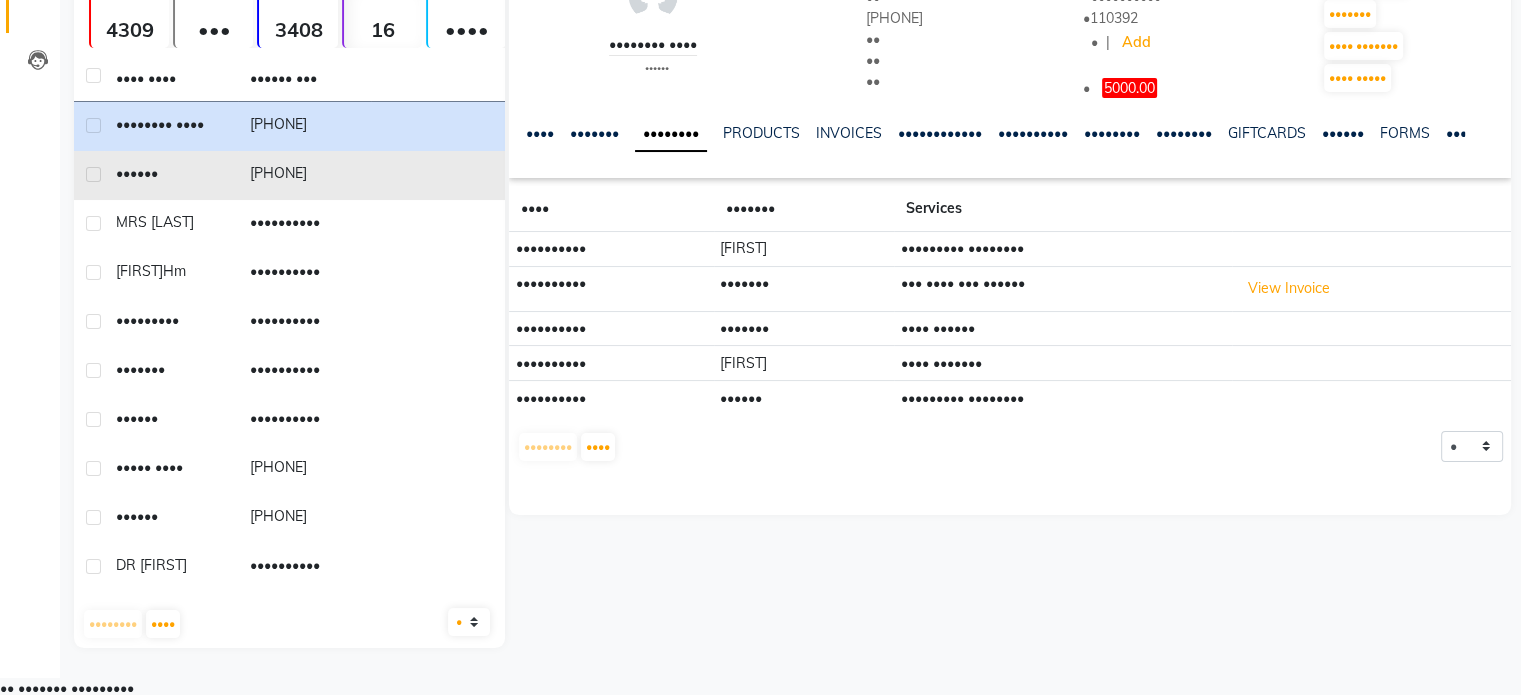 click on "[PHONE]" at bounding box center (305, 126) 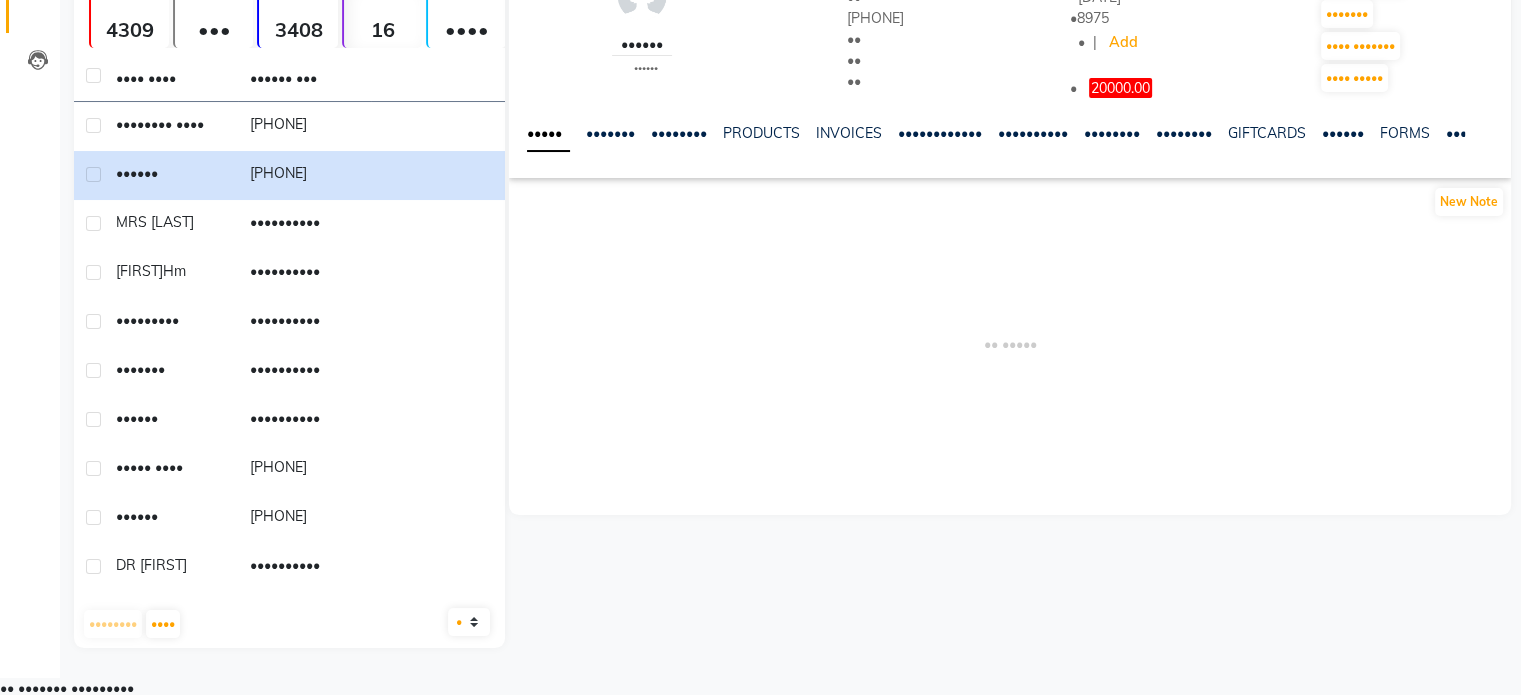 click on "••••• ••••••• •••••••• •••••••• •••••••• •••••••••••• •••••••••• •••••••• •••••••• ••••••••• •••••• ••••• •••••• ••••• ••••••" at bounding box center [988, 141] 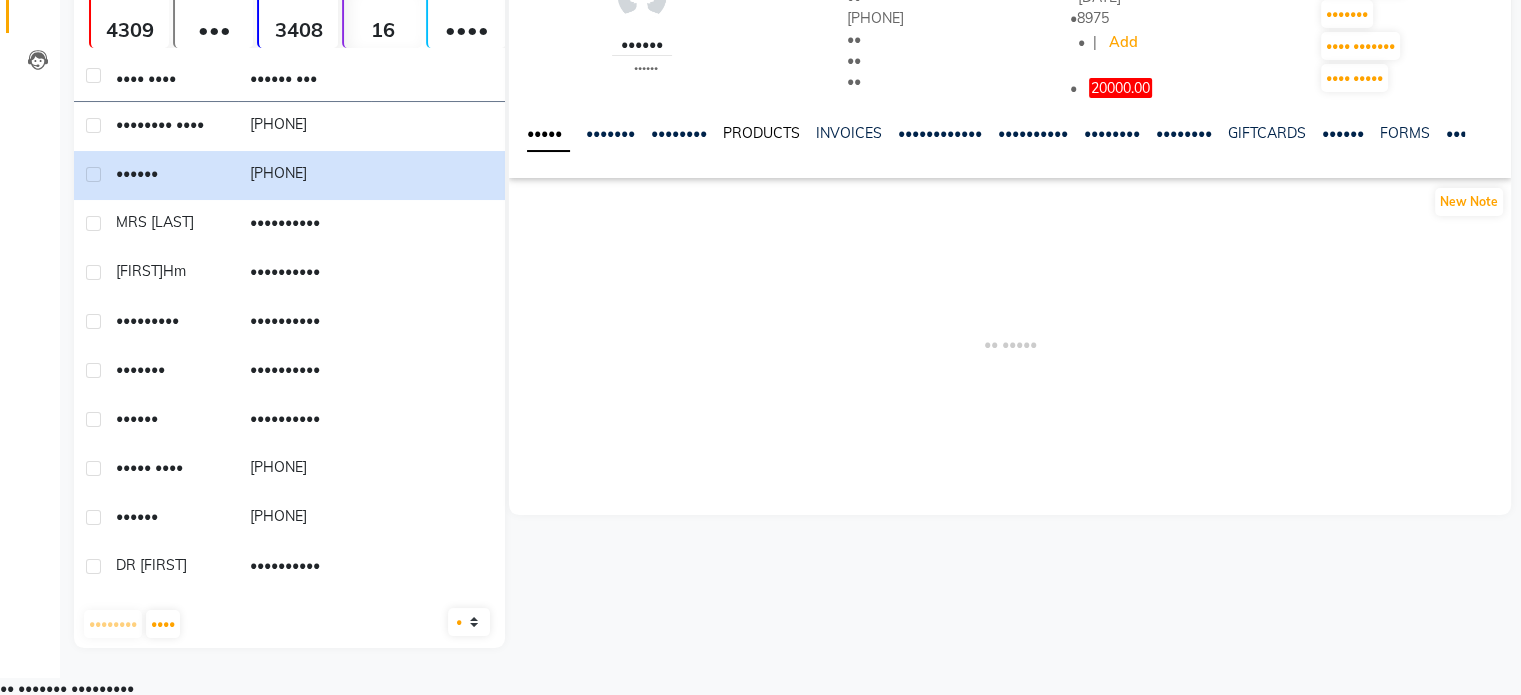 click on "PRODUCTS" at bounding box center (761, 133) 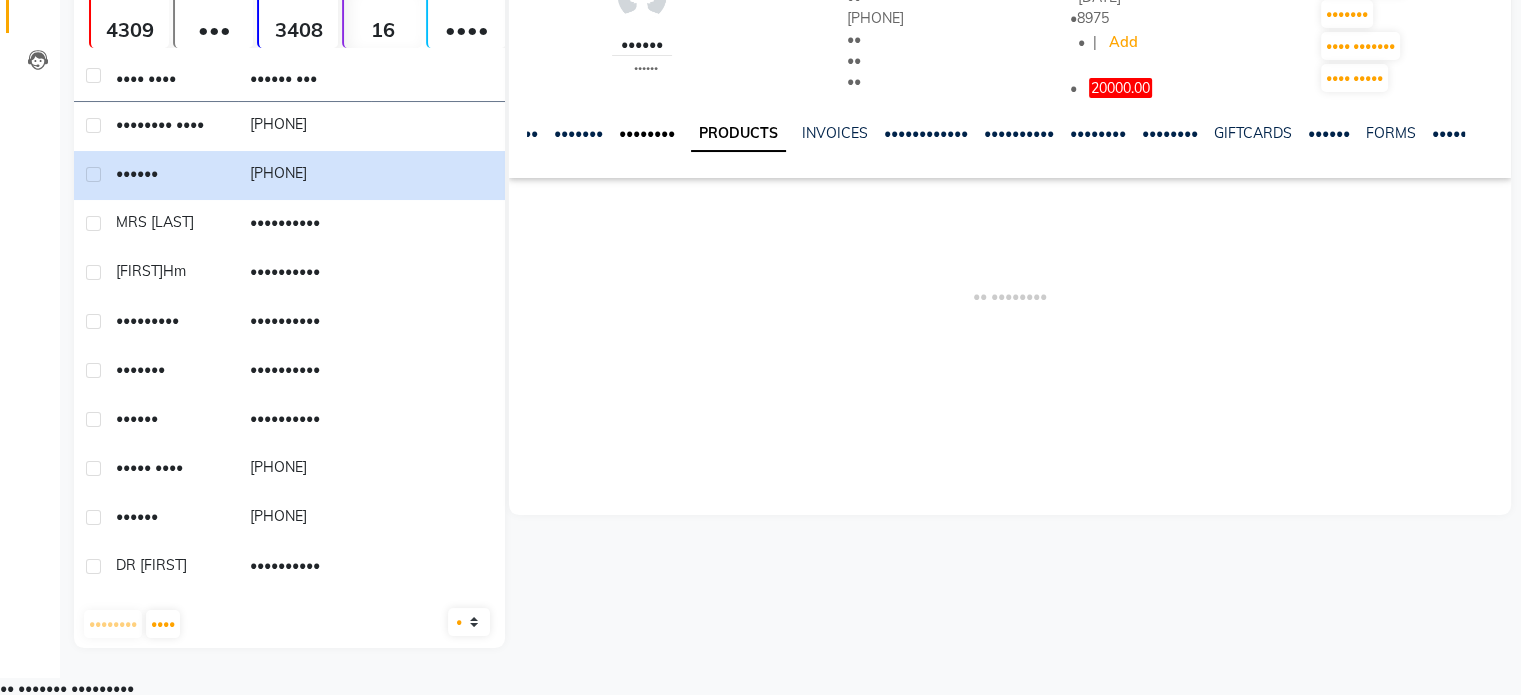 click on "••••••••" at bounding box center [647, 133] 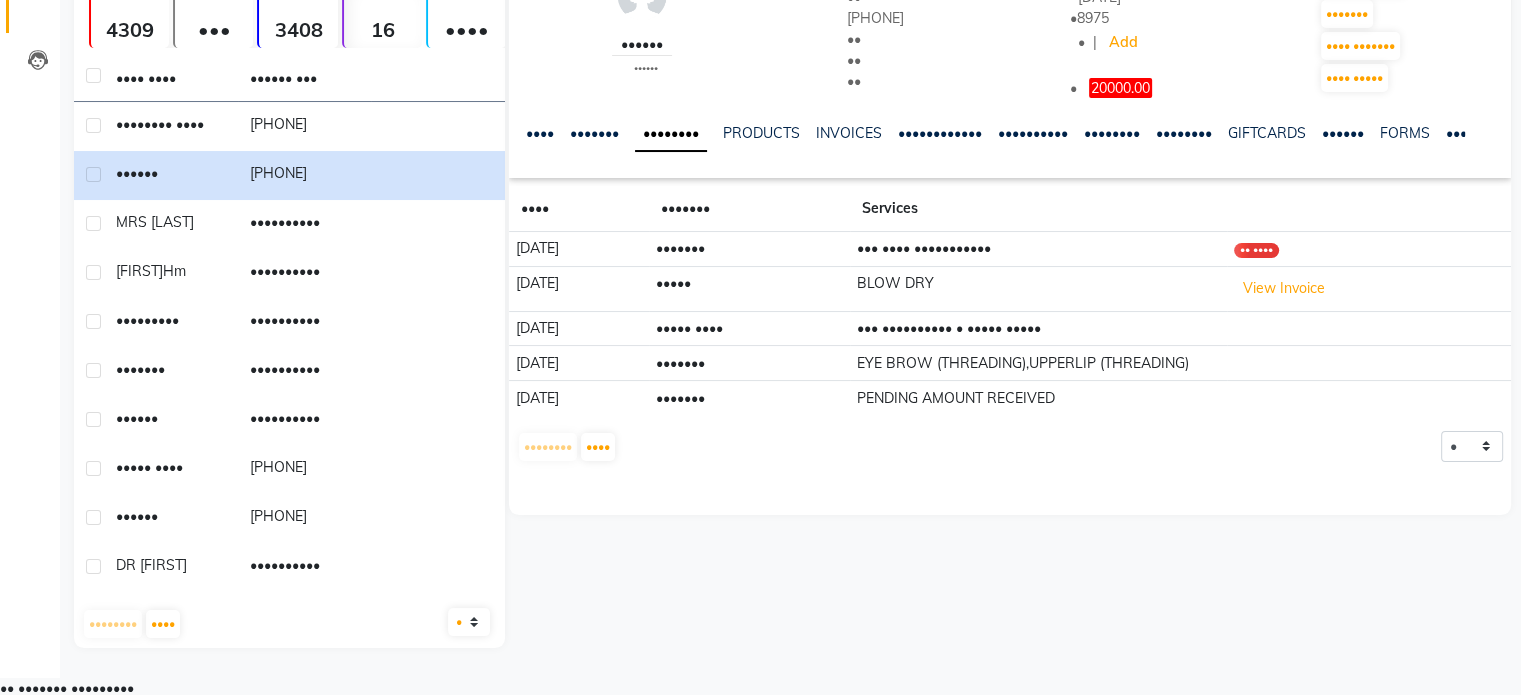 click on "•••••••" at bounding box center [749, 248] 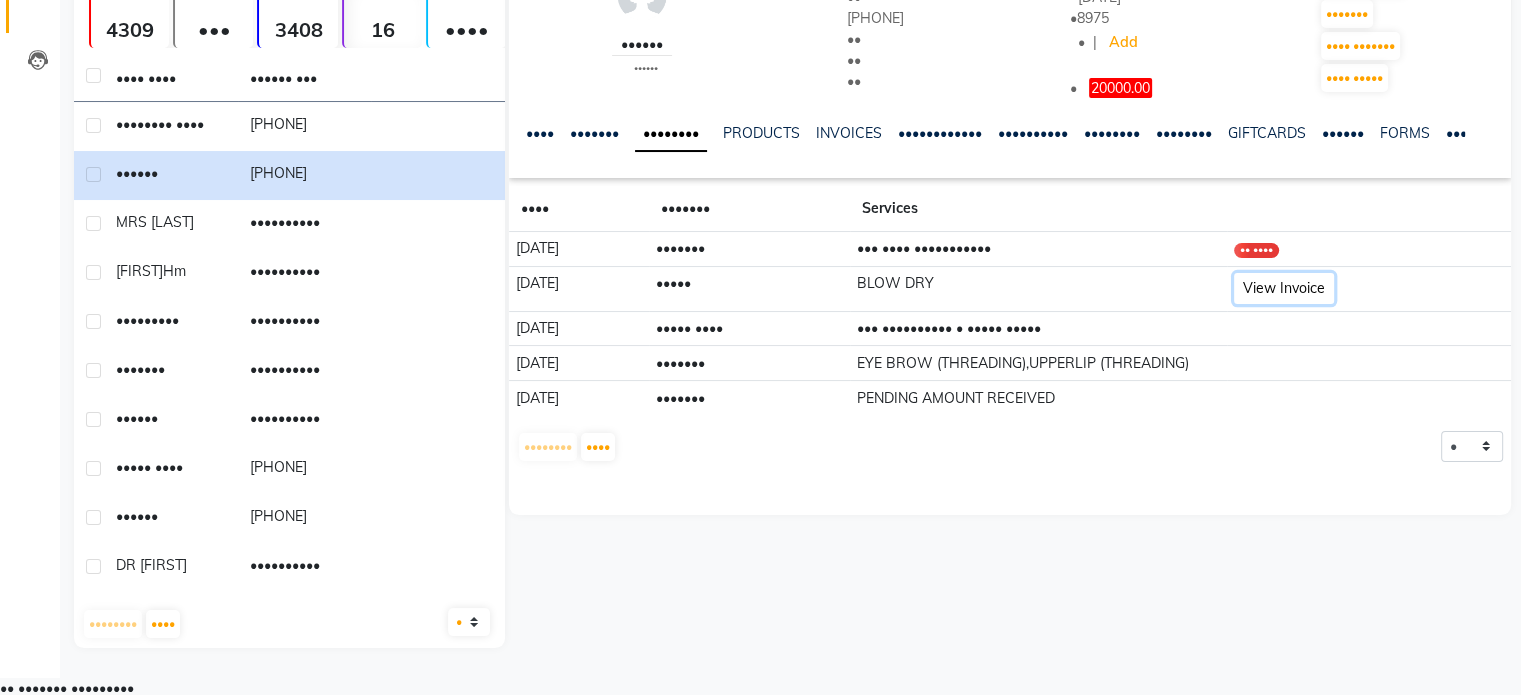click on "View Invoice" at bounding box center (1284, 288) 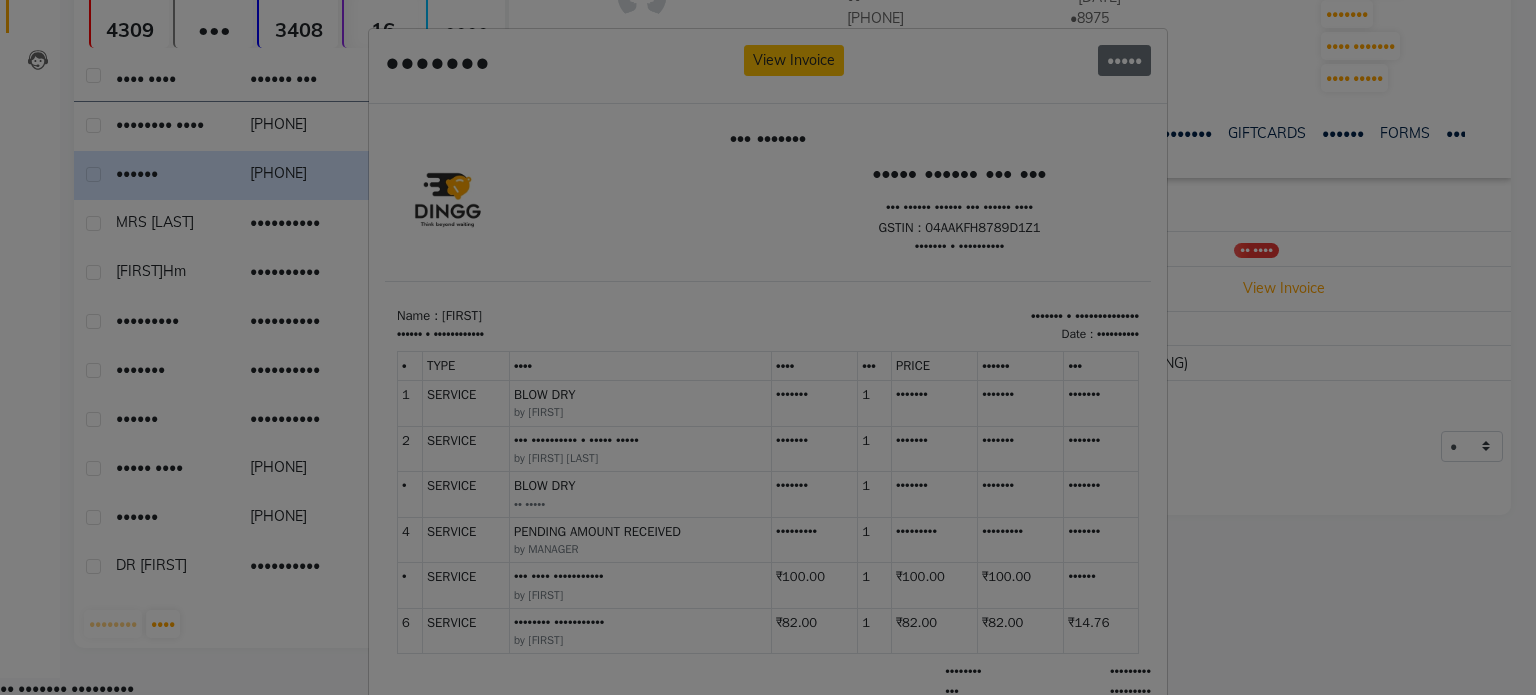 scroll, scrollTop: 16, scrollLeft: 0, axis: vertical 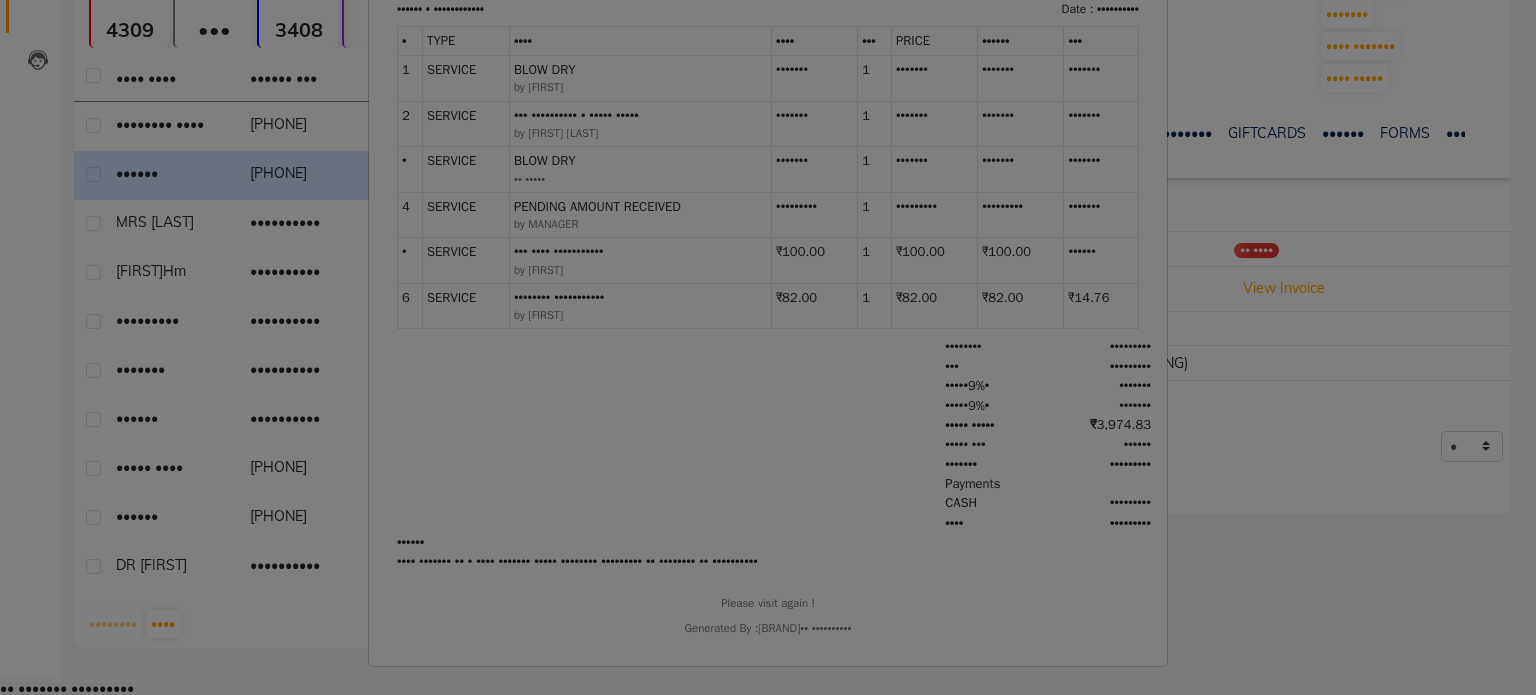 click on "••••••• •••• ••••••• •••••" at bounding box center (768, 347) 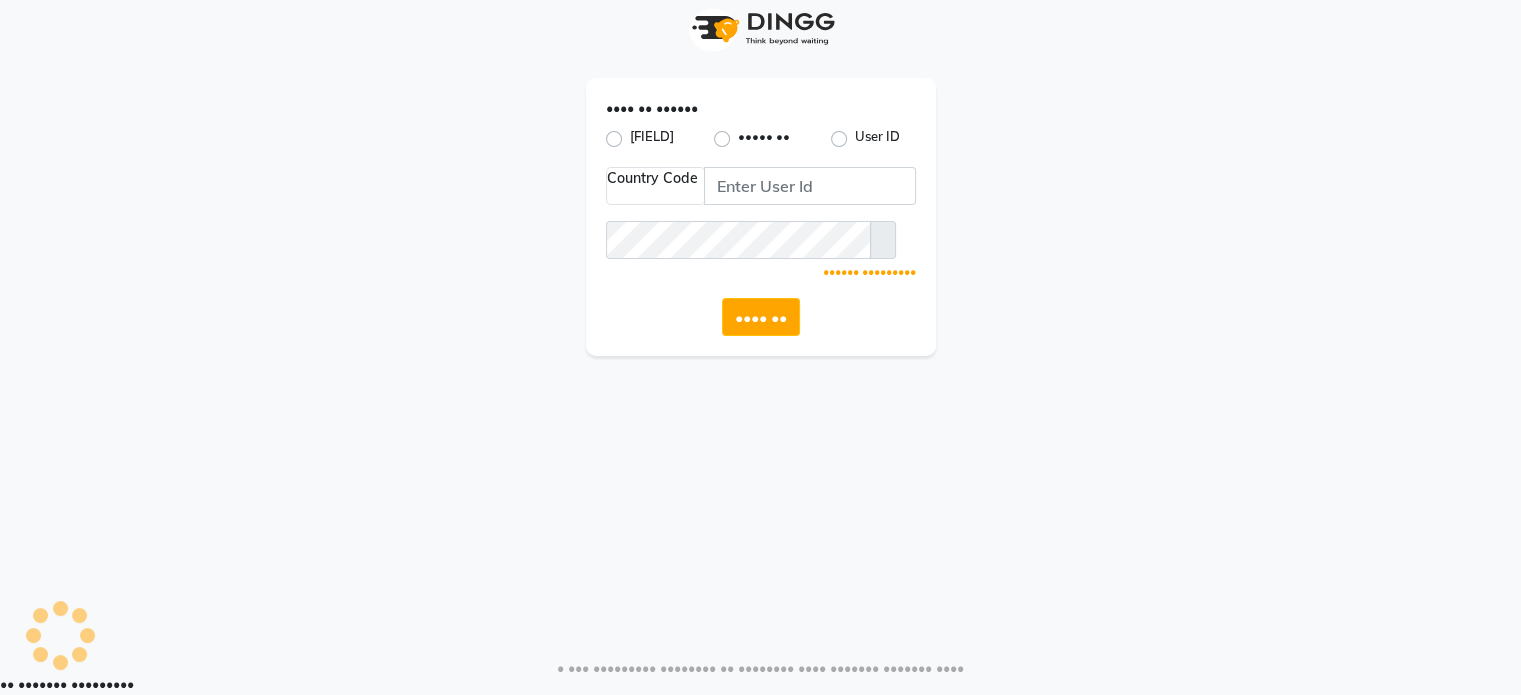 scroll, scrollTop: 0, scrollLeft: 0, axis: both 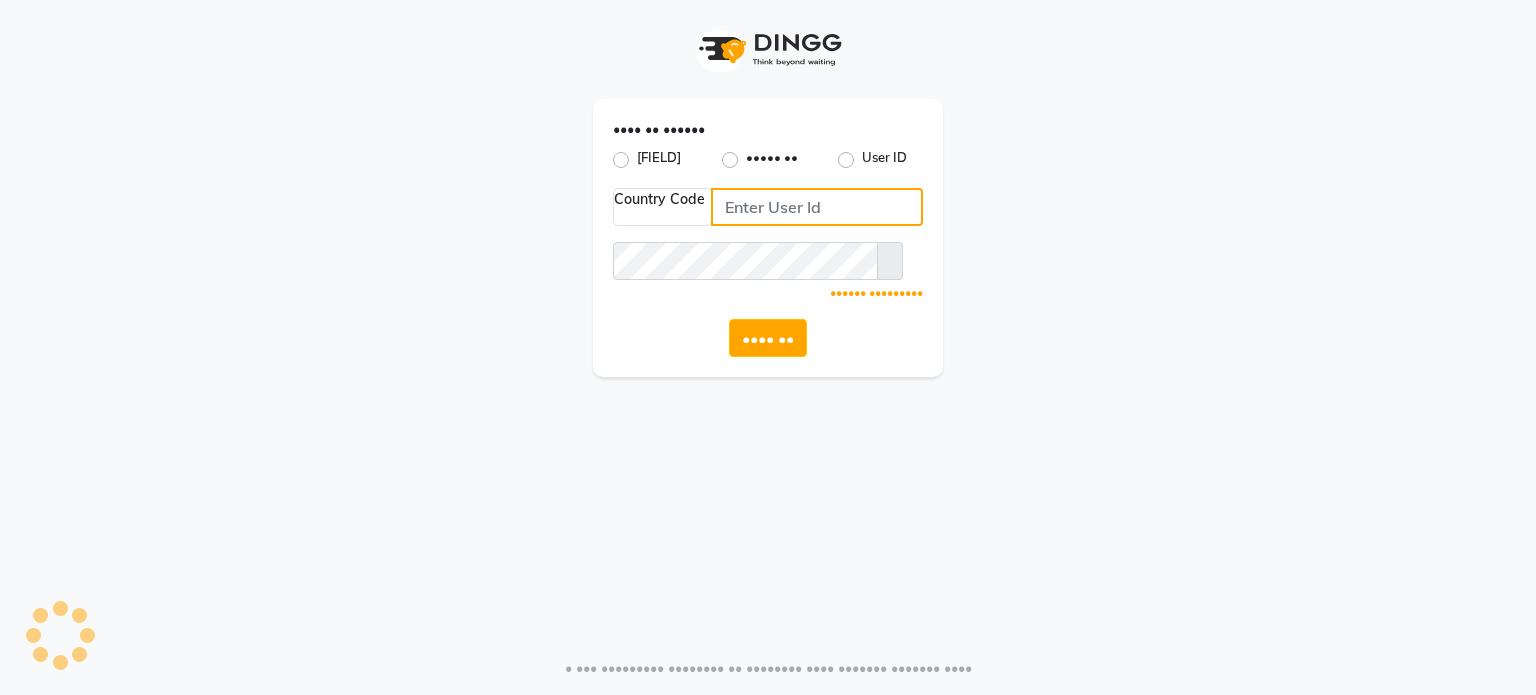 type on "••••••••••" 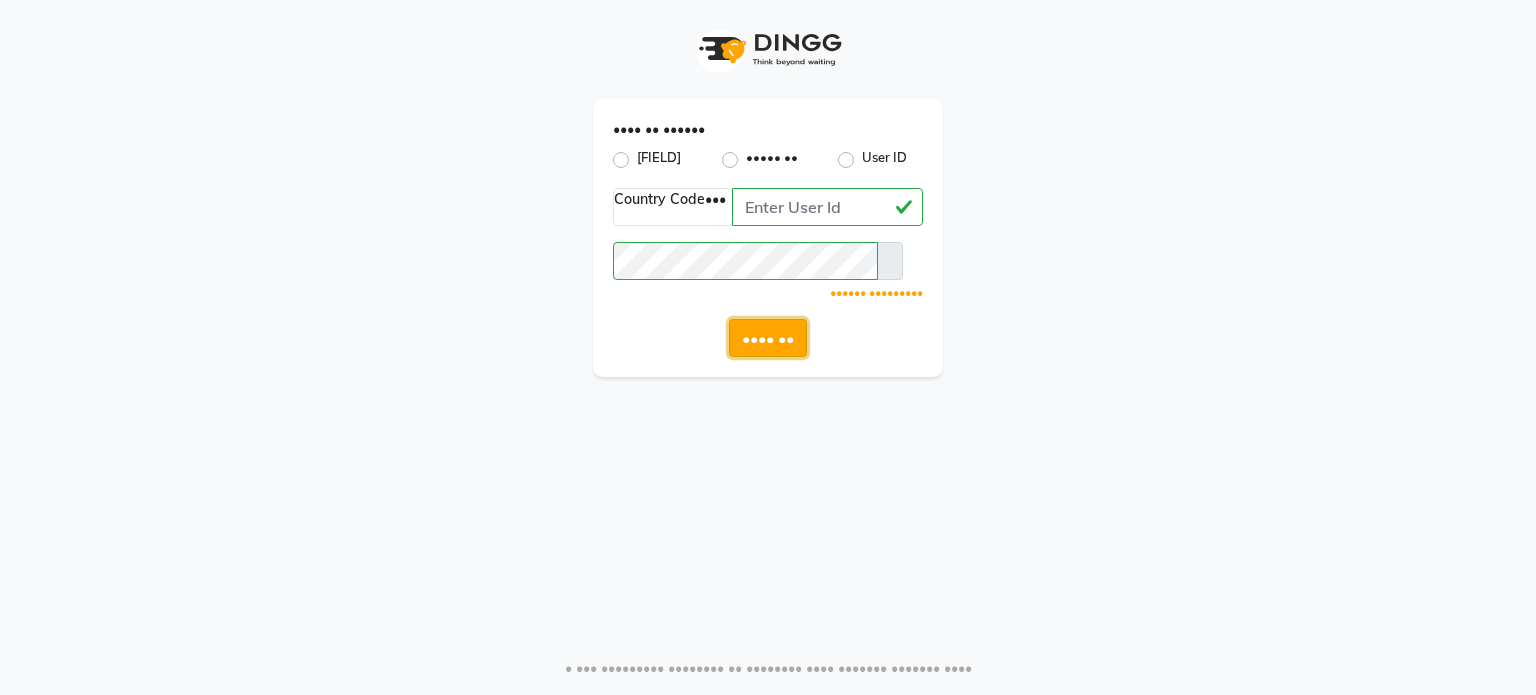 click on "•••• ••" at bounding box center (768, 338) 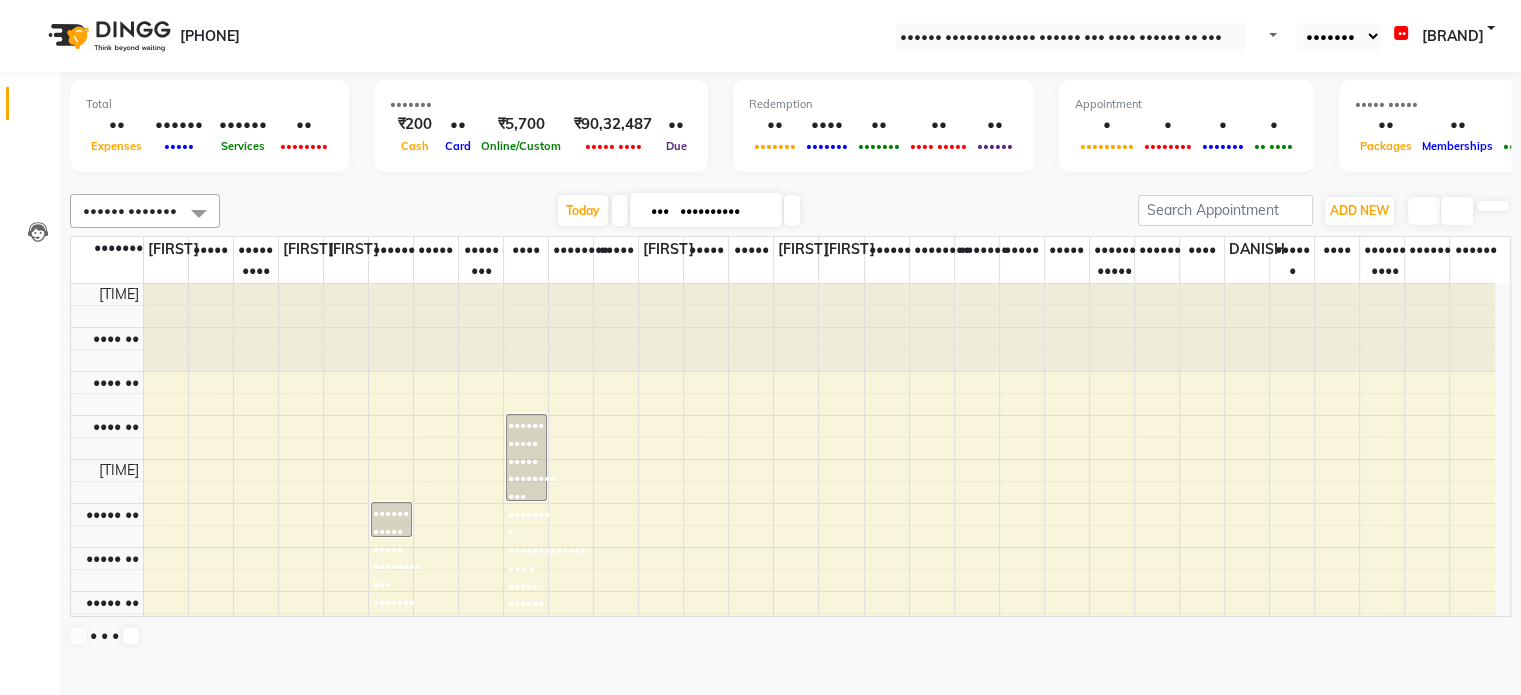 scroll, scrollTop: 0, scrollLeft: 0, axis: both 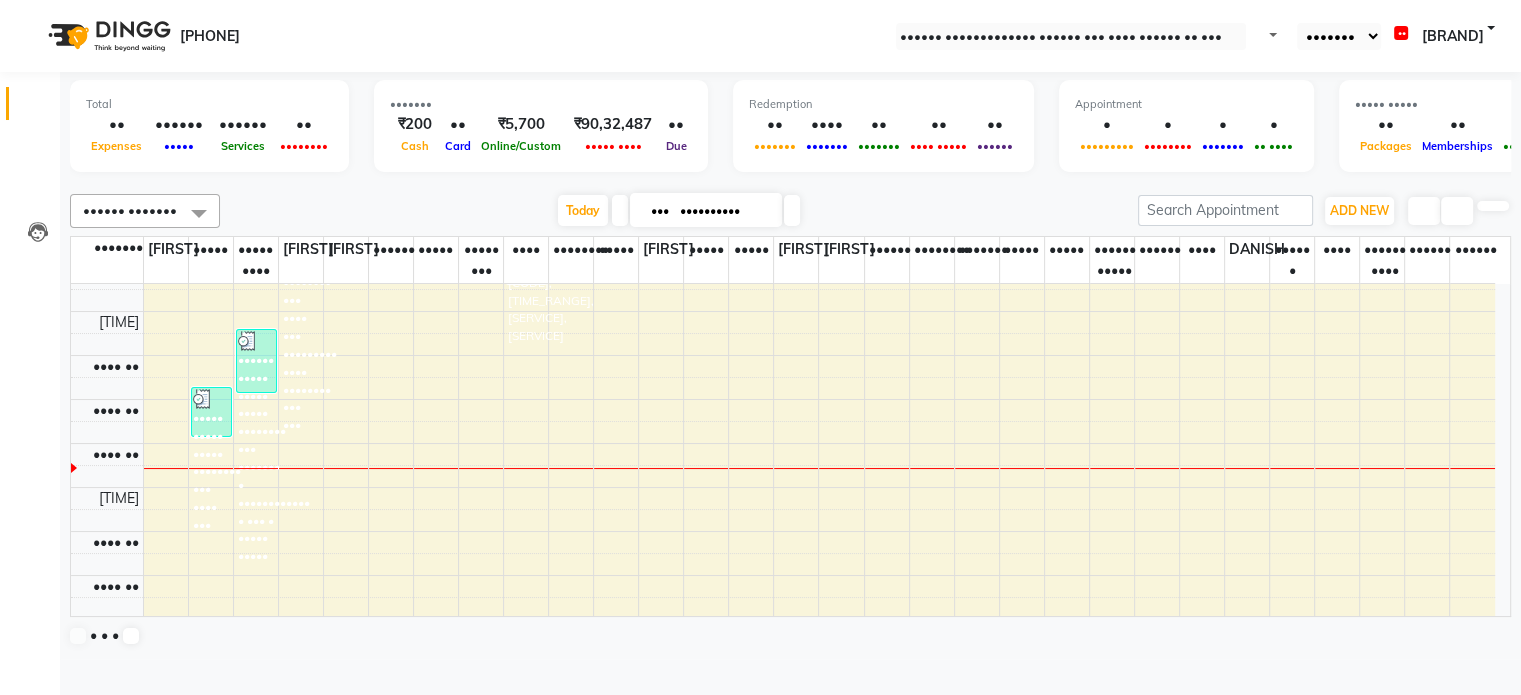click at bounding box center (166, 468) 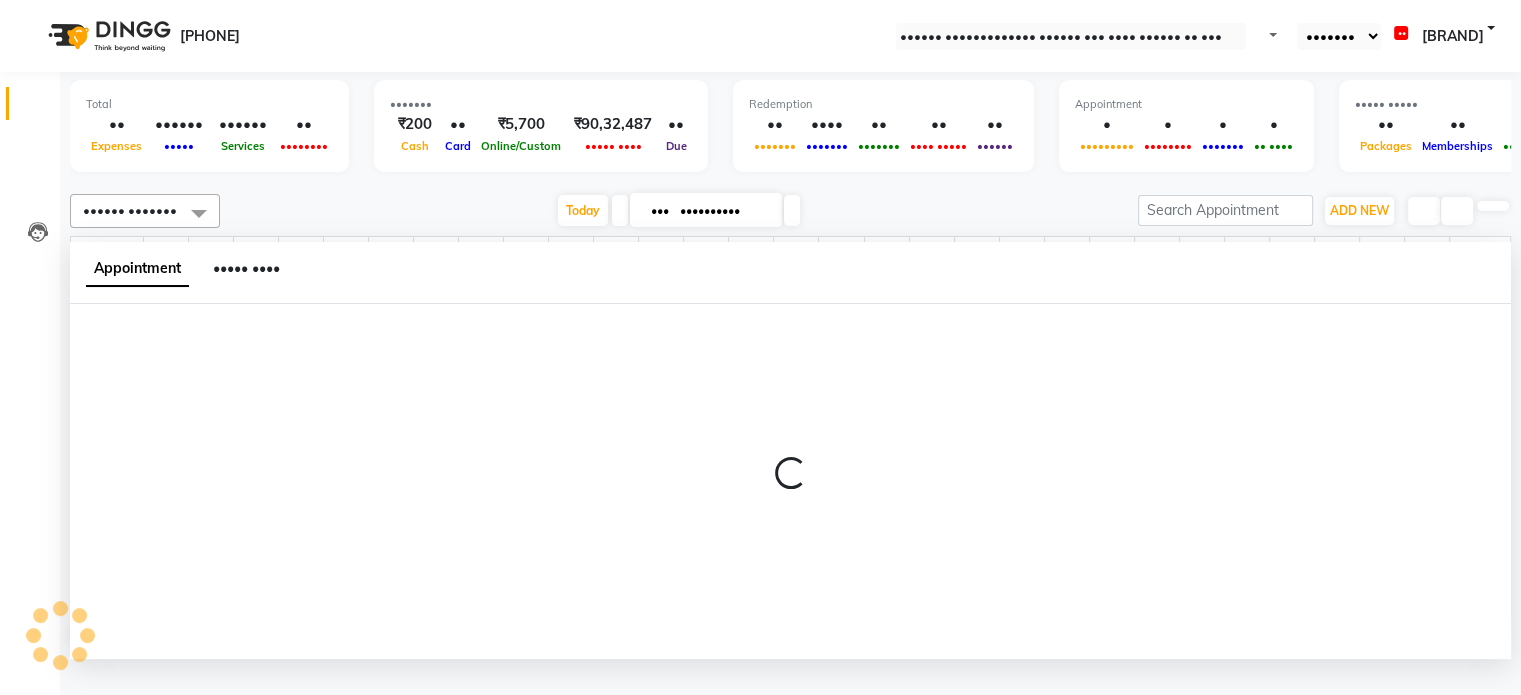 click at bounding box center [790, 481] 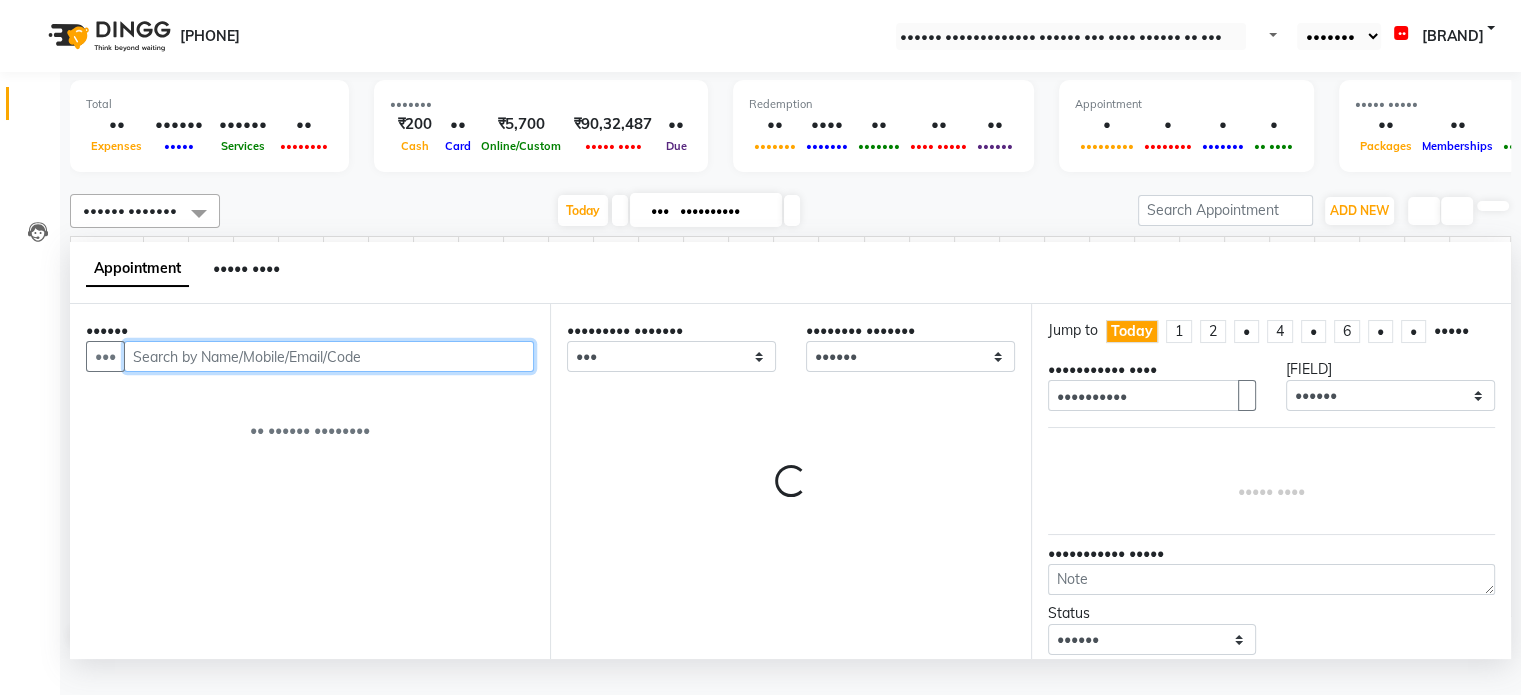 click at bounding box center (329, 356) 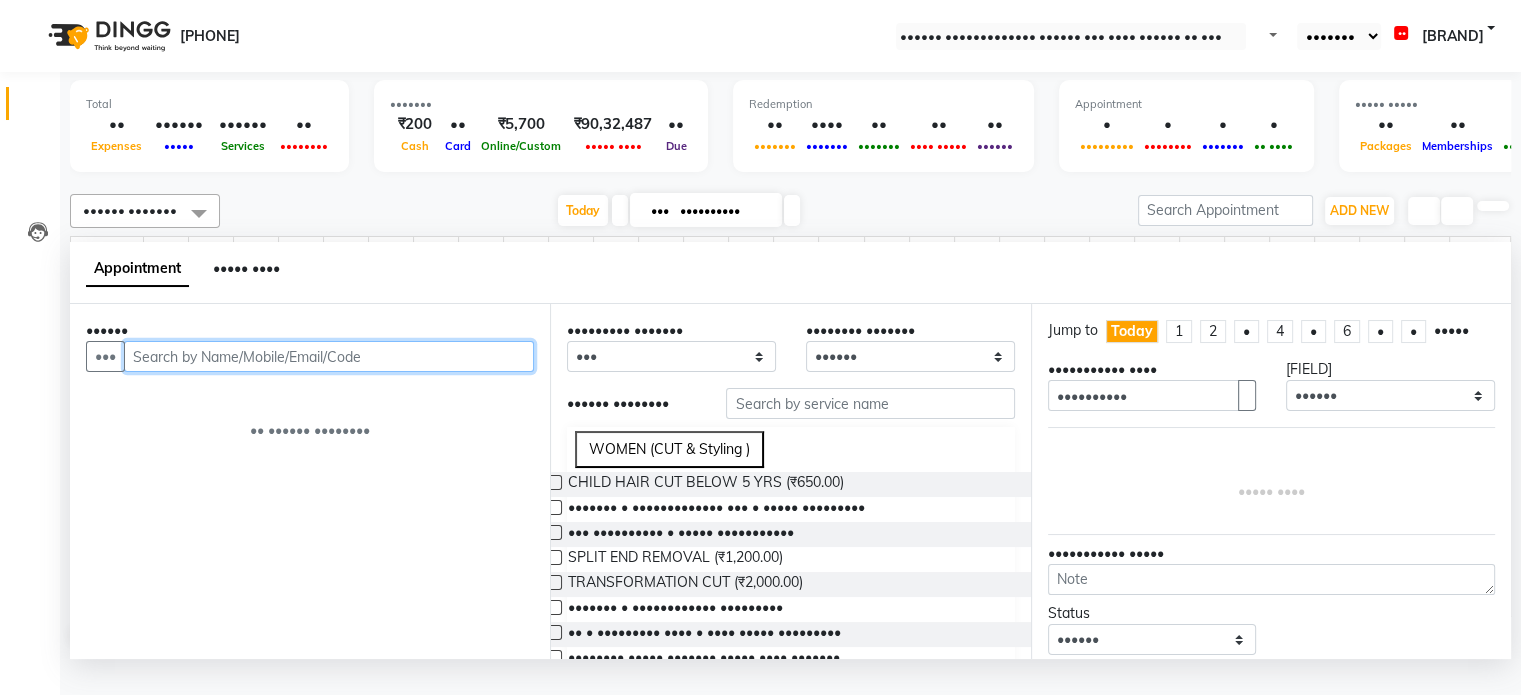 drag, startPoint x: 215, startPoint y: 379, endPoint x: 219, endPoint y: 398, distance: 19.416489 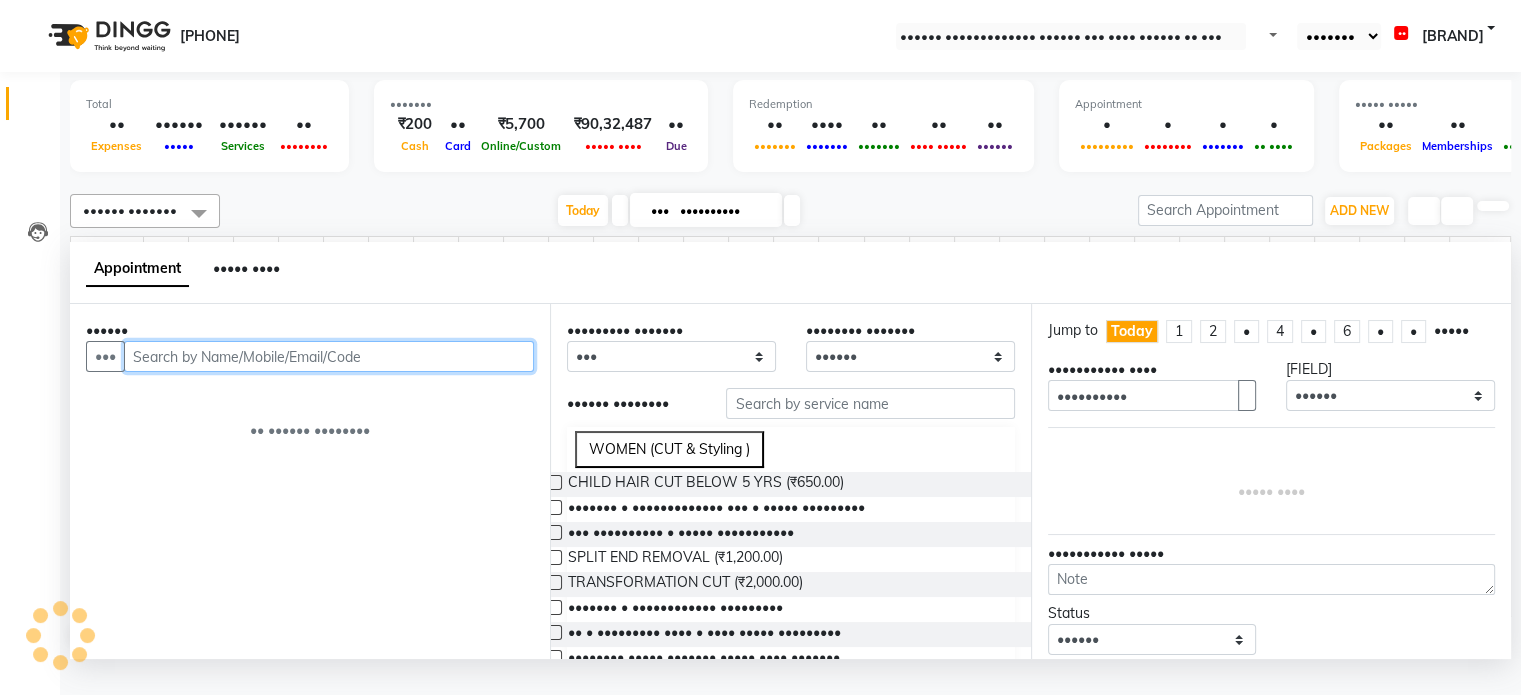 click at bounding box center (329, 356) 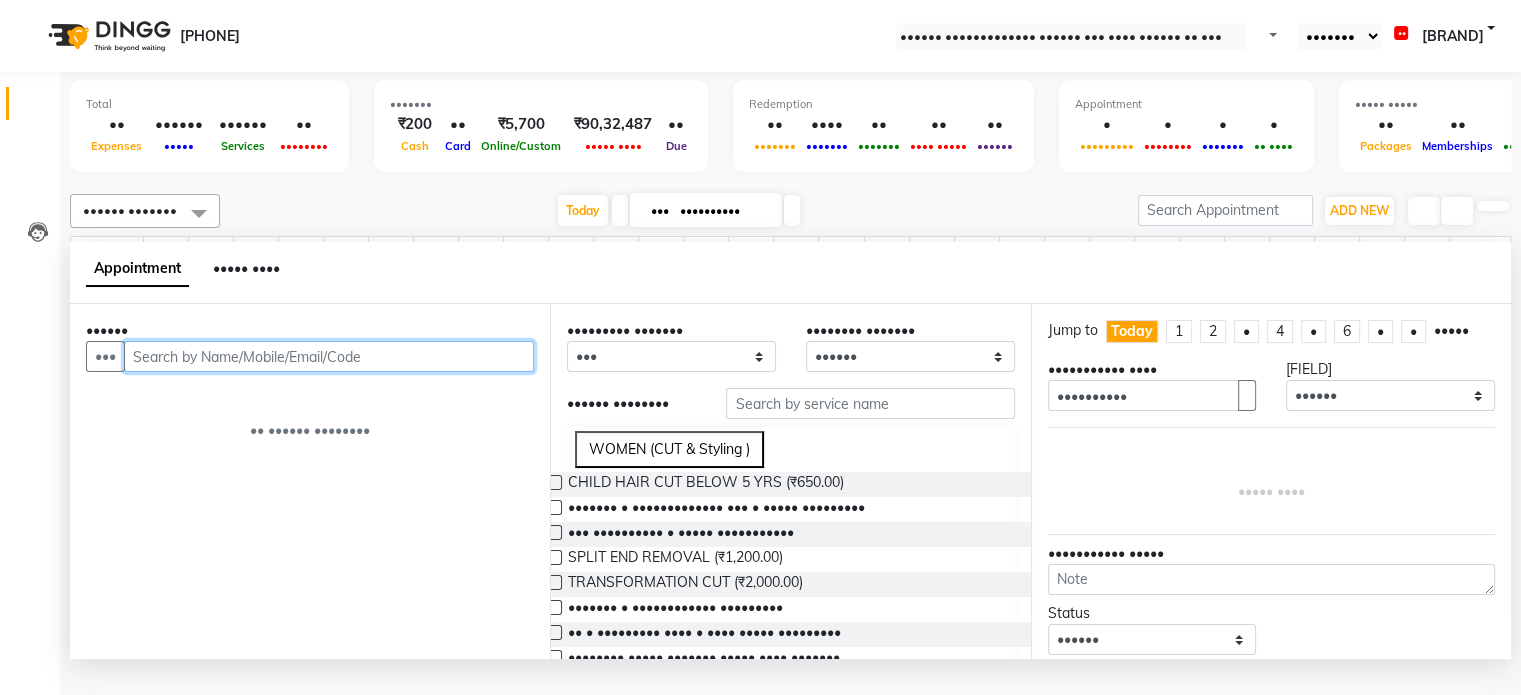 scroll, scrollTop: 149, scrollLeft: 0, axis: vertical 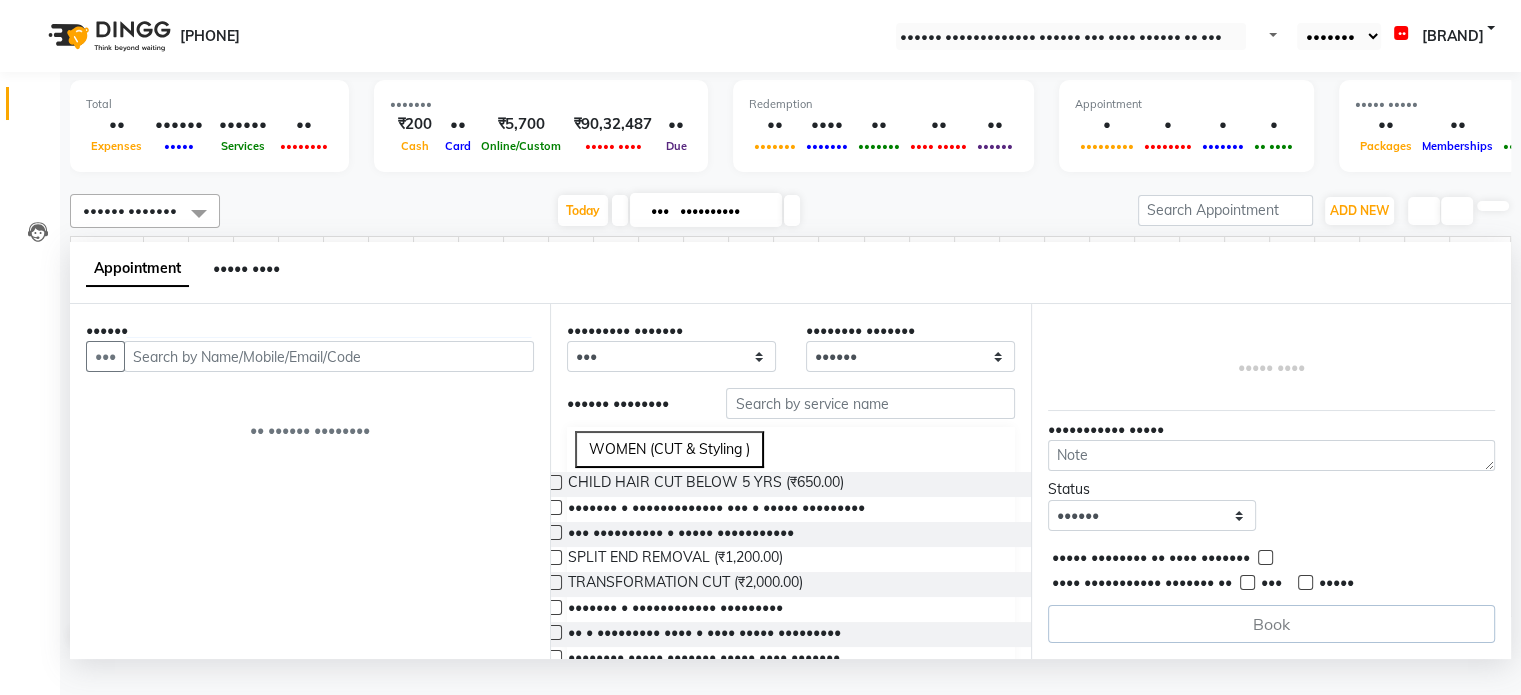 click on "Book" at bounding box center [1271, 624] 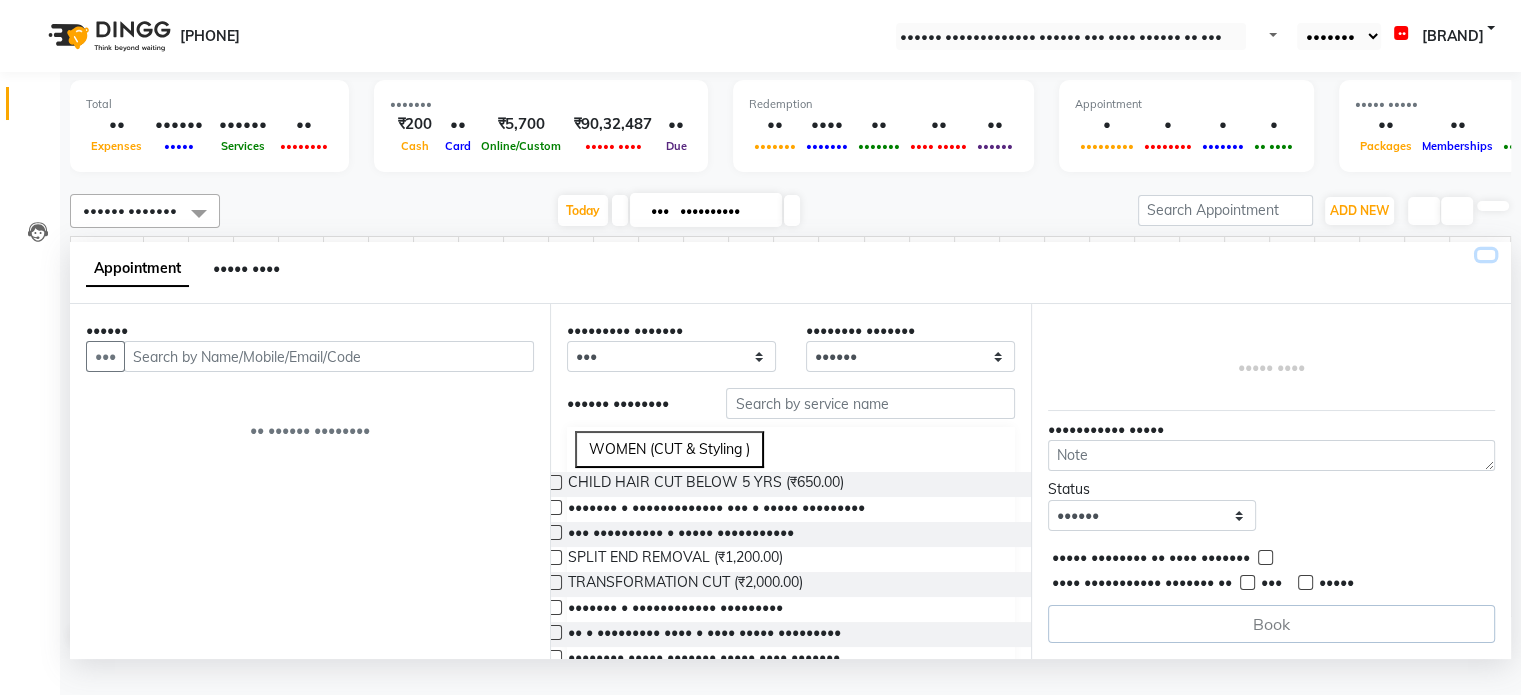 click at bounding box center [1486, 255] 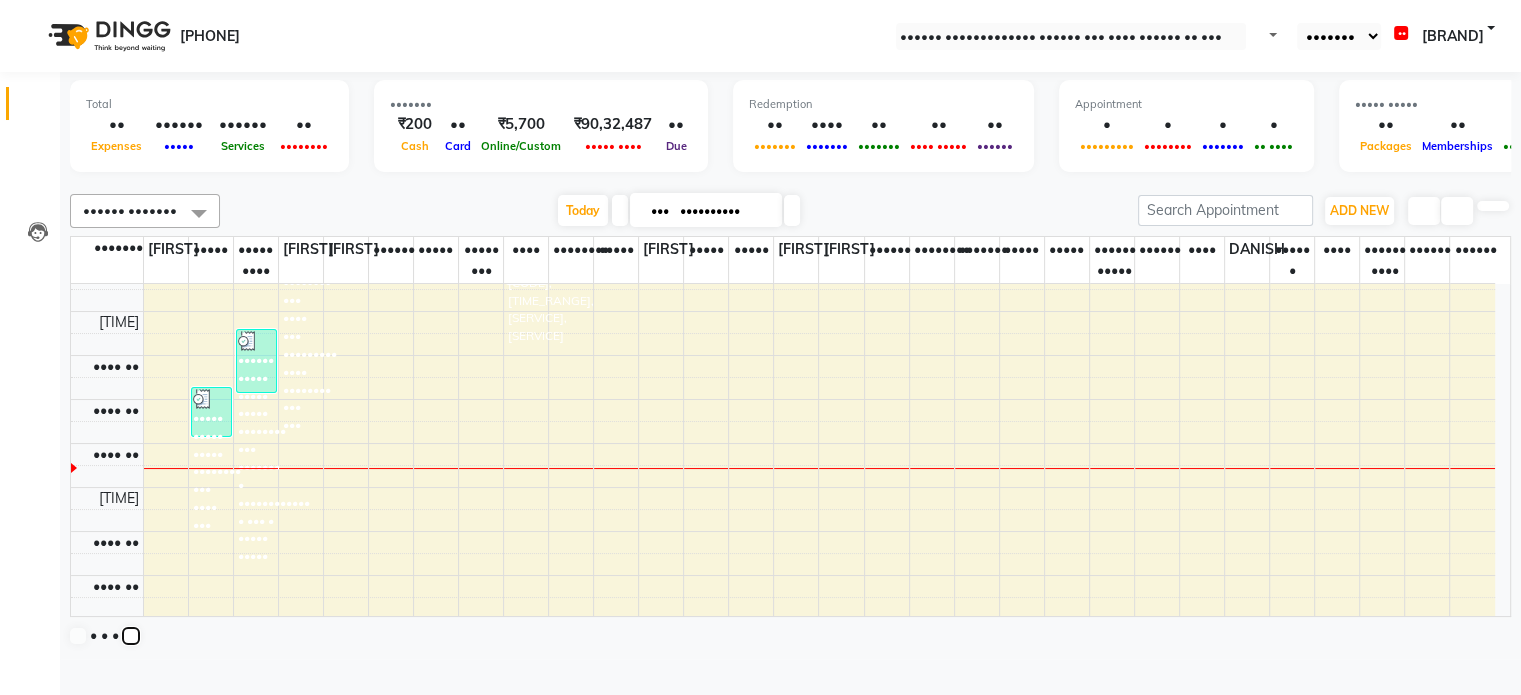 click at bounding box center [131, 636] 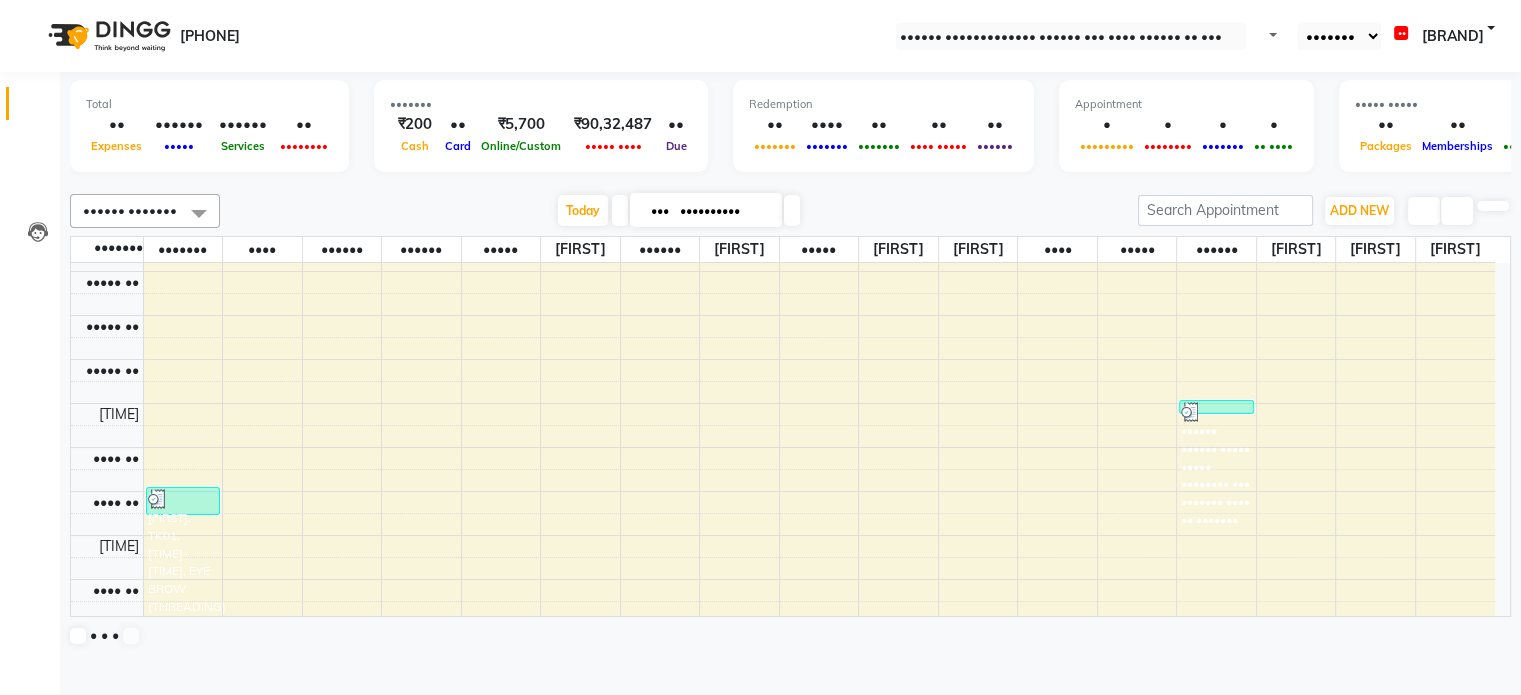 scroll, scrollTop: 0, scrollLeft: 0, axis: both 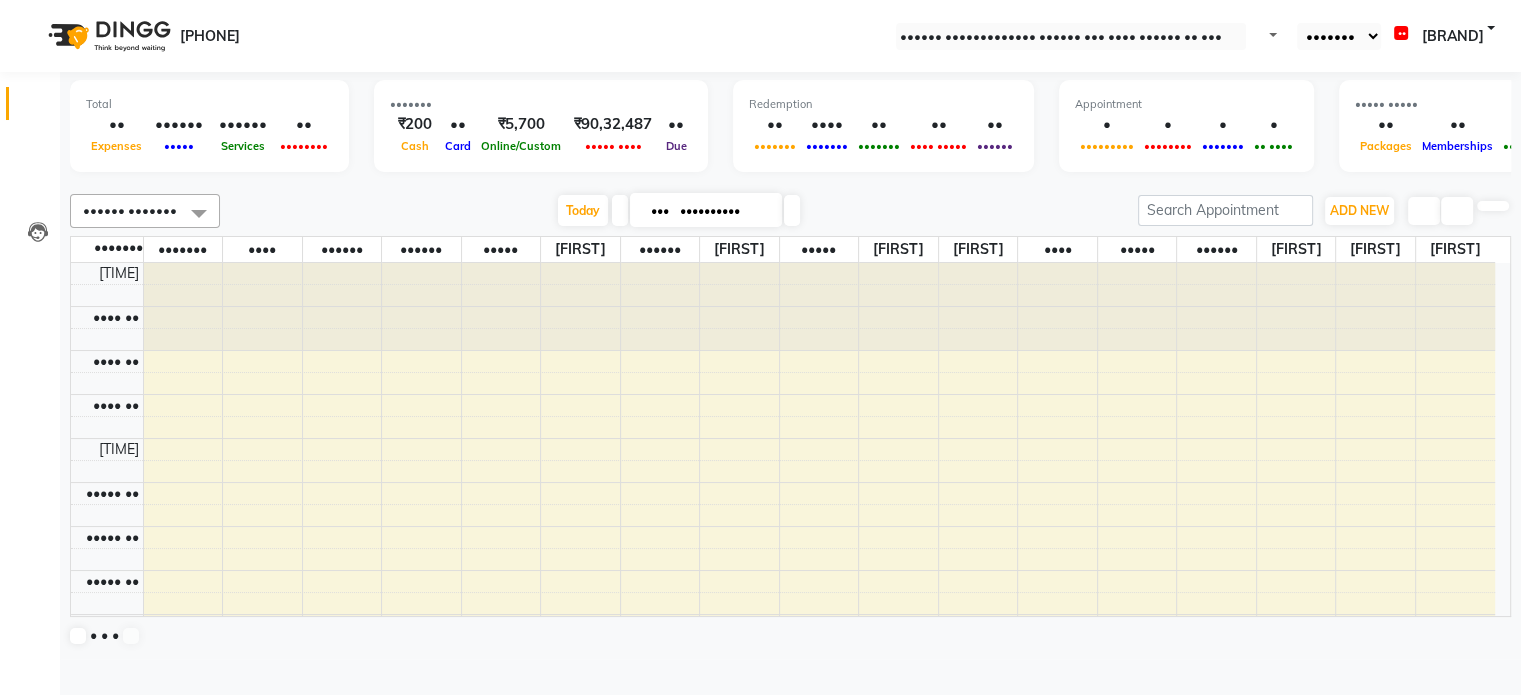 click on "•••• •• •••• •• •••• •• •••• •• ••••• •• ••••• •• ••••• •• ••••• •• ••••• •• ••••• •• •••• •• •••• •• •••• •• •••• •• •••• •• •••• •• •••• •• •••• •• •••• •• •••• •• •••• •• •••• •• •••• •• •••• •• •••• •• •••• ••     •••••• ••••• ••••• •••••••• ••• ••• •••• •••••••••••     •••••• •••••• ••••• ••••• •••••••• ••• ••••••• •••• •• •••••••" at bounding box center (783, 834) 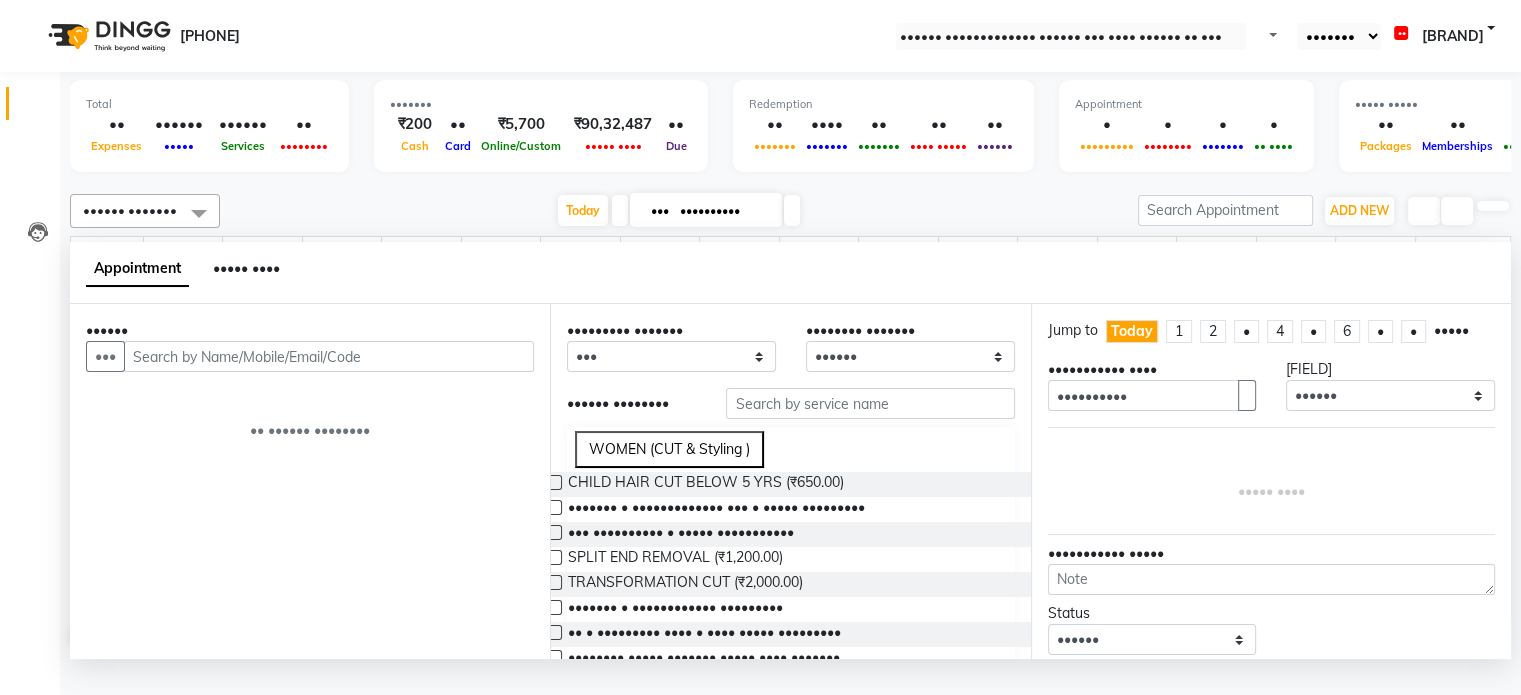 click on "••••••••••• ••••• ••••" at bounding box center (790, 273) 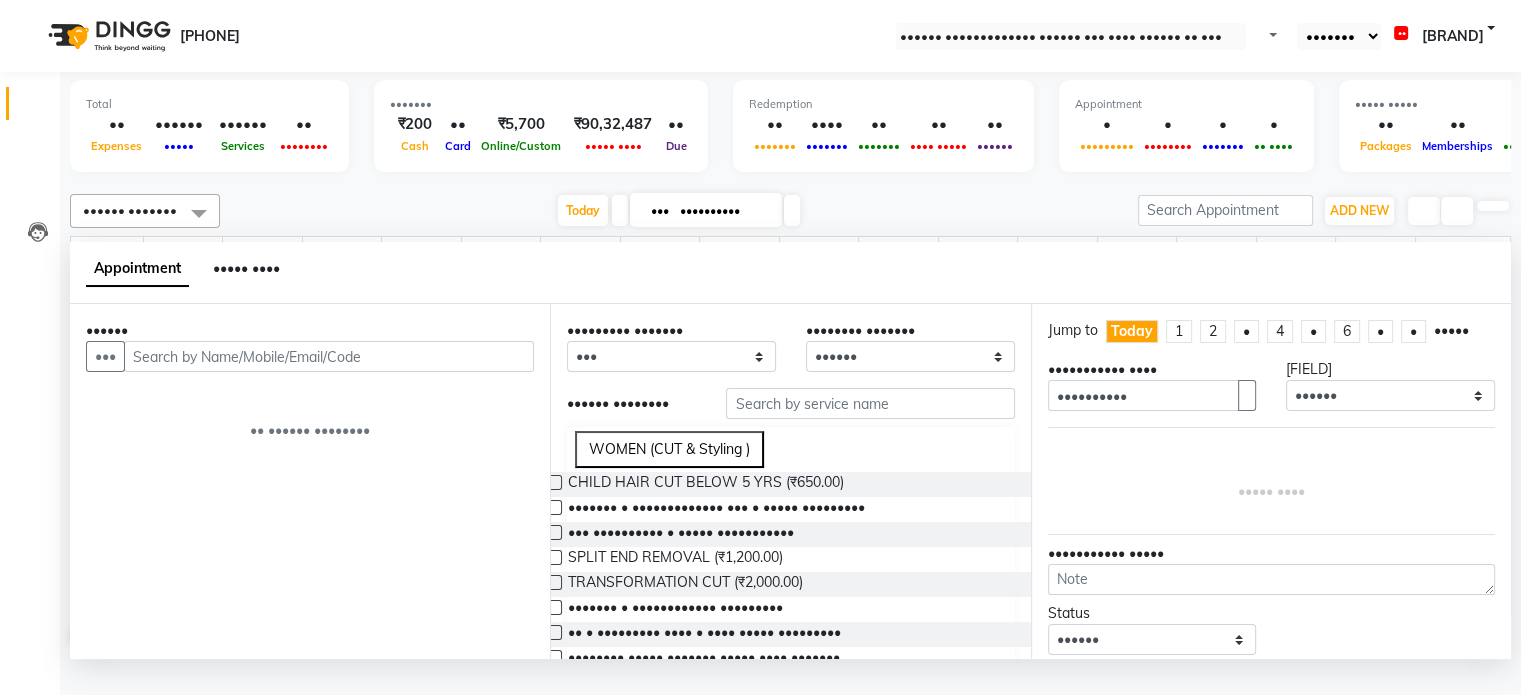 click on "••••• ••••" at bounding box center [1271, 481] 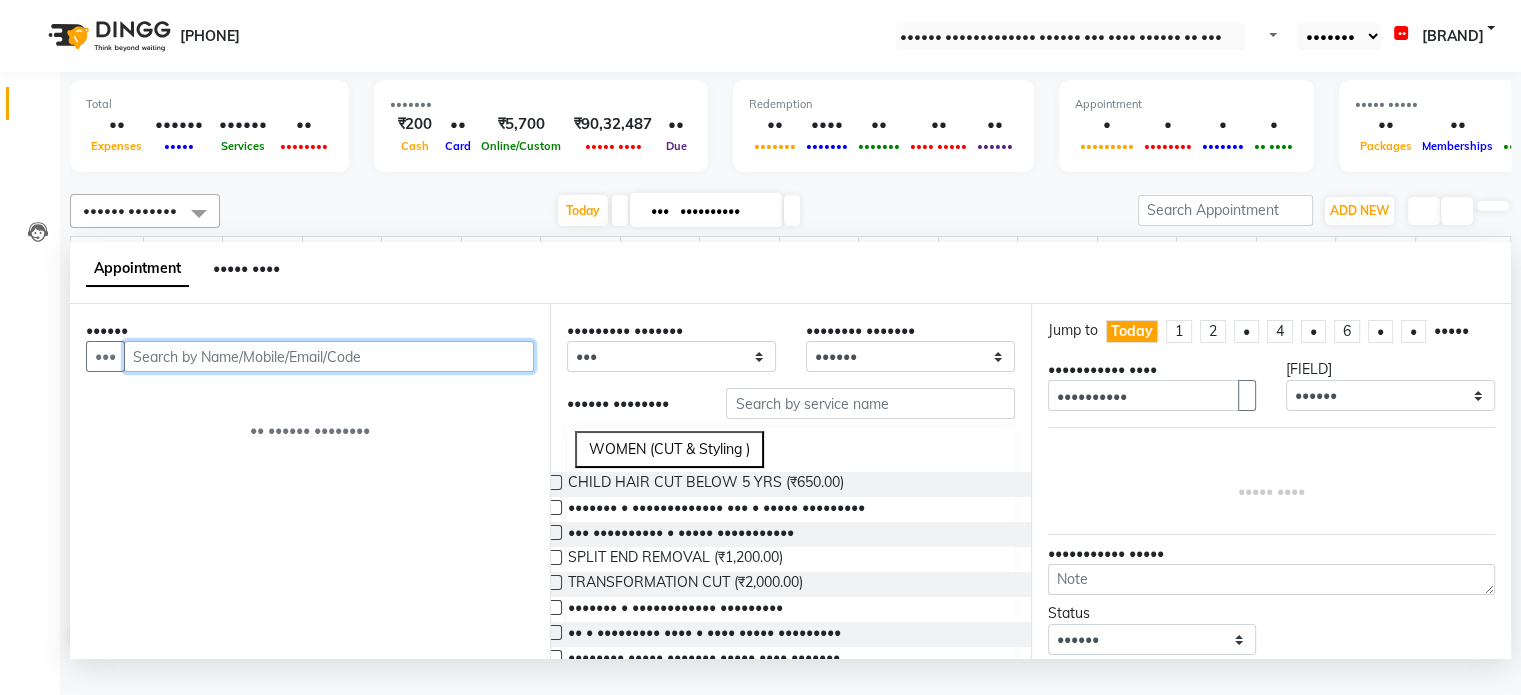 click at bounding box center [329, 356] 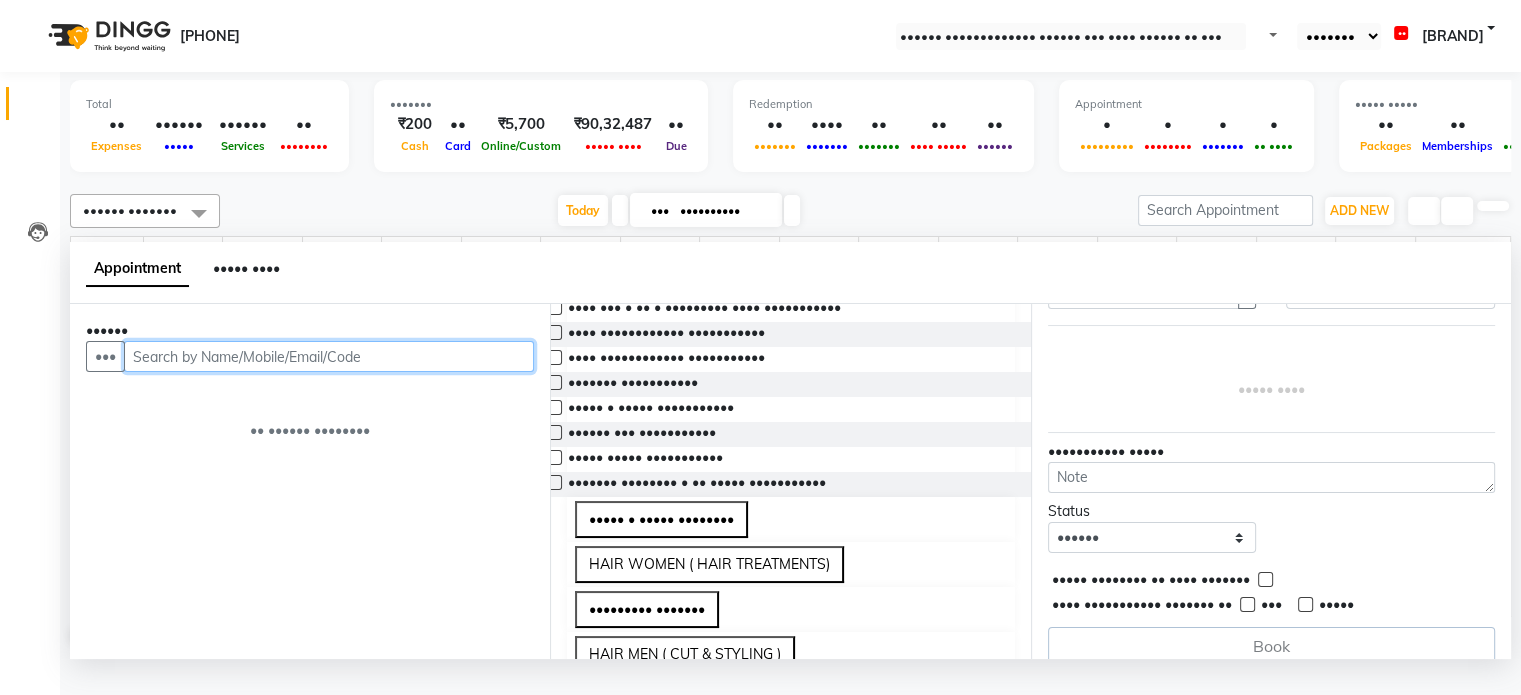 scroll, scrollTop: 149, scrollLeft: 0, axis: vertical 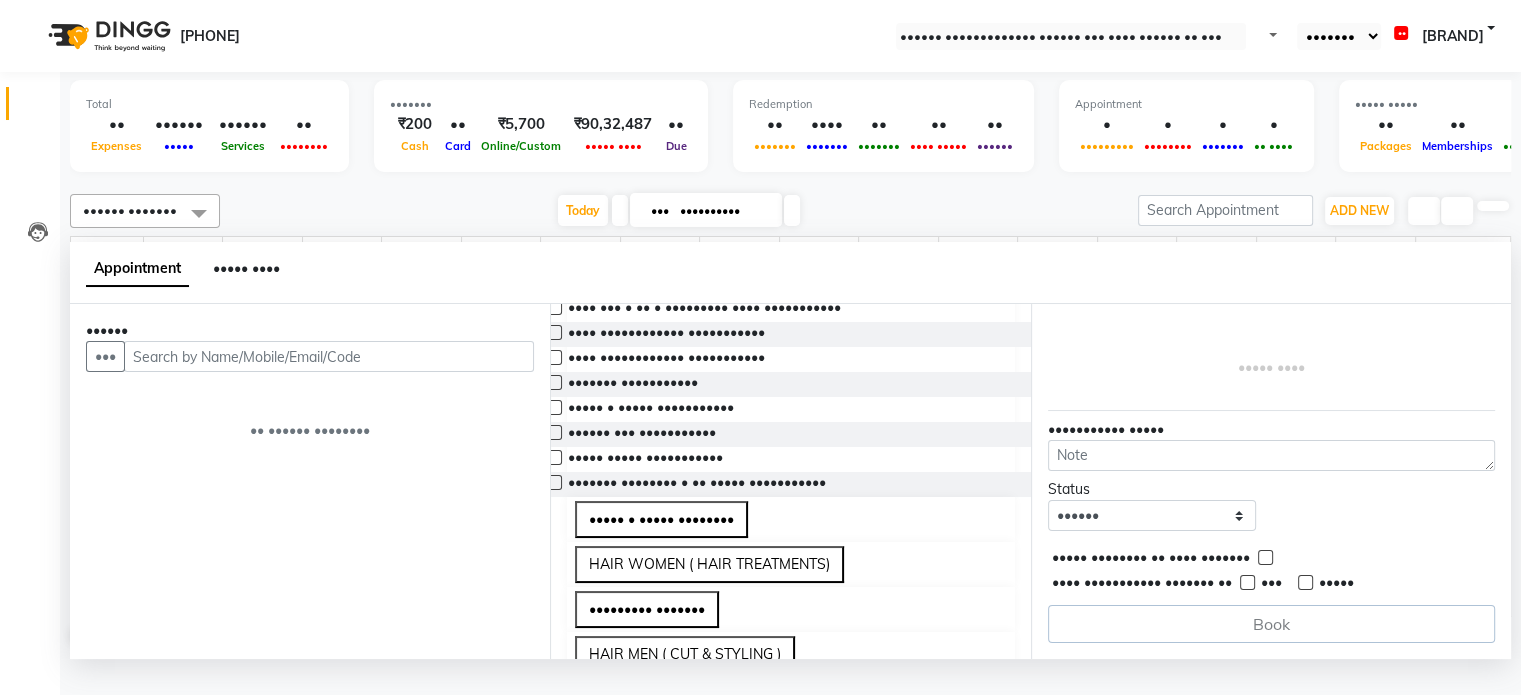 click on "Book" at bounding box center [1271, 624] 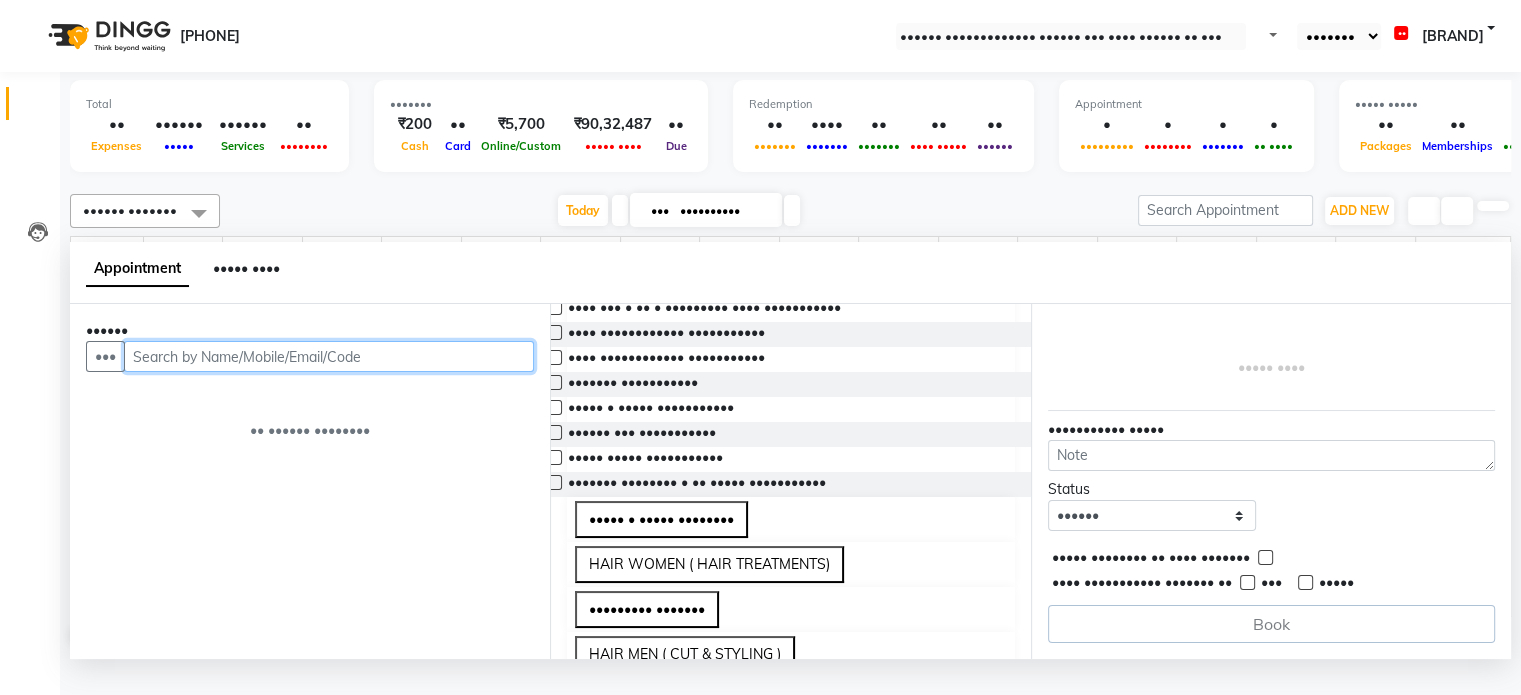 click at bounding box center (329, 356) 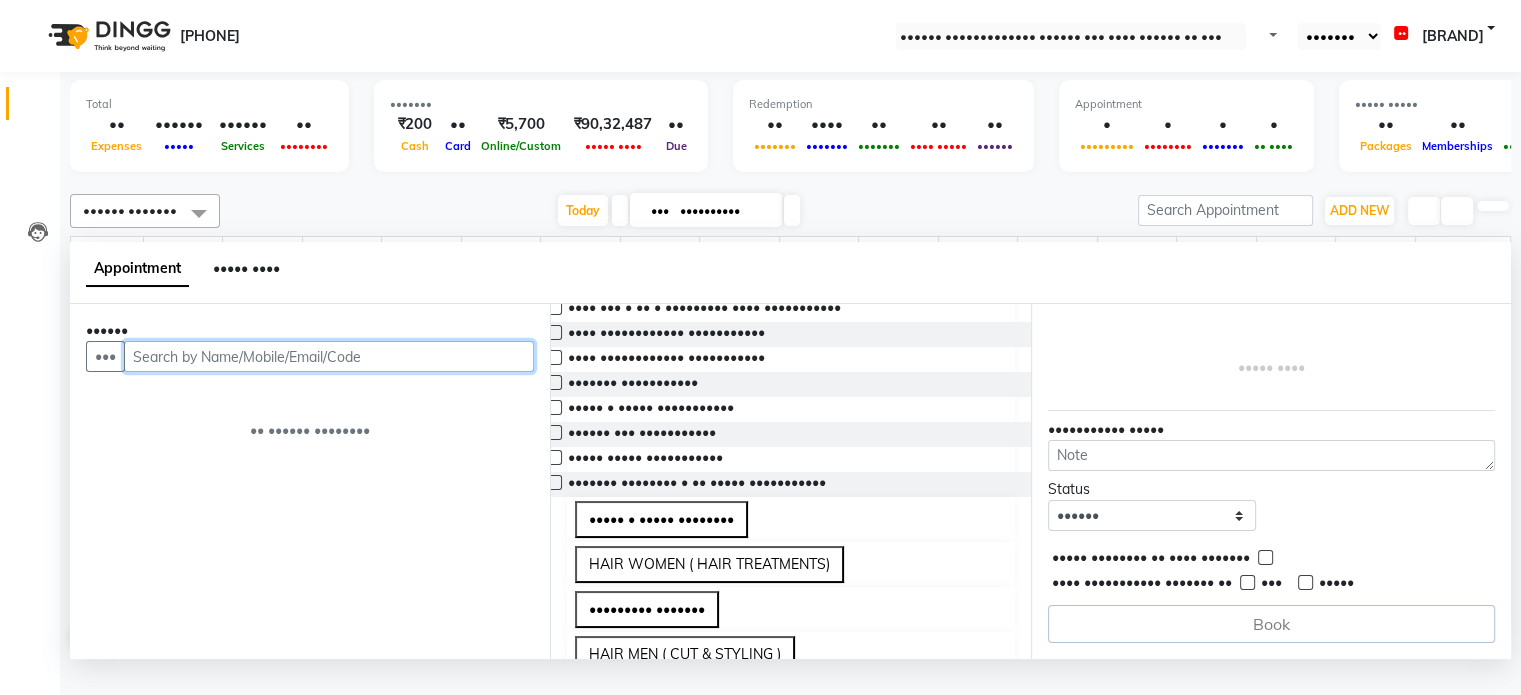 scroll, scrollTop: 0, scrollLeft: 0, axis: both 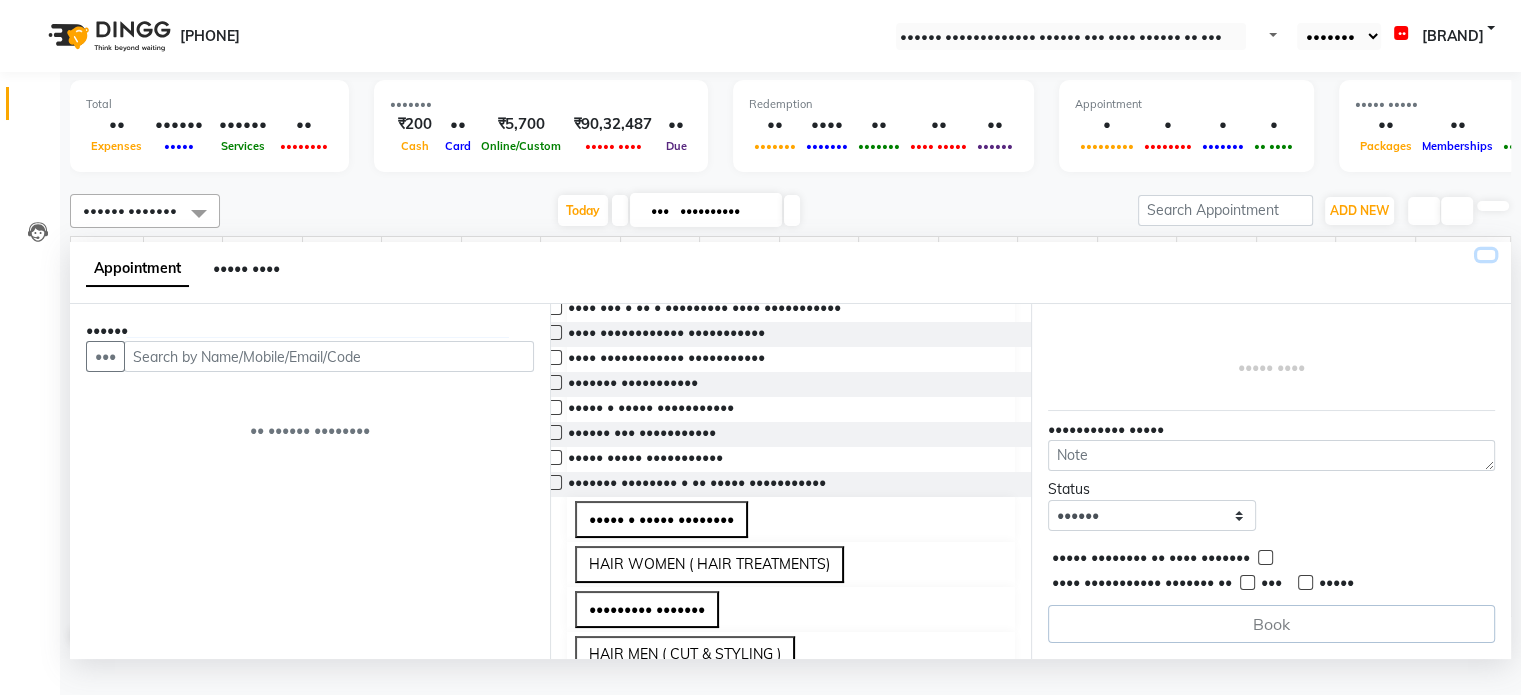 click at bounding box center [1486, 255] 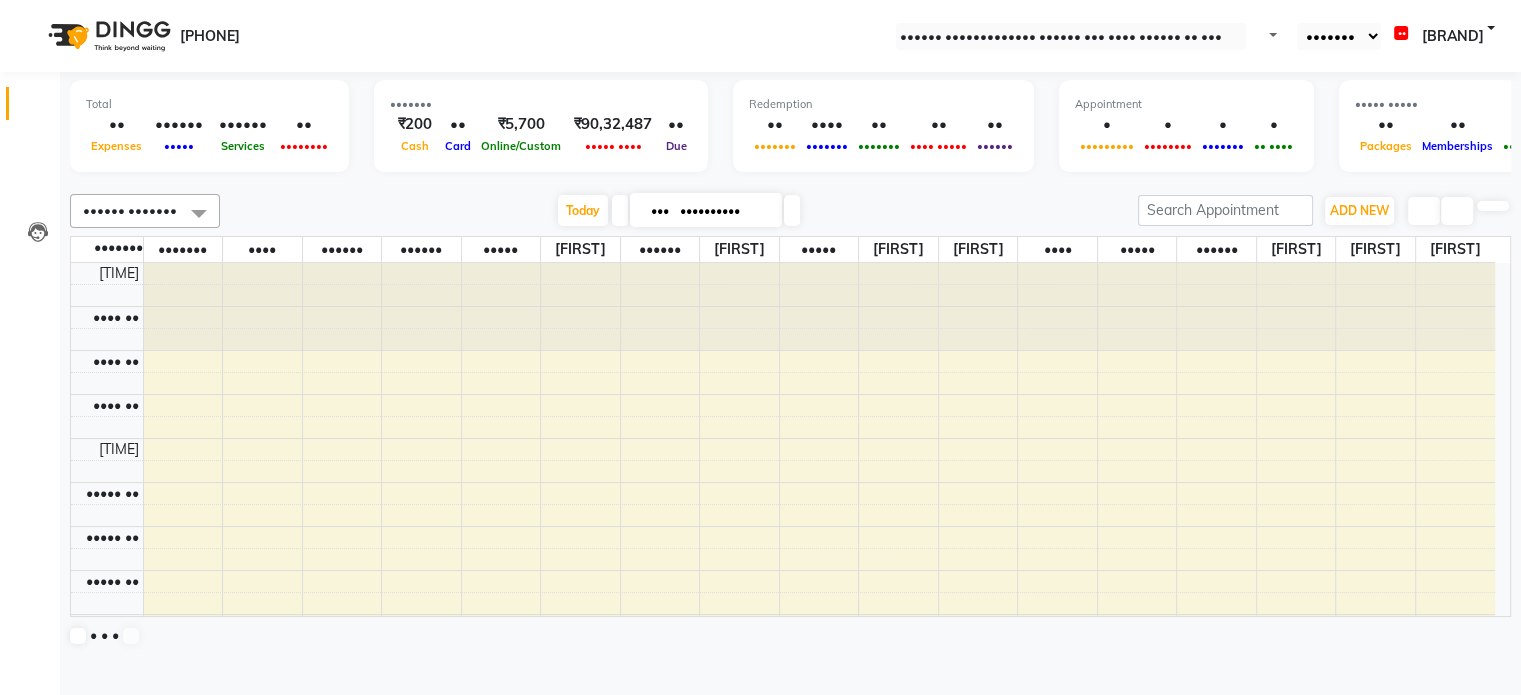click at bounding box center [790, 182] 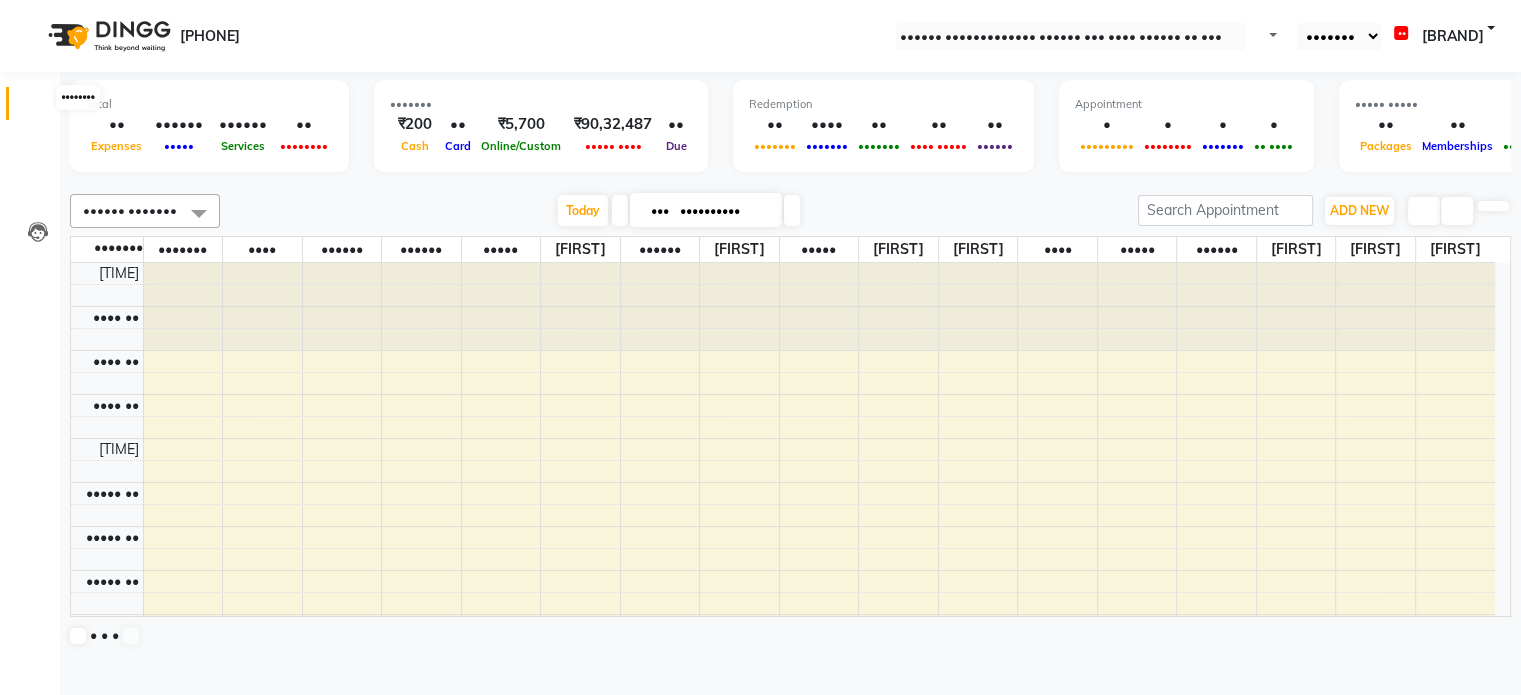 click at bounding box center [38, 108] 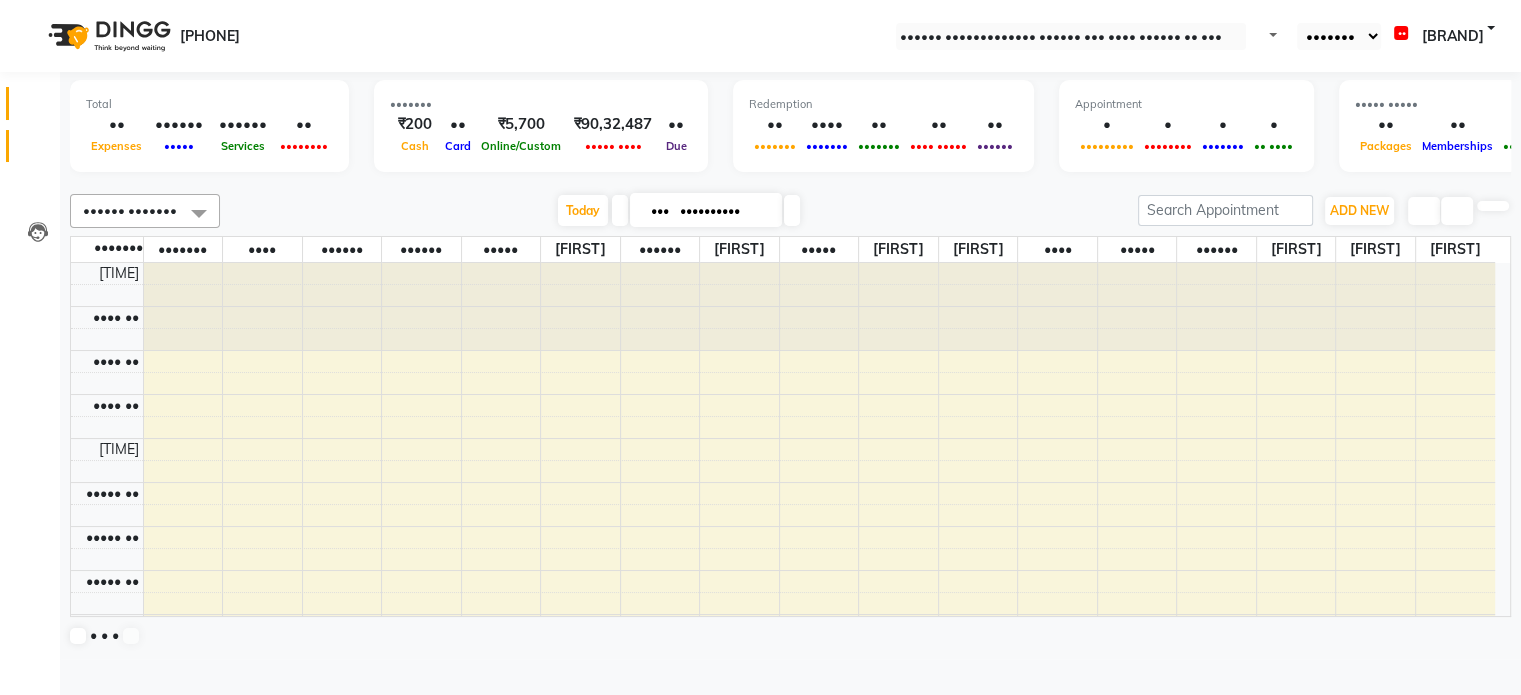 click on "•••••••" at bounding box center (30, 146) 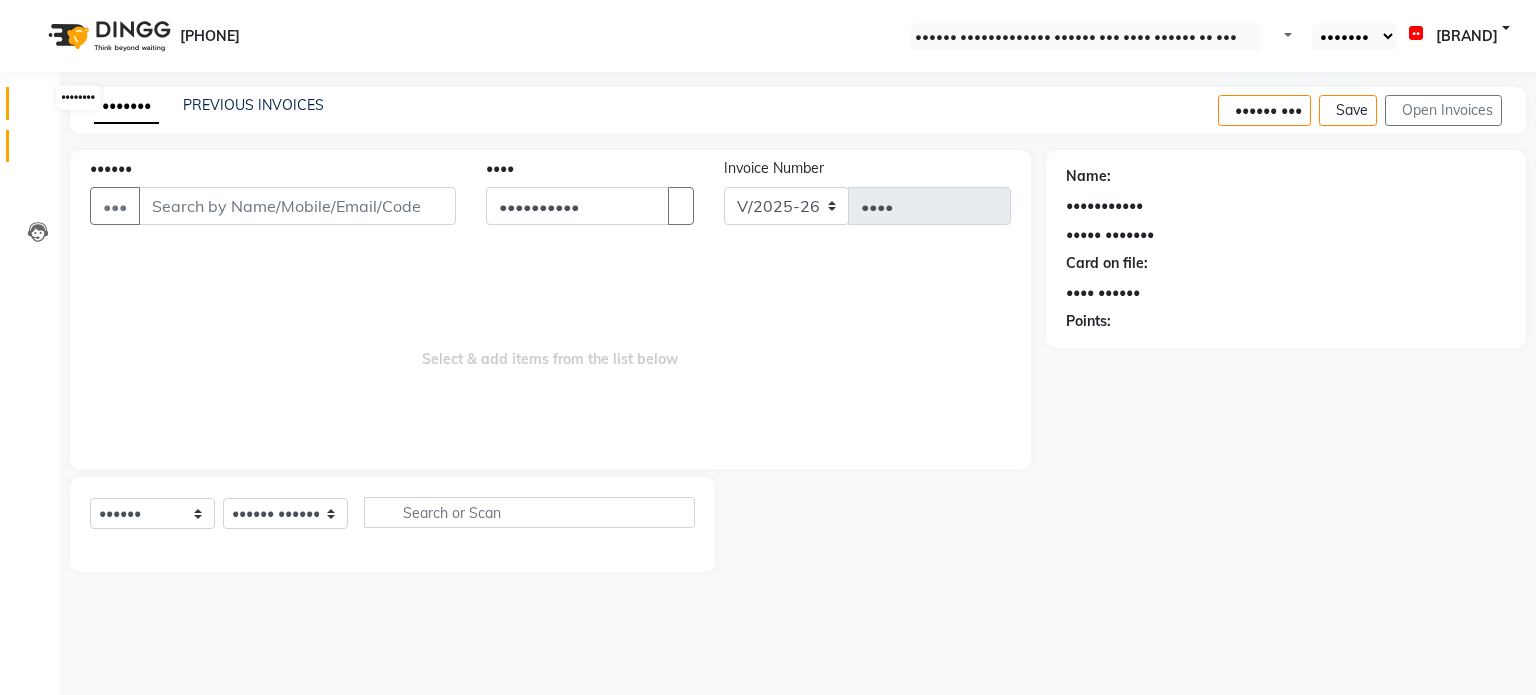 click at bounding box center [37, 108] 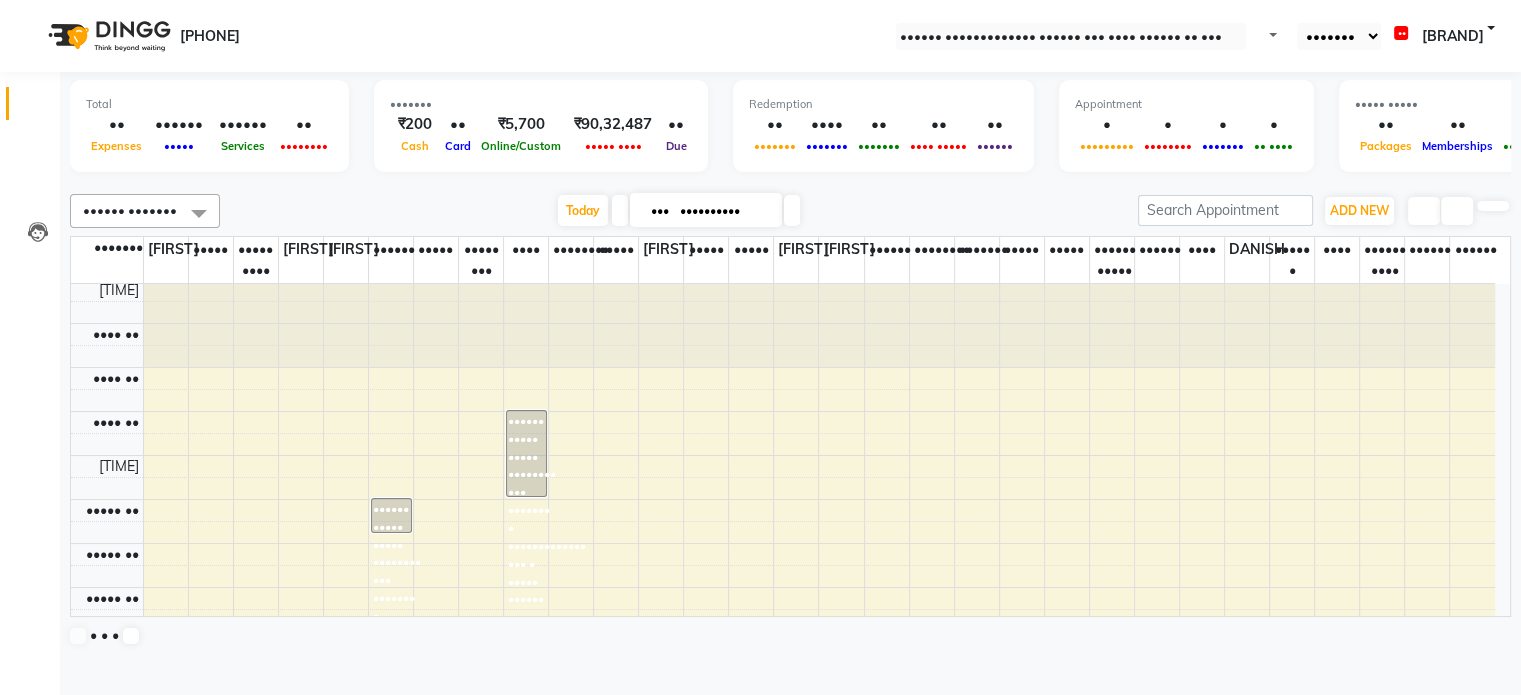 scroll, scrollTop: 0, scrollLeft: 0, axis: both 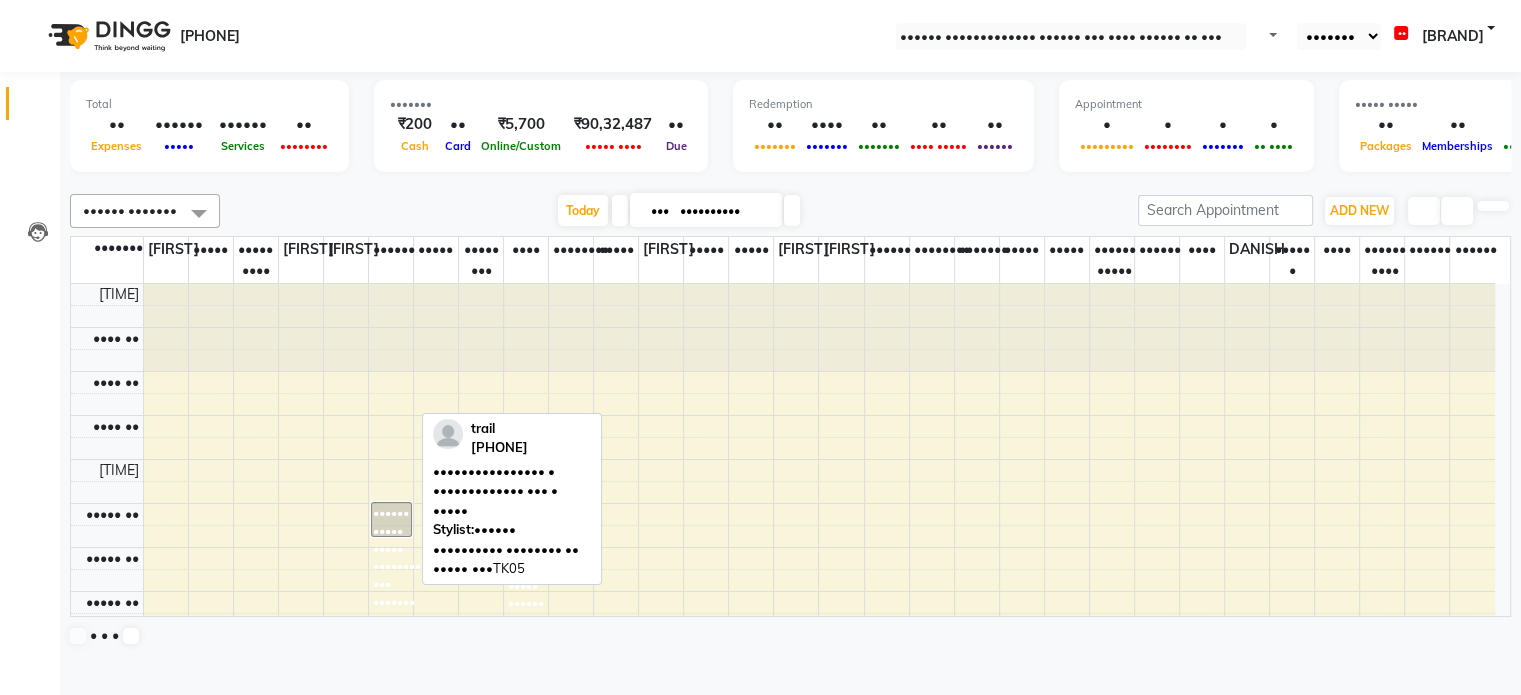 click on "•••••• ••••• ••••• •••••••• ••• ••••••• • ••••••••••••• ••• • •••••" at bounding box center (211, 912) 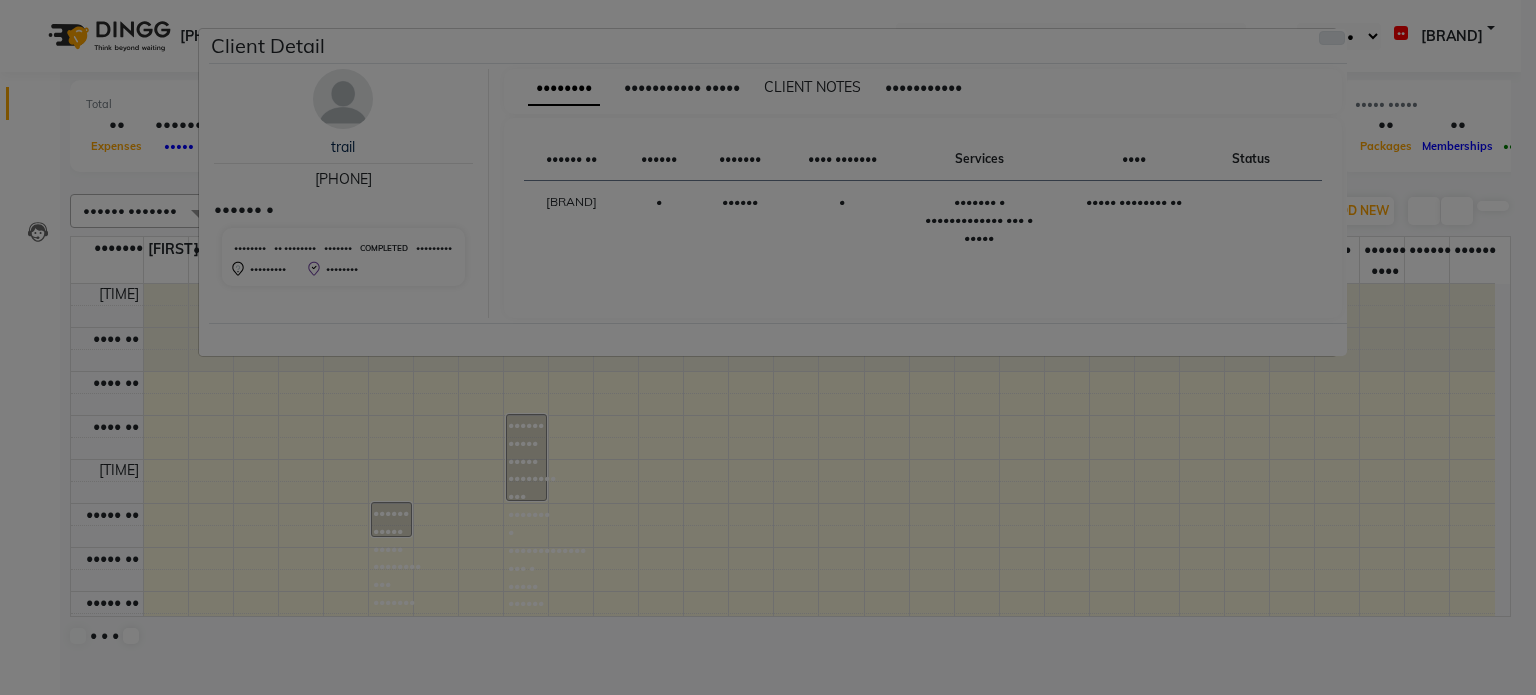 click at bounding box center (1332, 38) 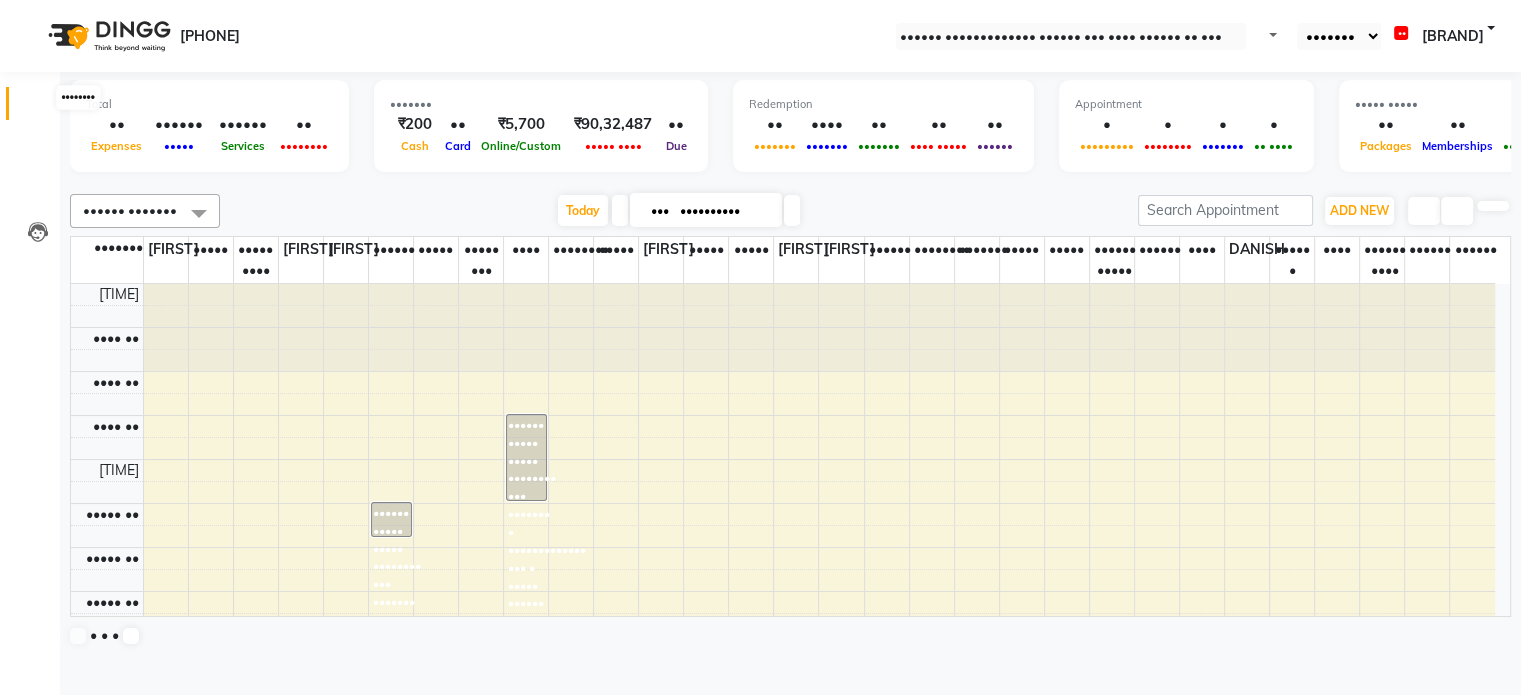 click at bounding box center (38, 108) 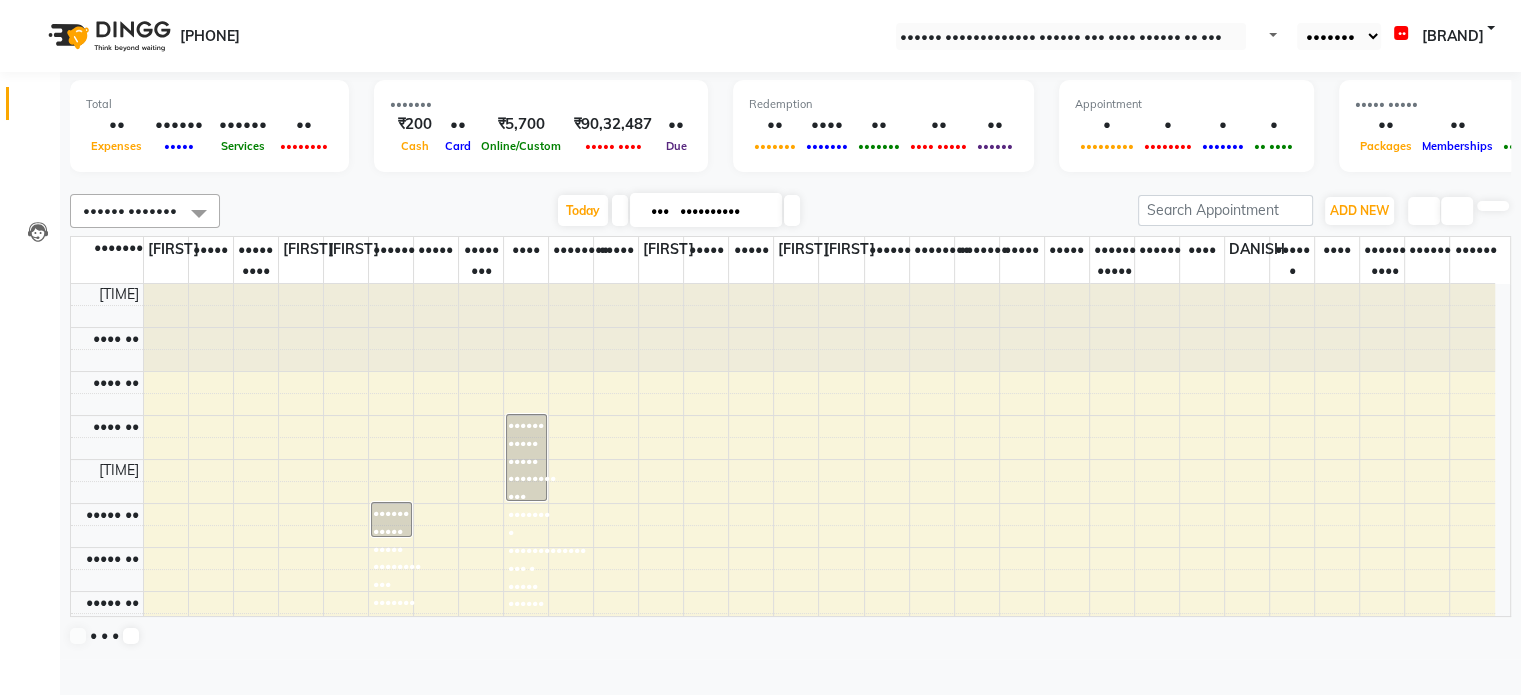 click on "•••••  ••• ••••••••••" at bounding box center [679, 211] 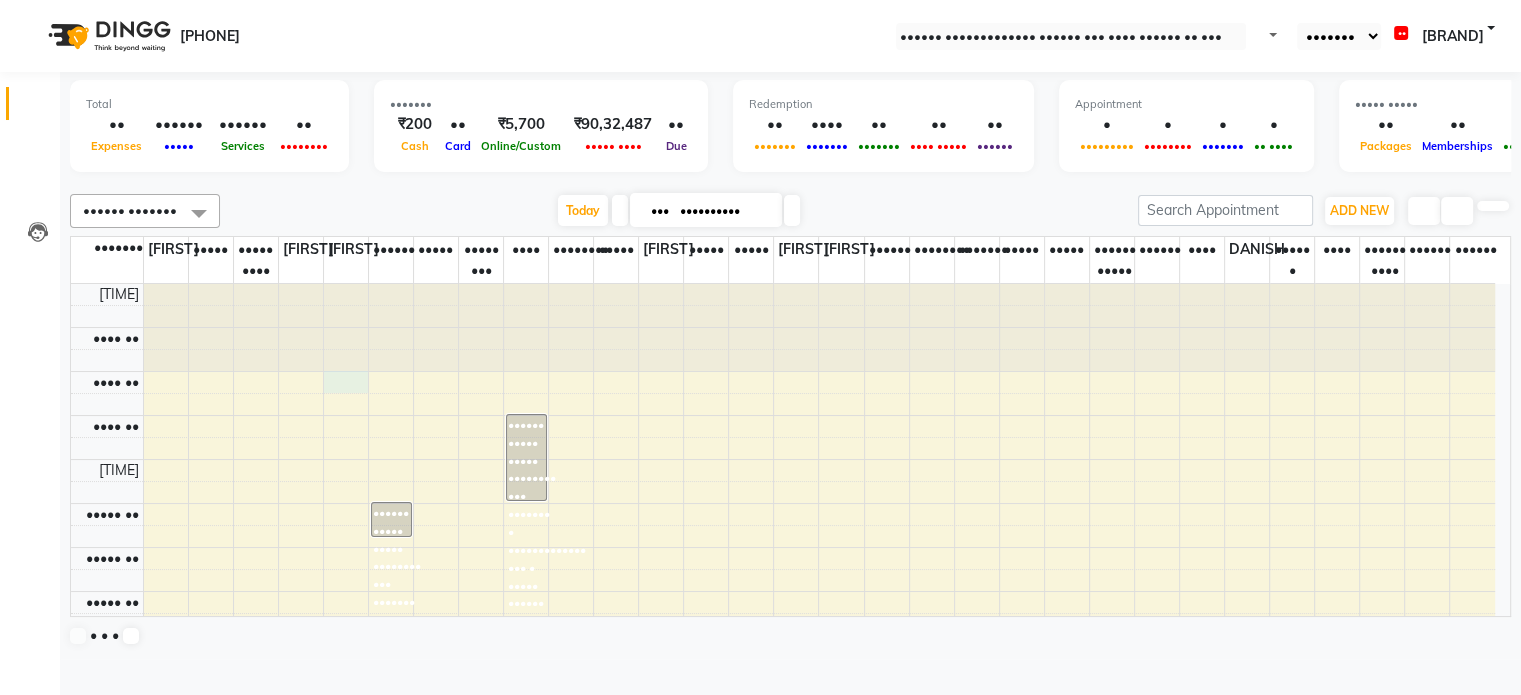 click on "[TIME] [TIME] [TIME] [TIME] [TIME] [TIME] [TIME] [TIME] [TIME] [TIME] [TIME] [TIME] [TIME] [TIME] [TIME] [TIME] [TIME] [TIME] [TIME] [TIME] [TIME] [TIME] [TIME] [TIME] [TIME] [TIME]     [FIRST], TK08, [TIME]-[TIME], BLOW DRY     [FIRST], TK01, [TIME]-[TIME], Cut ,Texturize & Style (MEN),SHAVE / BEARD TRIM (MEN)     [FIRST] [LAST], TK07, [TIME]-[TIME], Shampoo , conditioning , Cut & Style (MEN)     [FIRST], TK02, [TIME]-[TIME], FULL ARM WAX,UNDER ARMS WAX,HALF LEG WAX    [FIRST], TK05, [TIME]-[TIME], SHAMPOO , CONDITIONING, CUT & STYLE    [FIRST], TK06, [TIME]-[TIME], SHAMPOO , CONDITIONING, CUT & STYLE (PRICE)     [FIRST] [LAST], TK04, [TIME]-[TIME], EYE BROW (THREADING),UPPERLIP (THREADING)" at bounding box center [783, 855] 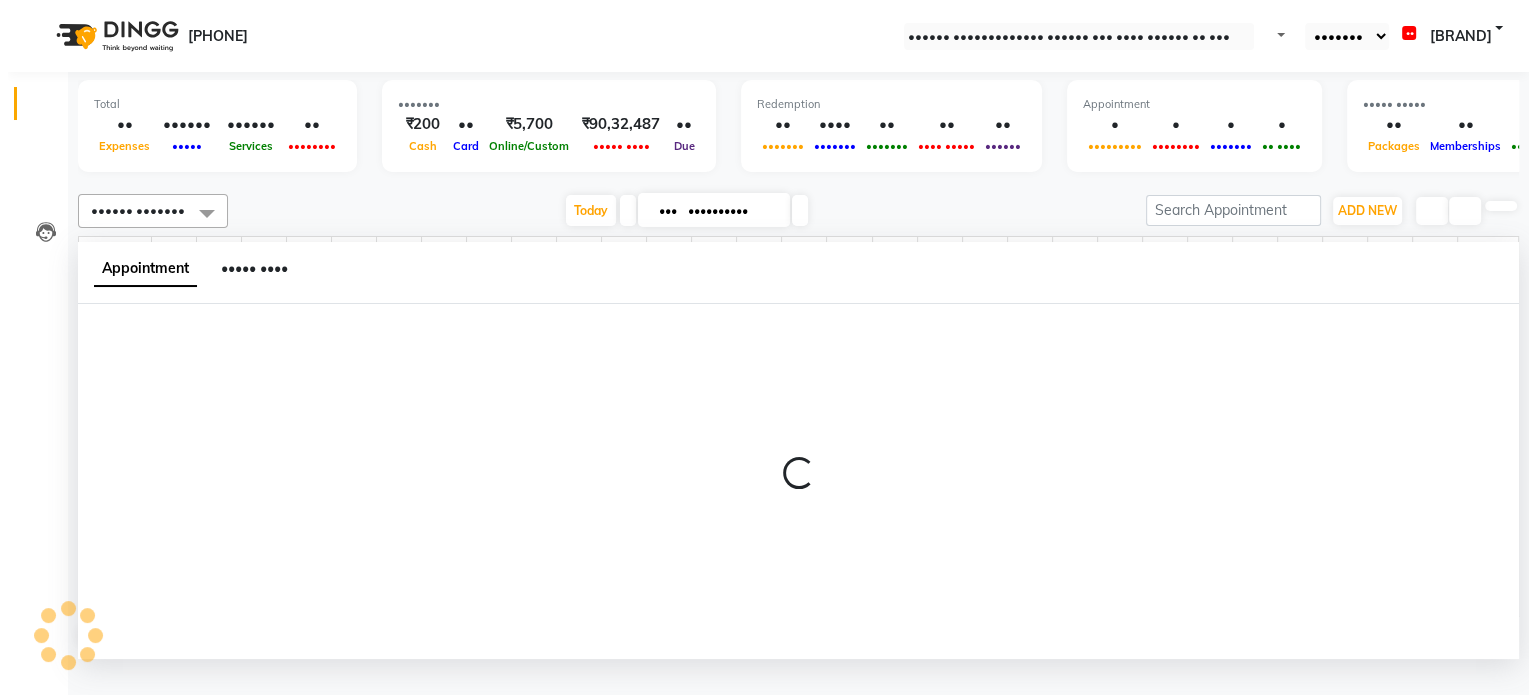 scroll, scrollTop: 0, scrollLeft: 0, axis: both 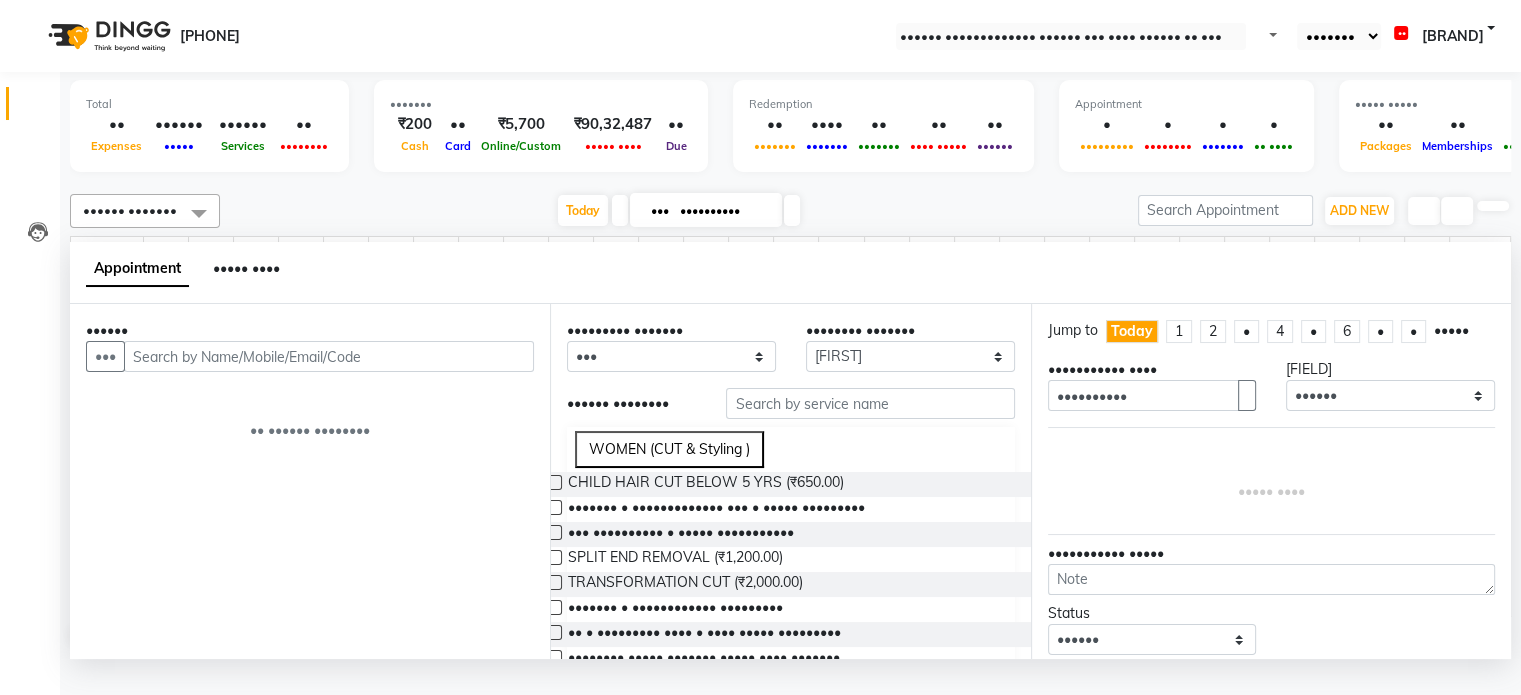 click at bounding box center (329, 356) 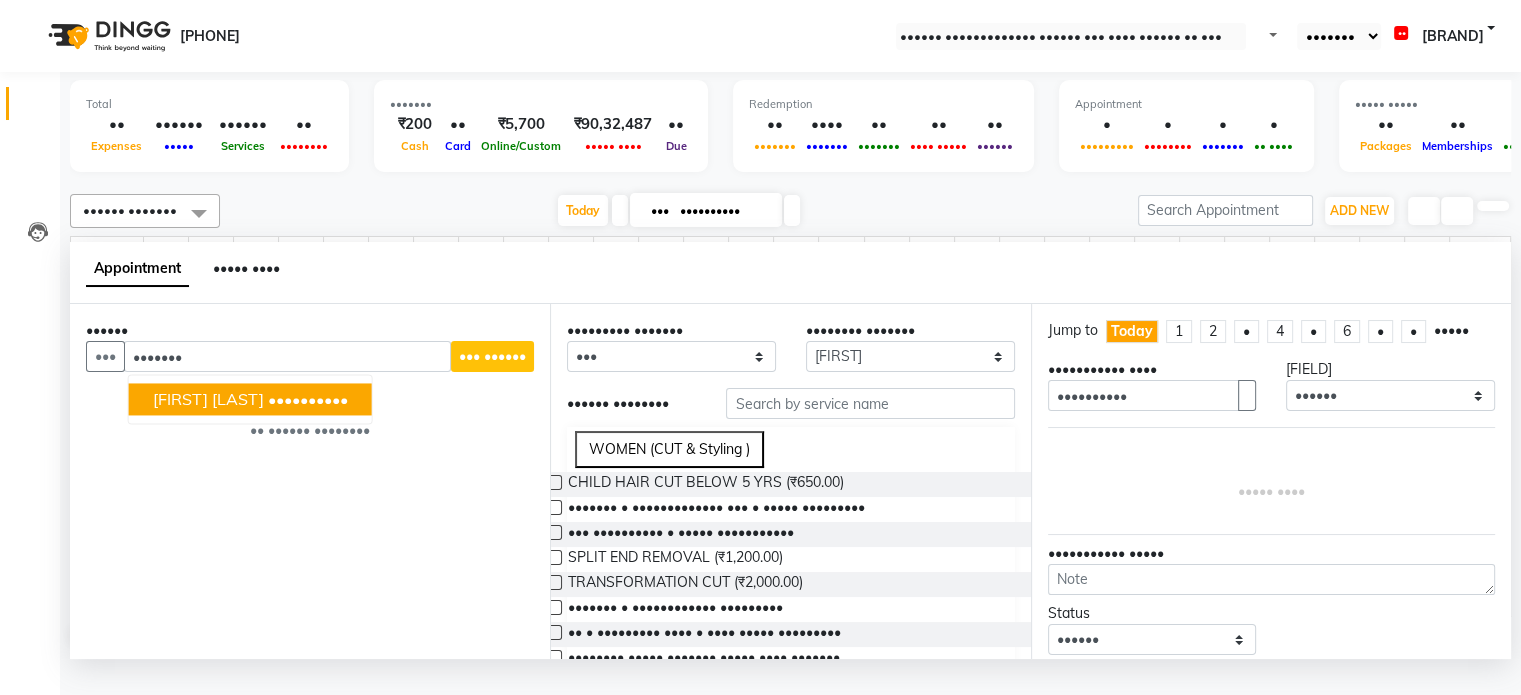 type on "•••••••" 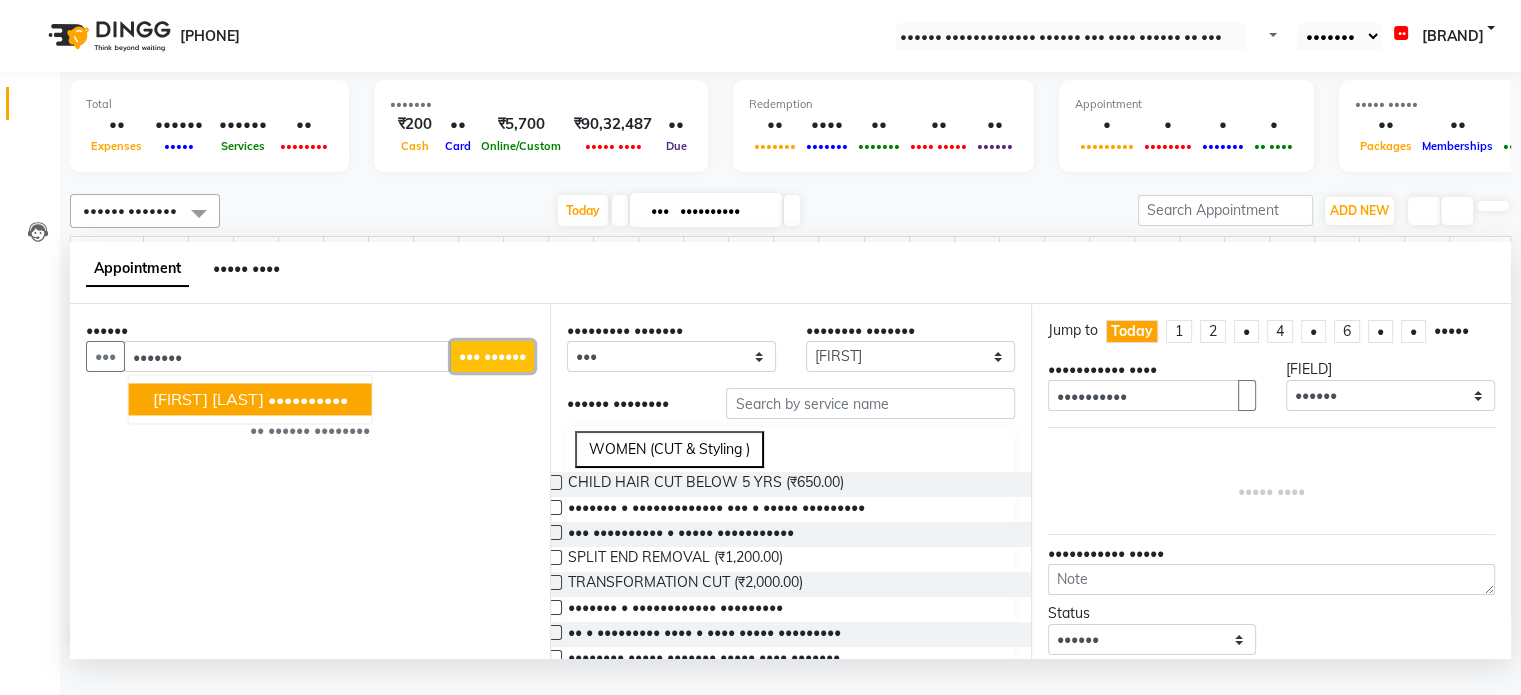 click on "••• ••••••" at bounding box center (492, 356) 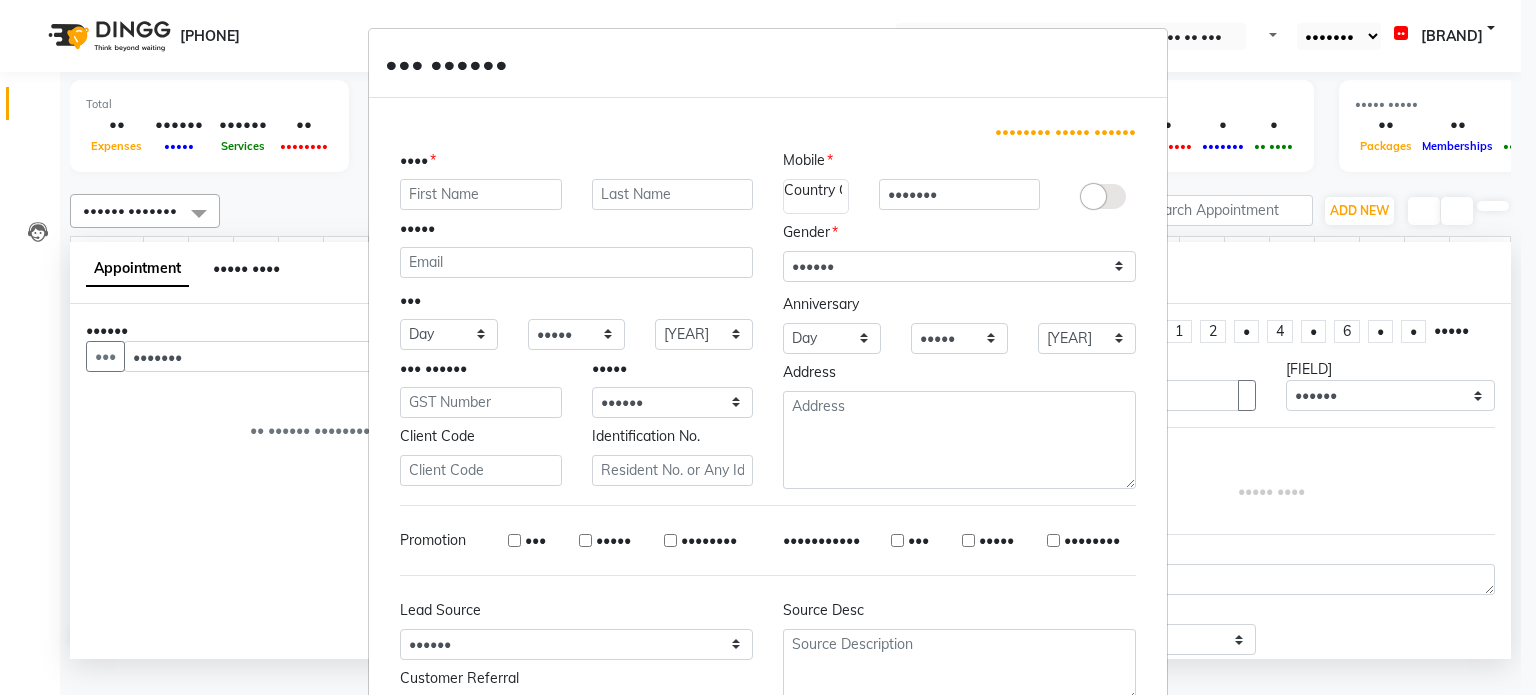 click at bounding box center (481, 194) 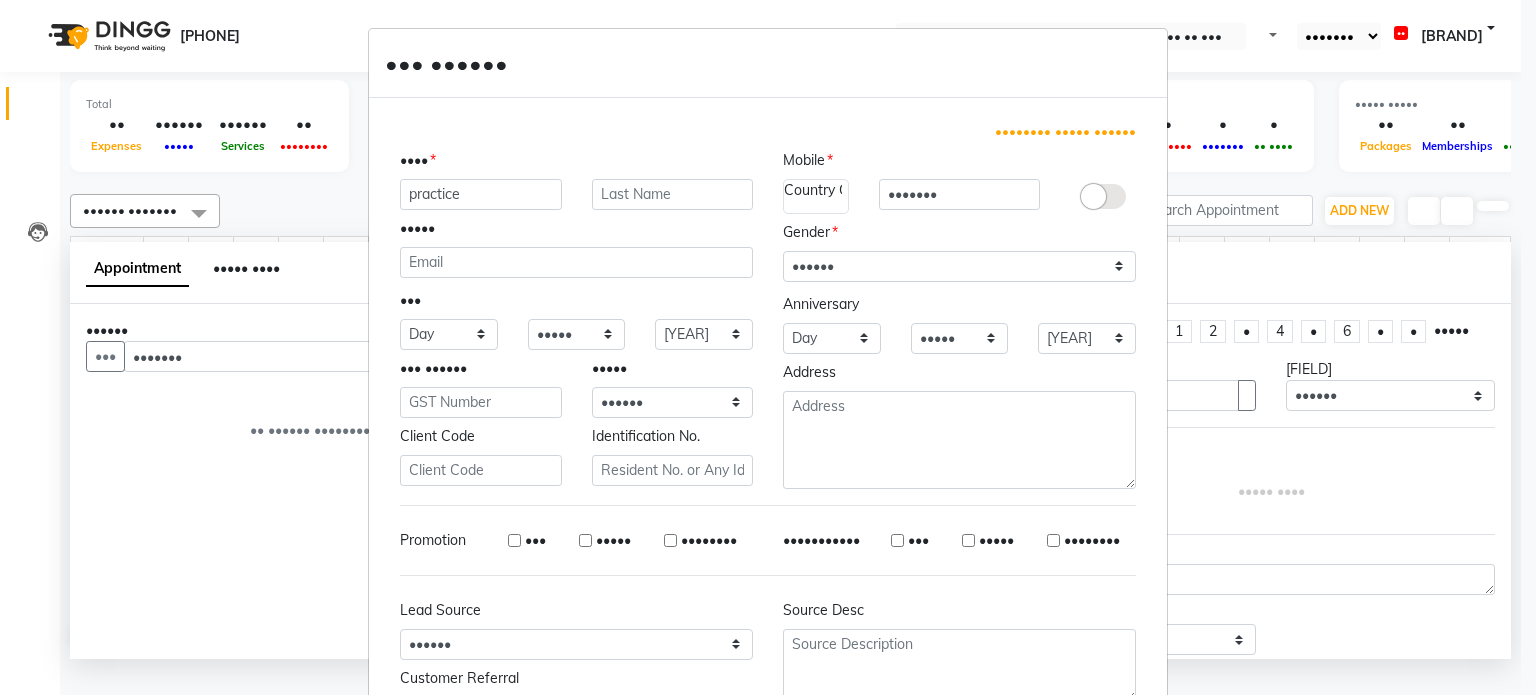 type on "practice" 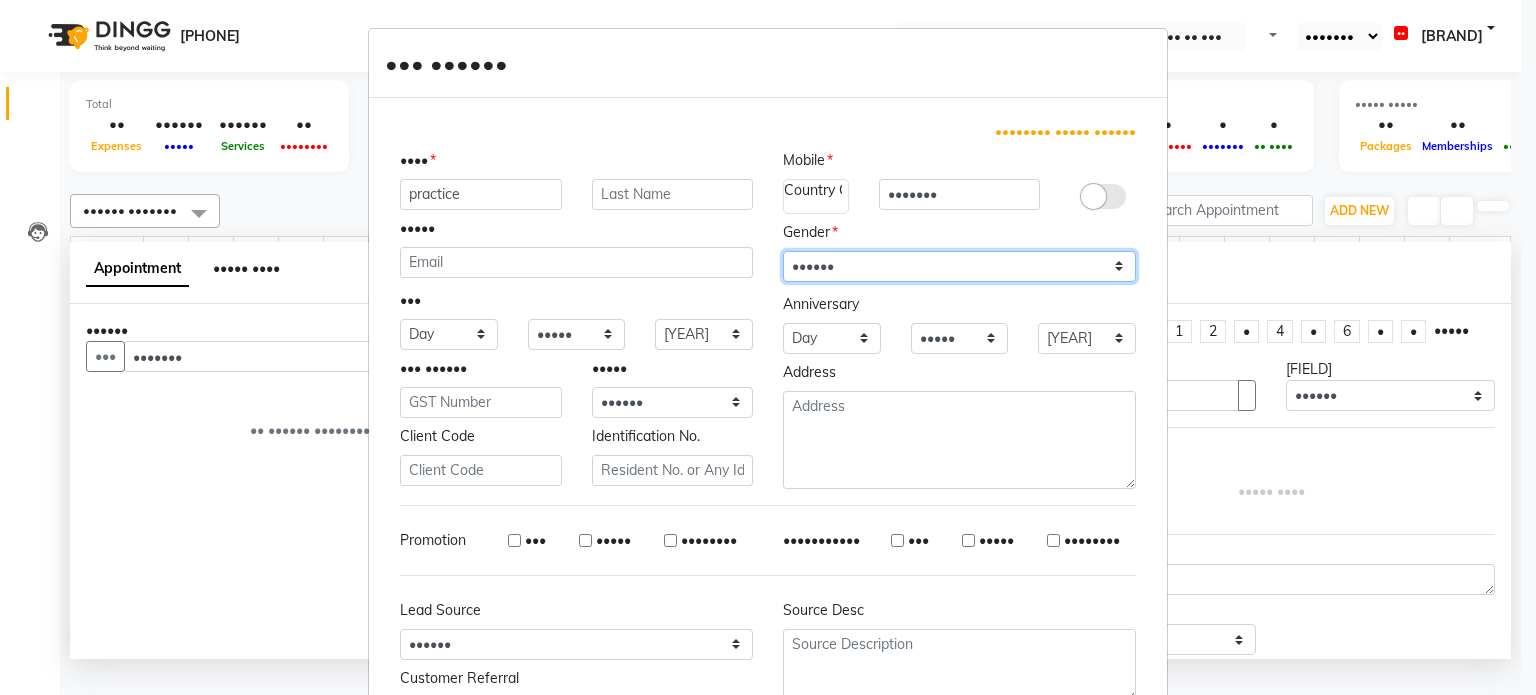 click on "Select [GENDER] [GENDER] [GENDER] Prefer Not To Say" at bounding box center (959, 266) 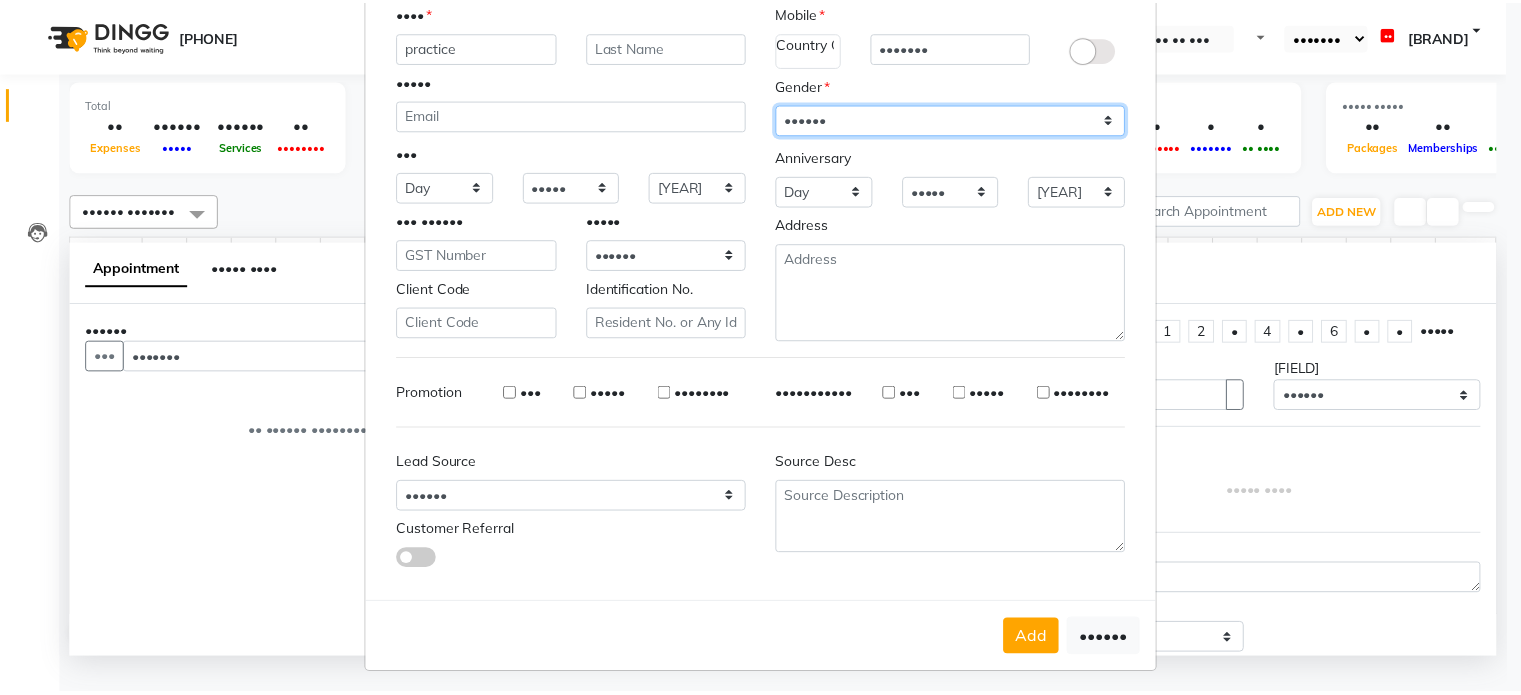 scroll, scrollTop: 161, scrollLeft: 0, axis: vertical 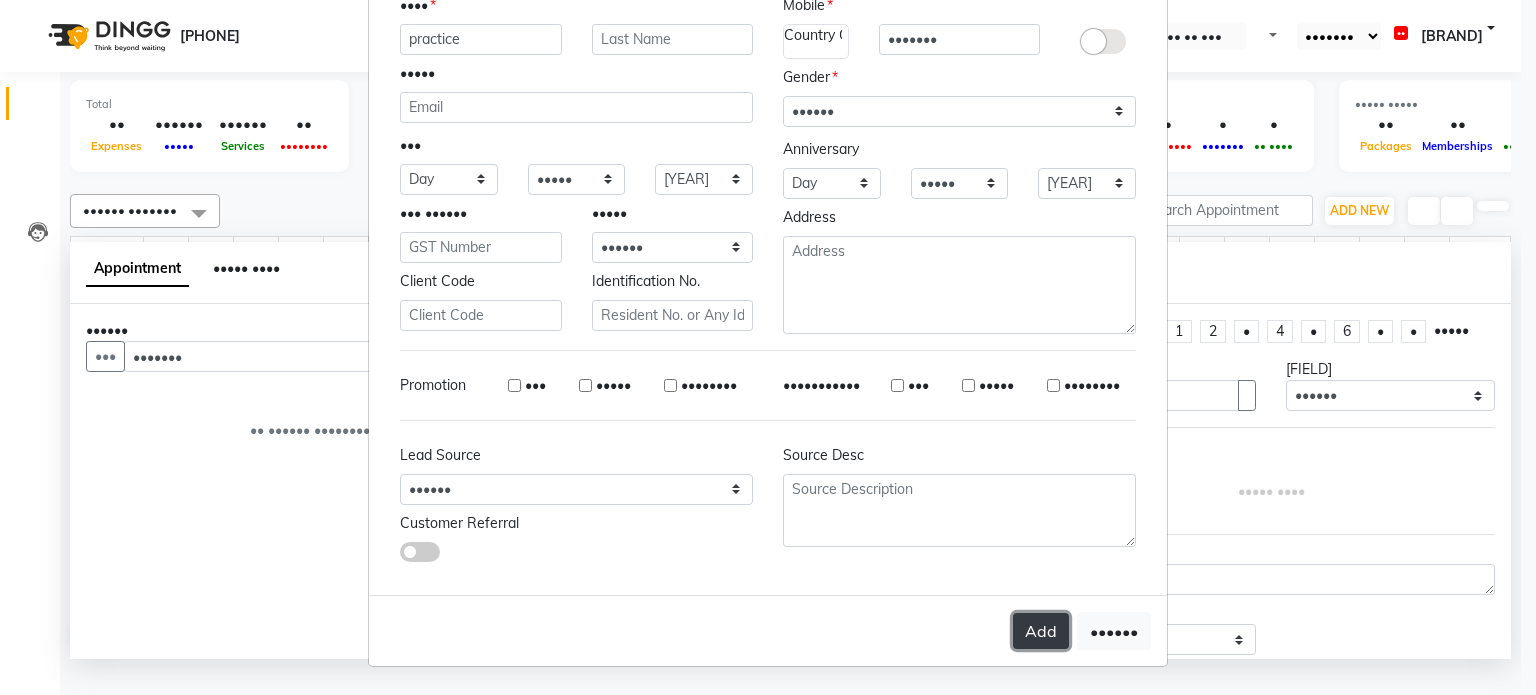 click on "Add" at bounding box center (1041, 631) 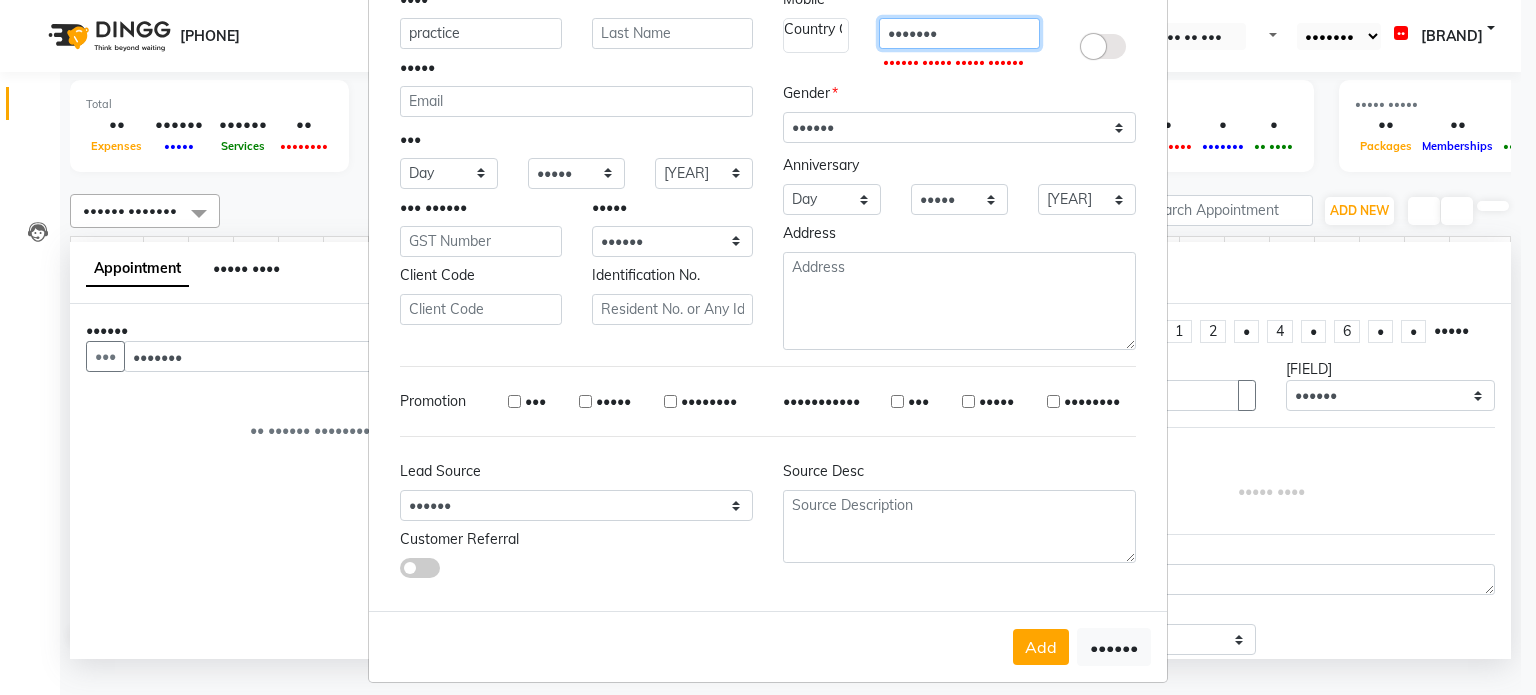 click on "•••••••" at bounding box center (960, 33) 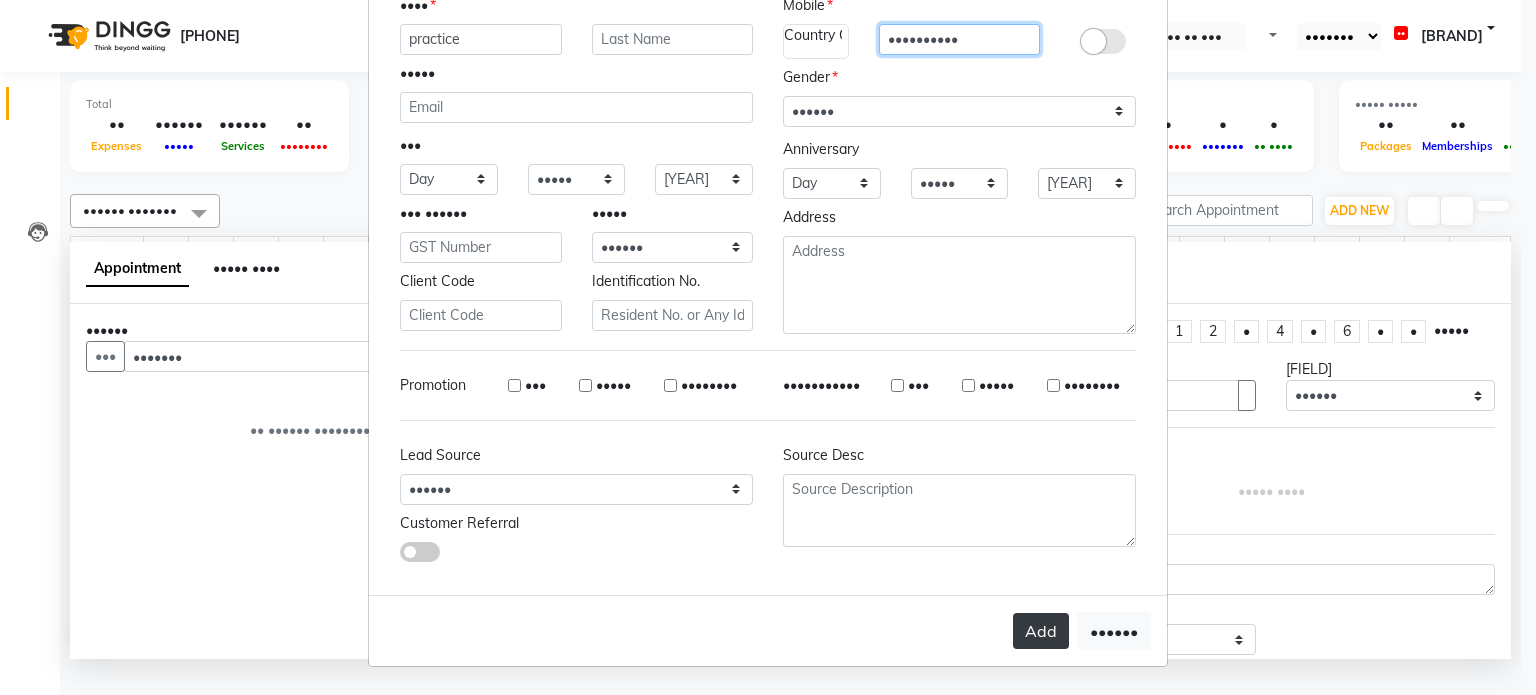 type on "••••••••••" 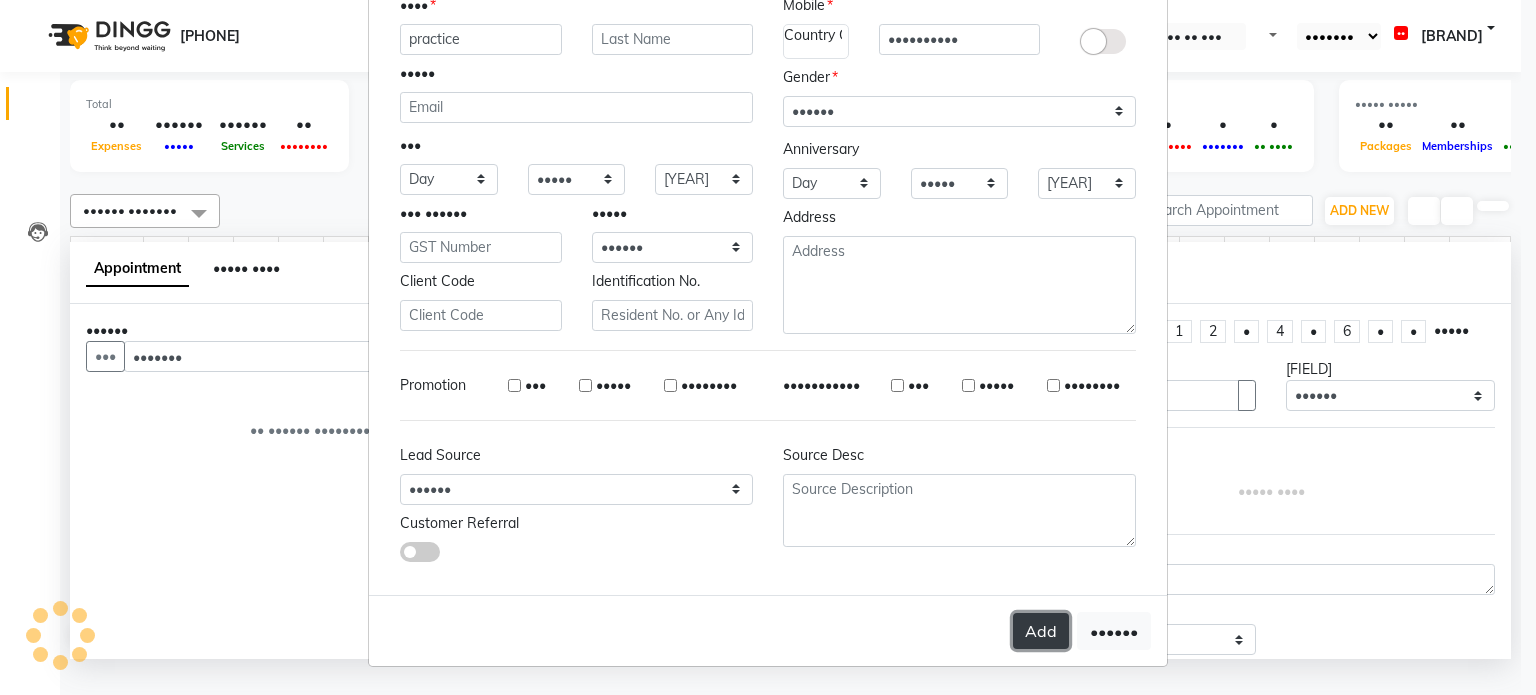 click on "Add" at bounding box center (1041, 631) 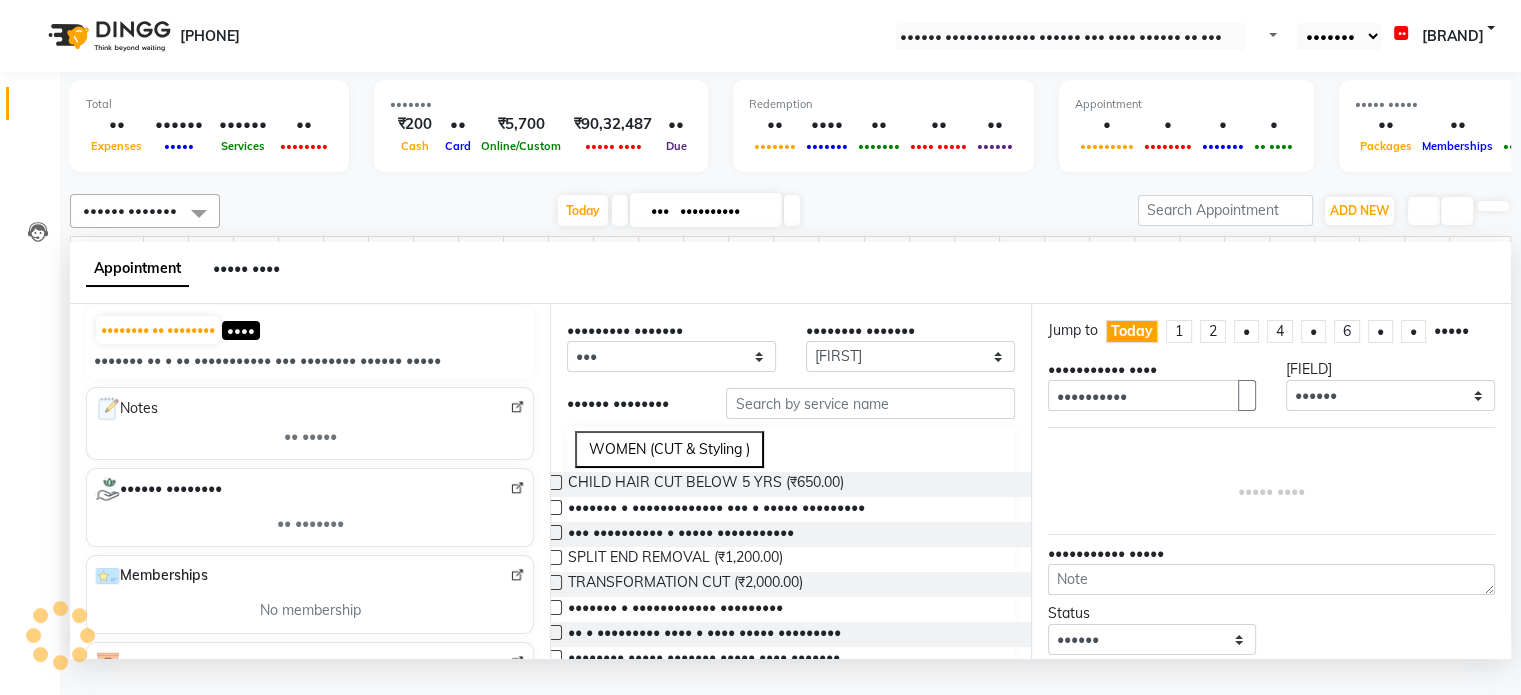scroll, scrollTop: 0, scrollLeft: 0, axis: both 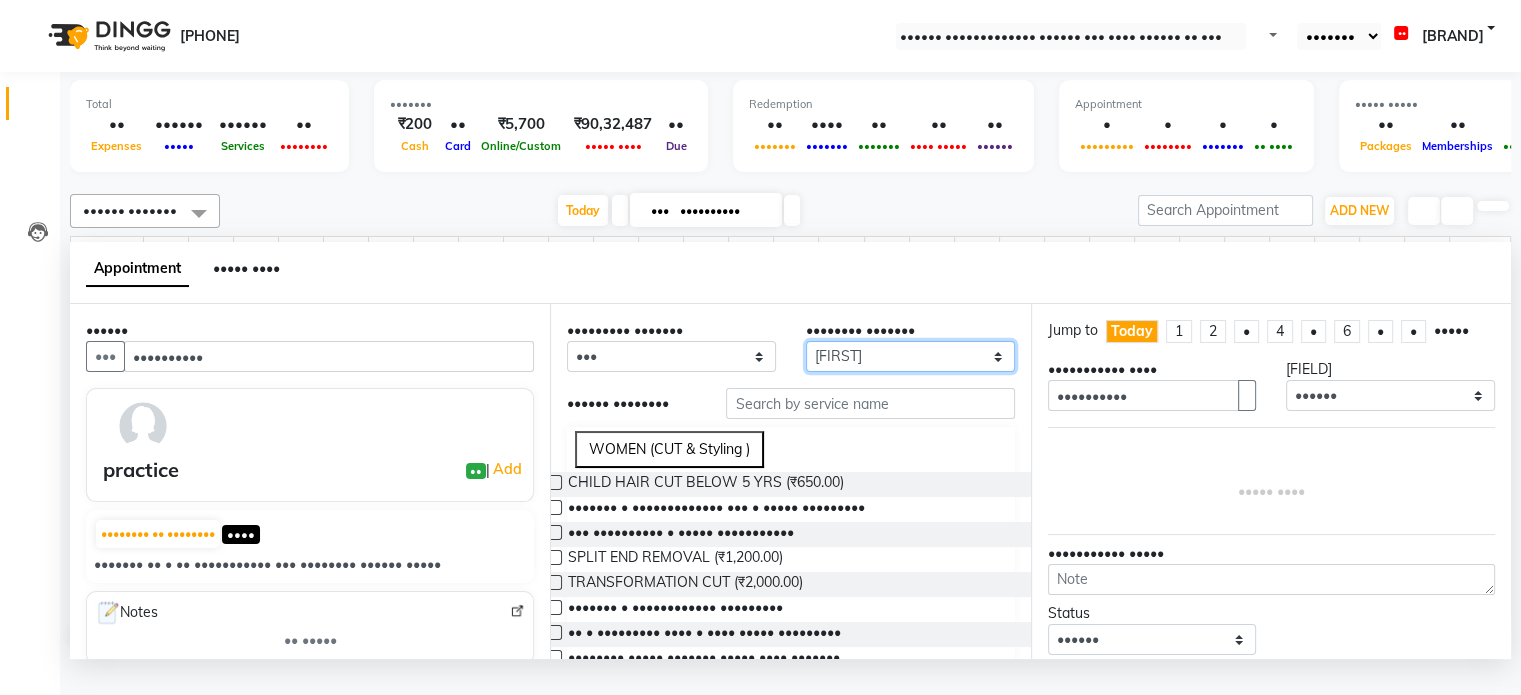 click on "•••••• ••••• ••••• ••••• •••• ••••  •••••• •••••• ••••• ••• •••• •••••• •••••• •••••• ••••• ••••• ••••• •••• •••••• ••••• ••••• •••••• •••• ••••• •••••••• ••••• ••••••• •••••• ••••• •••••• ••••• ••••••  •••••••• ••••• • ••• ••••• •••• •••••••• •••• ••••• •••••• •••••• •••••• ••••••• •••• •••••• ••••••• ••••• ••••• ••••• ••••• •••••" at bounding box center [671, 356] 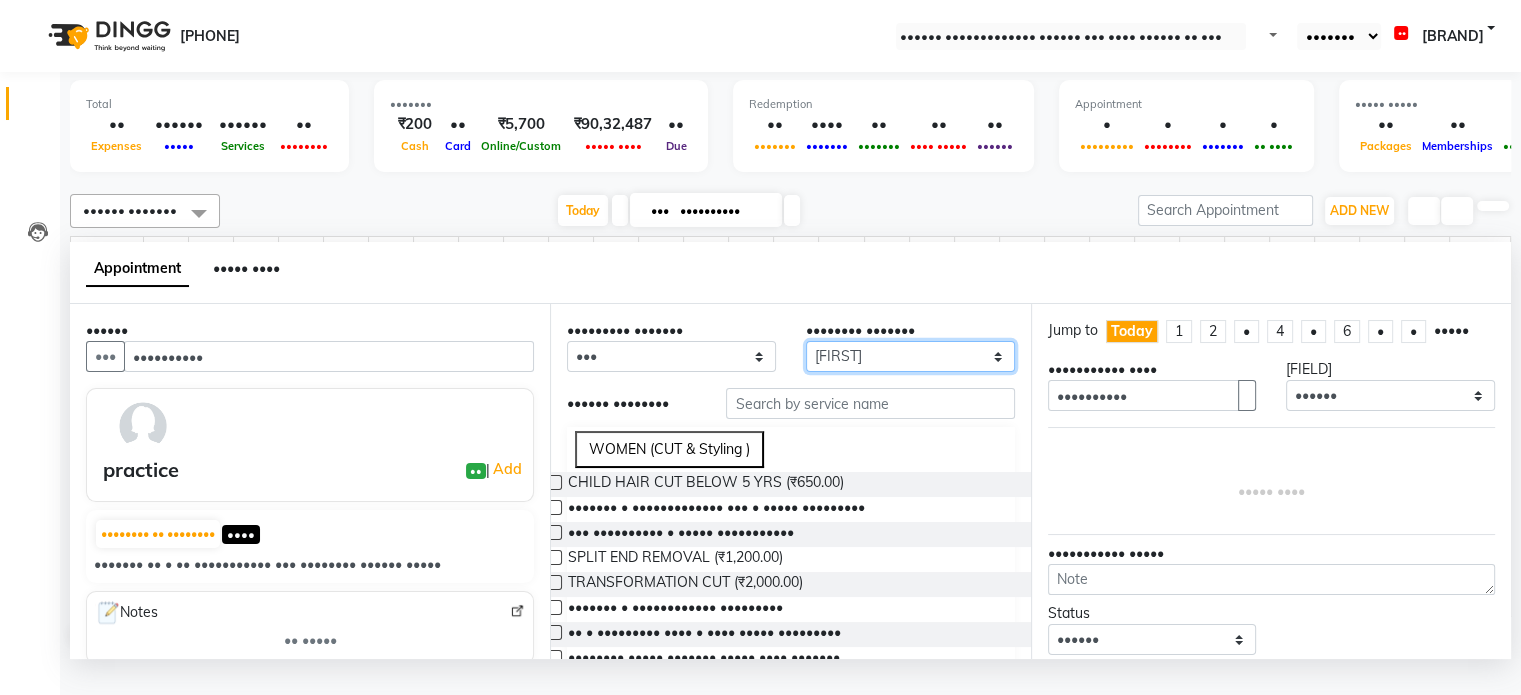 select on "•••••" 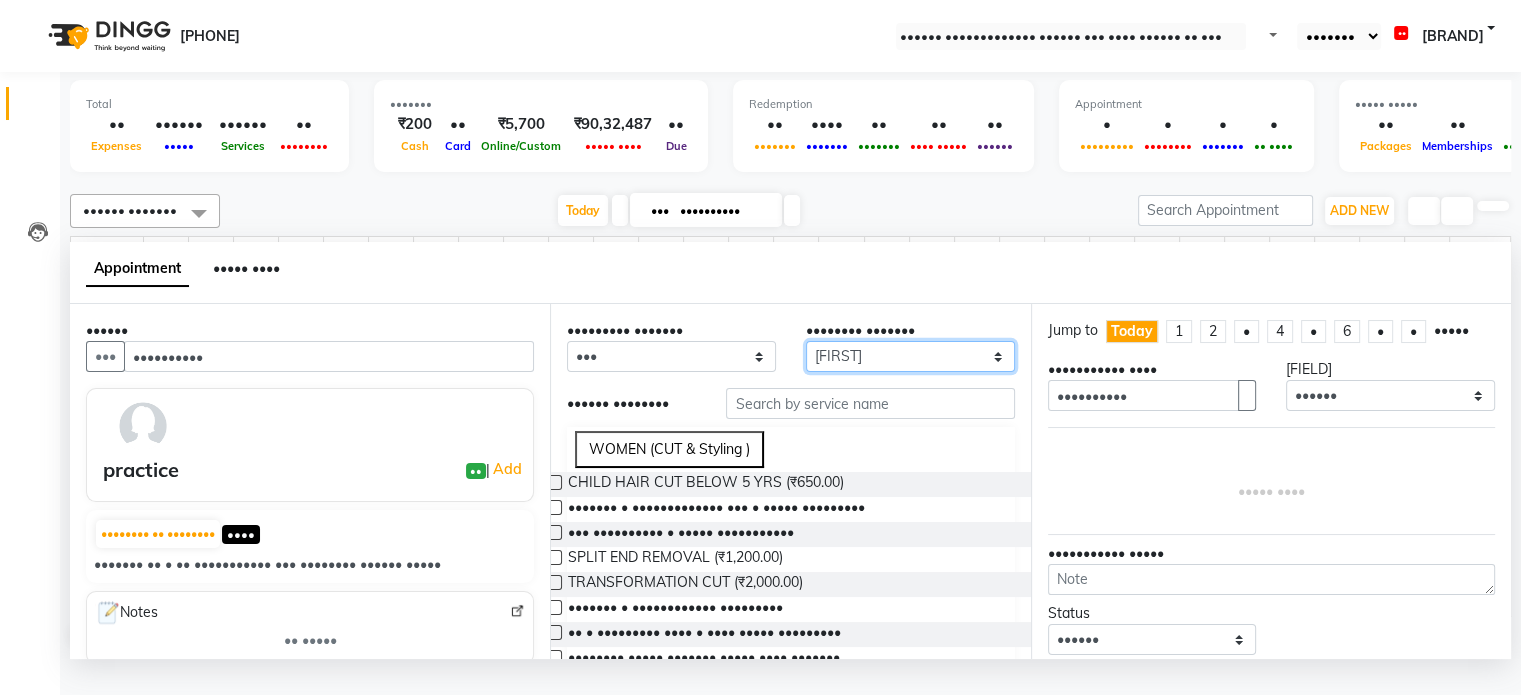 click on "•••••• ••••• ••••• ••••• •••• ••••  •••••• •••••• ••••• ••• •••• •••••• •••••• •••••• ••••• ••••• ••••• •••• •••••• ••••• ••••• •••••• •••• ••••• •••••••• ••••• ••••••• •••••• ••••• •••••• ••••• ••••••  •••••••• ••••• • ••• ••••• •••• •••••••• •••• ••••• •••••• •••••• •••••• ••••••• •••• •••••• ••••••• ••••• ••••• ••••• ••••• •••••" at bounding box center [671, 356] 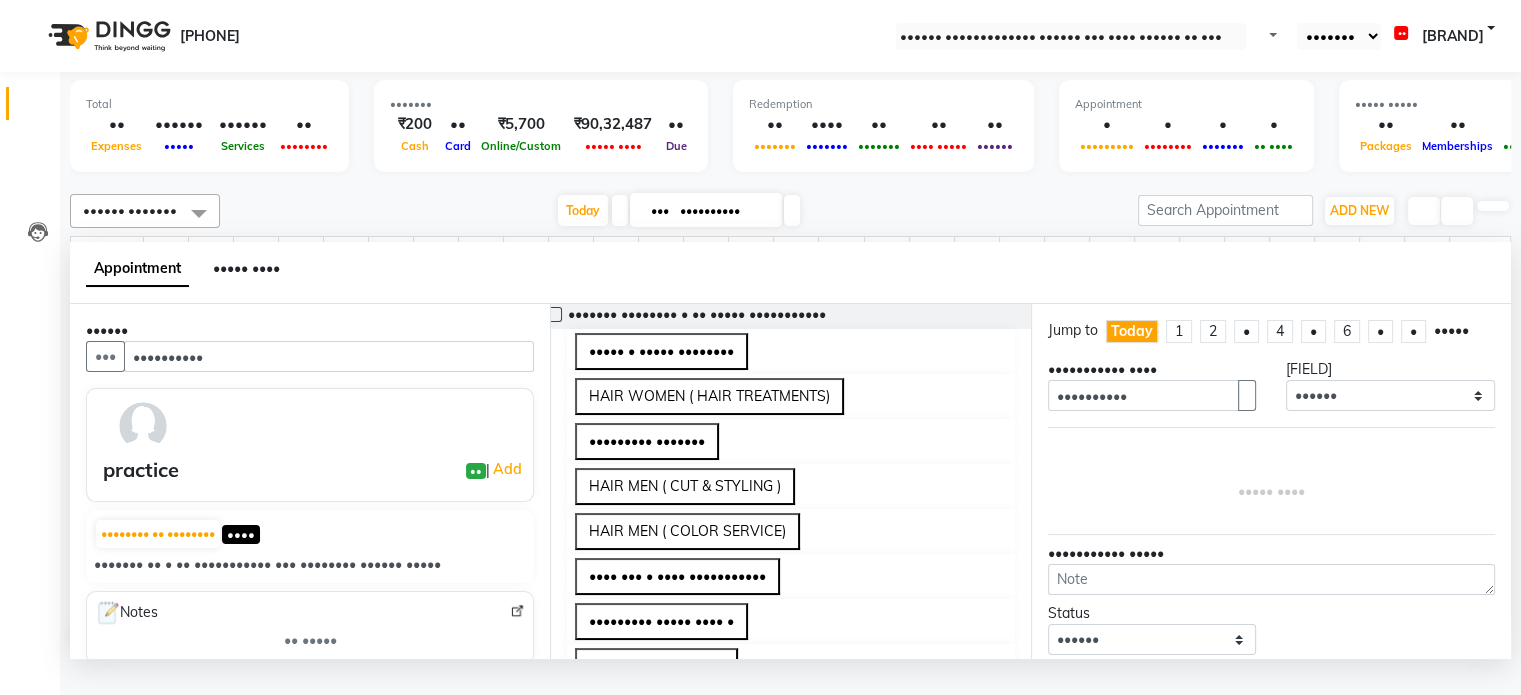 scroll, scrollTop: 800, scrollLeft: 0, axis: vertical 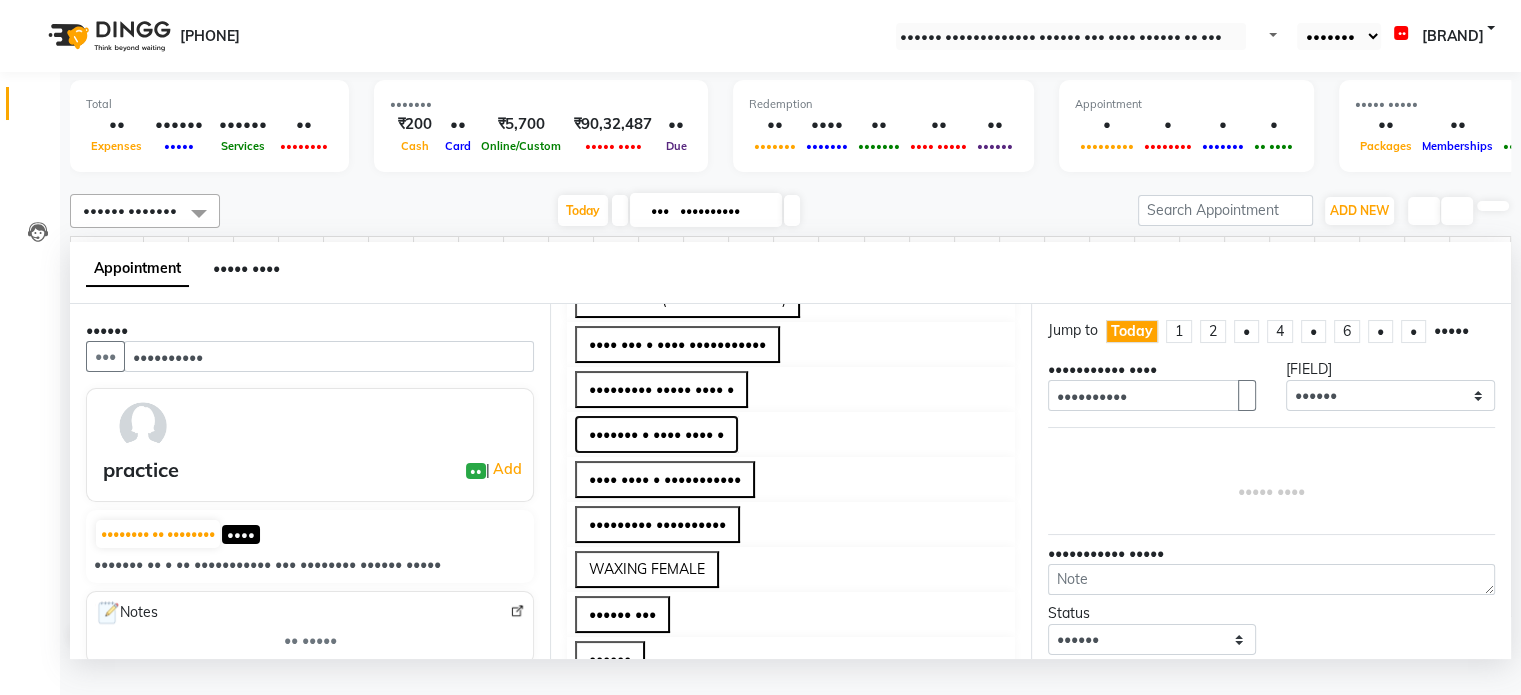 click on "•••••••  •  •••• •••• •" at bounding box center (656, 434) 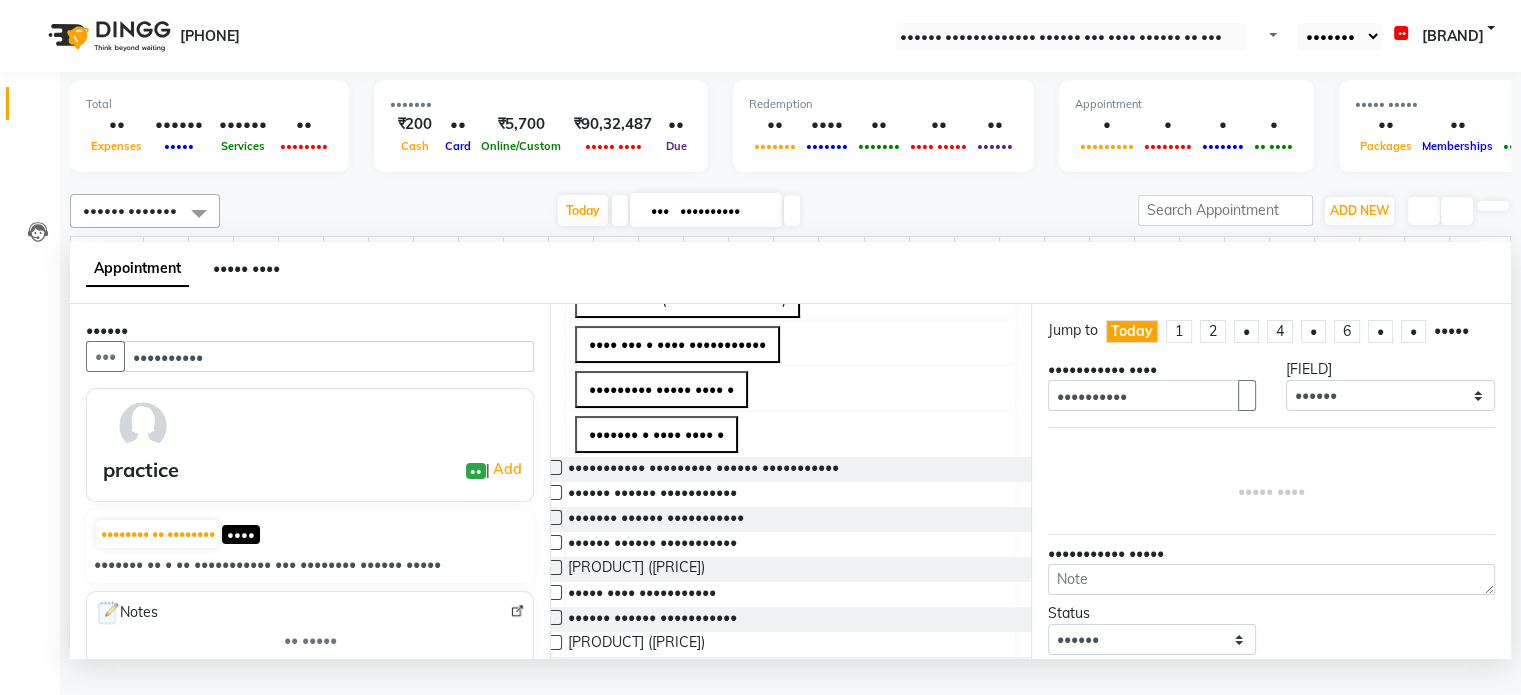 click at bounding box center (554, 542) 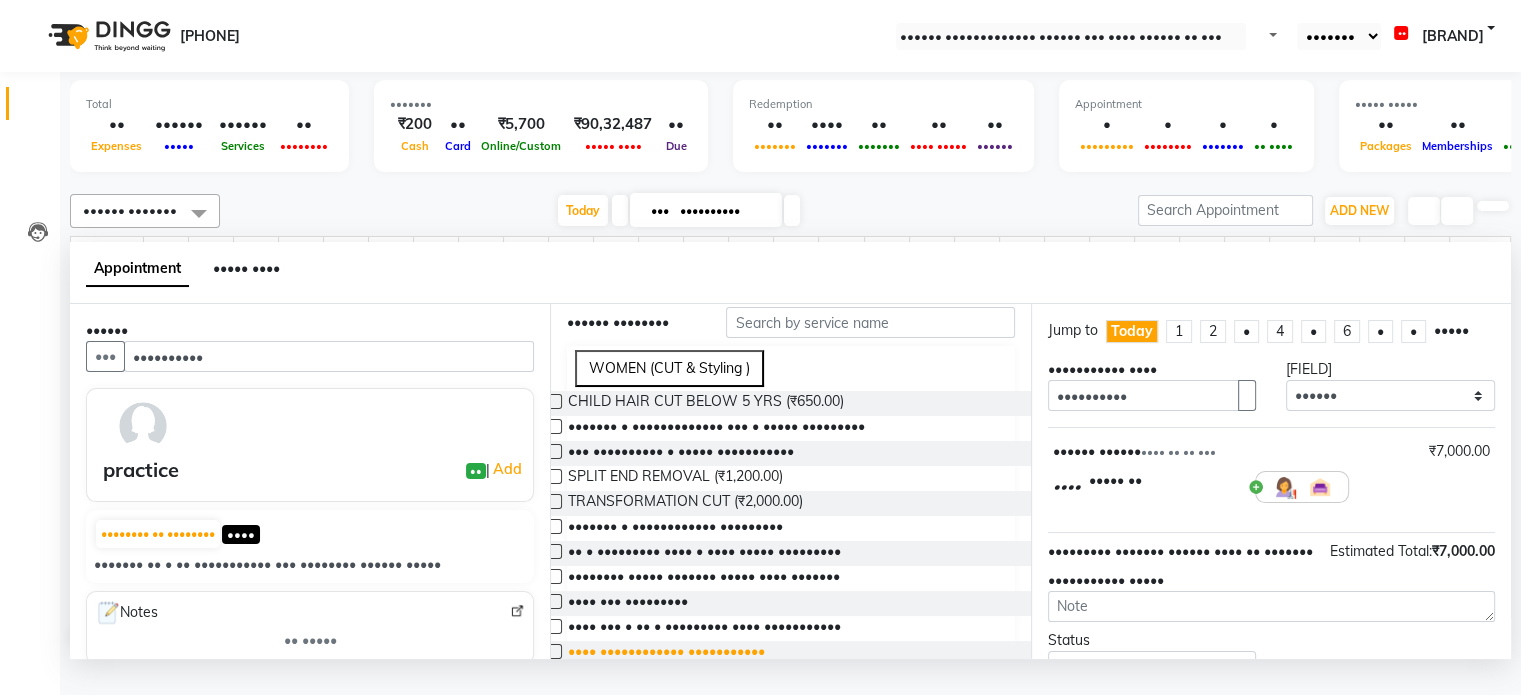 scroll, scrollTop: 0, scrollLeft: 0, axis: both 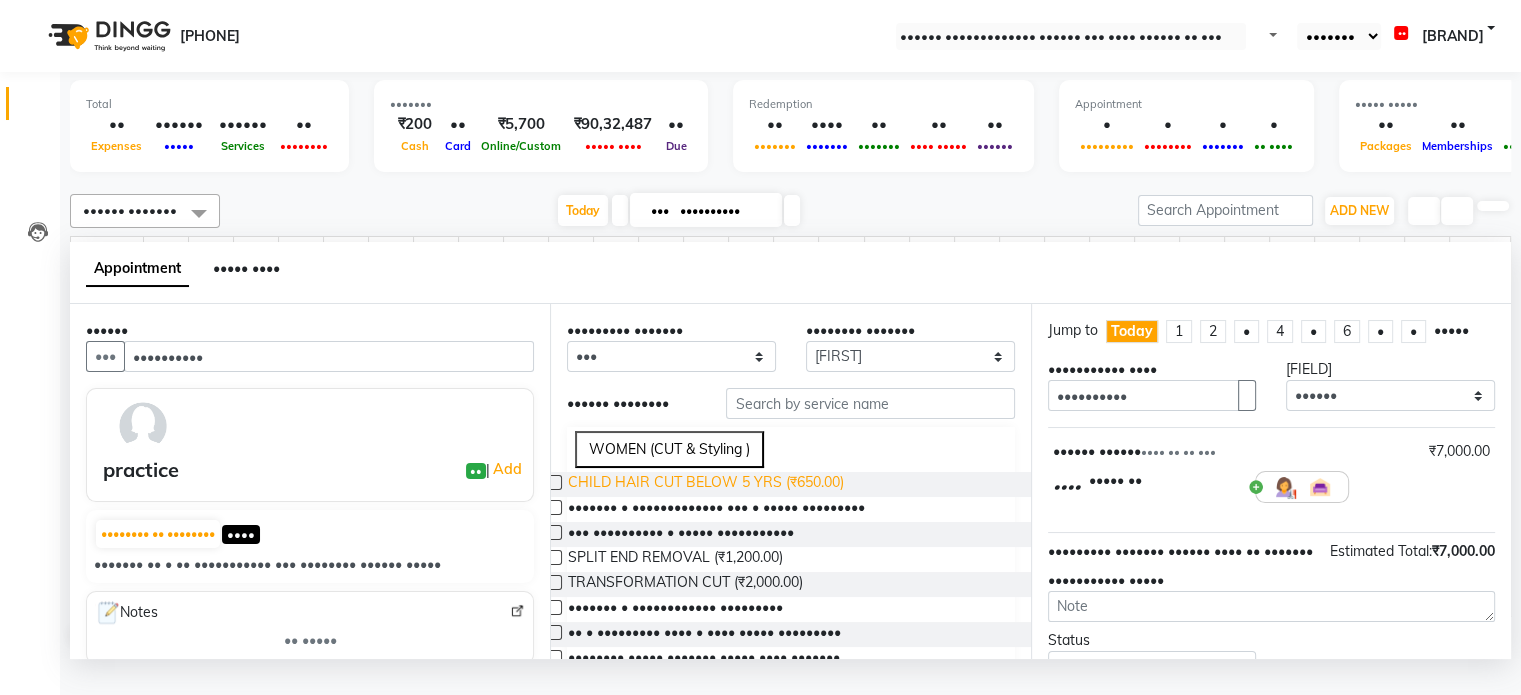 click on "CHILD HAIR CUT BELOW 5 YRS (₹650.00)" at bounding box center (706, 484) 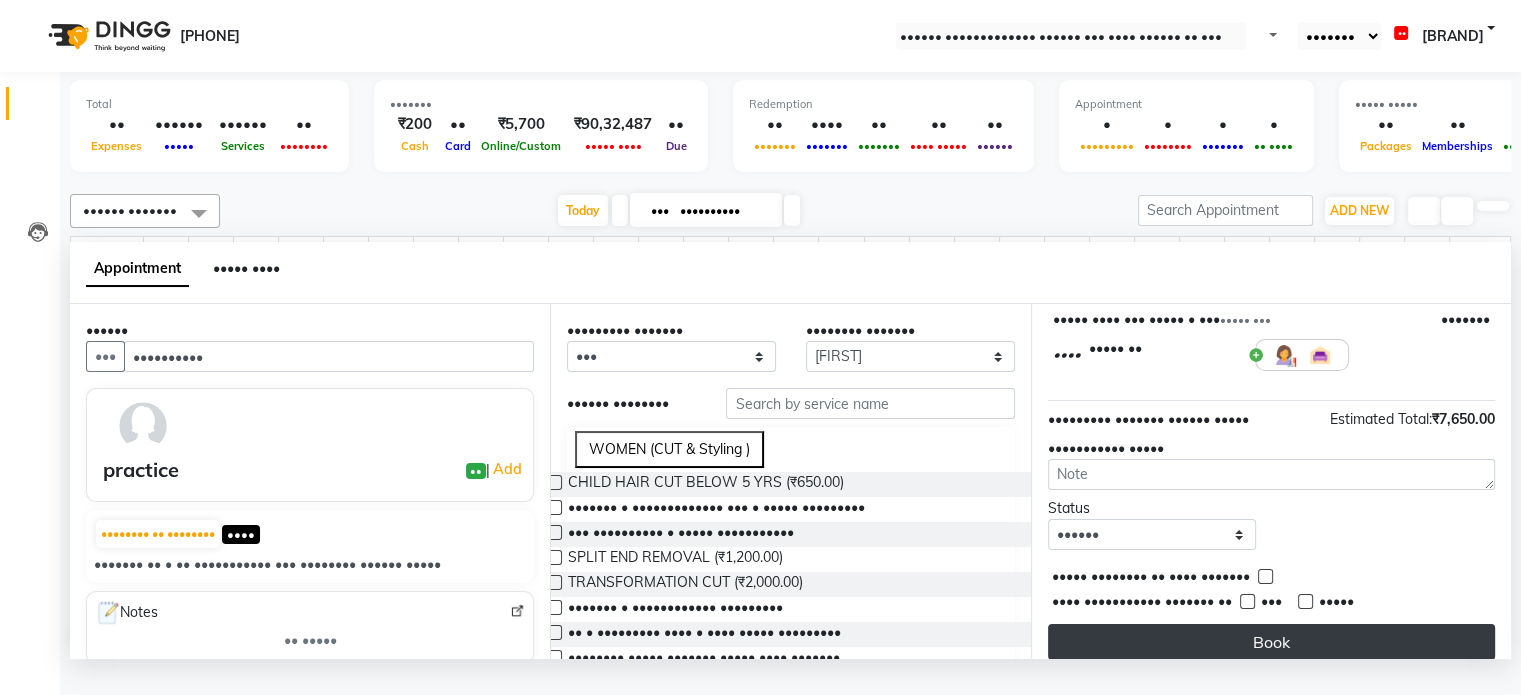 scroll, scrollTop: 261, scrollLeft: 0, axis: vertical 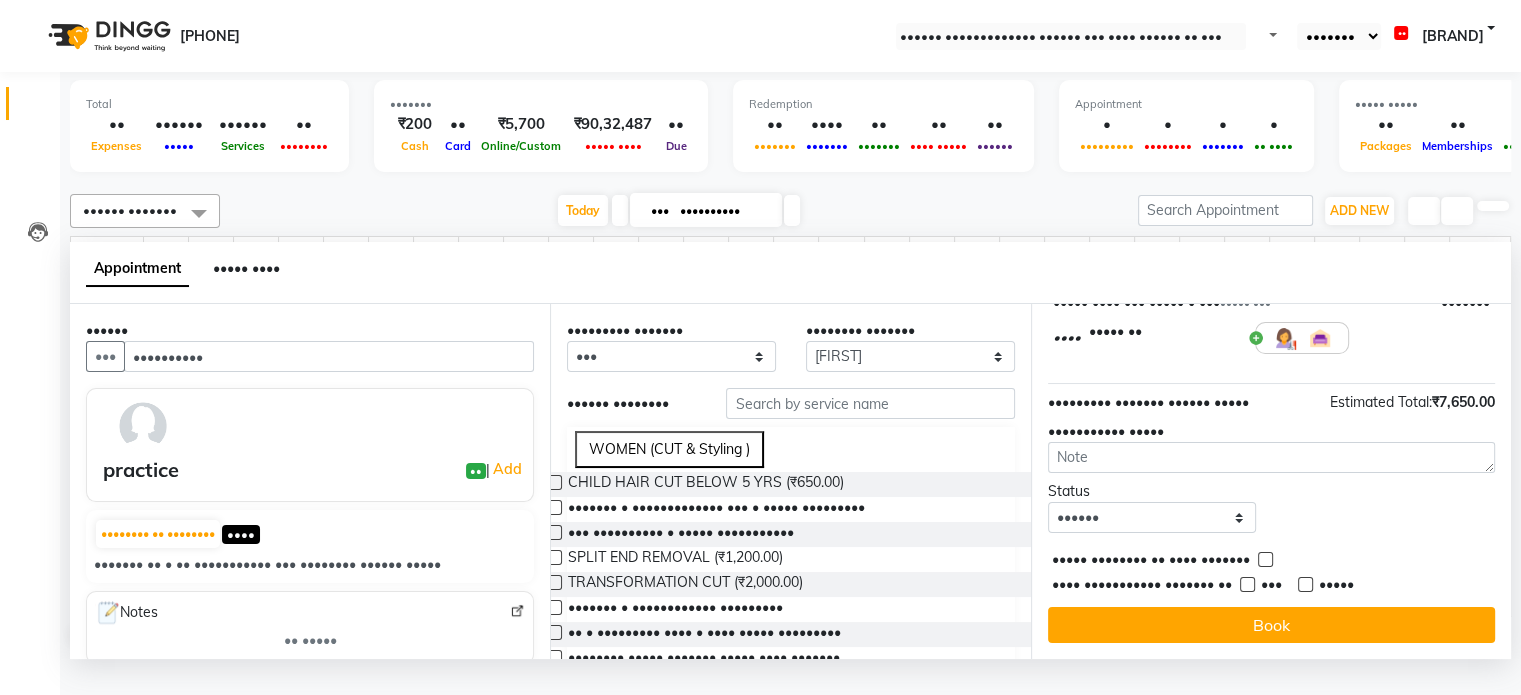 click at bounding box center [1265, 559] 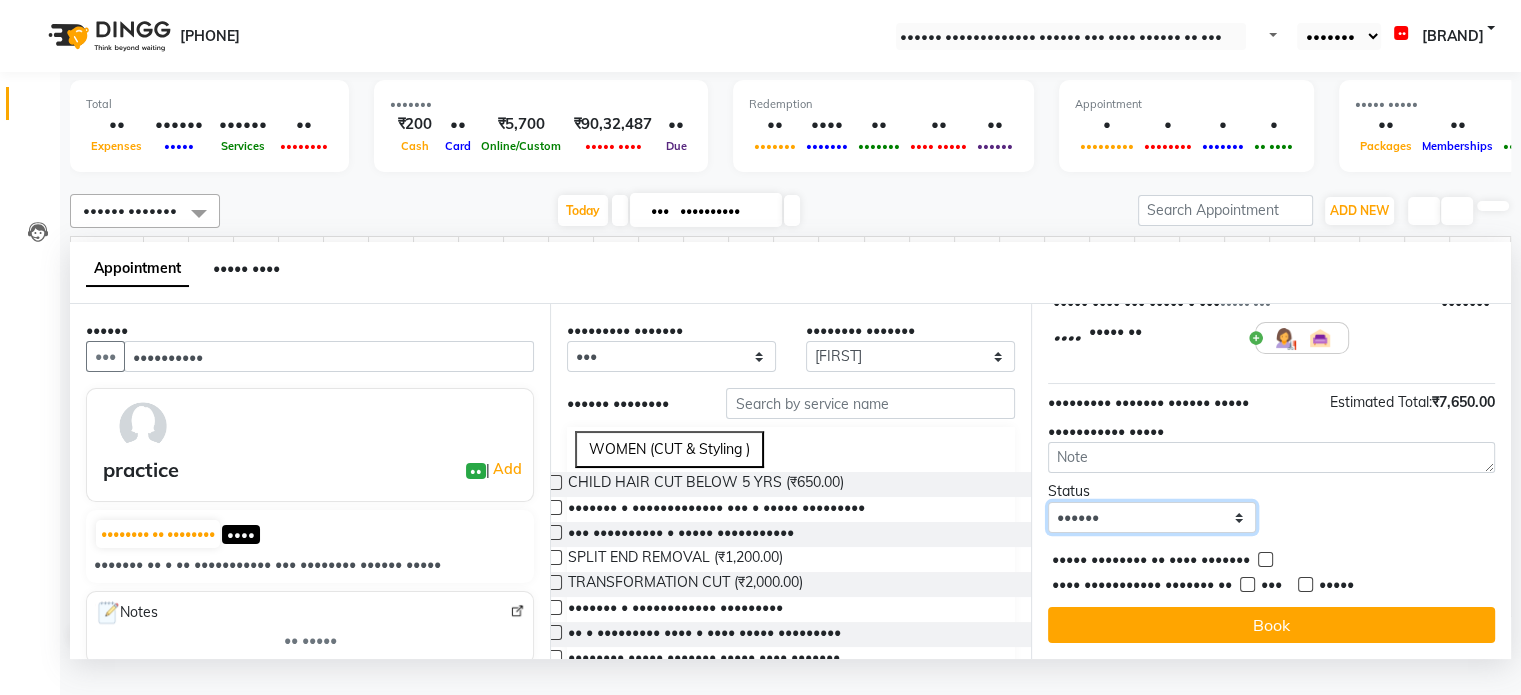 click on "•••••• ••••••••• ••••••• •••••••• ••••••••" at bounding box center [1152, 517] 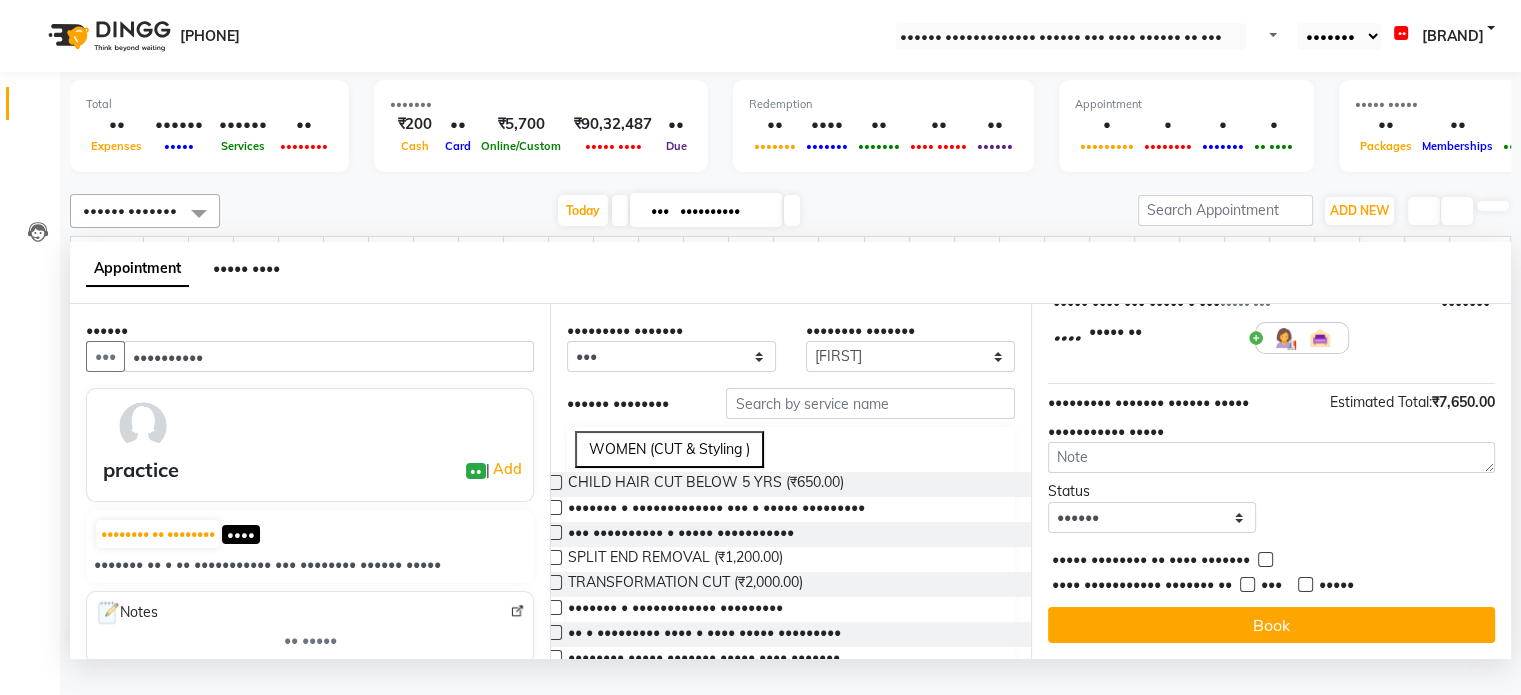 click on "•••••• •••••• ••••••••• ••••••• •••••••• ••••••••" at bounding box center (1271, 507) 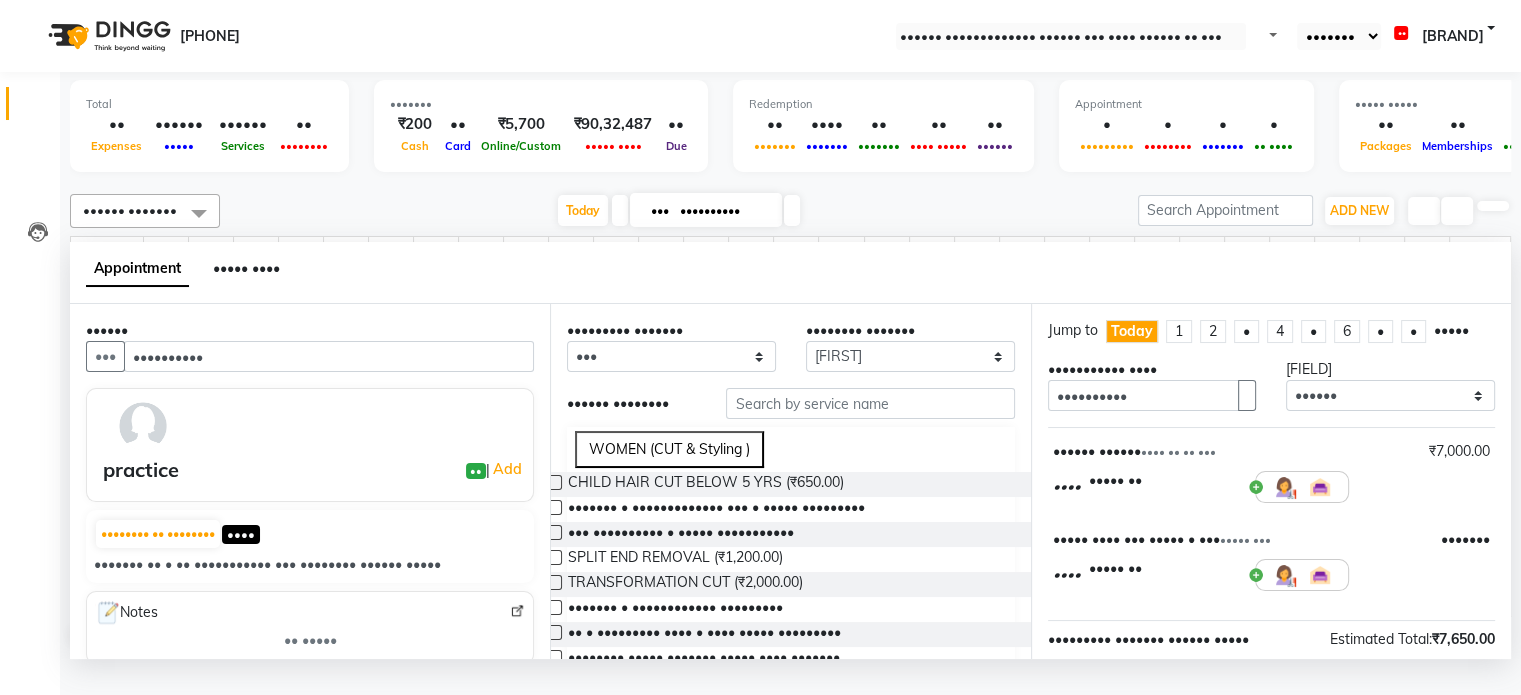 scroll, scrollTop: 261, scrollLeft: 0, axis: vertical 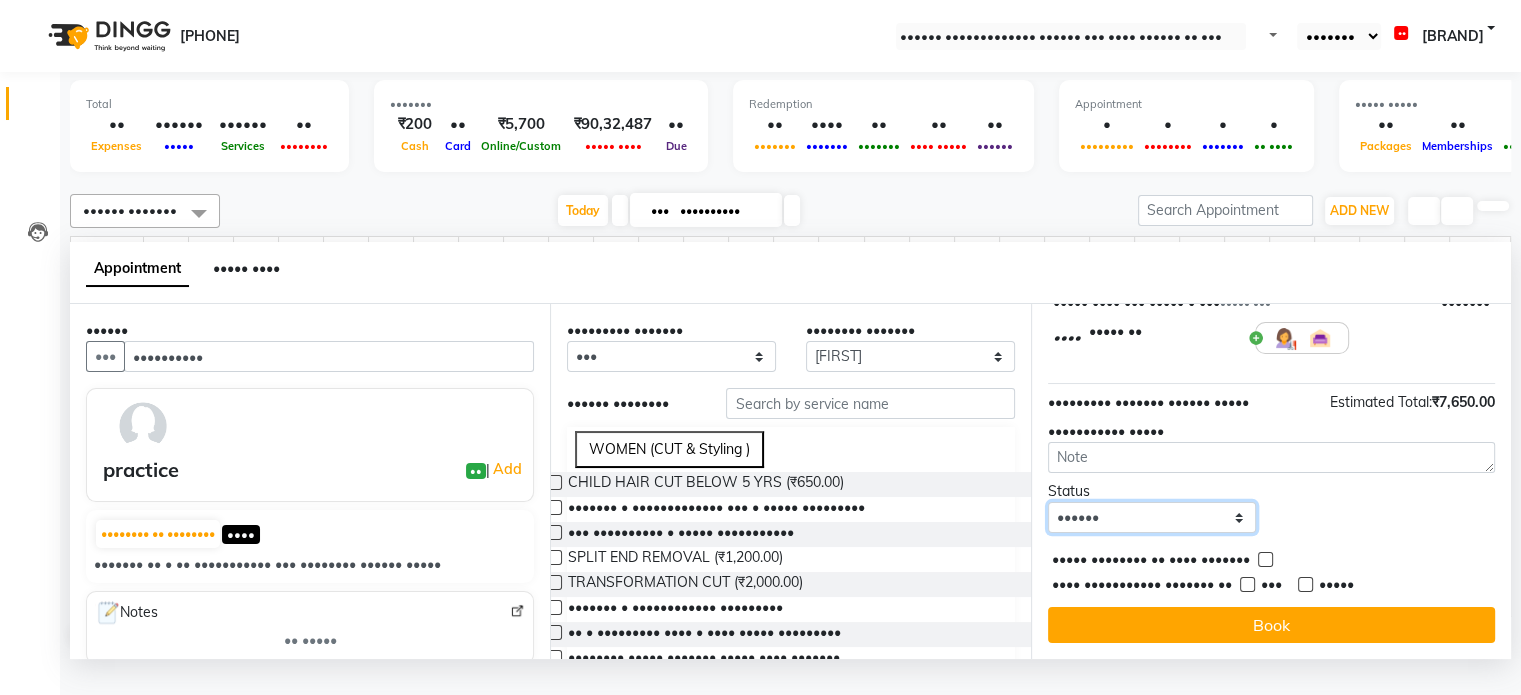 click on "•••••• ••••••••• ••••••• •••••••• ••••••••" at bounding box center (1152, 517) 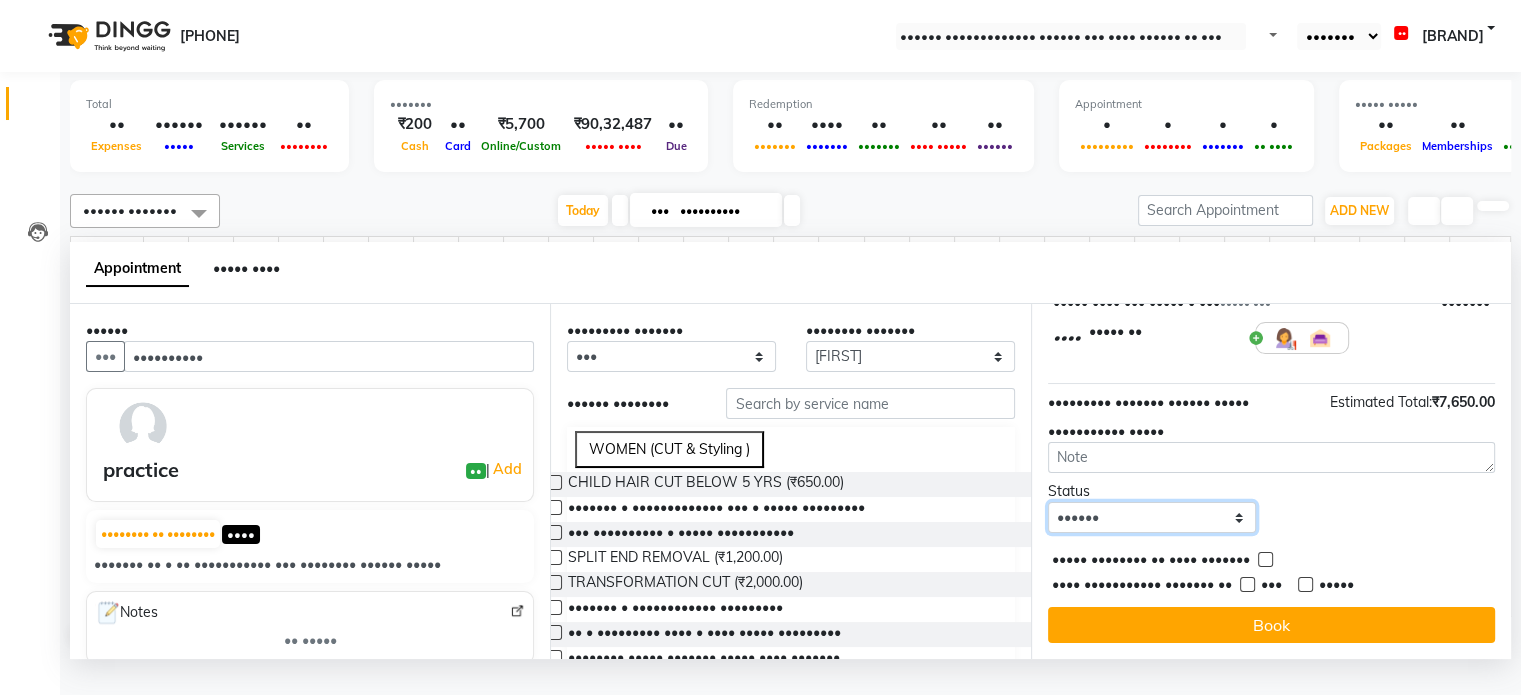 click on "•••••• ••••••••• ••••••• •••••••• ••••••••" at bounding box center (1152, 517) 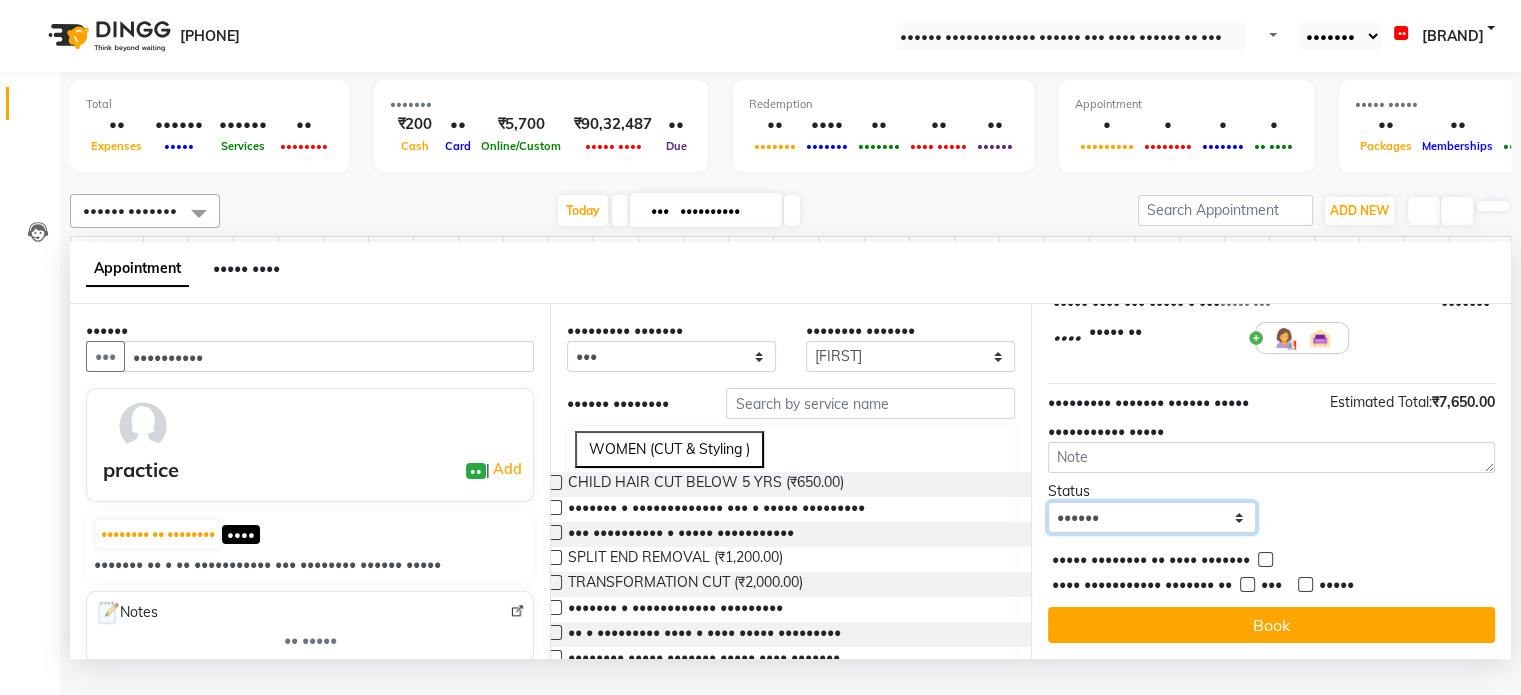 scroll, scrollTop: 0, scrollLeft: 0, axis: both 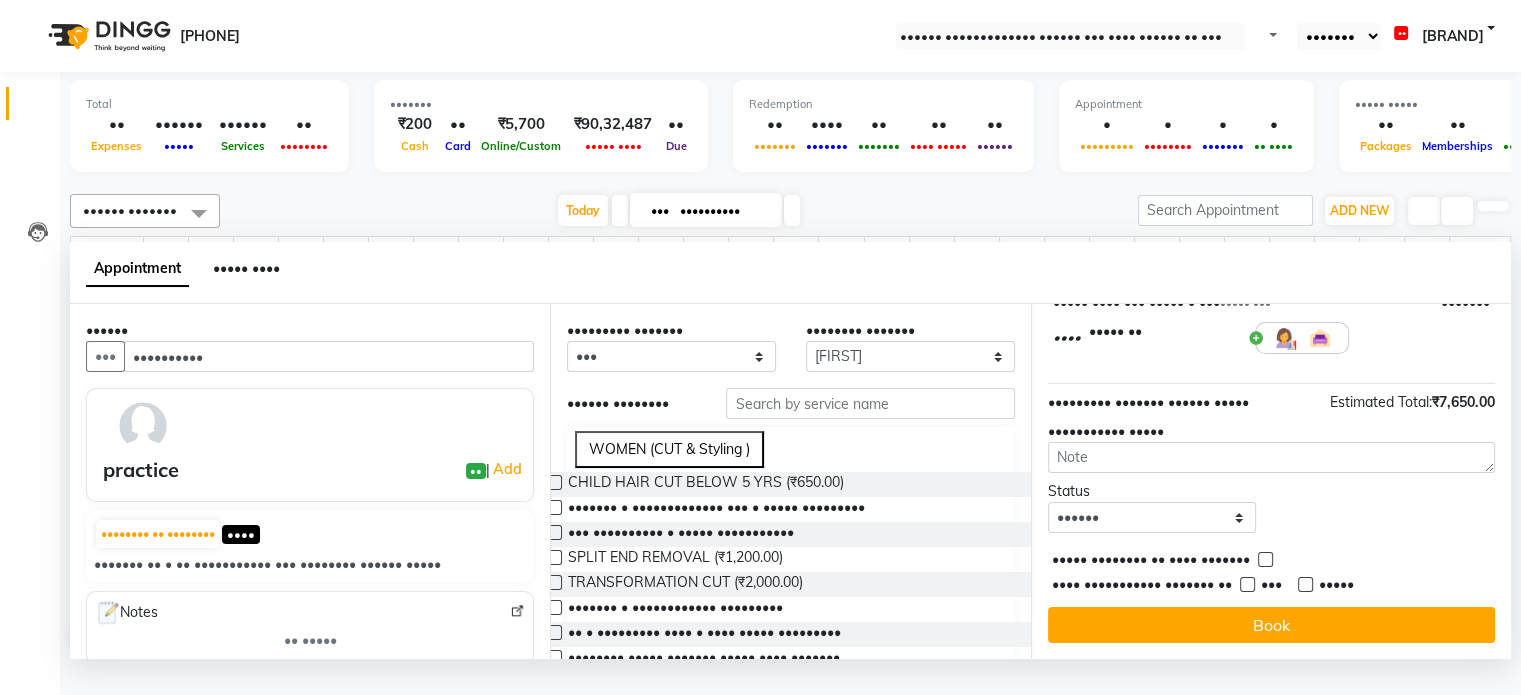 click at bounding box center [1247, 584] 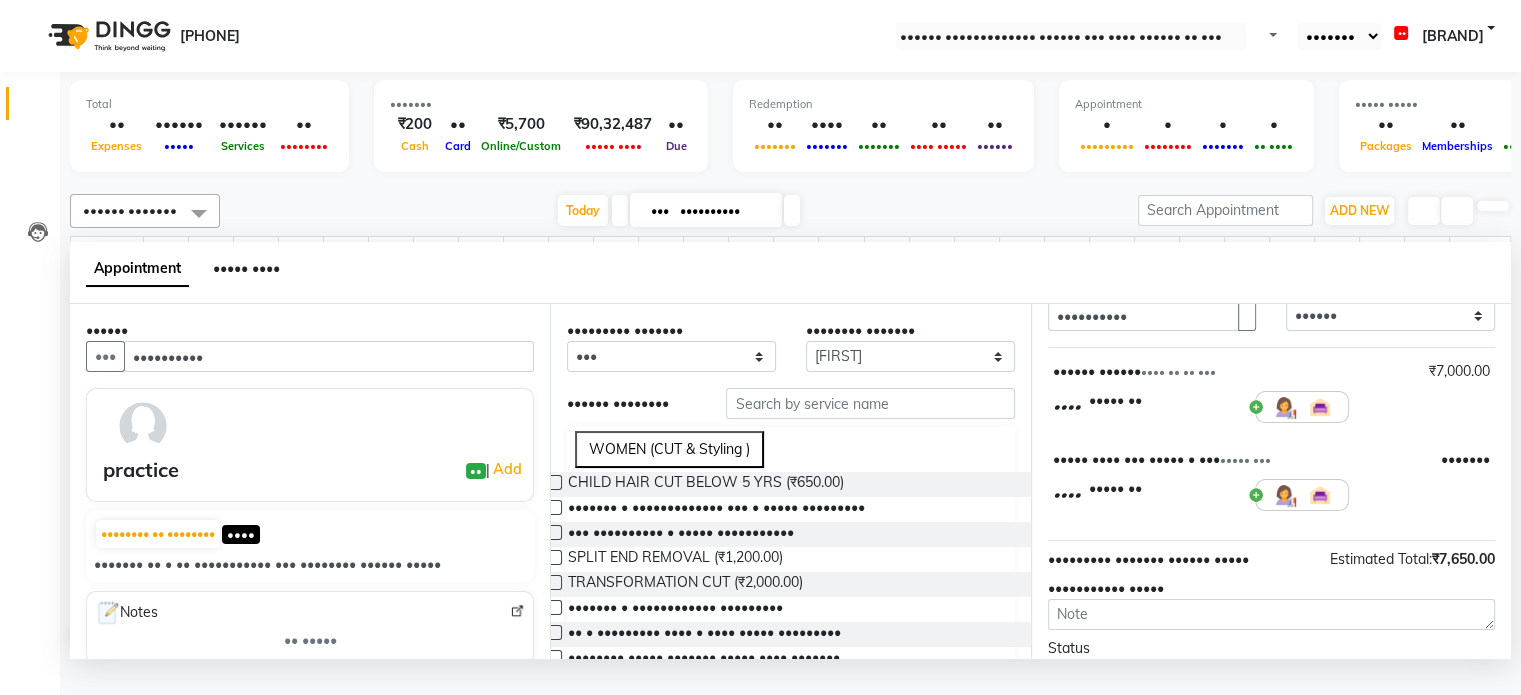 scroll, scrollTop: 61, scrollLeft: 0, axis: vertical 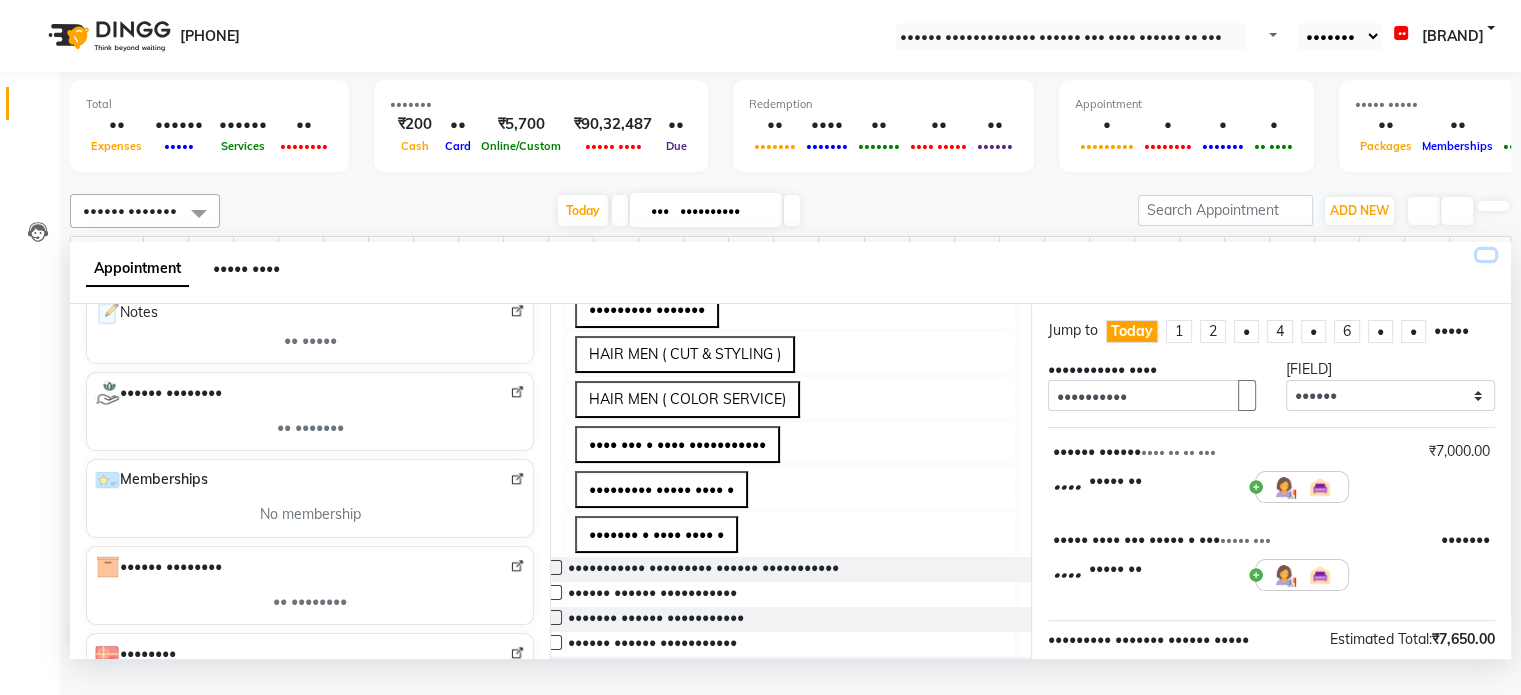 click at bounding box center [1486, 255] 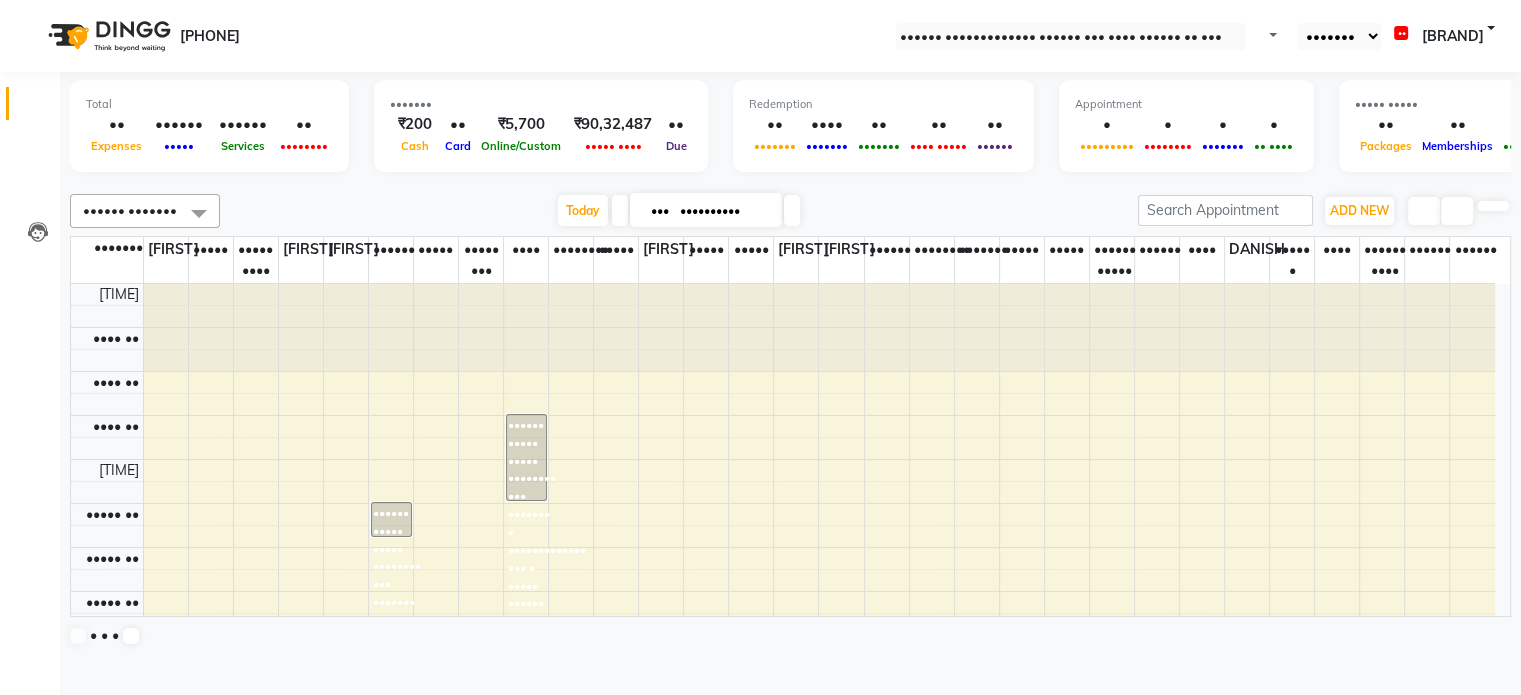 click on "••••••" at bounding box center [116, 124] 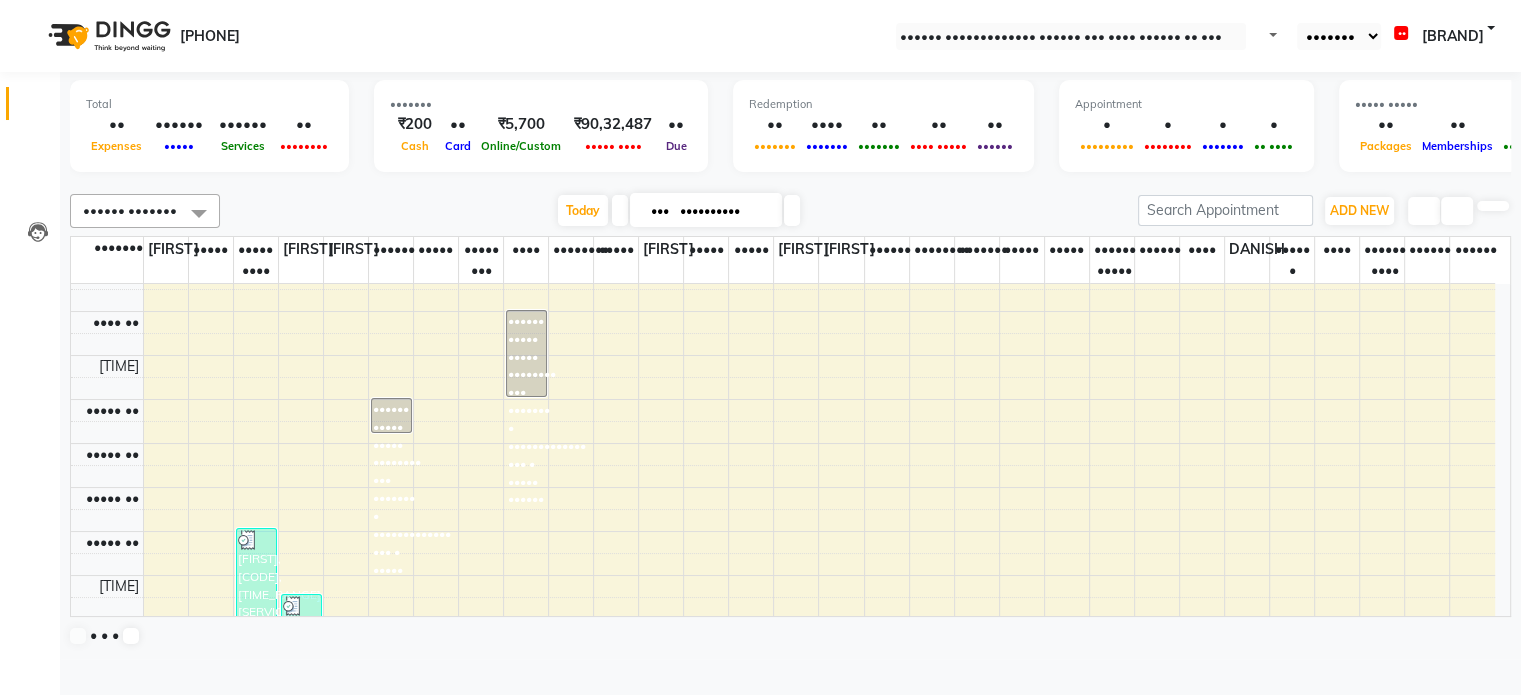 scroll, scrollTop: 0, scrollLeft: 0, axis: both 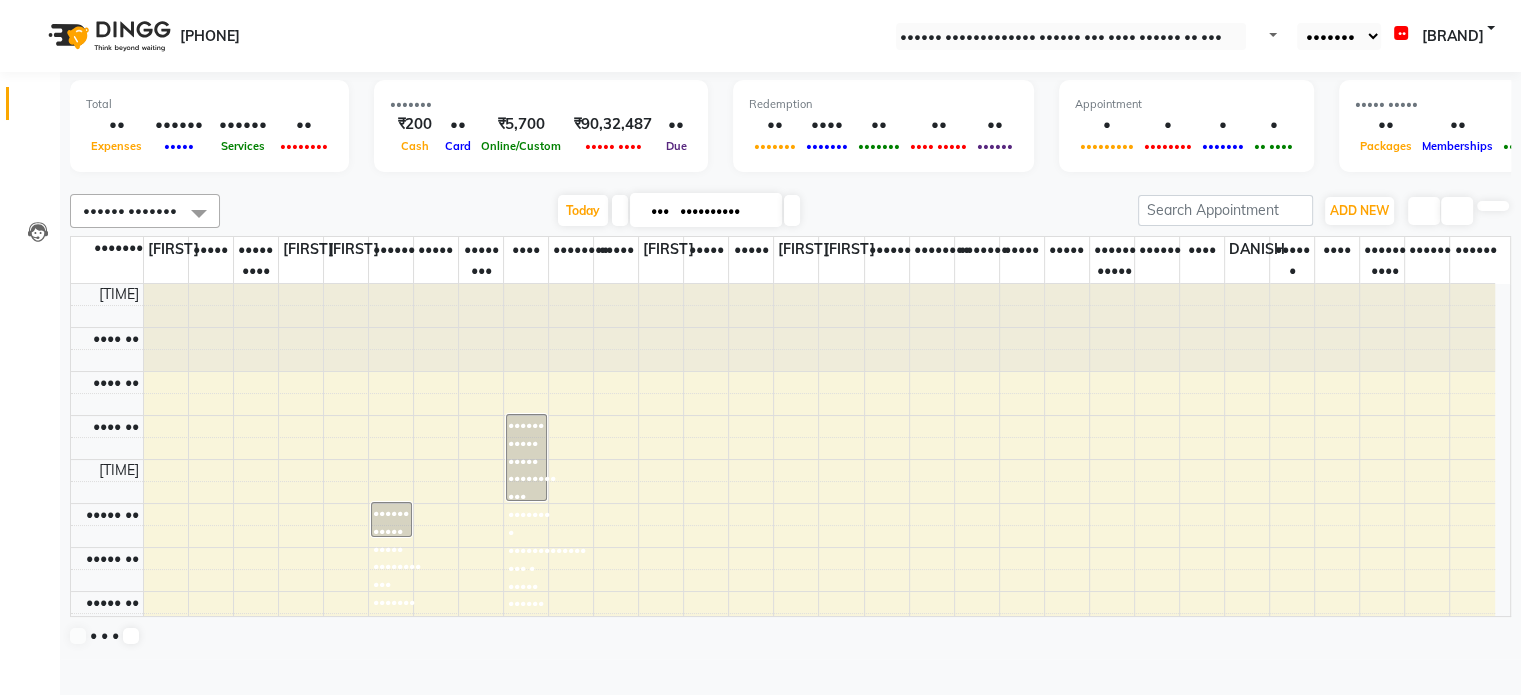 click on "[TIME] [TIME] [TIME] [TIME] [TIME] [TIME] [TIME] [TIME] [TIME] [TIME] [TIME] [TIME] [TIME] [TIME] [TIME] [TIME] [TIME] [TIME] [TIME] [TIME] [TIME] [TIME] [TIME] [TIME] [TIME] [TIME]     [FIRST], TK08, [TIME]-[TIME], BLOW DRY     [FIRST], TK01, [TIME]-[TIME], Cut ,Texturize & Style (MEN),SHAVE / BEARD TRIM (MEN)     [FIRST] [LAST], TK07, [TIME]-[TIME], Shampoo , conditioning , Cut & Style (MEN)     [FIRST], TK02, [TIME]-[TIME], FULL ARM WAX,UNDER ARMS WAX,HALF LEG WAX    [FIRST], TK05, [TIME]-[TIME], SHAMPOO , CONDITIONING, CUT & STYLE    [FIRST], TK06, [TIME]-[TIME], SHAMPOO , CONDITIONING, CUT & STYLE (PRICE)     [FIRST] [LAST], TK04, [TIME]-[TIME], EYE BROW (THREADING),UPPERLIP (THREADING)" at bounding box center (783, 855) 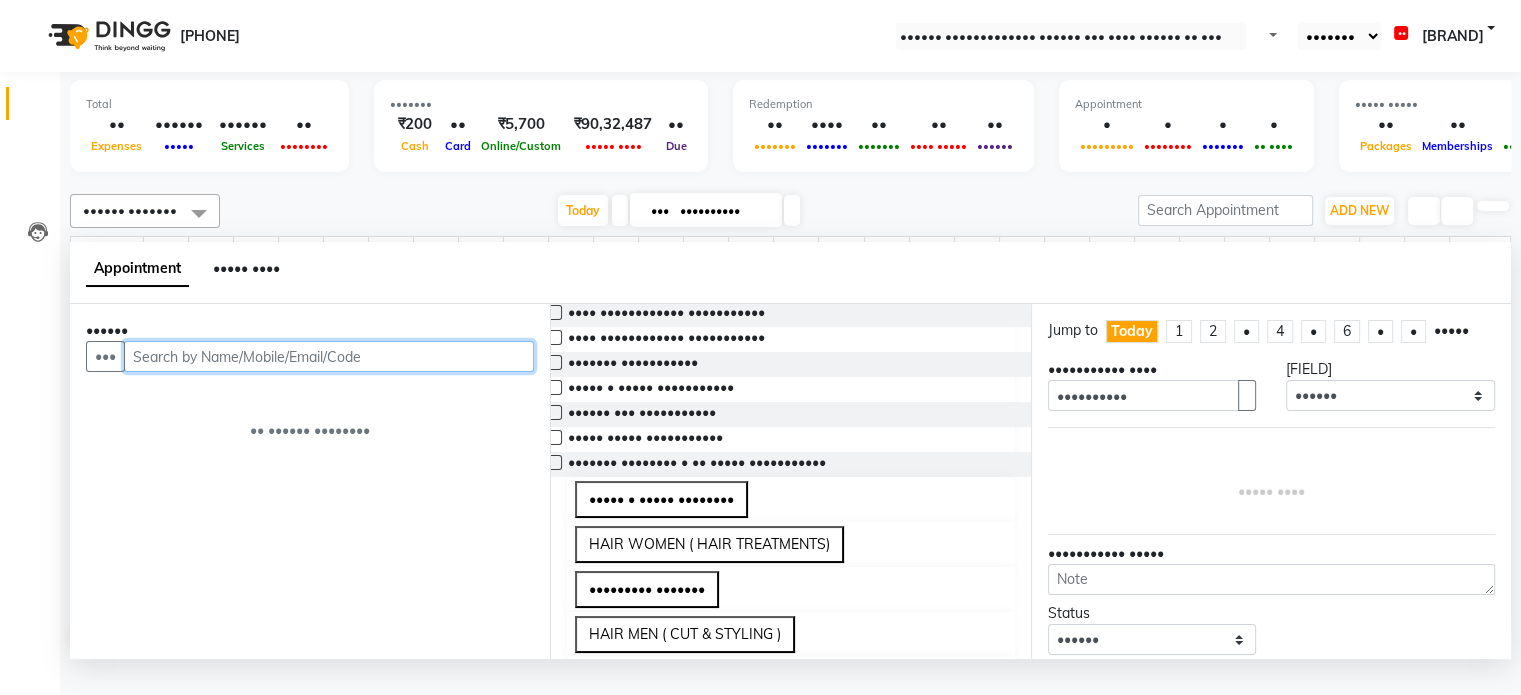 scroll, scrollTop: 700, scrollLeft: 0, axis: vertical 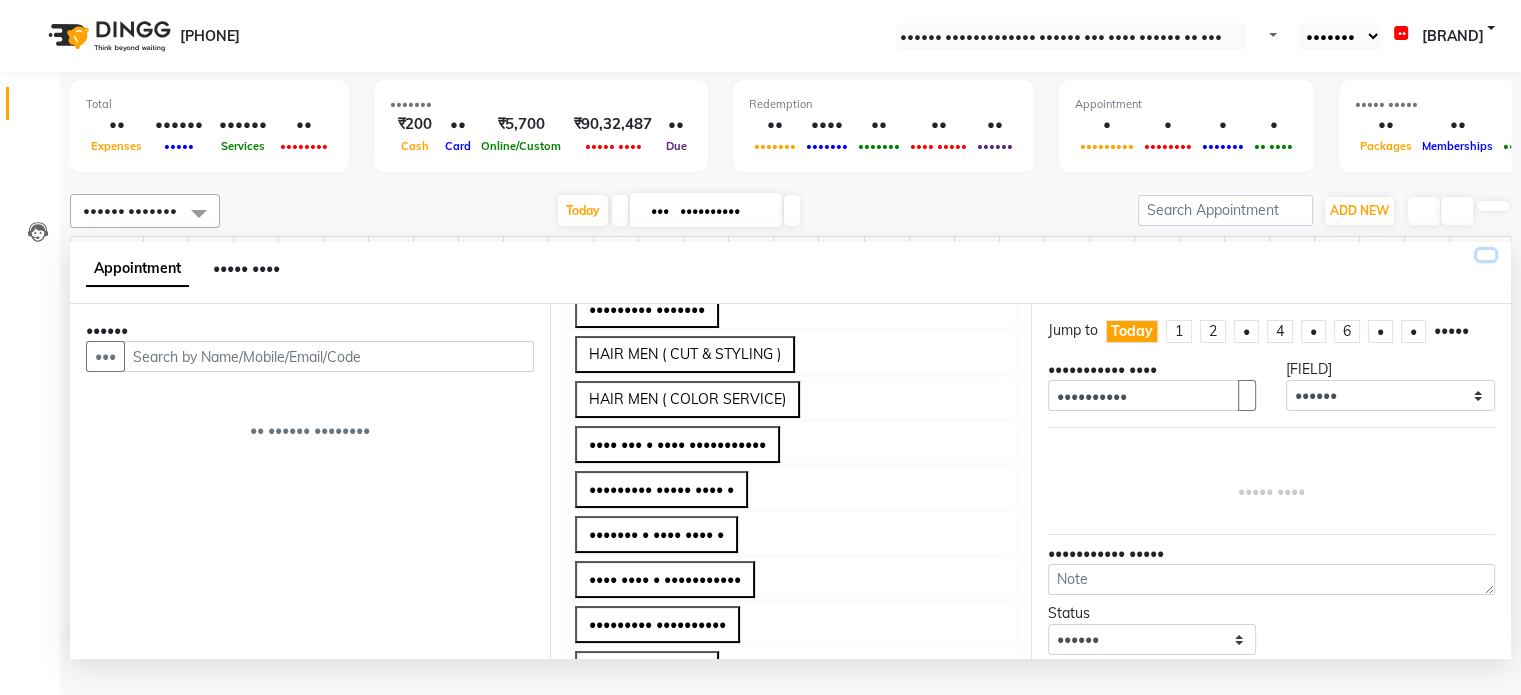 click at bounding box center (1486, 255) 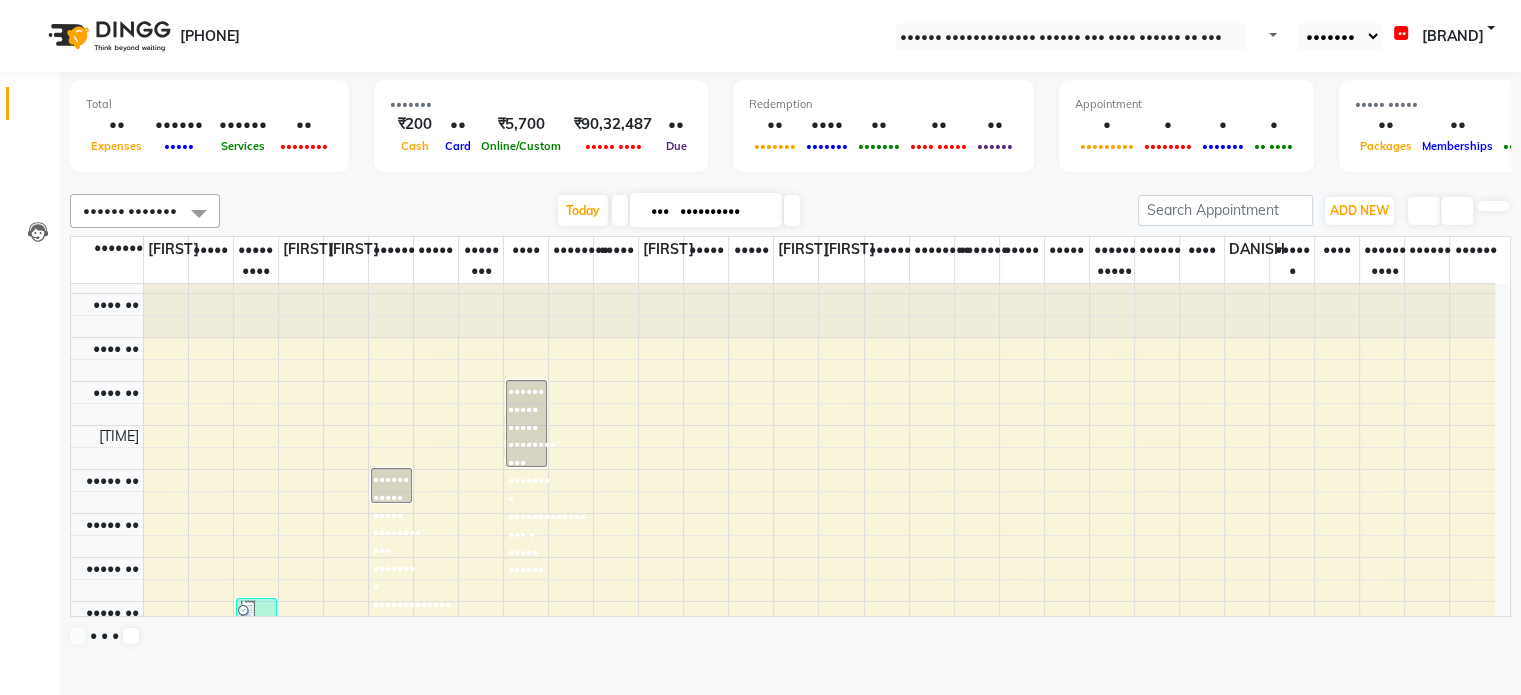 scroll, scrollTop: 0, scrollLeft: 0, axis: both 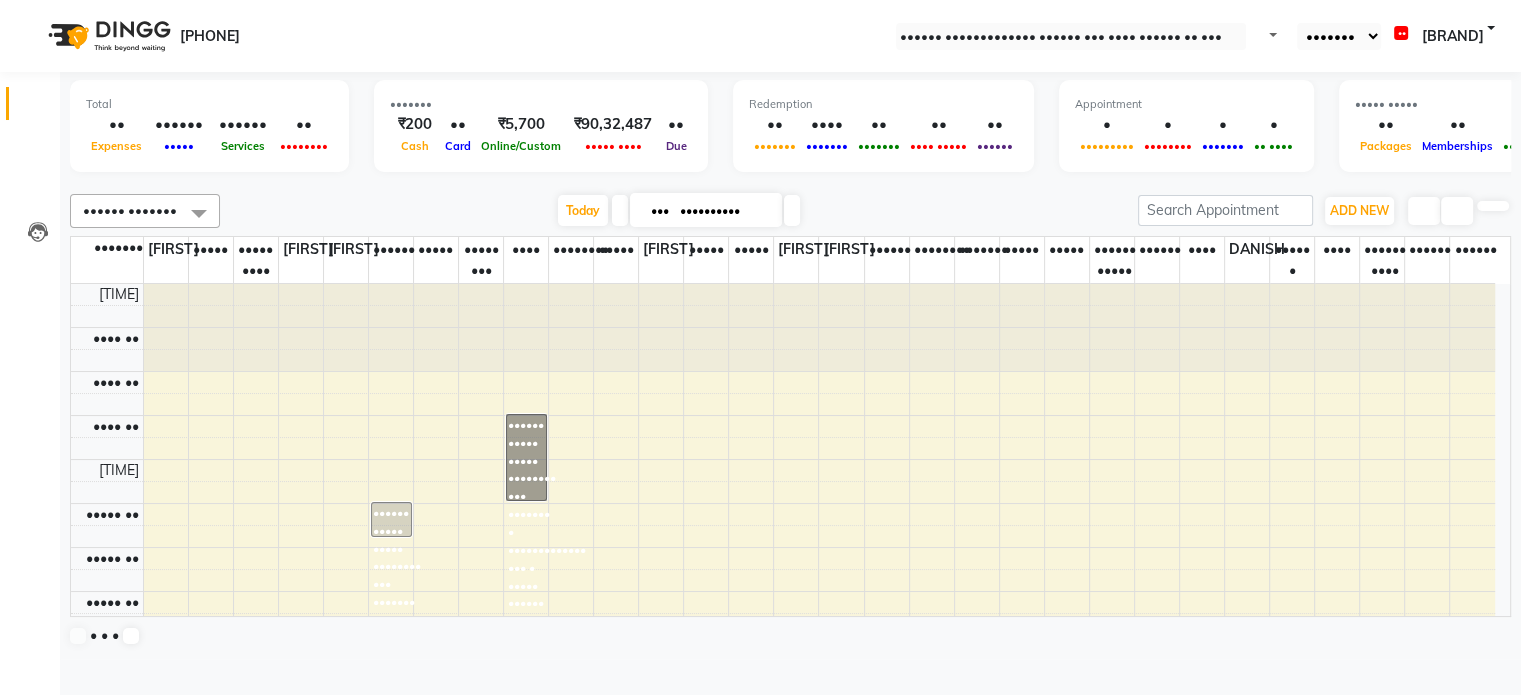 click on "[TIME] [TIME] [TIME] [TIME] [TIME] [TIME] [TIME] [TIME] [TIME] [TIME] [TIME] [TIME] [TIME] [TIME] [TIME] [TIME] [TIME] [TIME] [TIME] [TIME] [TIME] [TIME] [TIME] [TIME] [TIME] [TIME]     [FIRST], TK08, [TIME]-[TIME], BLOW DRY     [FIRST], TK01, [TIME]-[TIME], Cut ,Texturize & Style (MEN),SHAVE / BEARD TRIM (MEN)     [FIRST] [LAST], TK07, [TIME]-[TIME], Shampoo , conditioning , Cut & Style (MEN)     [FIRST], TK02, [TIME]-[TIME], FULL ARM WAX,UNDER ARMS WAX,HALF LEG WAX    [FIRST], TK05, [TIME]-[TIME], SHAMPOO , CONDITIONING, CUT & STYLE    [FIRST], TK06, [TIME]-[TIME], SHAMPOO , CONDITIONING, CUT & STYLE (PRICE)     [FIRST] [LAST], TK04, [TIME]-[TIME], EYE BROW (THREADING),UPPERLIP (THREADING)" at bounding box center [783, 855] 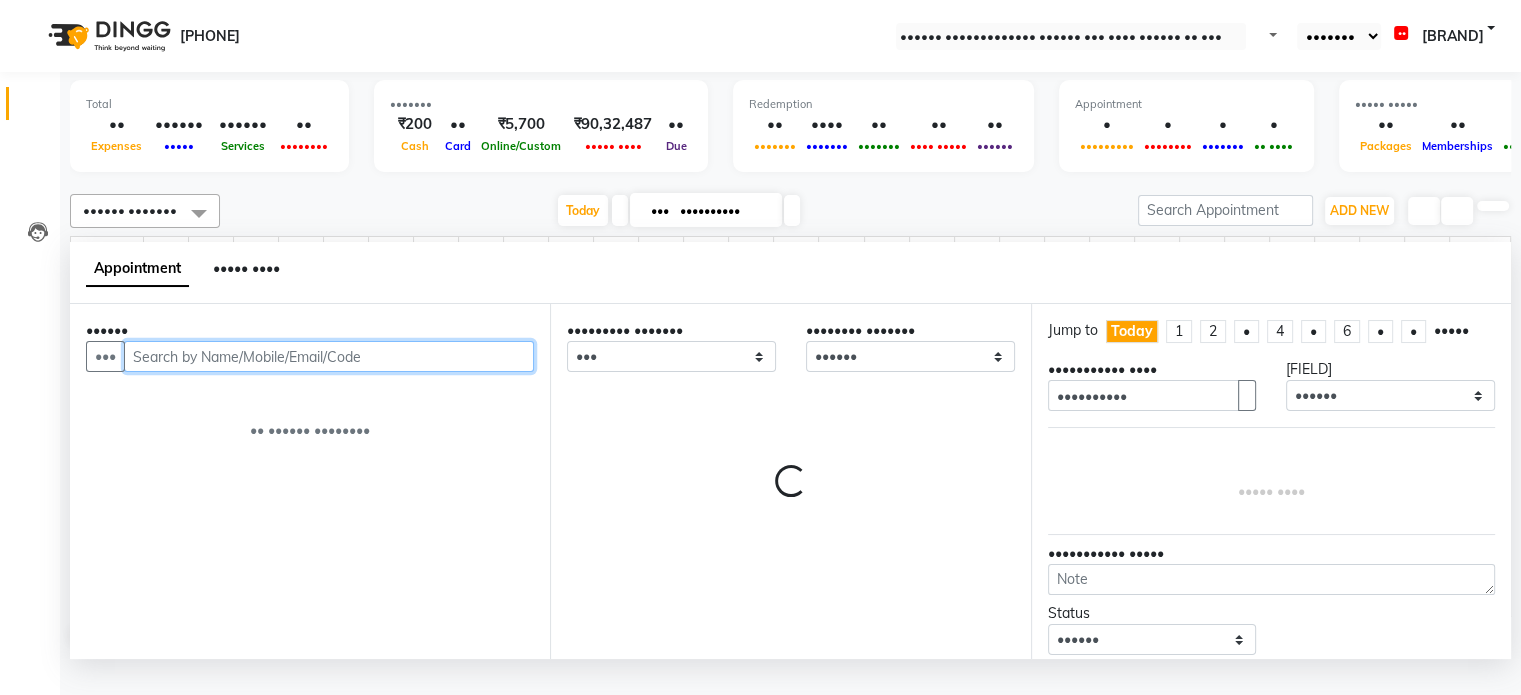 scroll, scrollTop: 0, scrollLeft: 0, axis: both 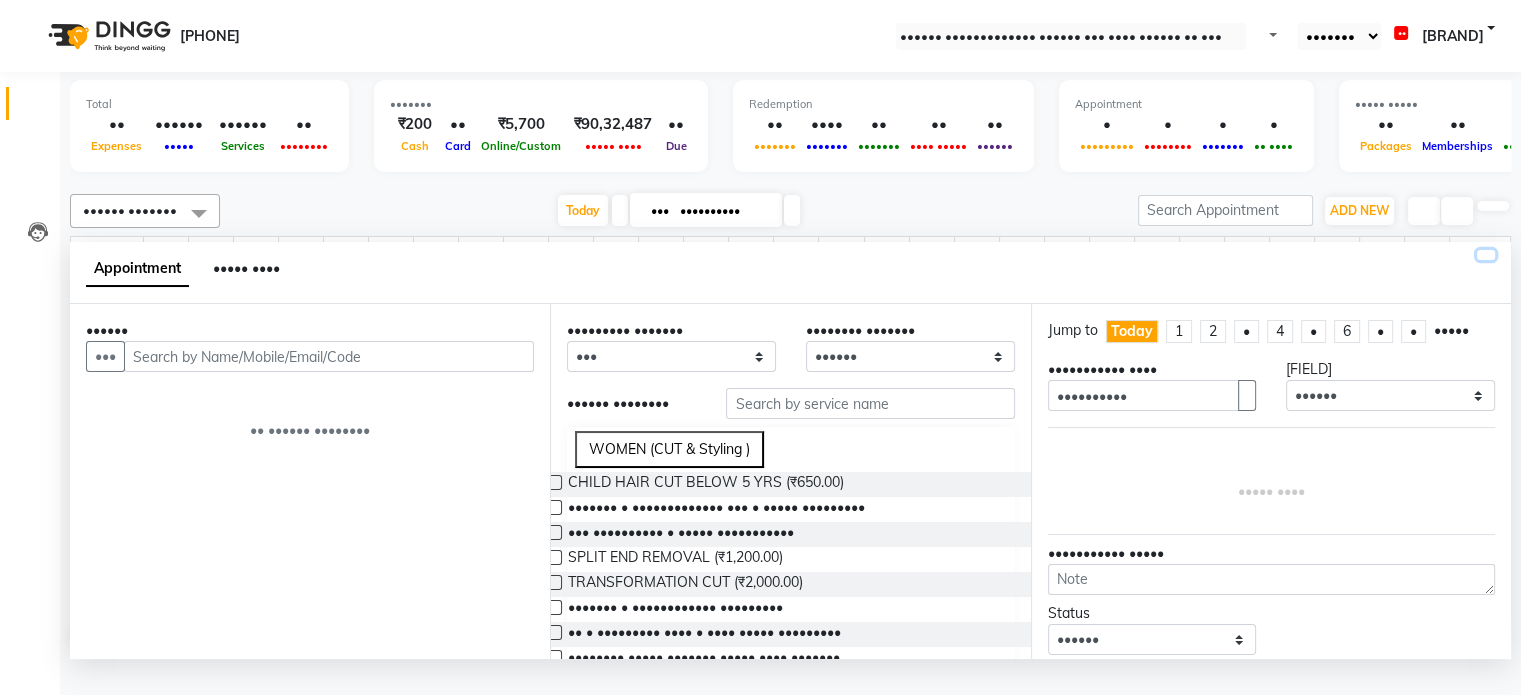 click at bounding box center [1486, 255] 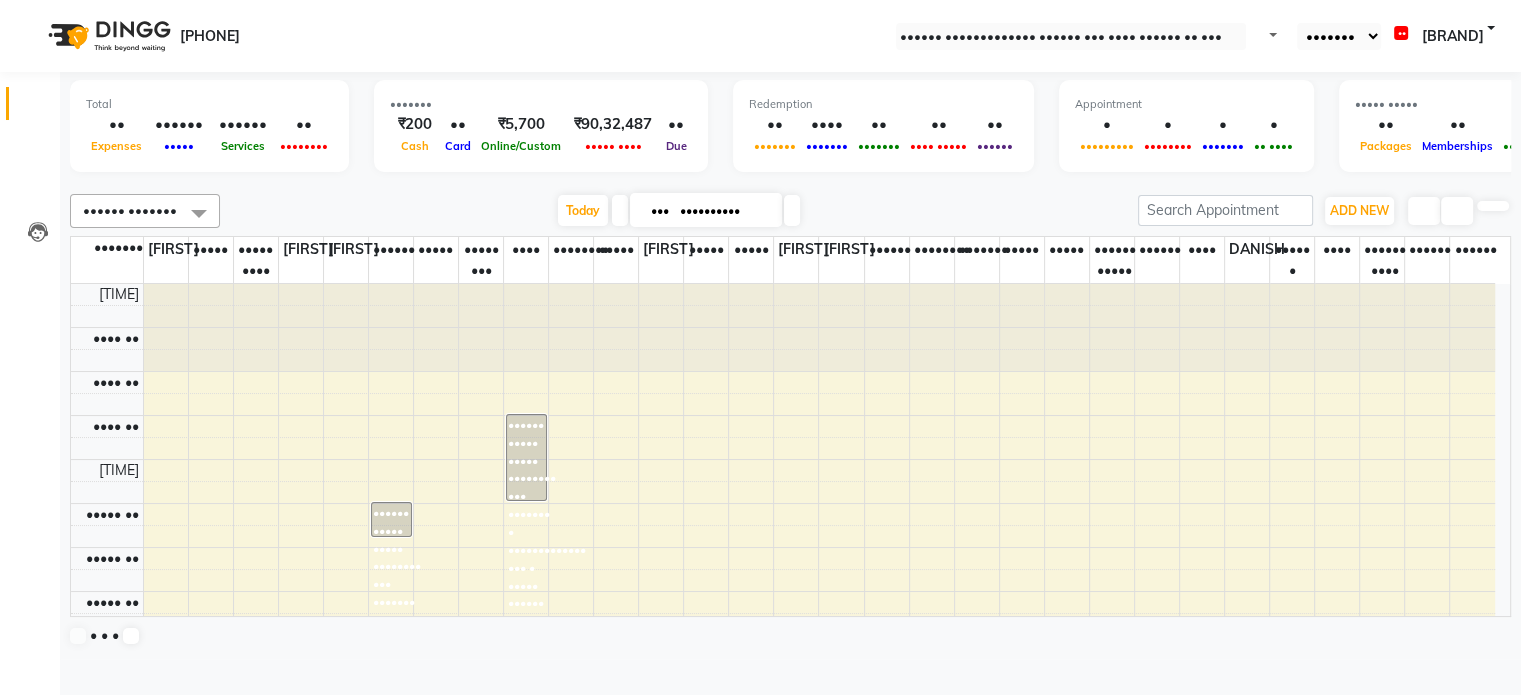 click on "•••• •••••••" at bounding box center (48, 729) 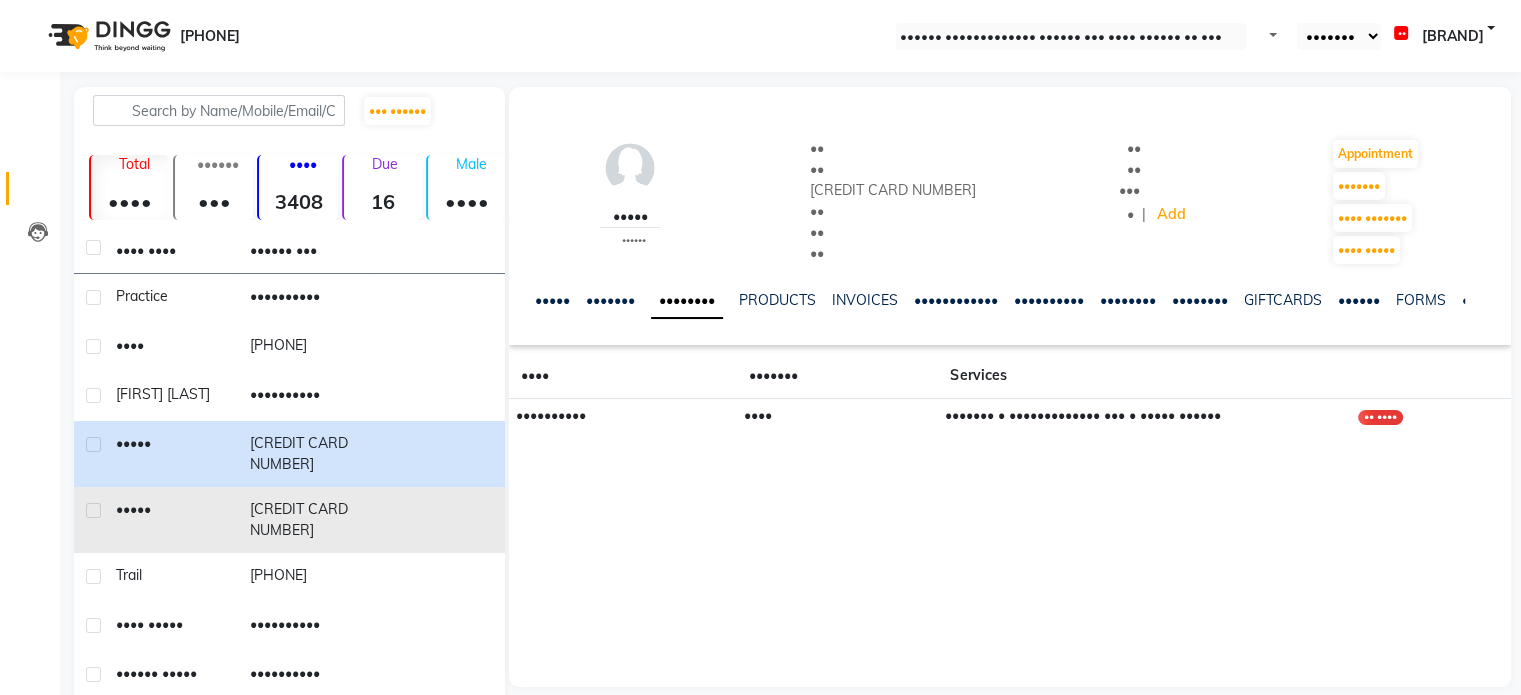 click on "[CREDIT CARD NUMBER]" at bounding box center [305, 298] 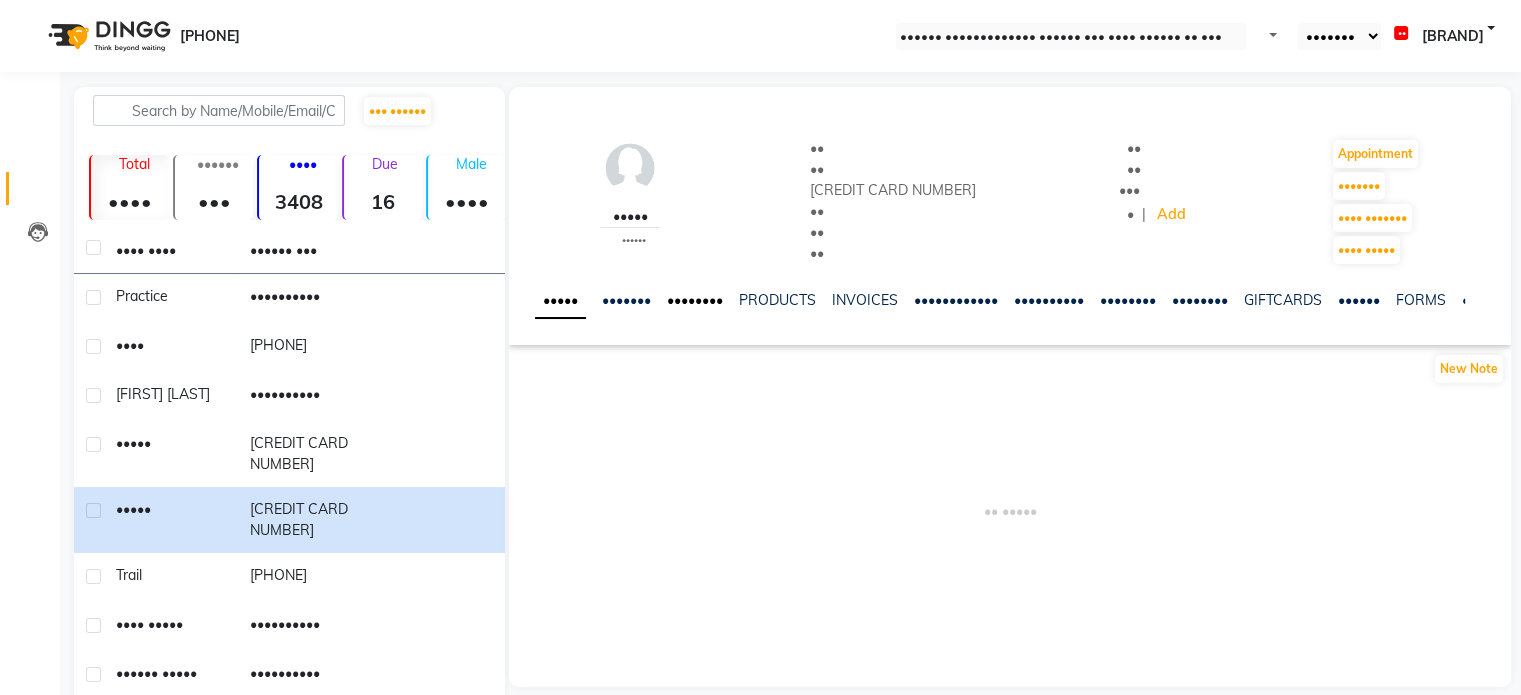 click on "••••••••" at bounding box center [695, 300] 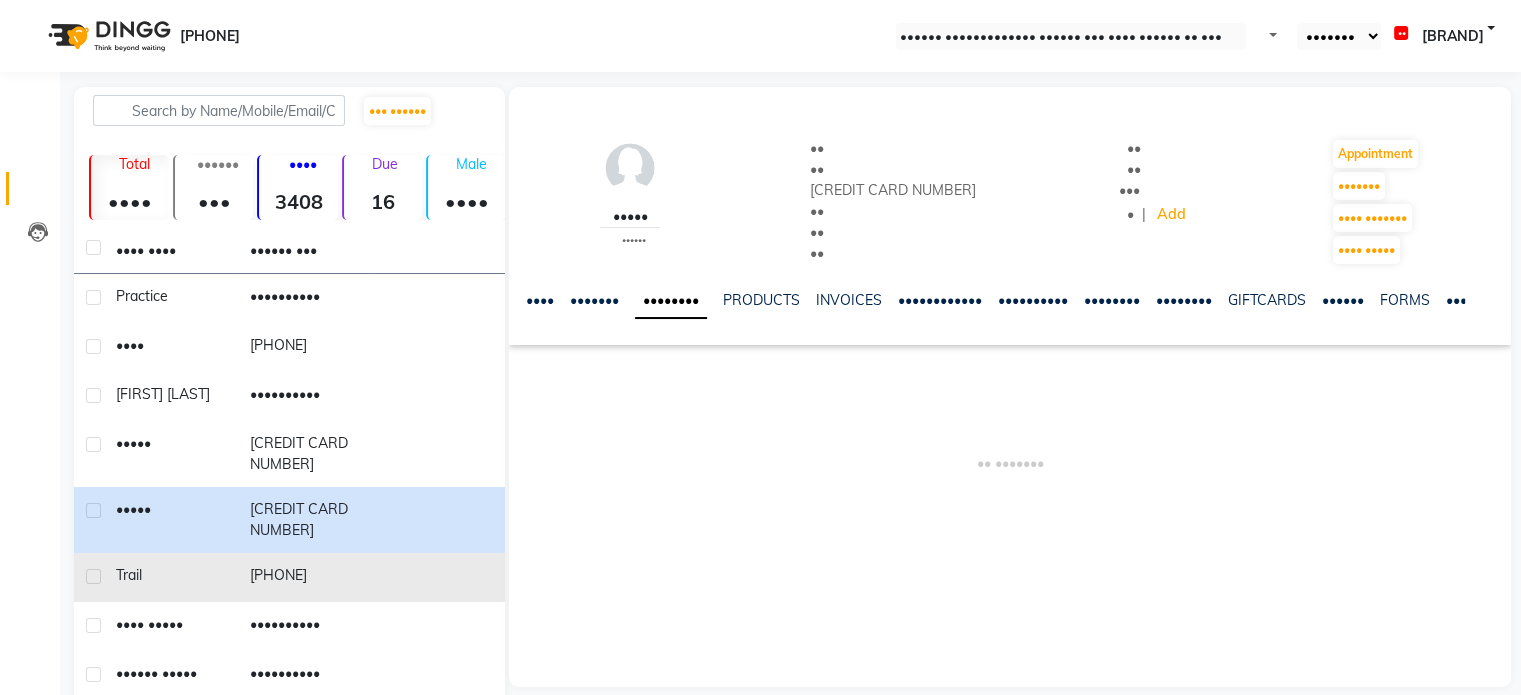 click on "[PHONE]" at bounding box center (305, 298) 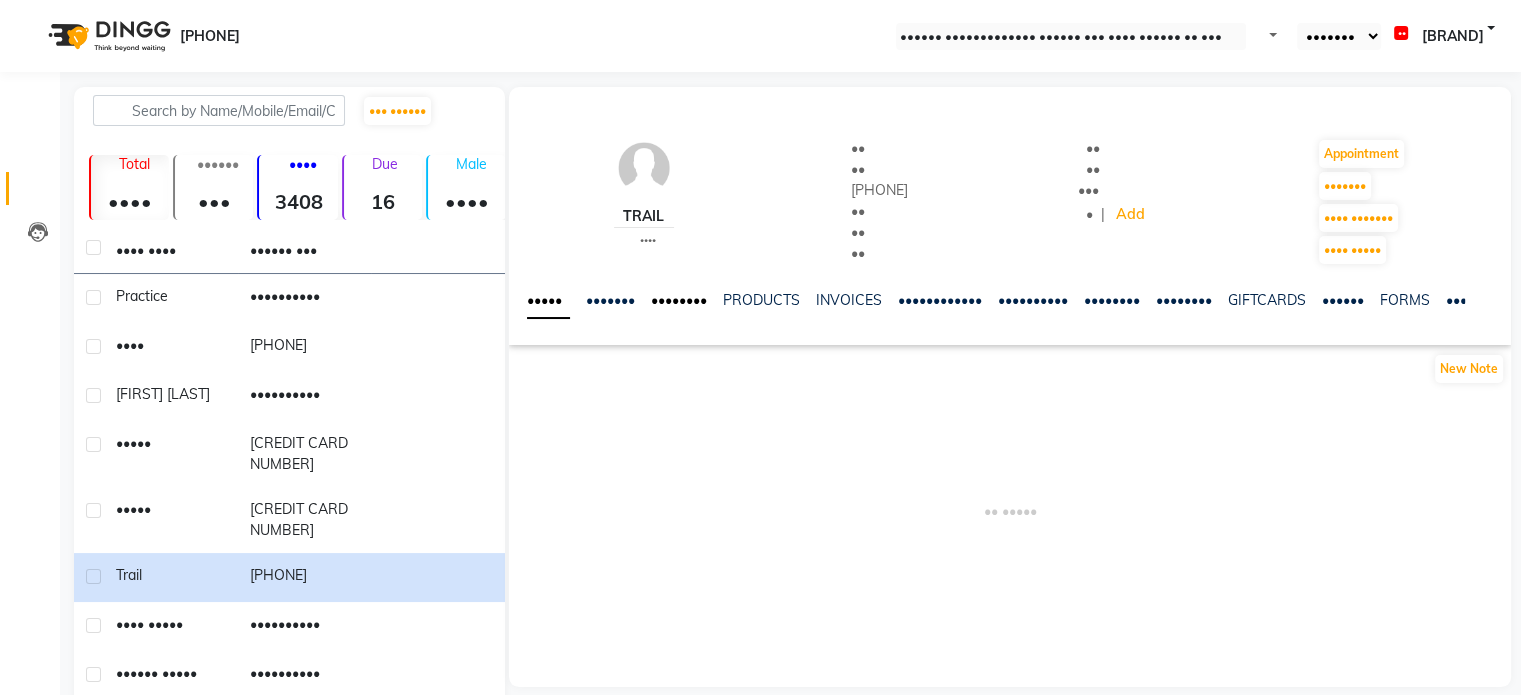 click on "••••••••" at bounding box center (679, 300) 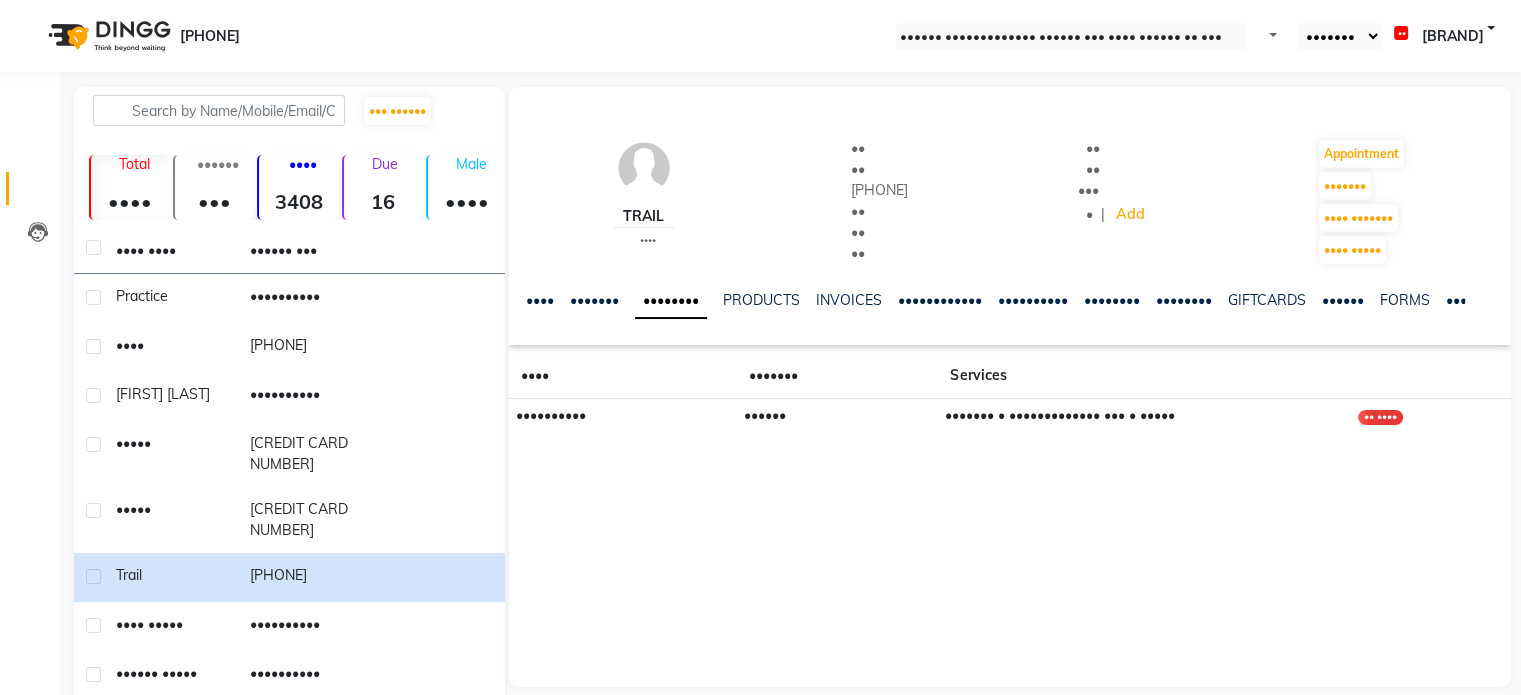 drag, startPoint x: 1375, startPoint y: 432, endPoint x: 1076, endPoint y: 505, distance: 307.78238 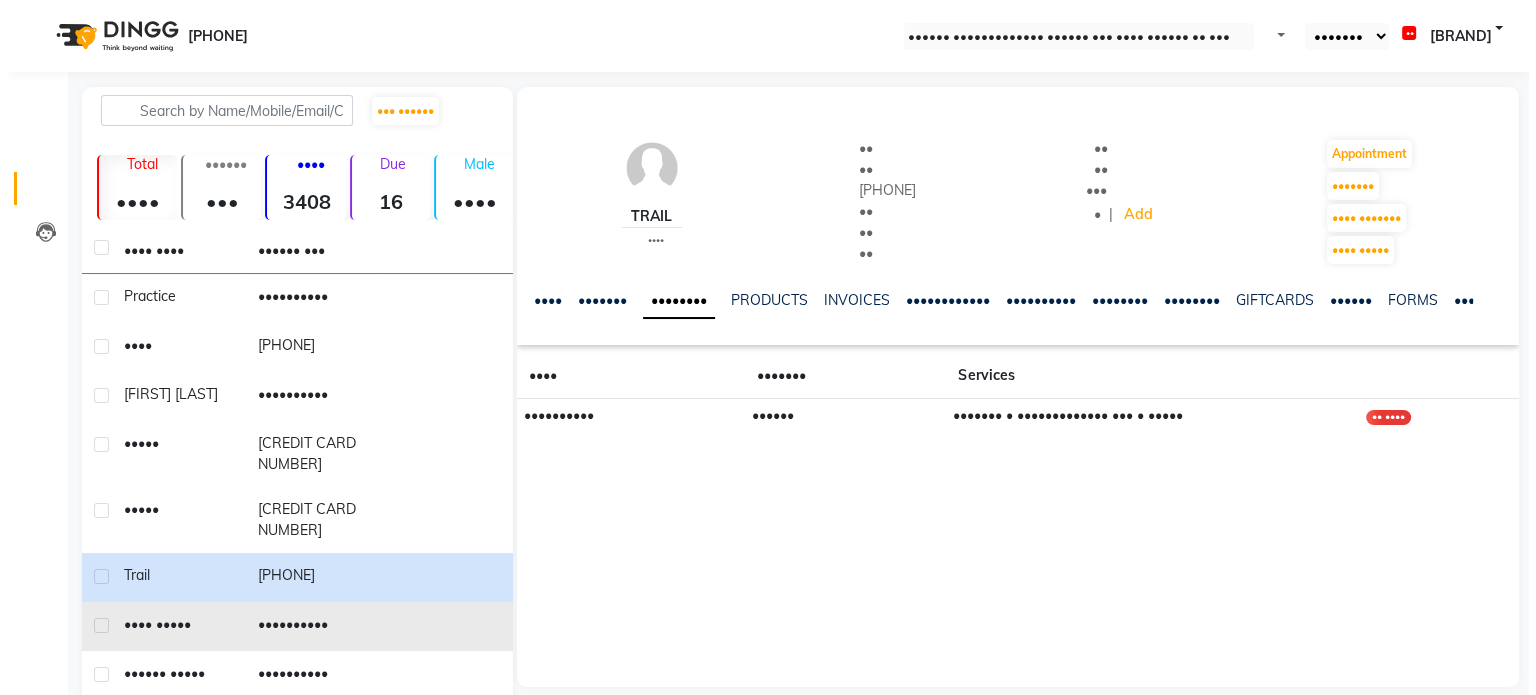 scroll, scrollTop: 100, scrollLeft: 0, axis: vertical 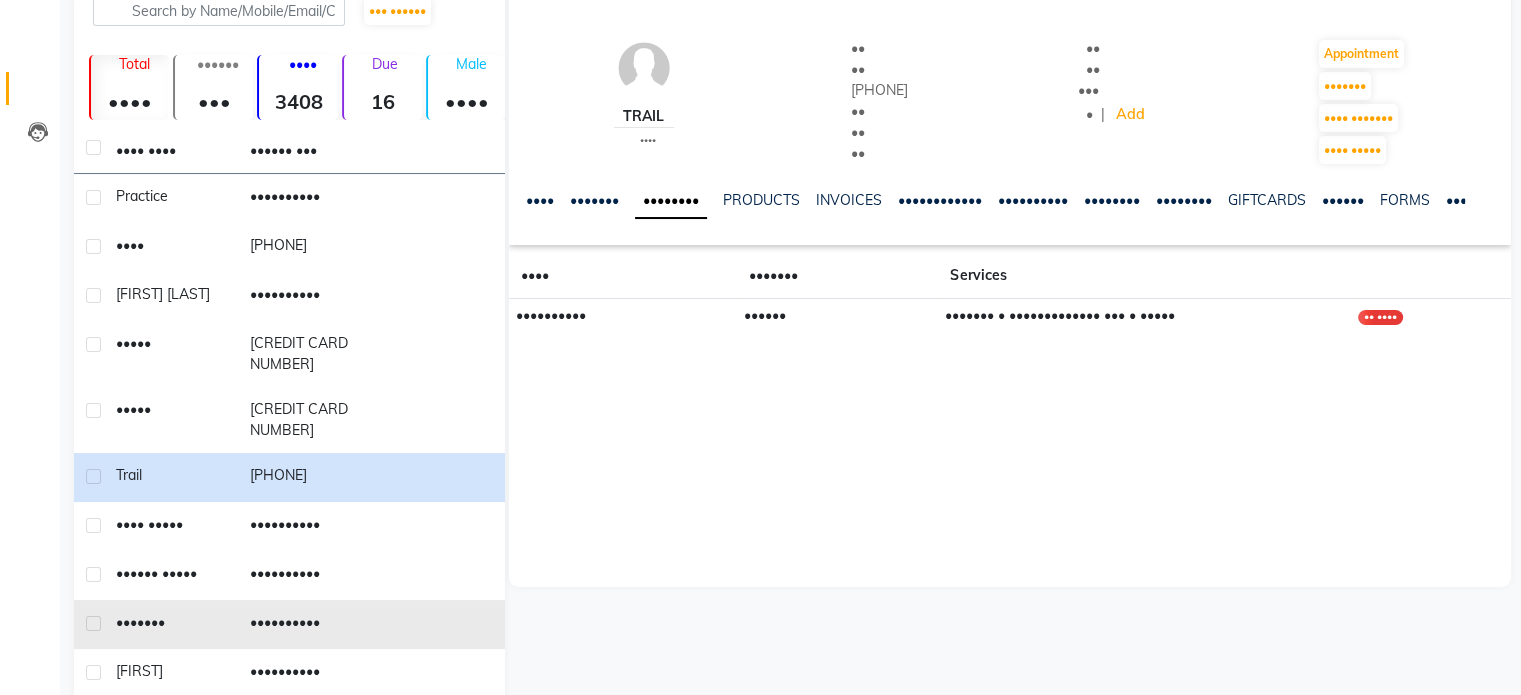click on "••••••••••" at bounding box center [305, 198] 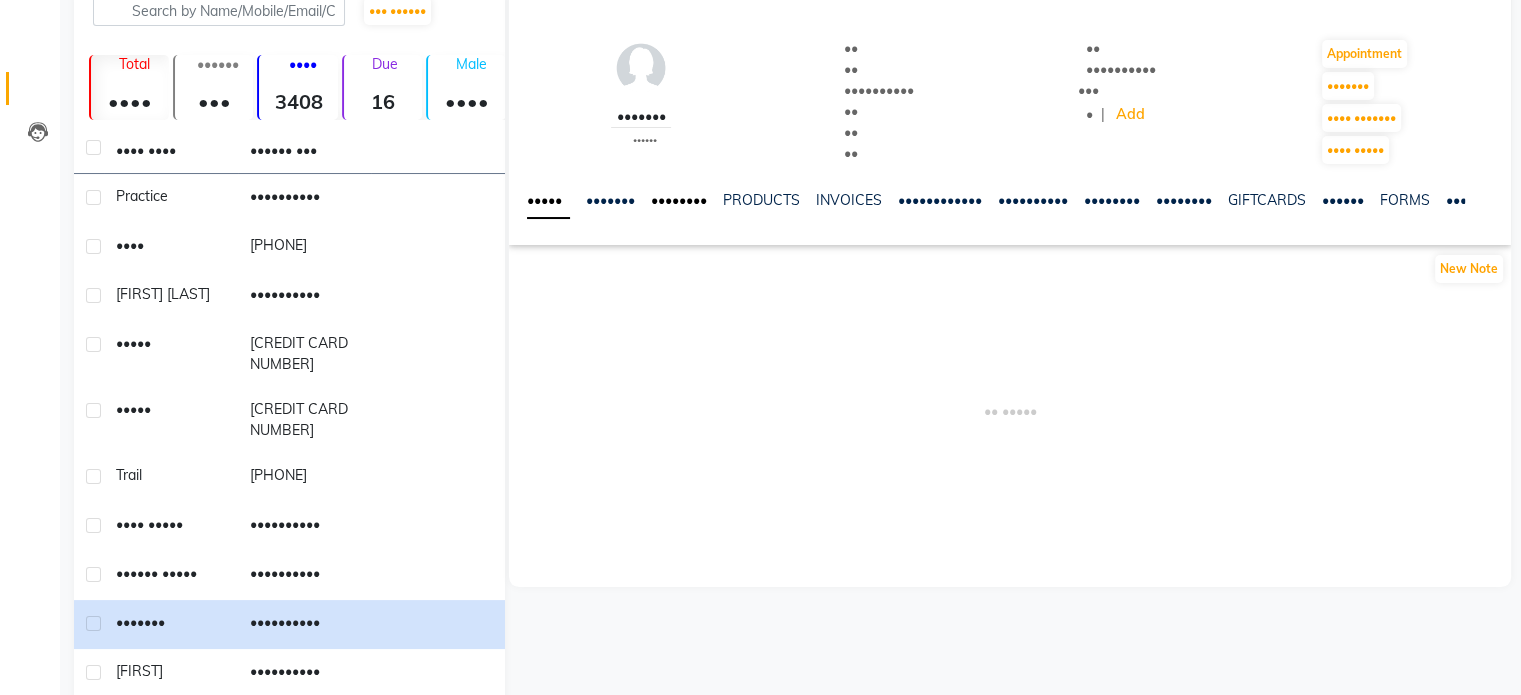 click on "••••••••" at bounding box center [679, 200] 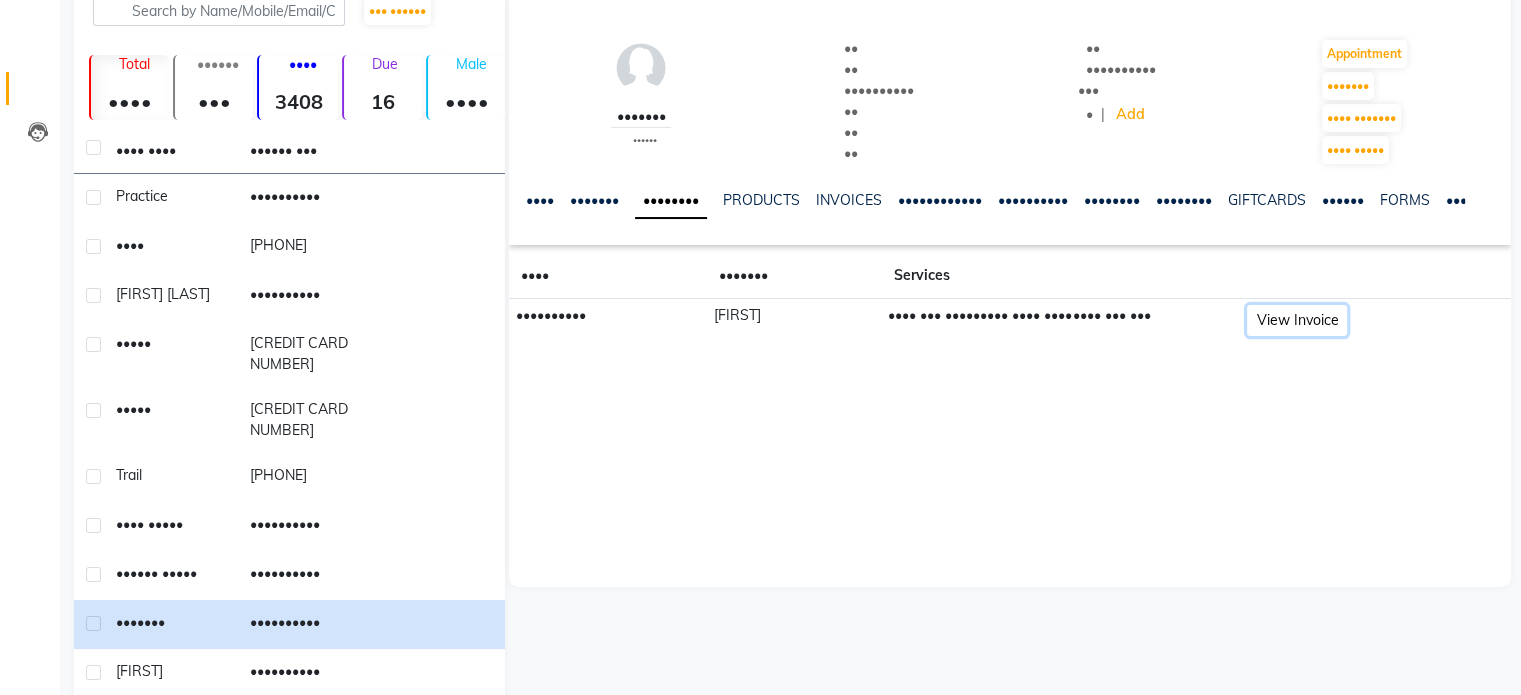 click on "View Invoice" at bounding box center (1297, 320) 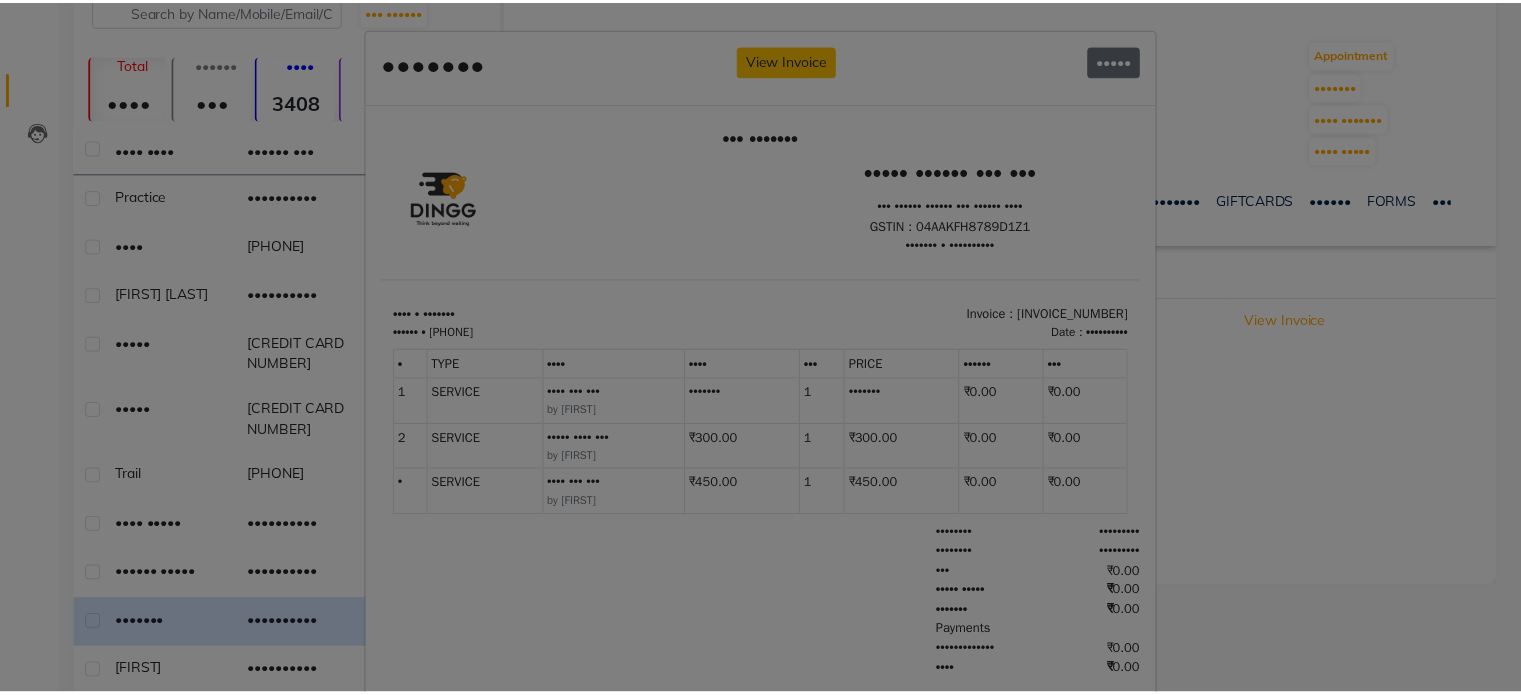 scroll, scrollTop: 16, scrollLeft: 0, axis: vertical 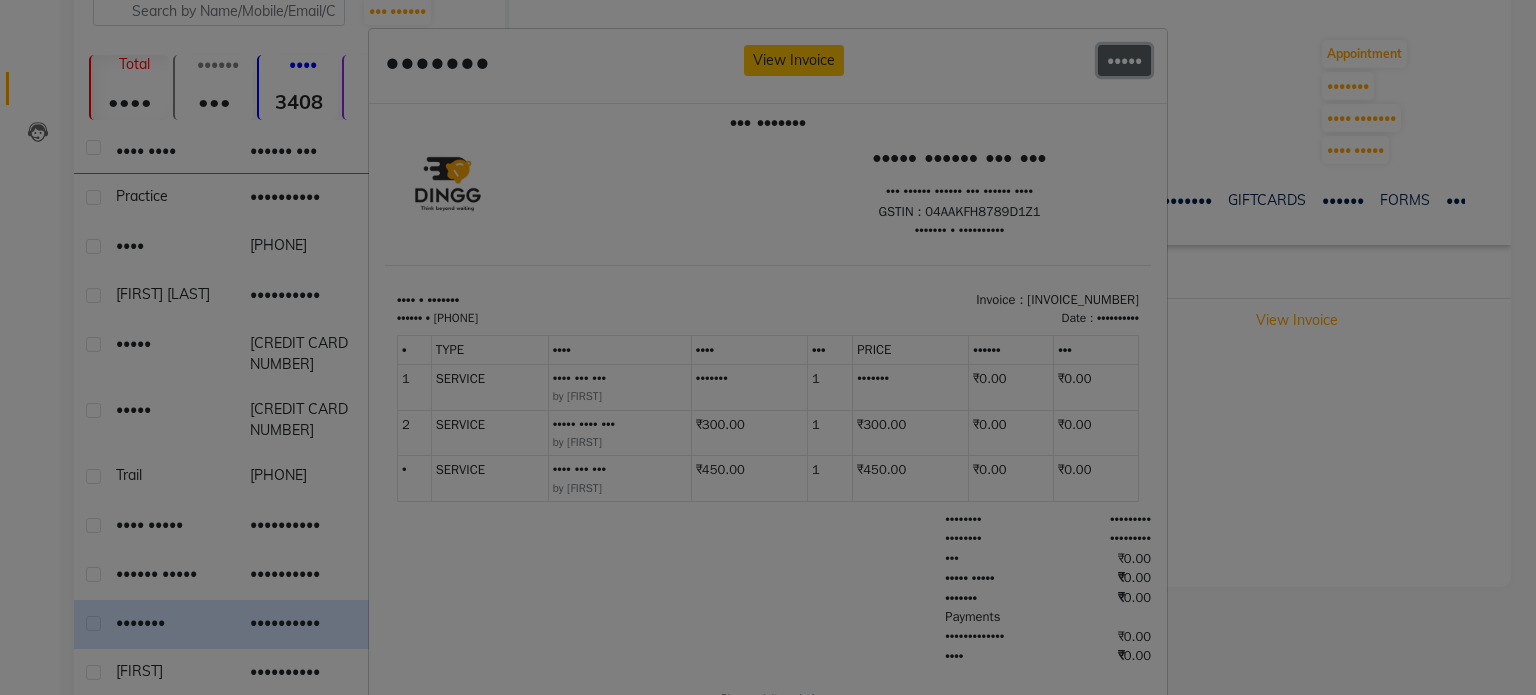 click on "•••••" at bounding box center (1124, 60) 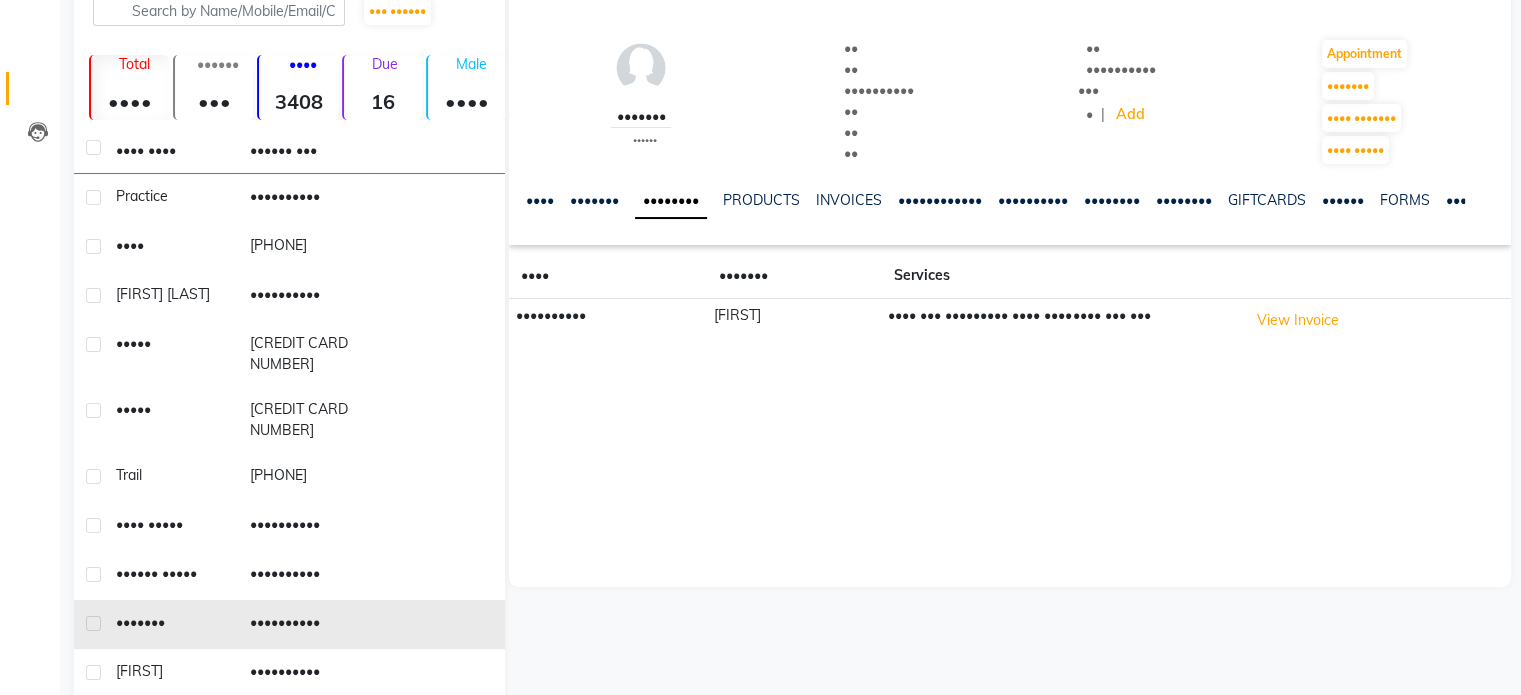 click at bounding box center (383, 186) 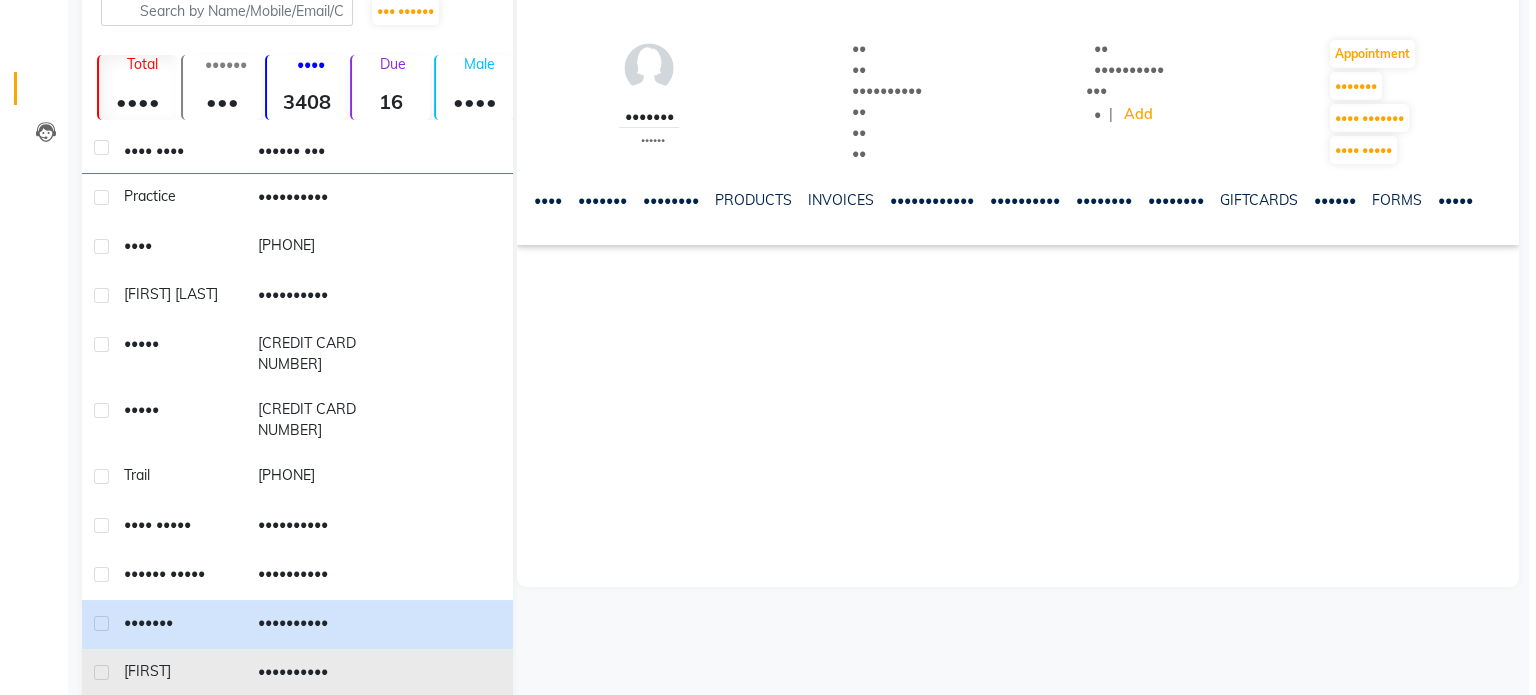 scroll, scrollTop: 154, scrollLeft: 0, axis: vertical 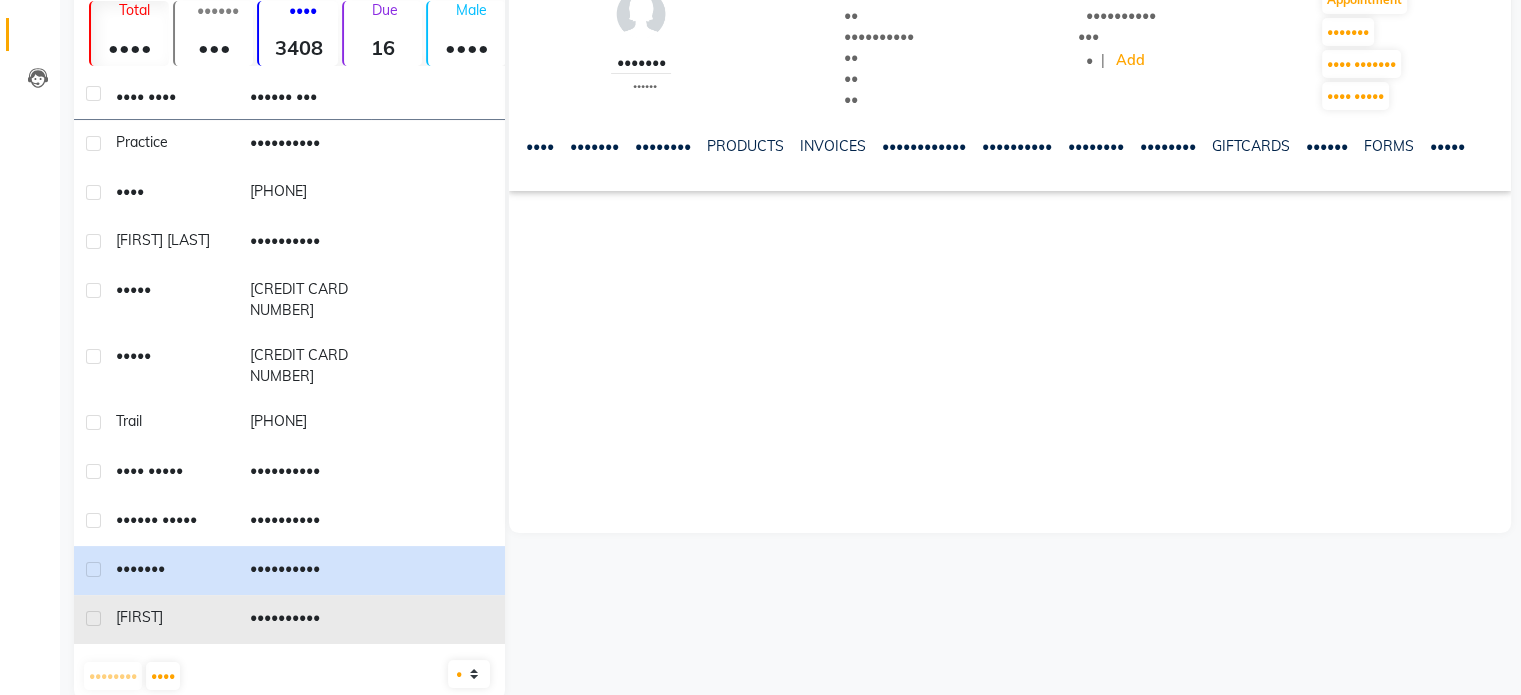 click on "[FIRST]" at bounding box center (171, 142) 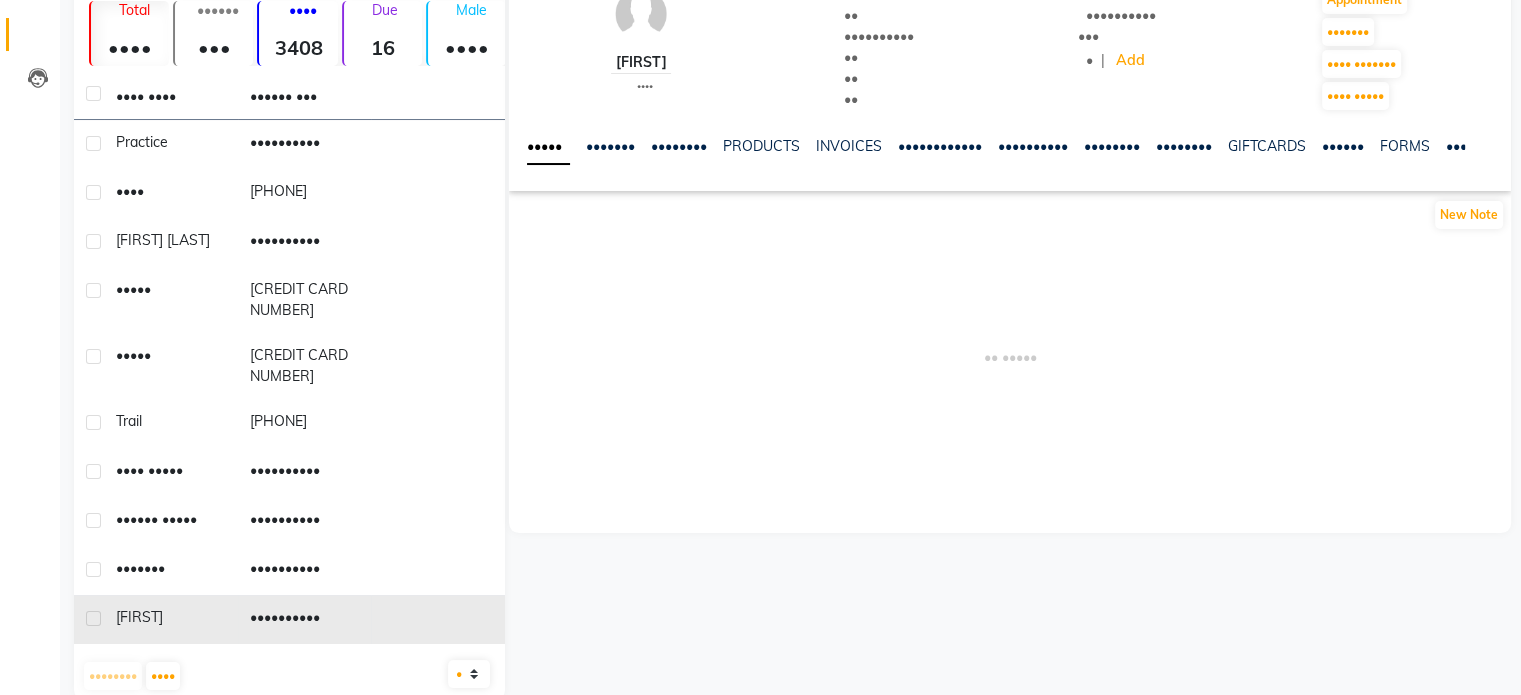 click on "••••••••••" at bounding box center [305, 144] 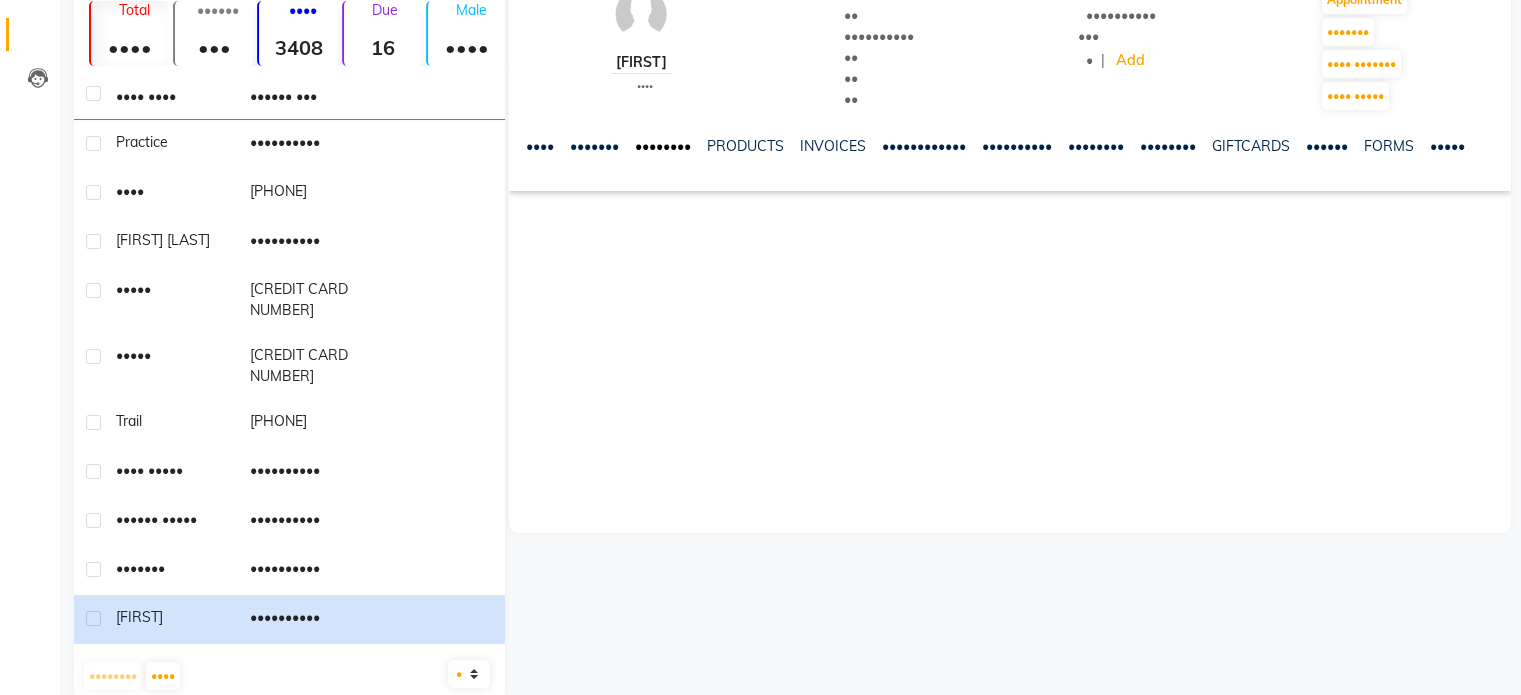 click on "••••••••" at bounding box center [663, 146] 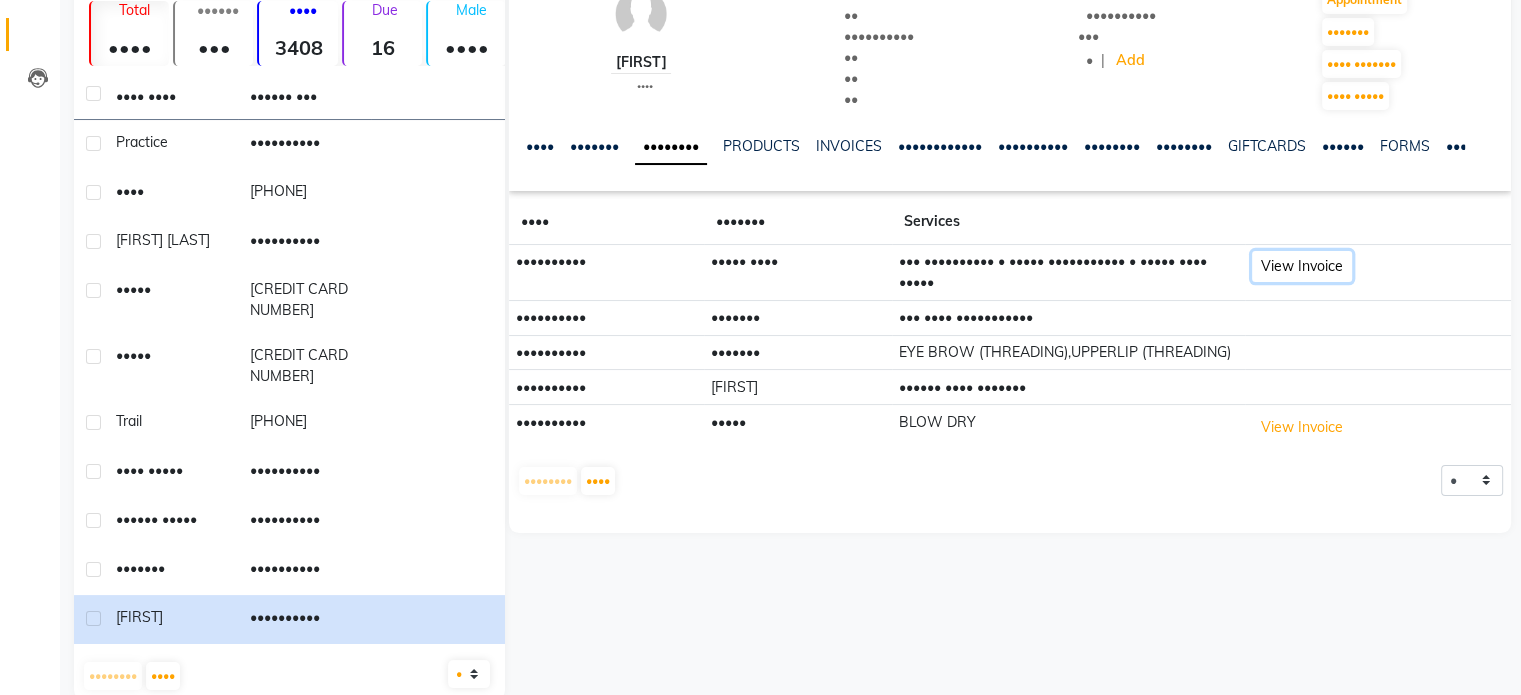 click on "View Invoice" at bounding box center (1302, 266) 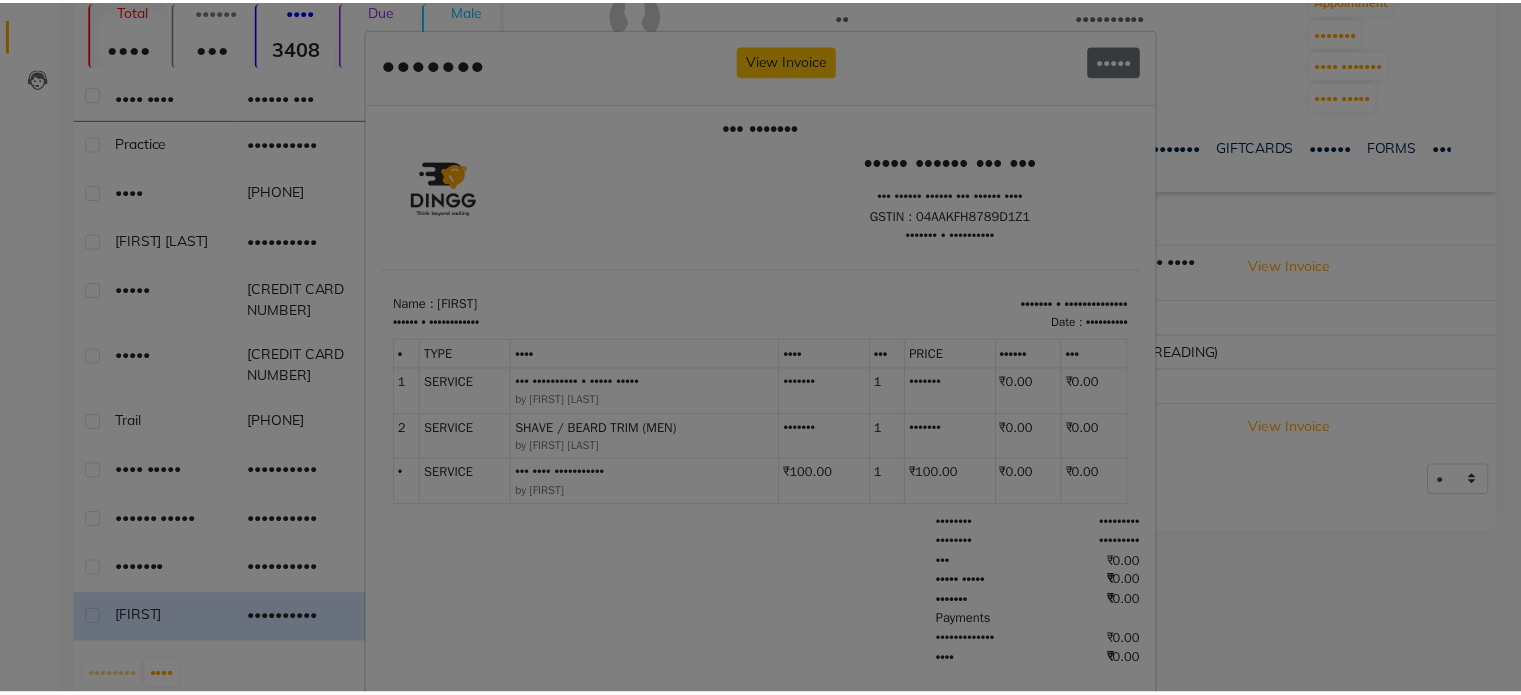 scroll, scrollTop: 16, scrollLeft: 0, axis: vertical 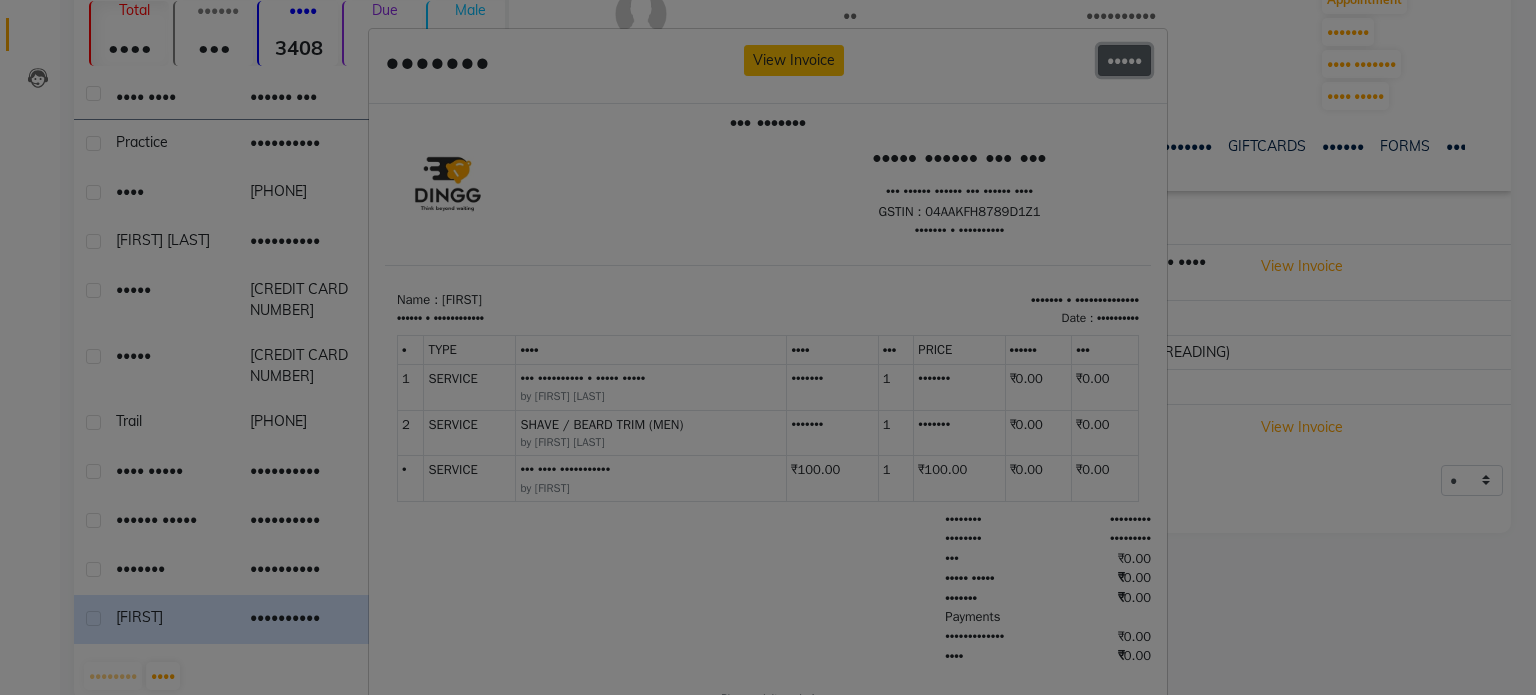 click on "•••••" at bounding box center [1124, 60] 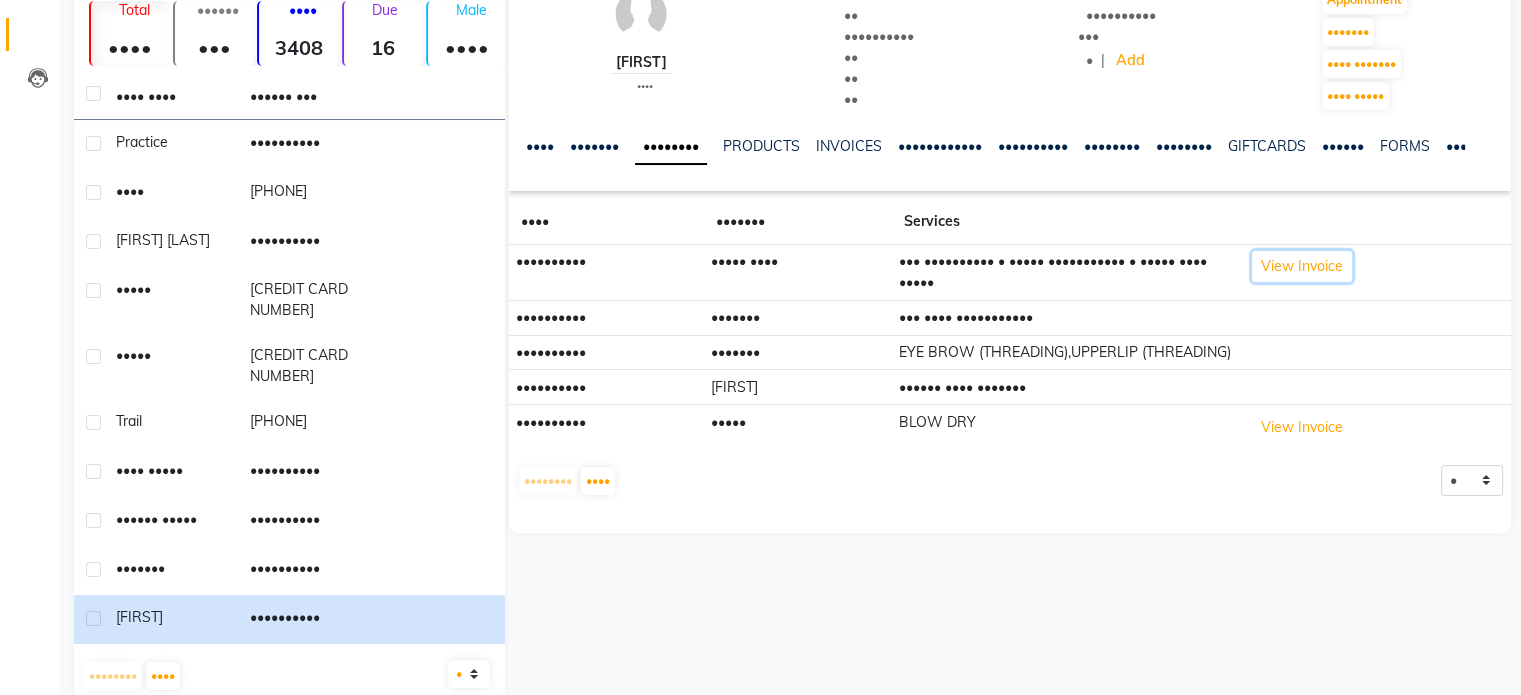 scroll, scrollTop: 0, scrollLeft: 0, axis: both 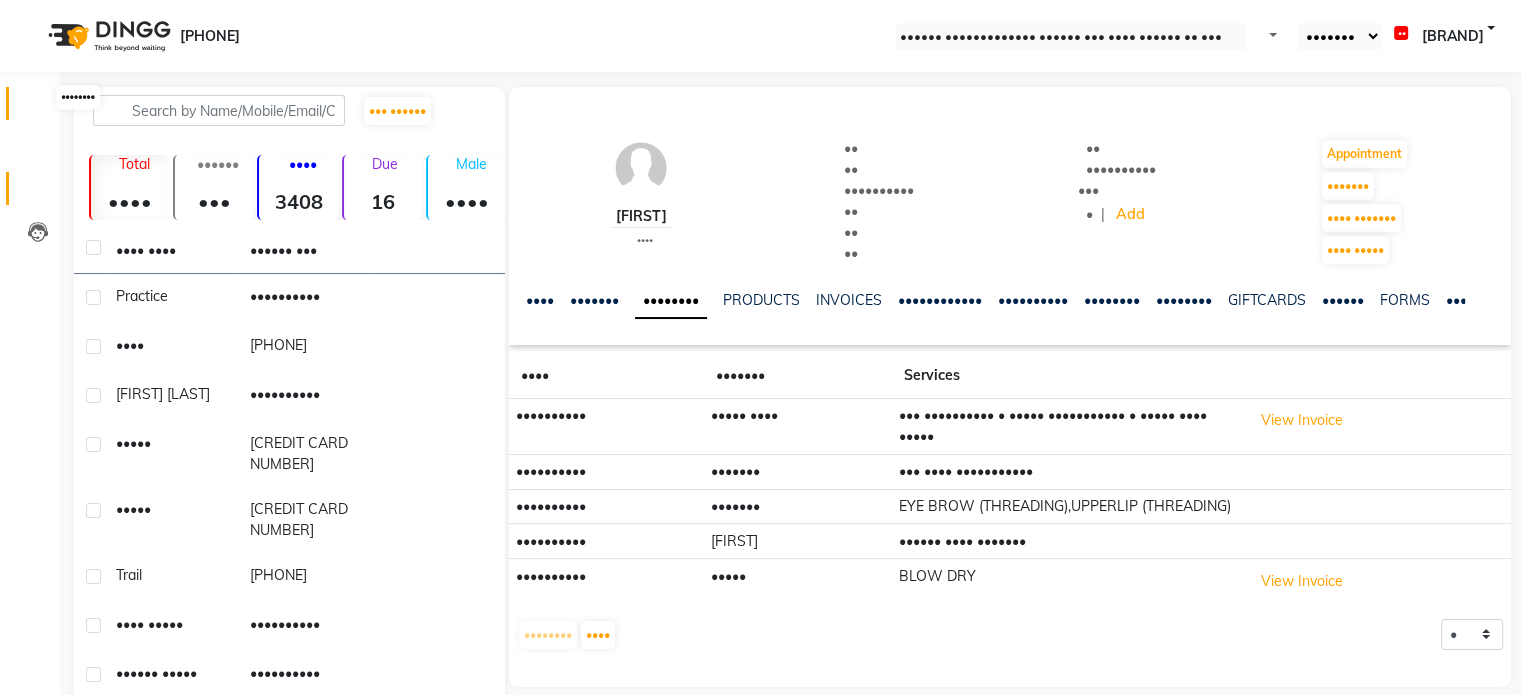 click at bounding box center (37, 108) 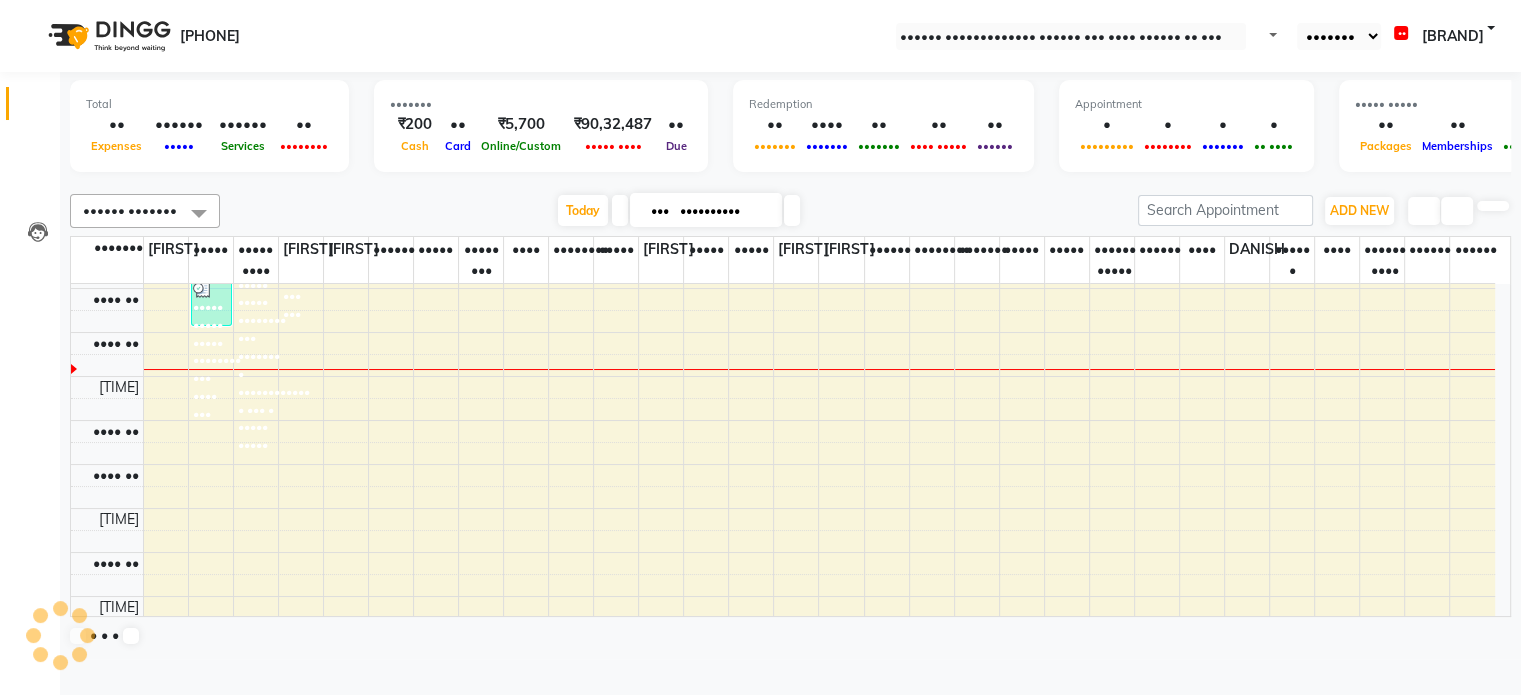scroll, scrollTop: 0, scrollLeft: 0, axis: both 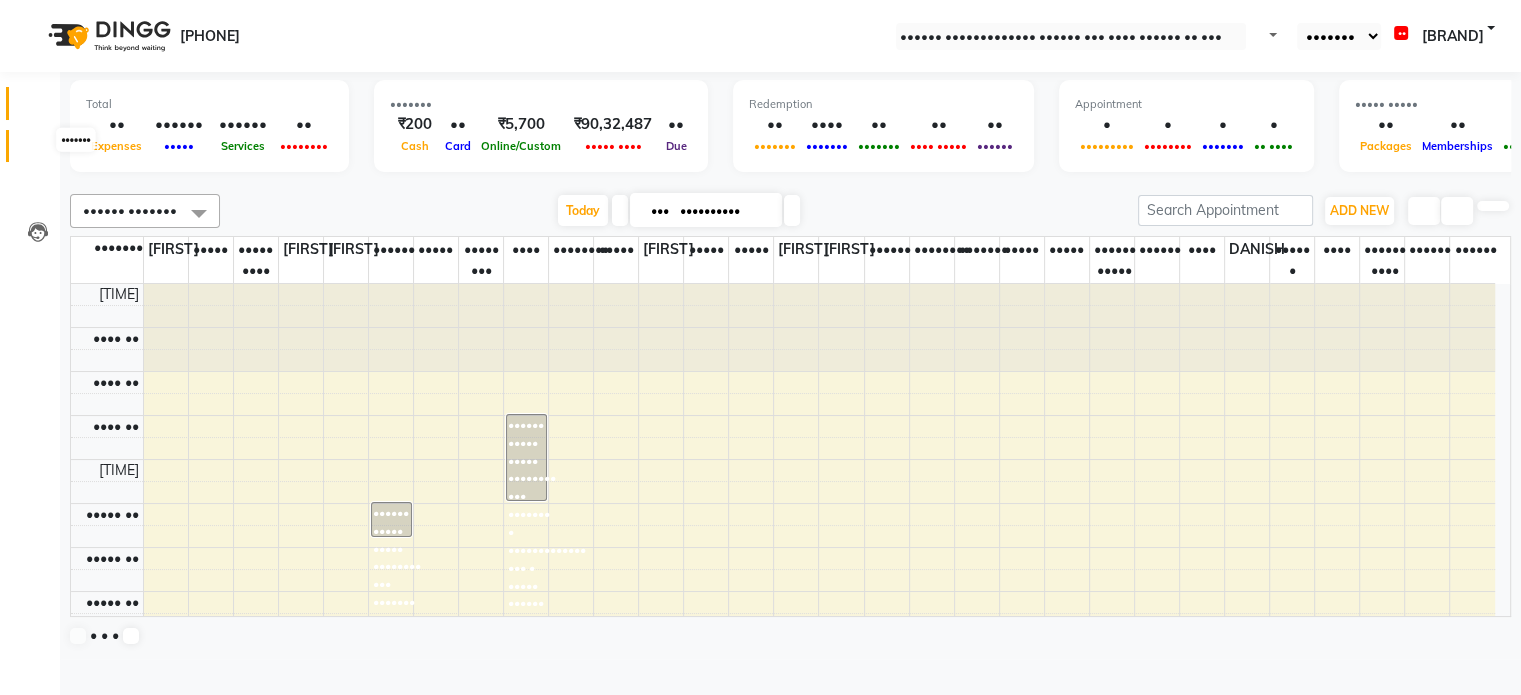 click at bounding box center [38, 151] 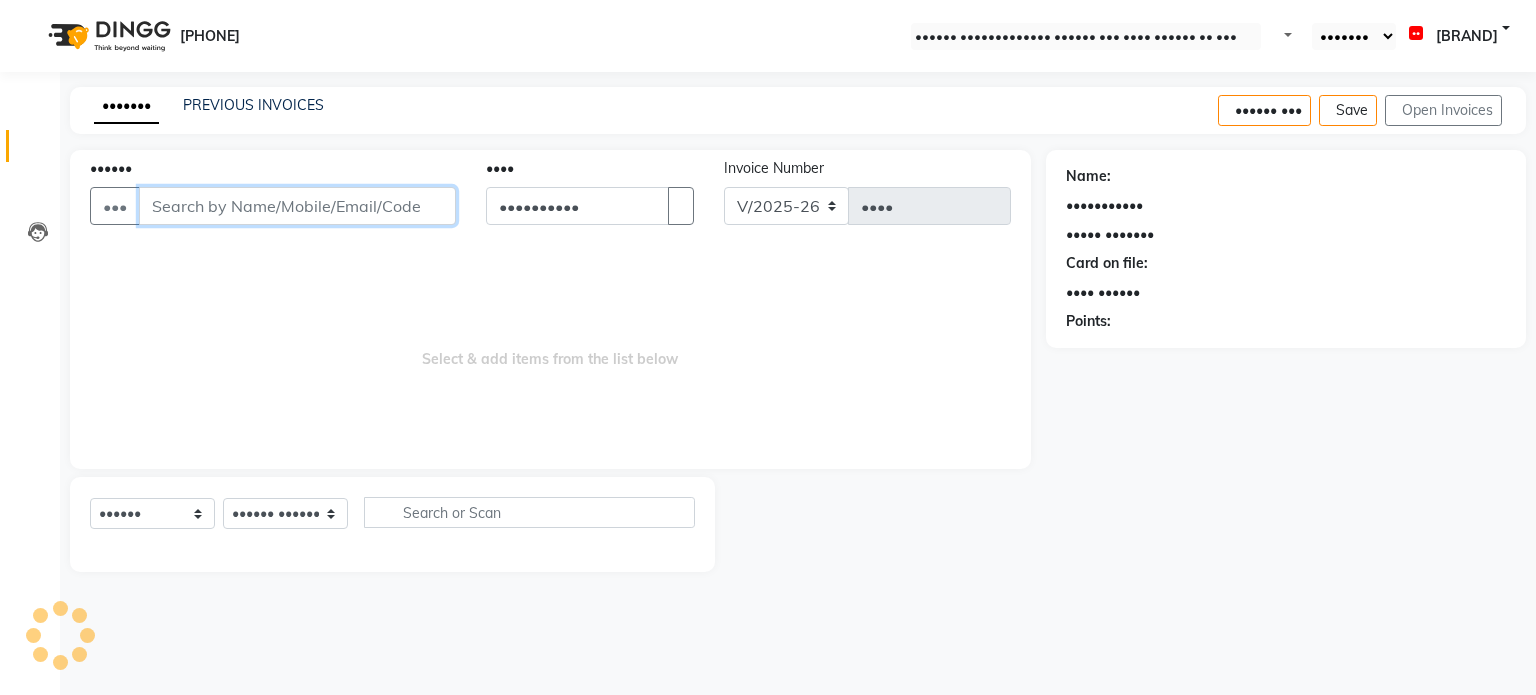click on "••••••" at bounding box center (297, 206) 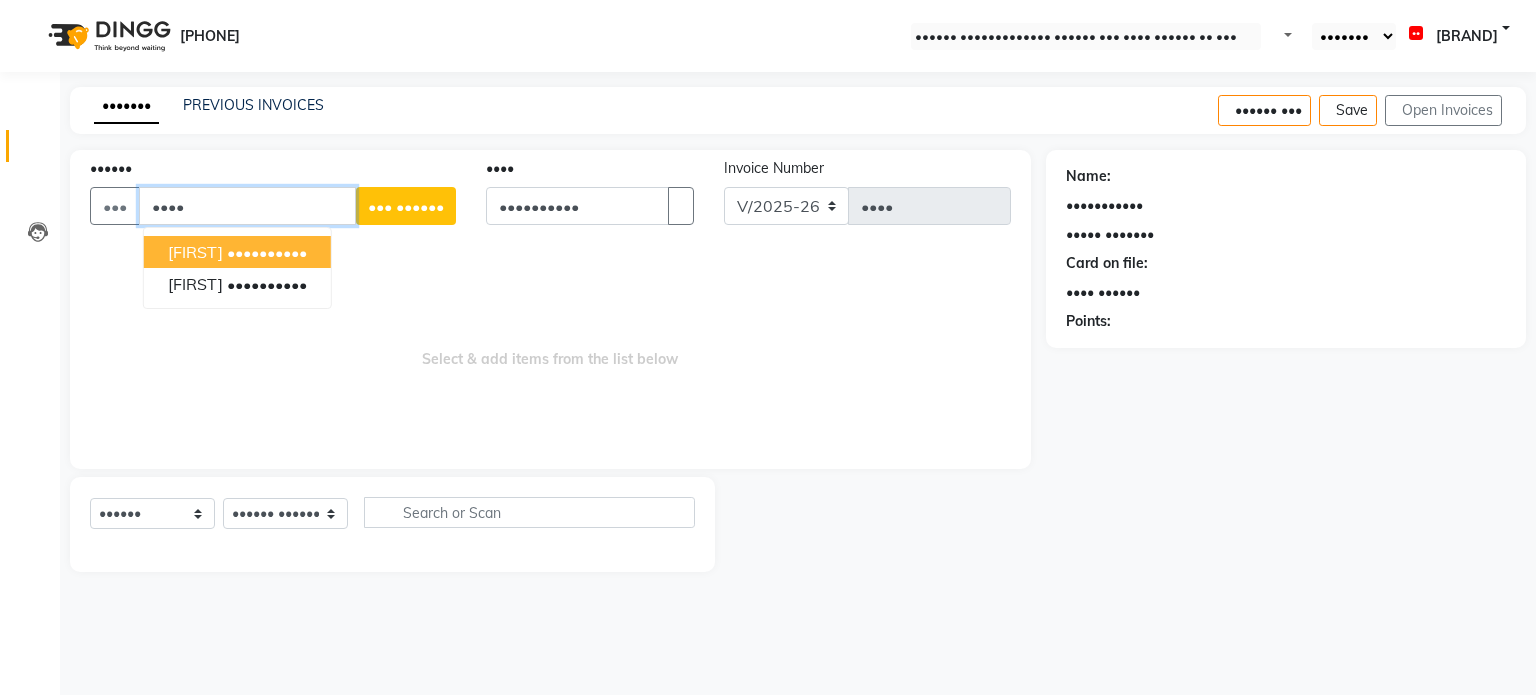 click on "••••••••••" at bounding box center [267, 252] 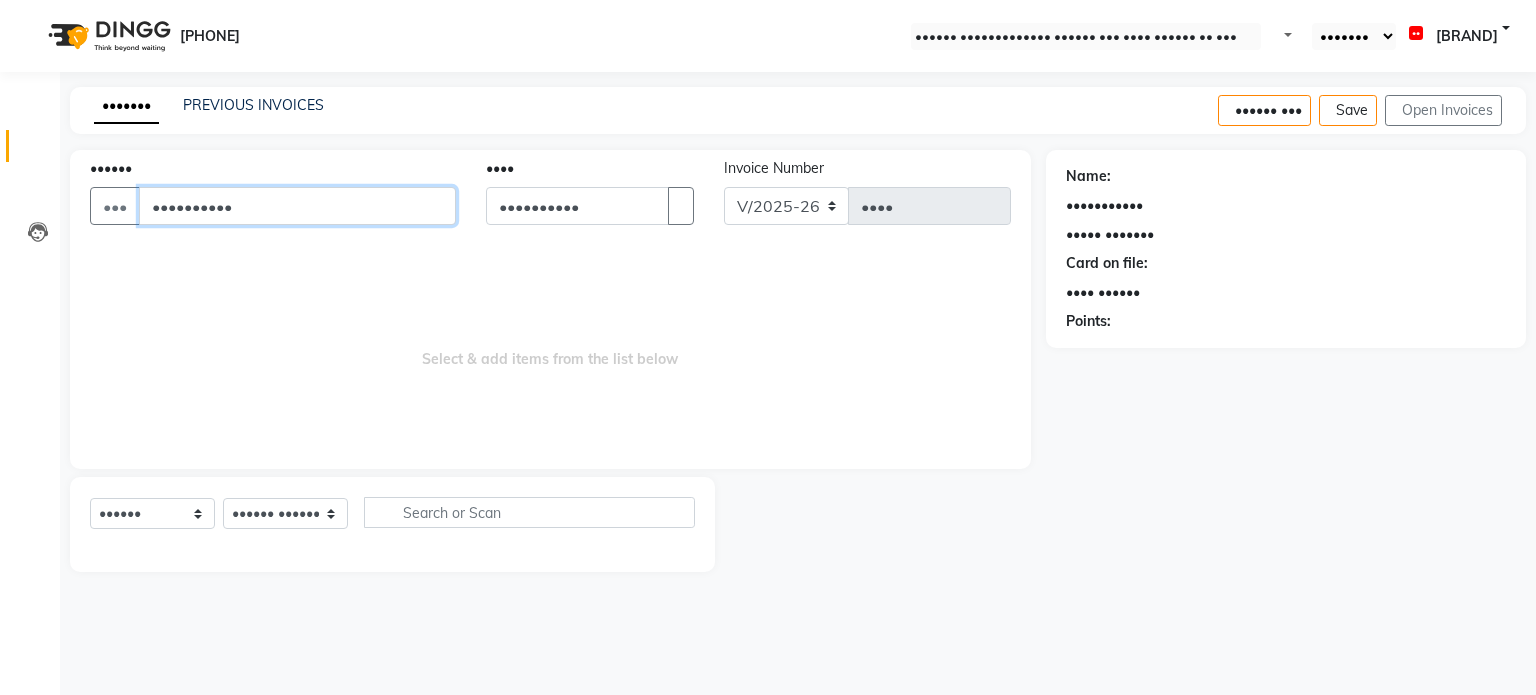 type on "••••••••••" 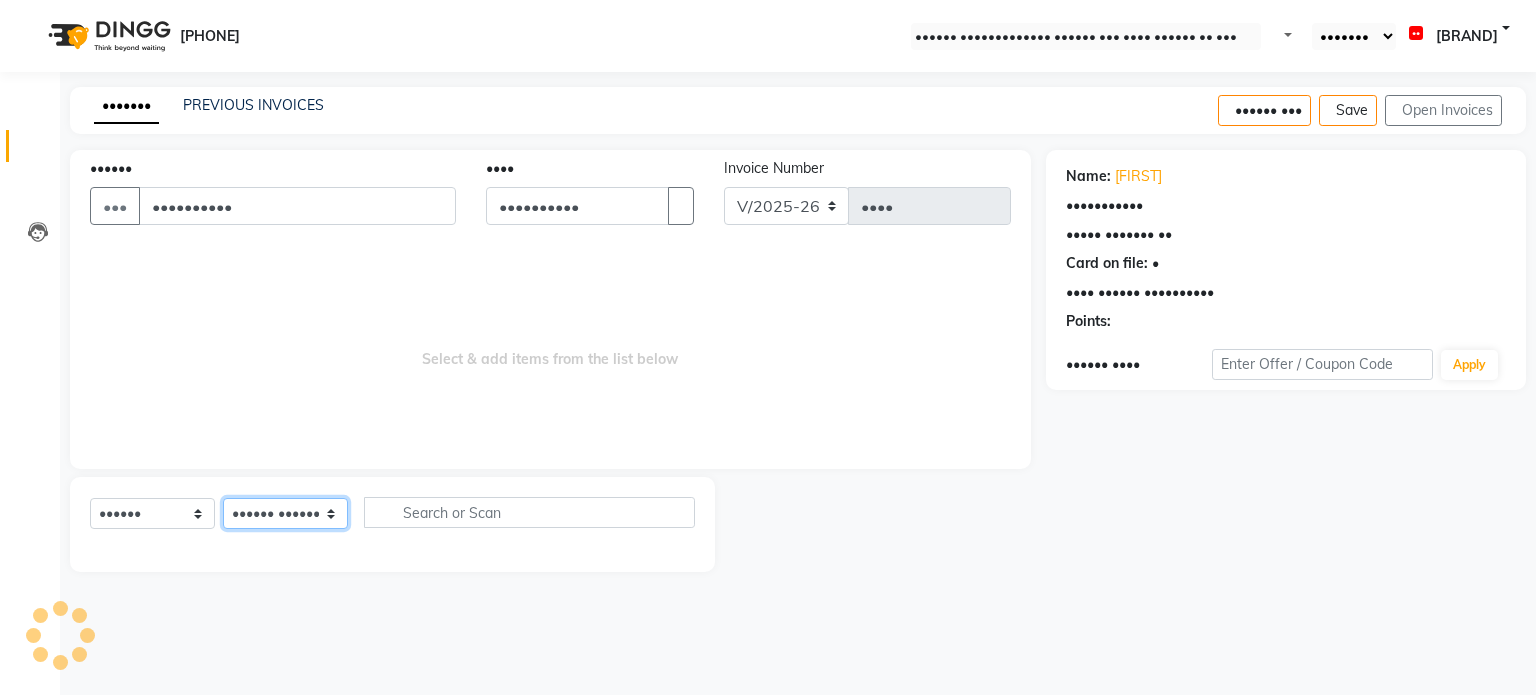 click on "•••••• ••••••• ••••• ••••• ••••• •••• ••••  •••••• •••••• ••••• ••• •••• •••••• •••••• •••••• ••••• ••••• ••••• •••• •••••• ••••• ••••• •••••• •••• ••••• •••••••• ••••• ••••••• •••••• ••••• •••••• ••••• ••••••  •••••••• ••••• • ••• ••••• •••• •••••••• •••• ••••• •••••• •••••• •••••• ••••••• •••• •••••• ••••••• ••••• ••••• ••••• ••••• •••••" at bounding box center [285, 513] 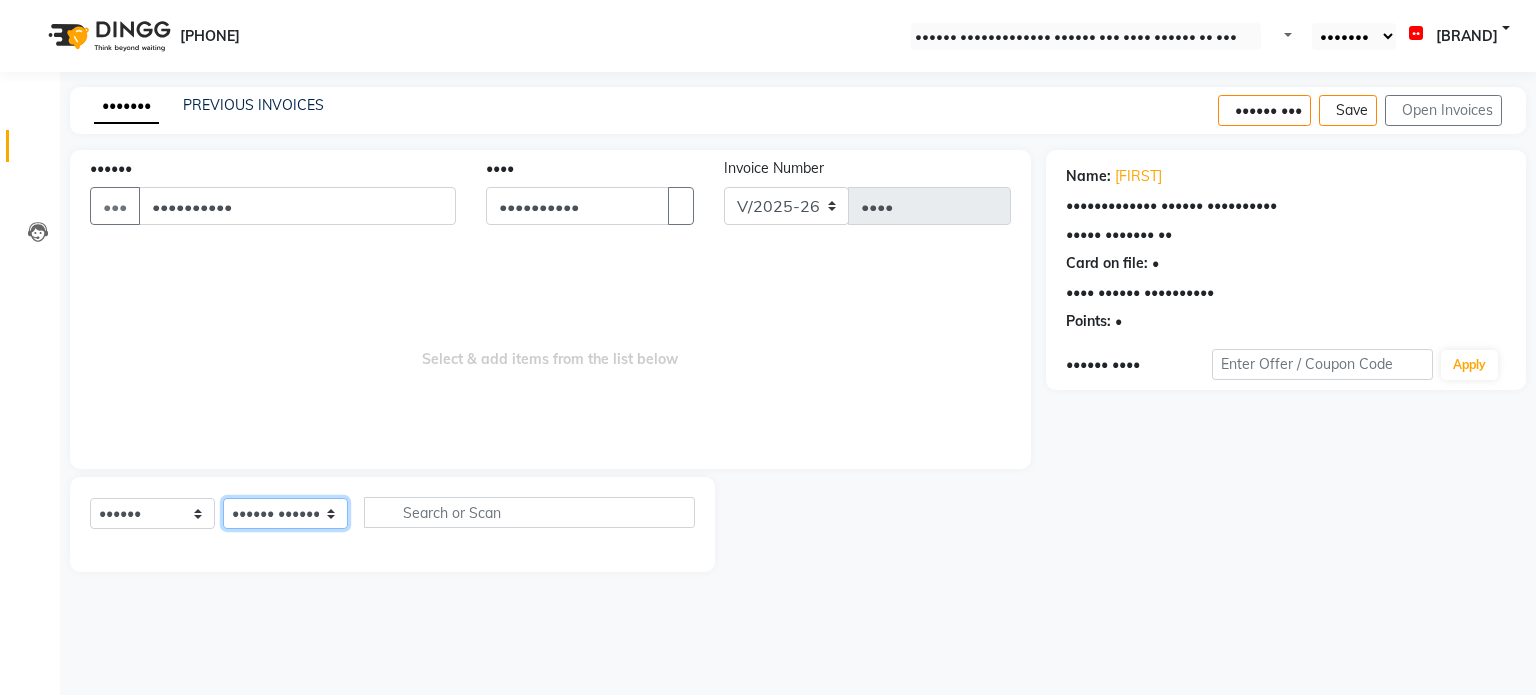 select on "39097" 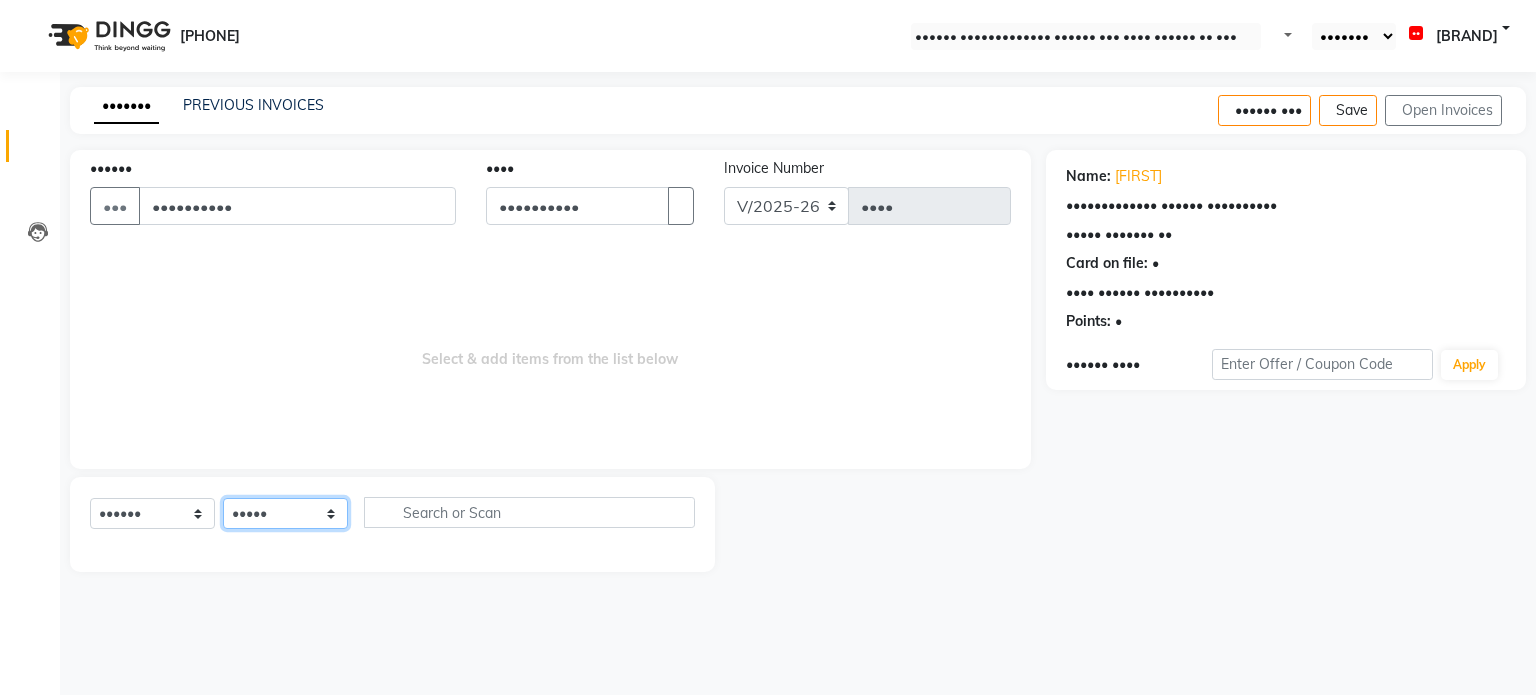 click on "•••••• ••••••• ••••• ••••• ••••• •••• ••••  •••••• •••••• ••••• ••• •••• •••••• •••••• •••••• ••••• ••••• ••••• •••• •••••• ••••• ••••• •••••• •••• ••••• •••••••• ••••• ••••••• •••••• ••••• •••••• ••••• ••••••  •••••••• ••••• • ••• ••••• •••• •••••••• •••• ••••• •••••• •••••• •••••• ••••••• •••• •••••• ••••••• ••••• ••••• ••••• ••••• •••••" at bounding box center [285, 513] 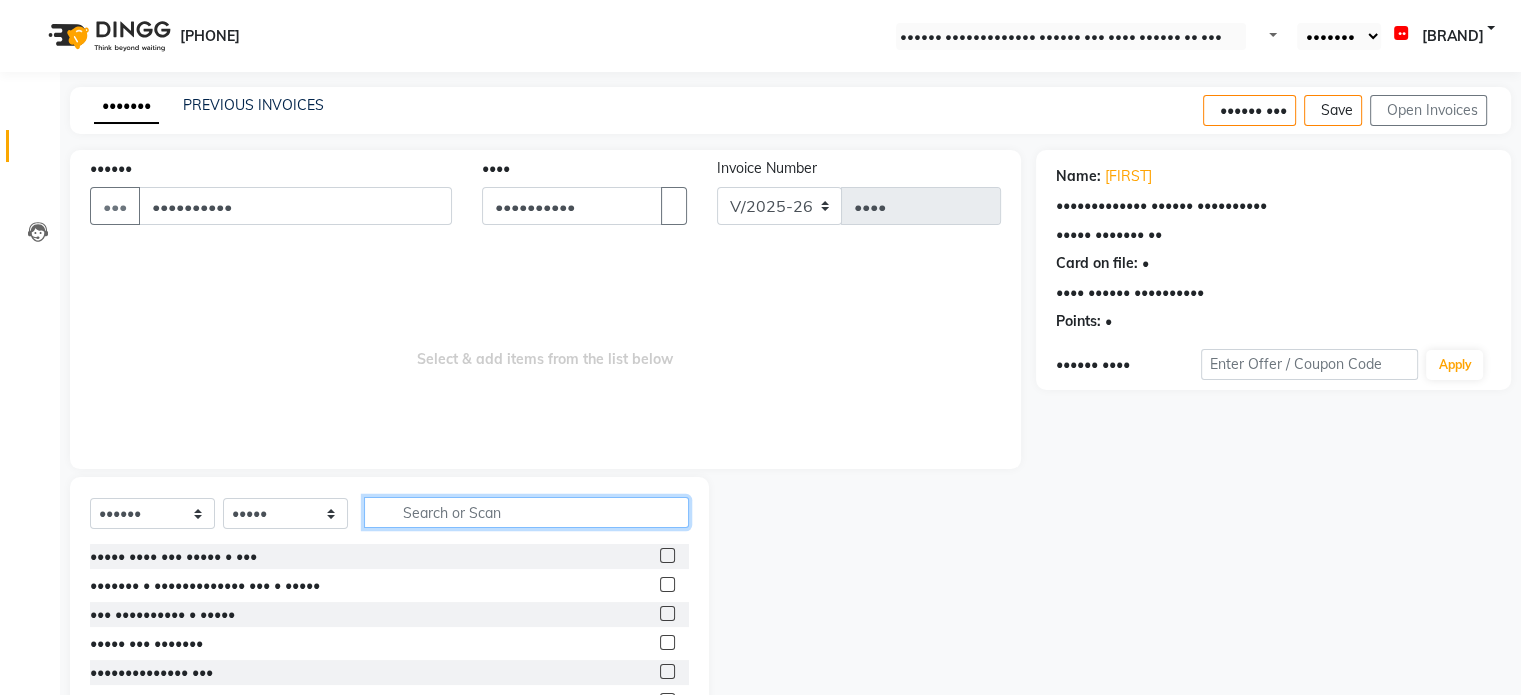 click at bounding box center (526, 512) 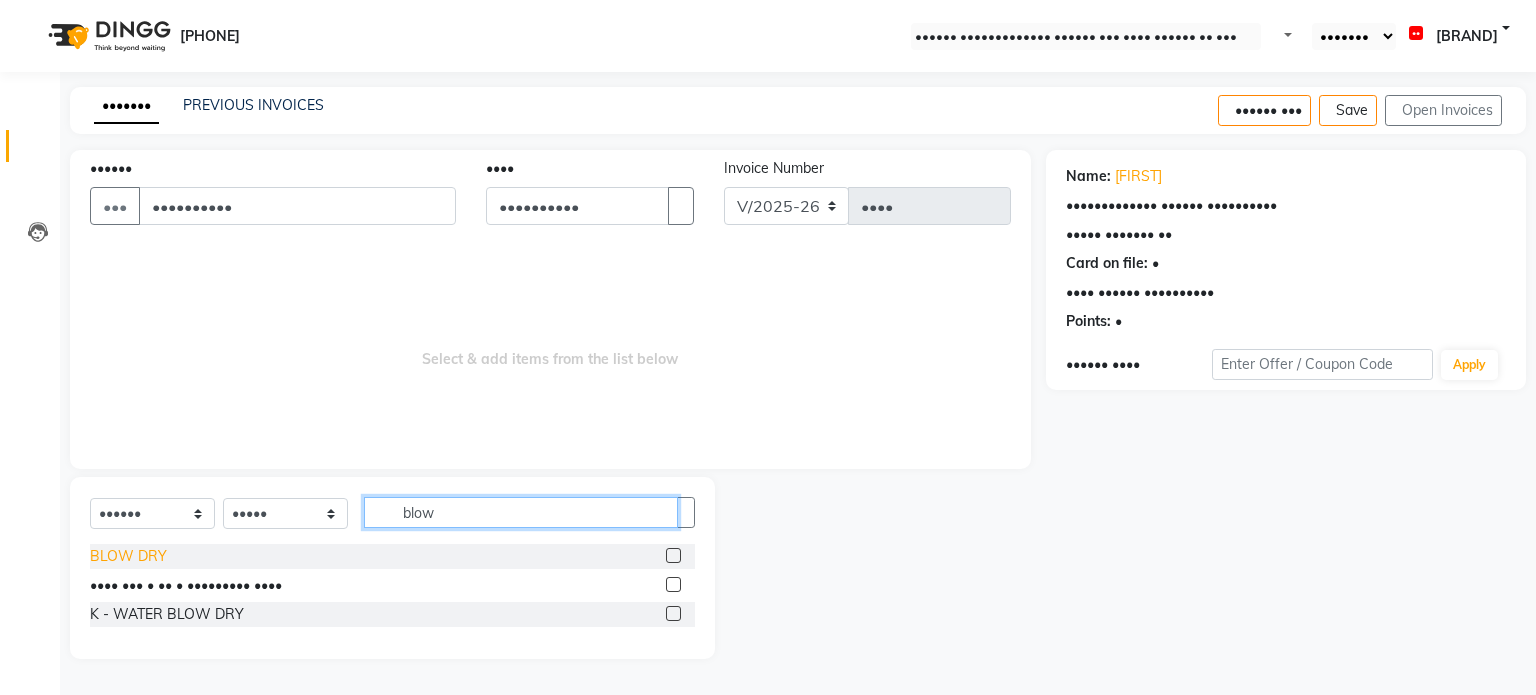 type on "blow" 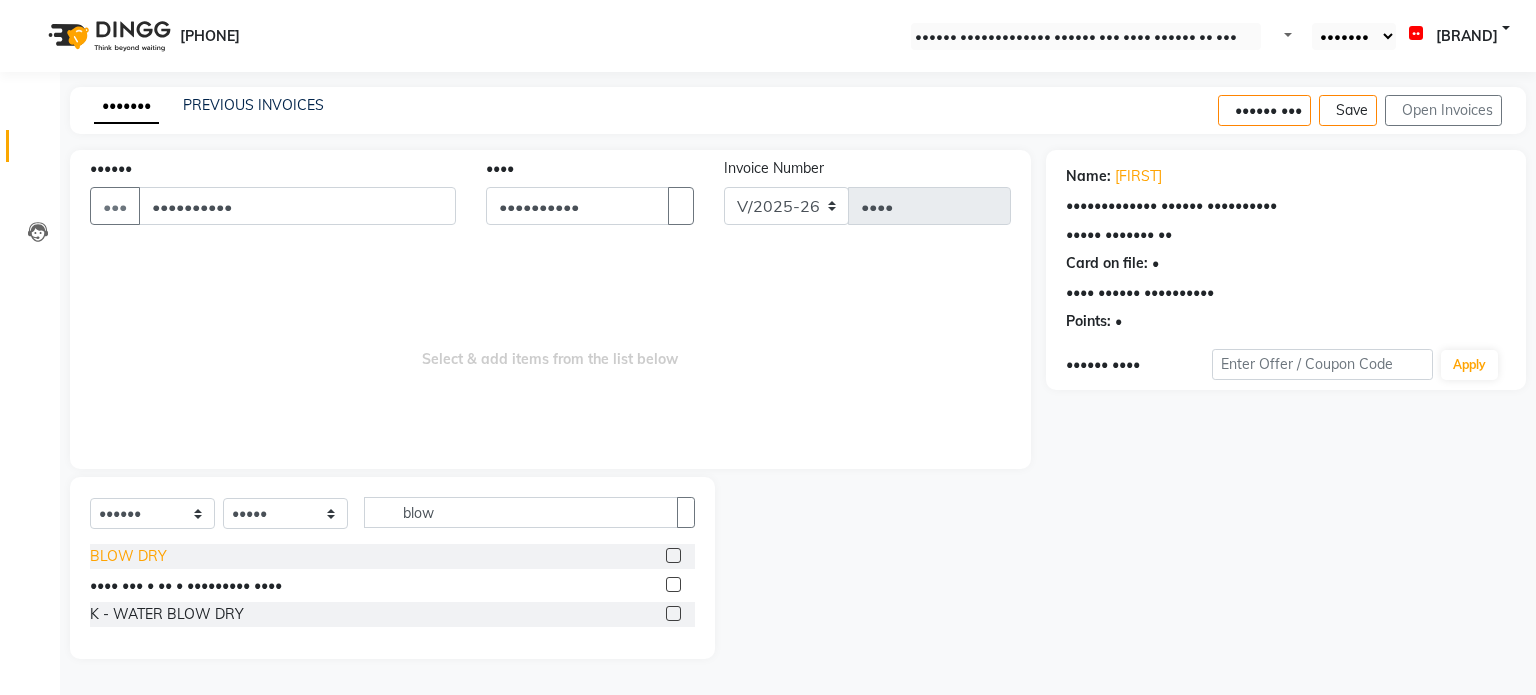 click on "BLOW DRY" at bounding box center (128, 556) 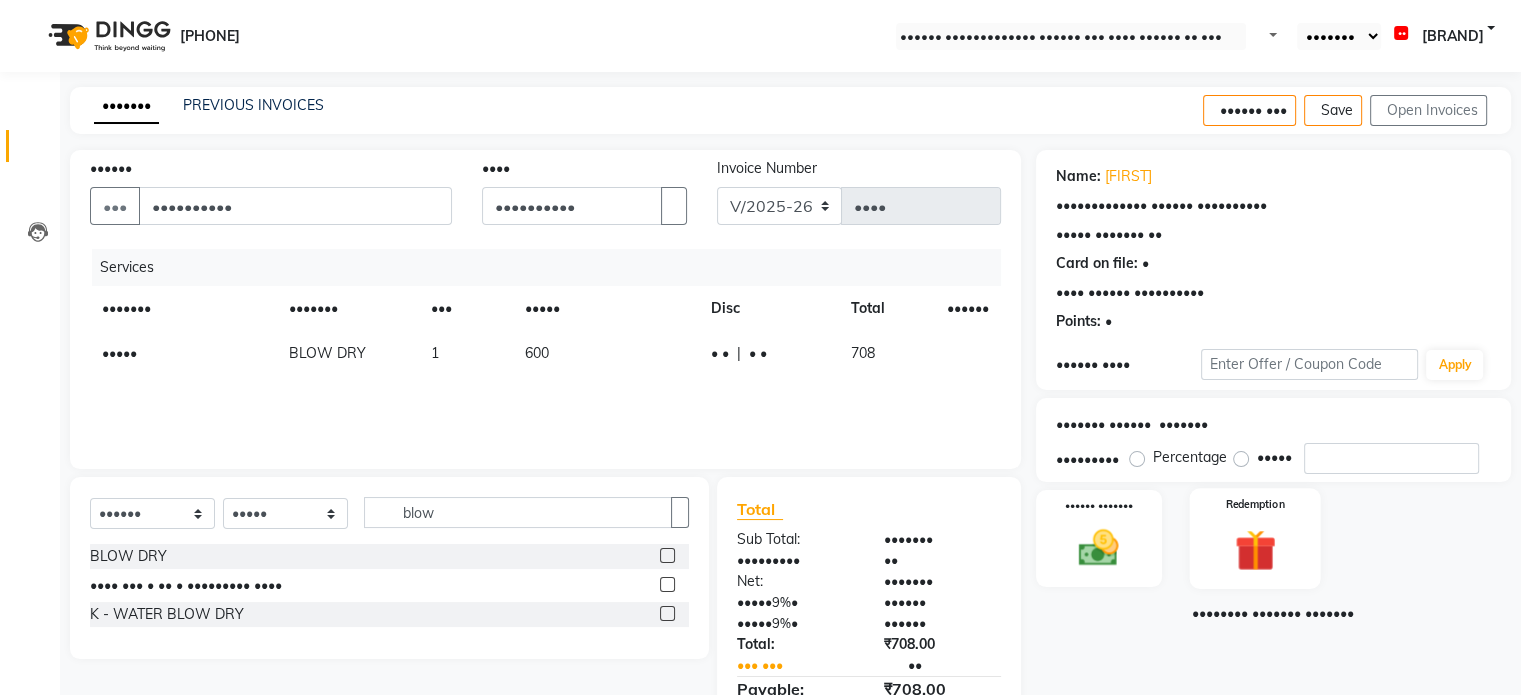 scroll, scrollTop: 105, scrollLeft: 0, axis: vertical 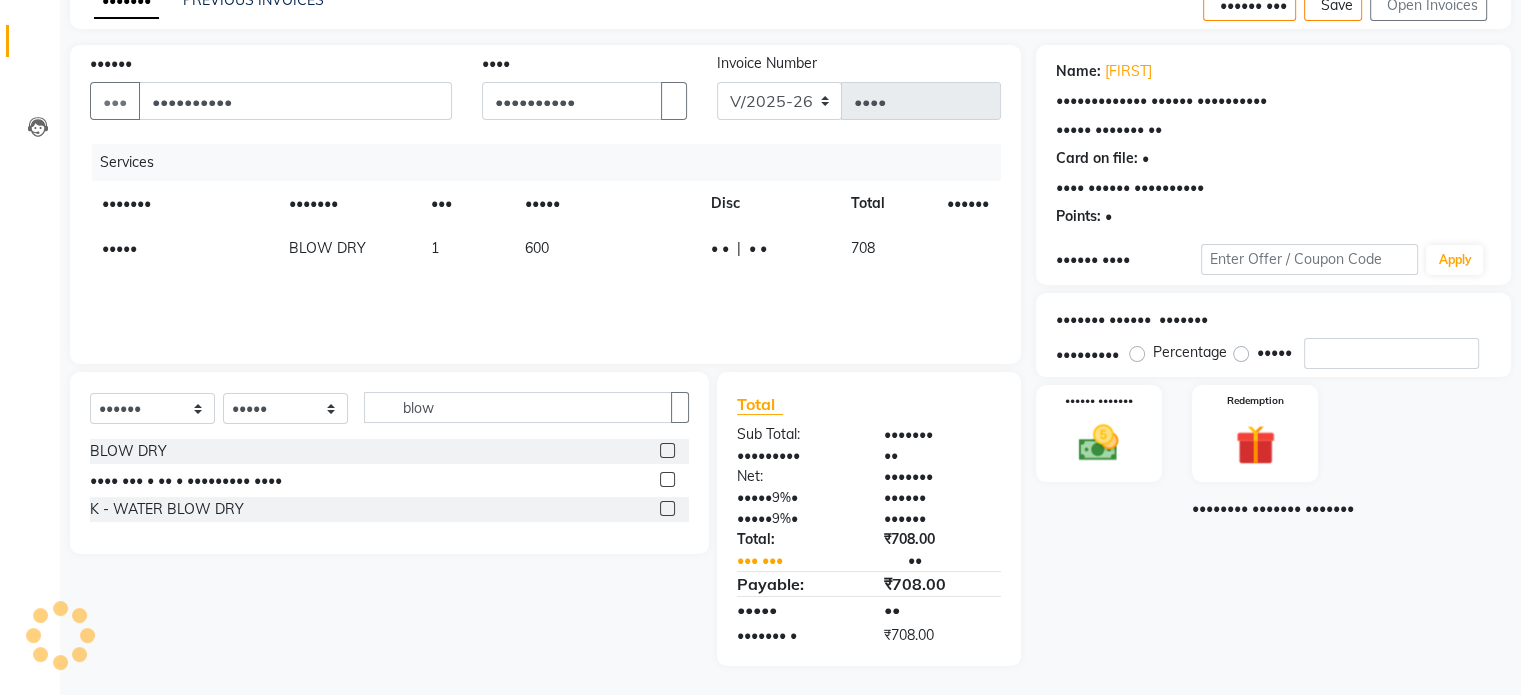 click on "•••••" at bounding box center (1274, 352) 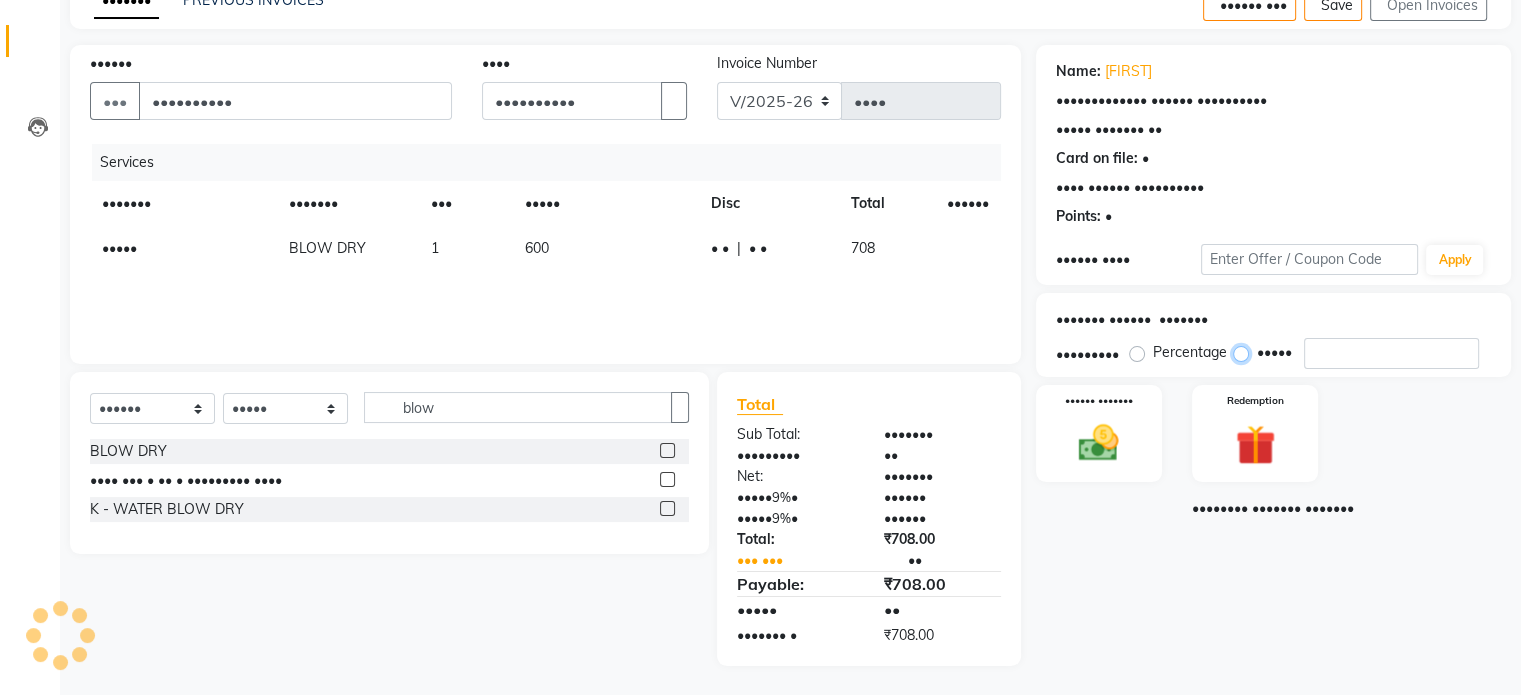 click on "•••••" at bounding box center [1245, 352] 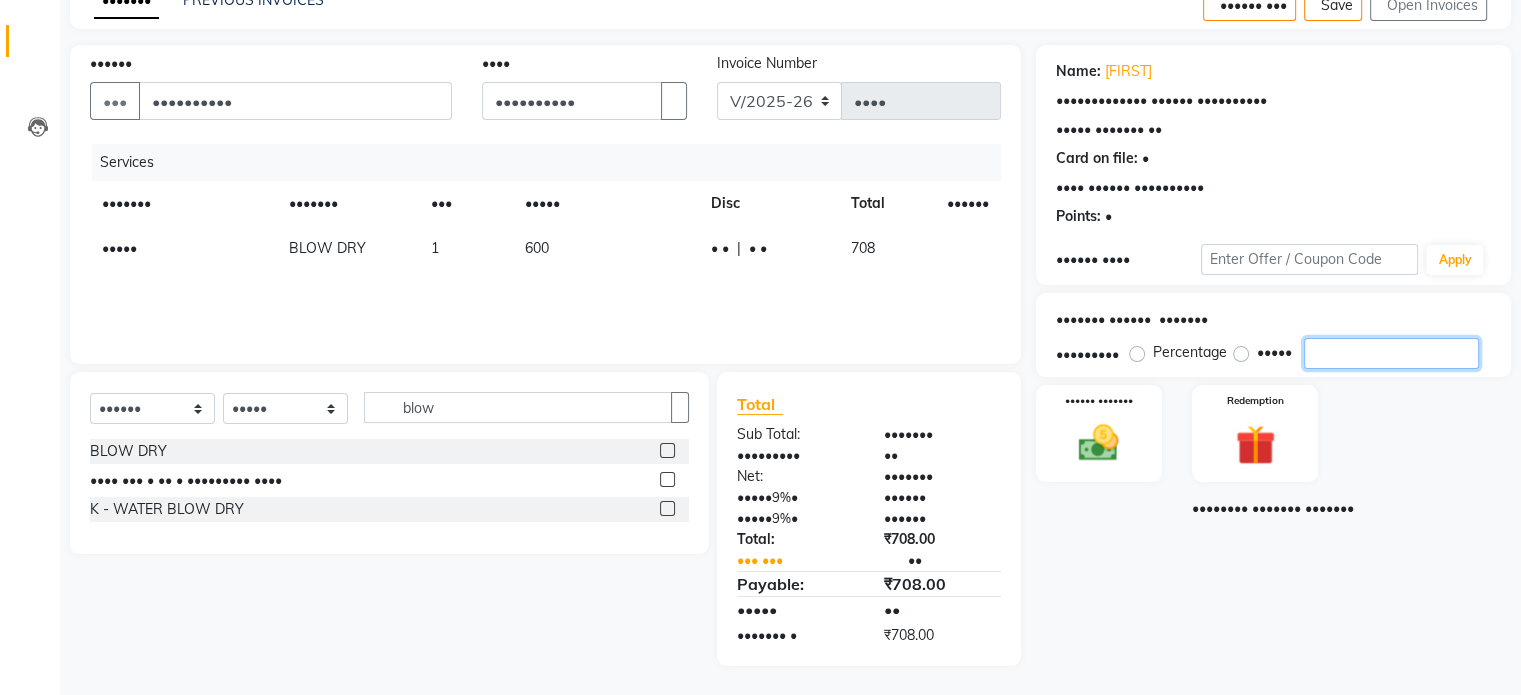 click on "•" at bounding box center (1391, 353) 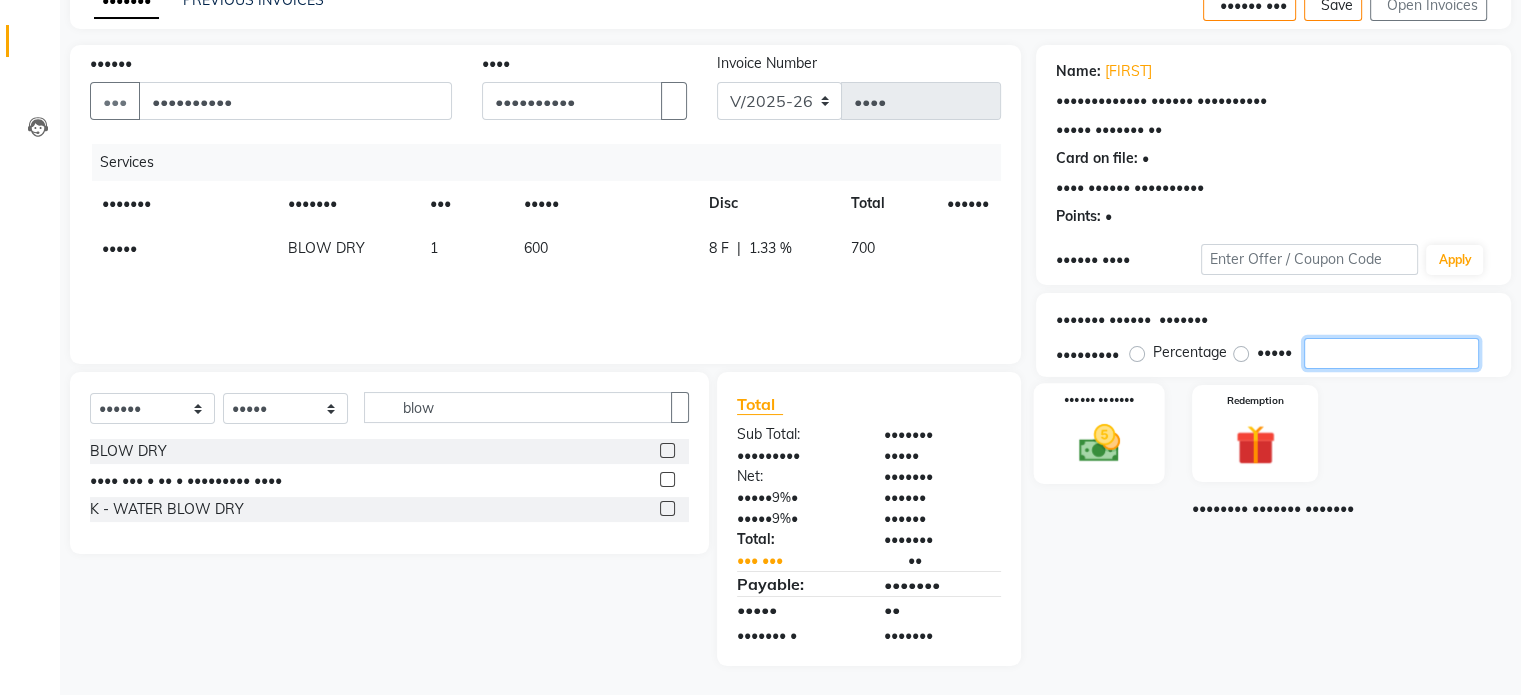 type on "•" 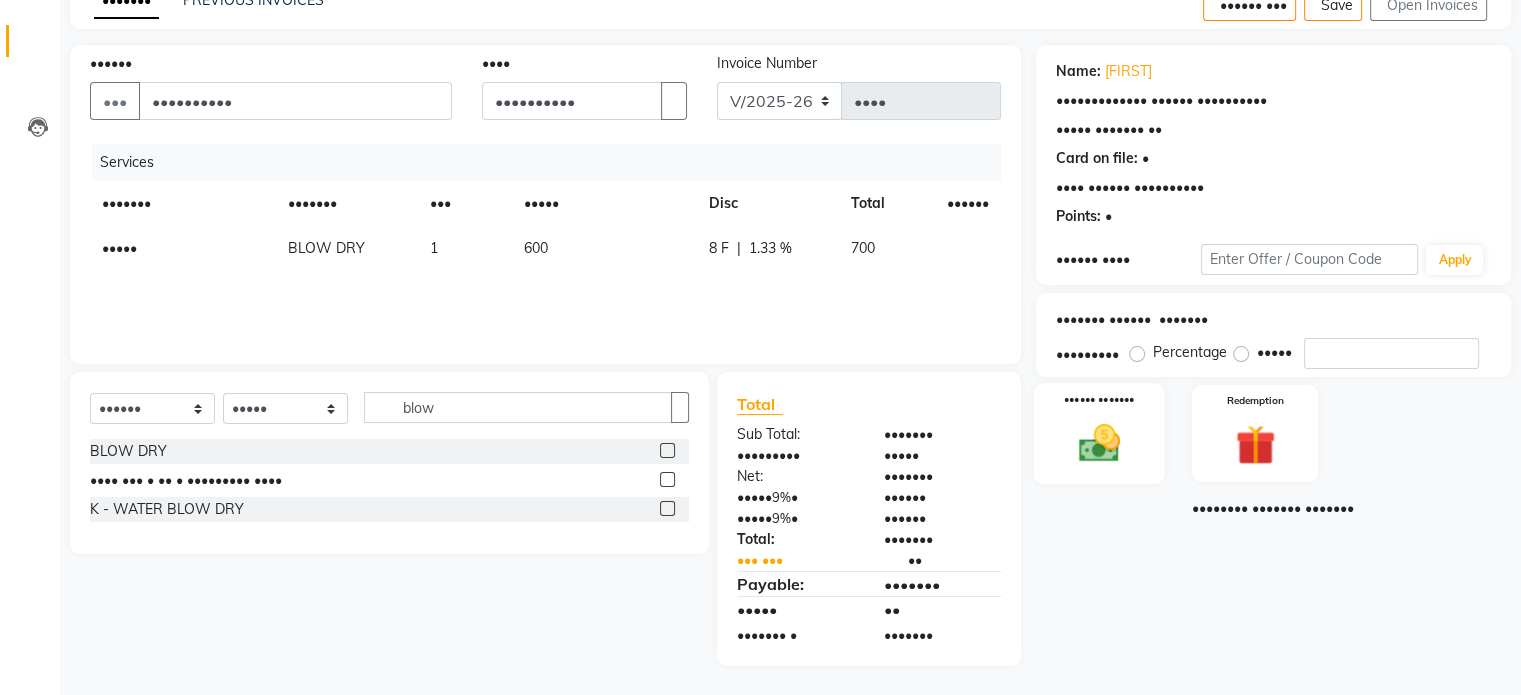 click at bounding box center [1098, 443] 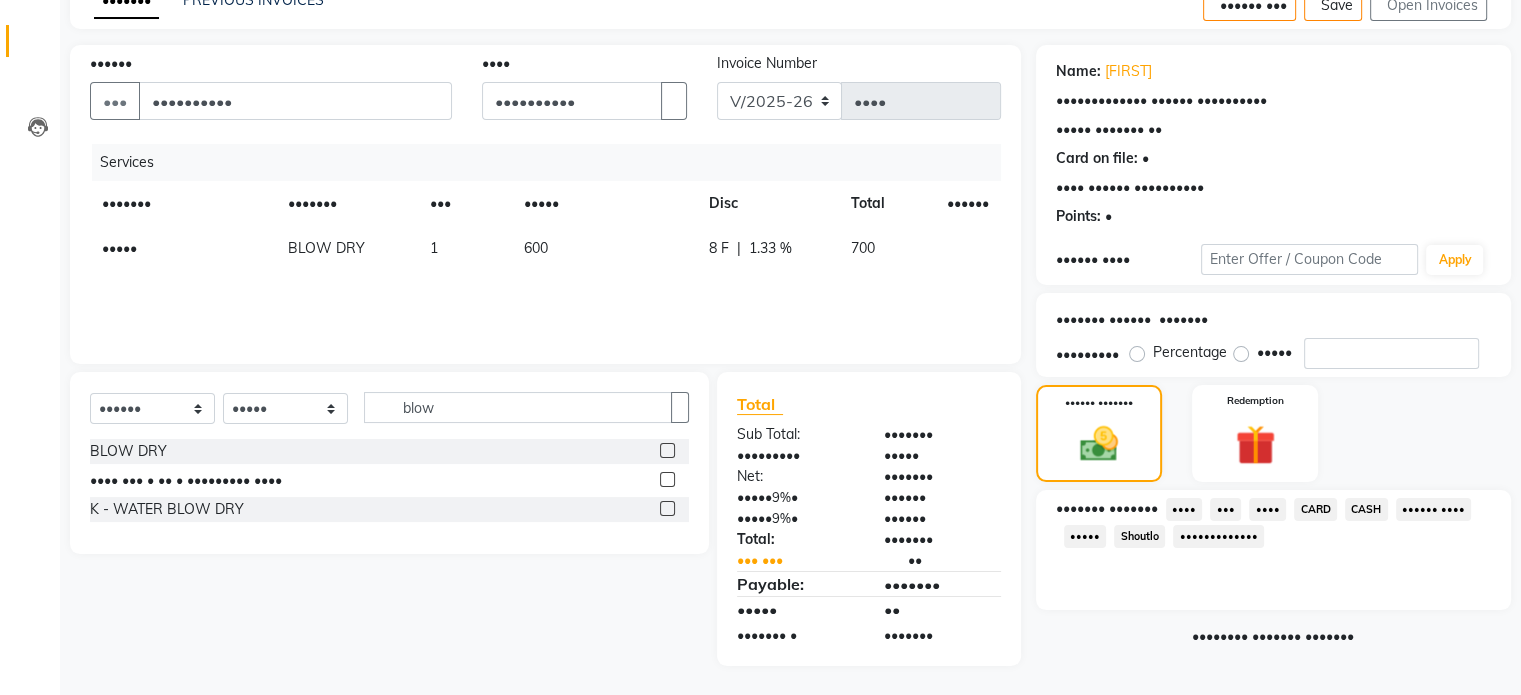 click on "CASH" at bounding box center [1184, 509] 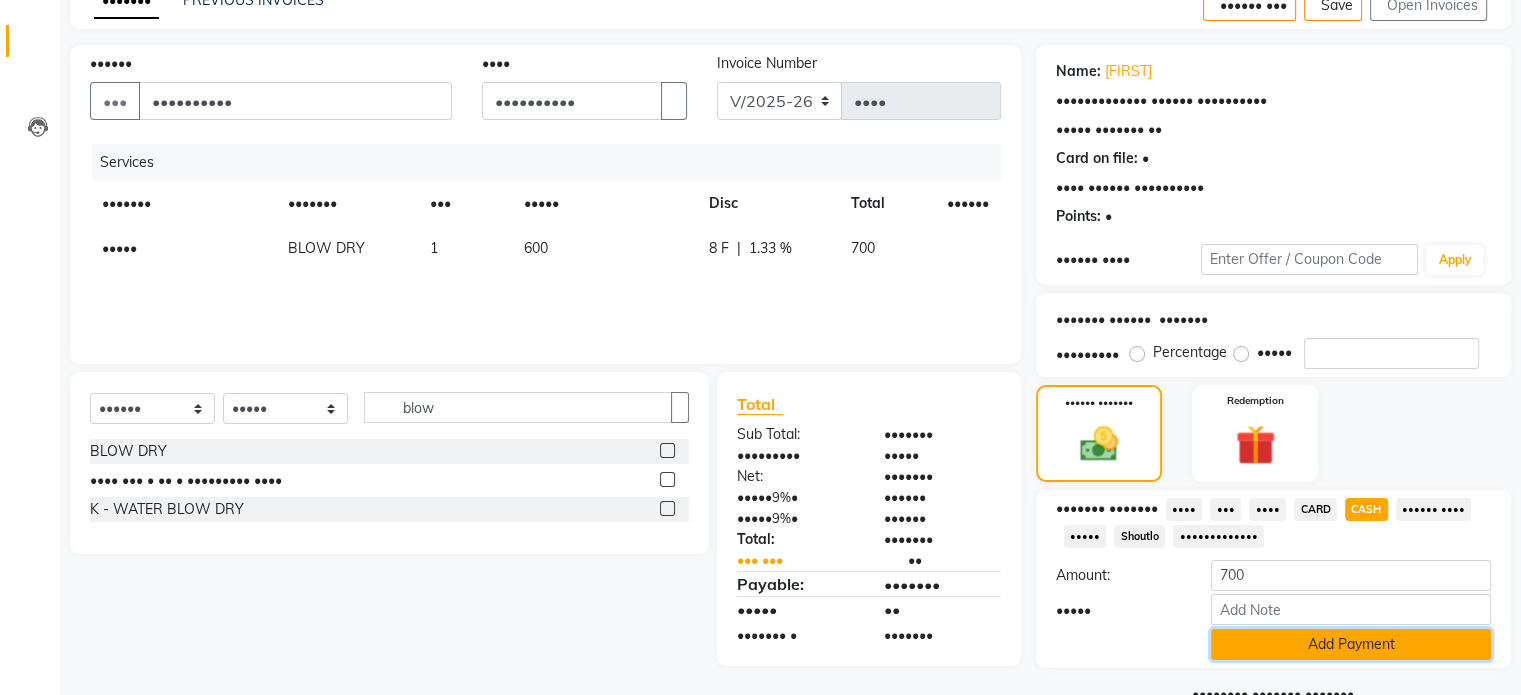 click on "Add Payment" at bounding box center [1351, 644] 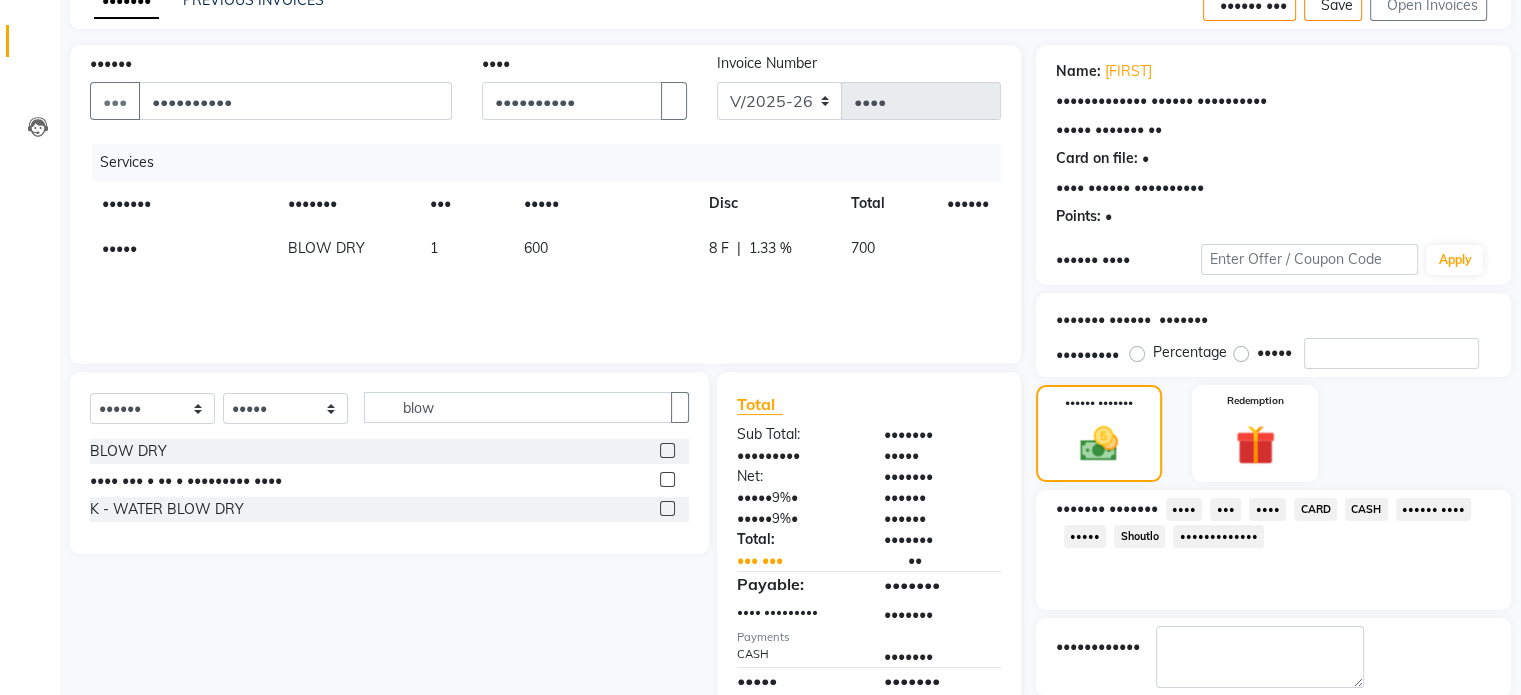 scroll, scrollTop: 205, scrollLeft: 0, axis: vertical 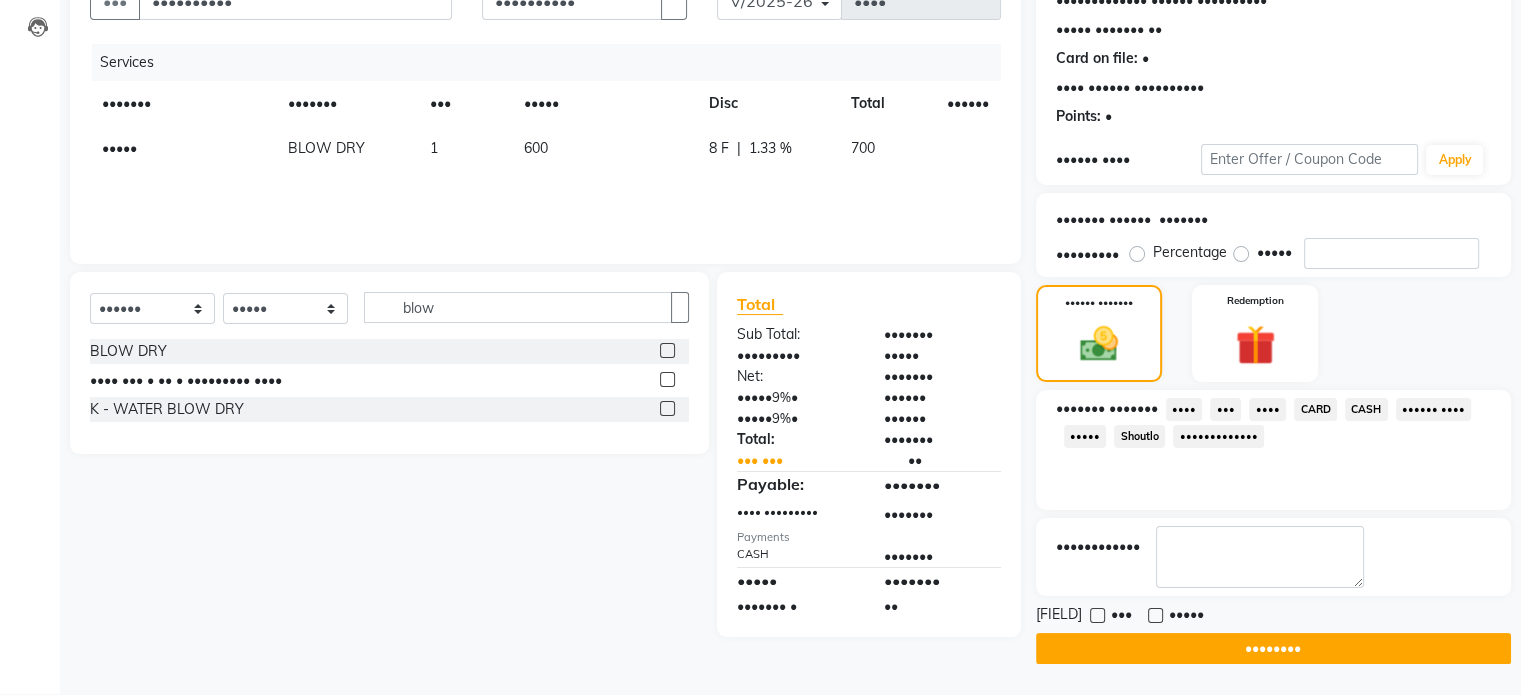 click at bounding box center [1097, 615] 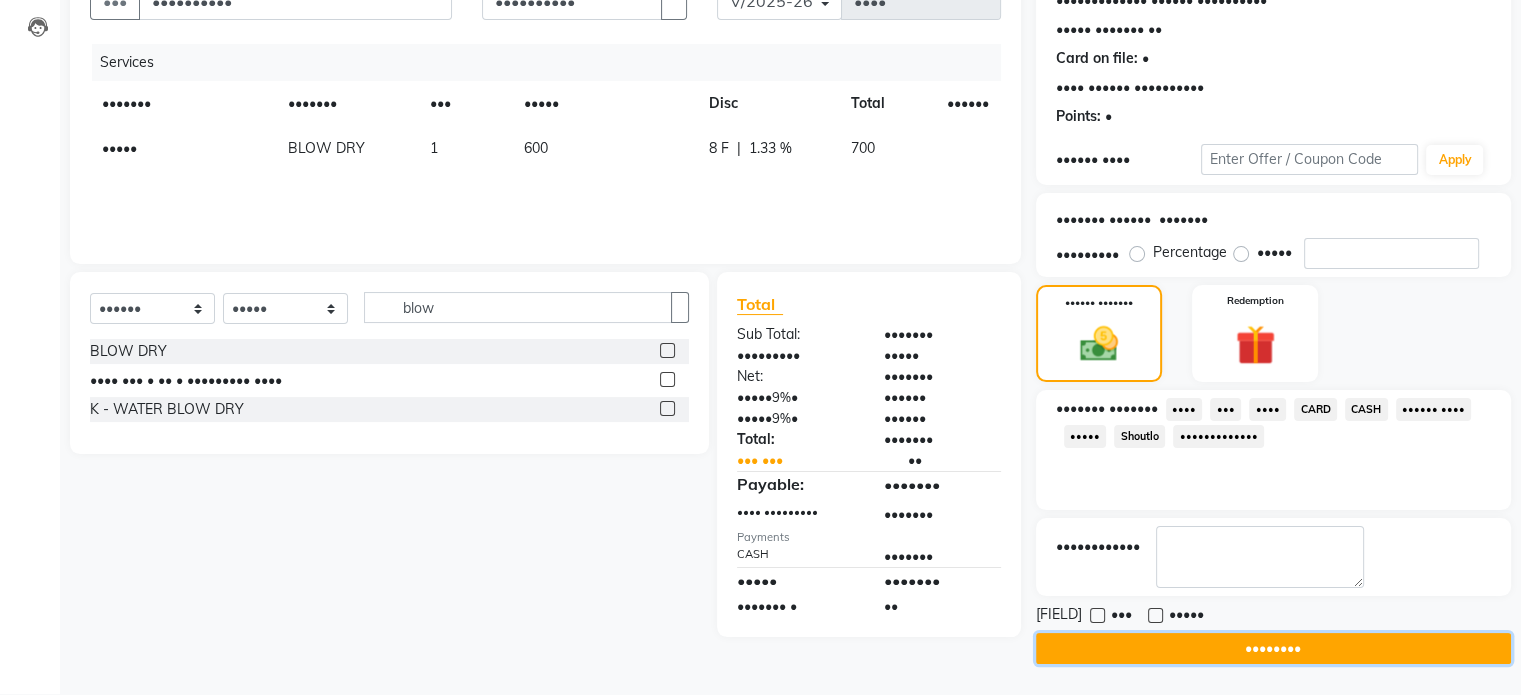 click on "••••••••" at bounding box center [1273, 648] 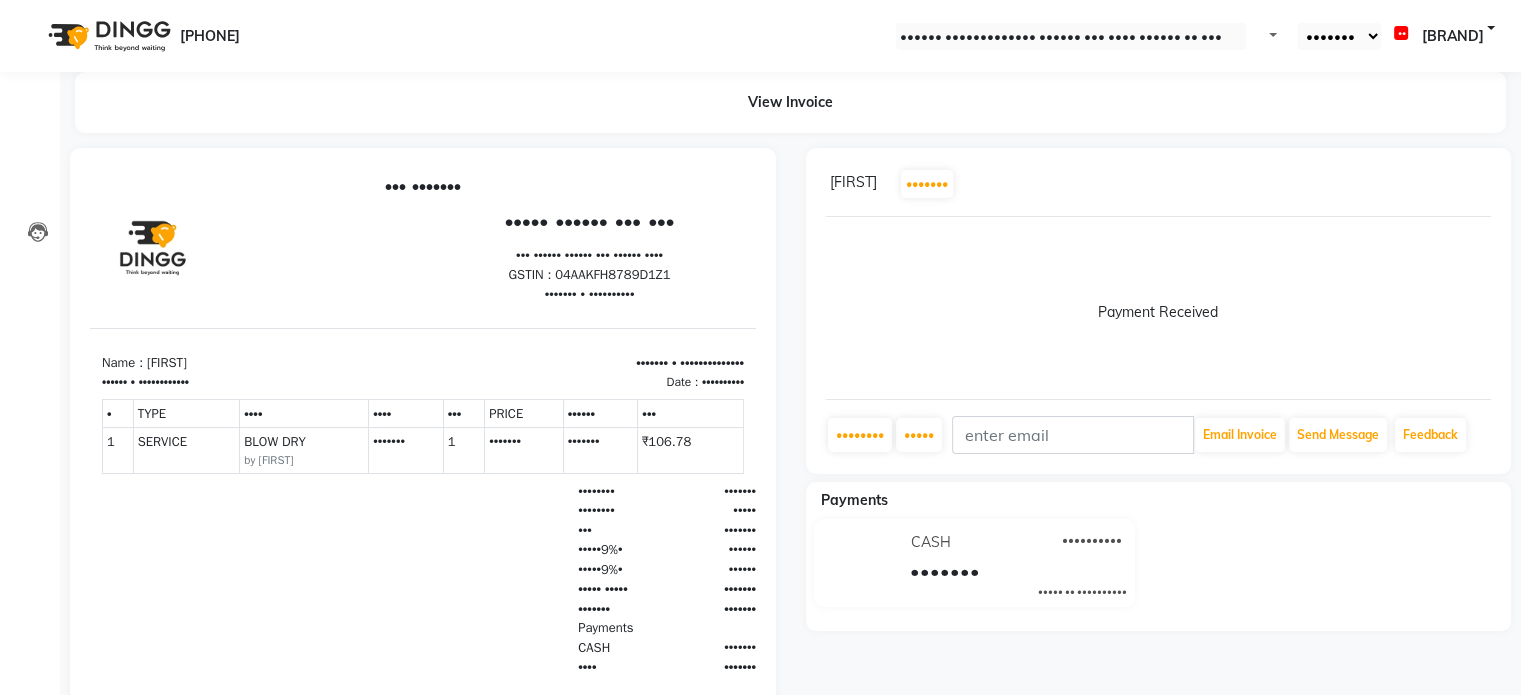 scroll, scrollTop: 0, scrollLeft: 0, axis: both 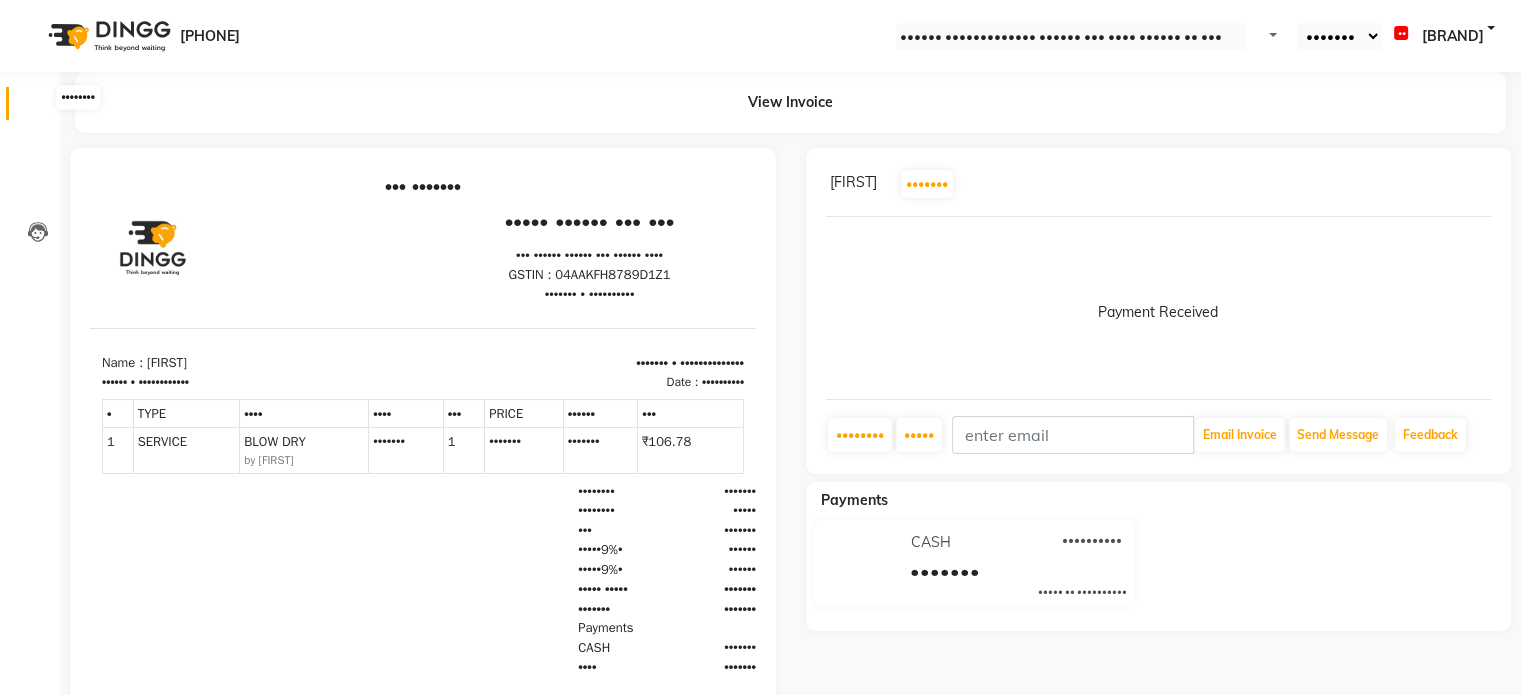 click at bounding box center (37, 108) 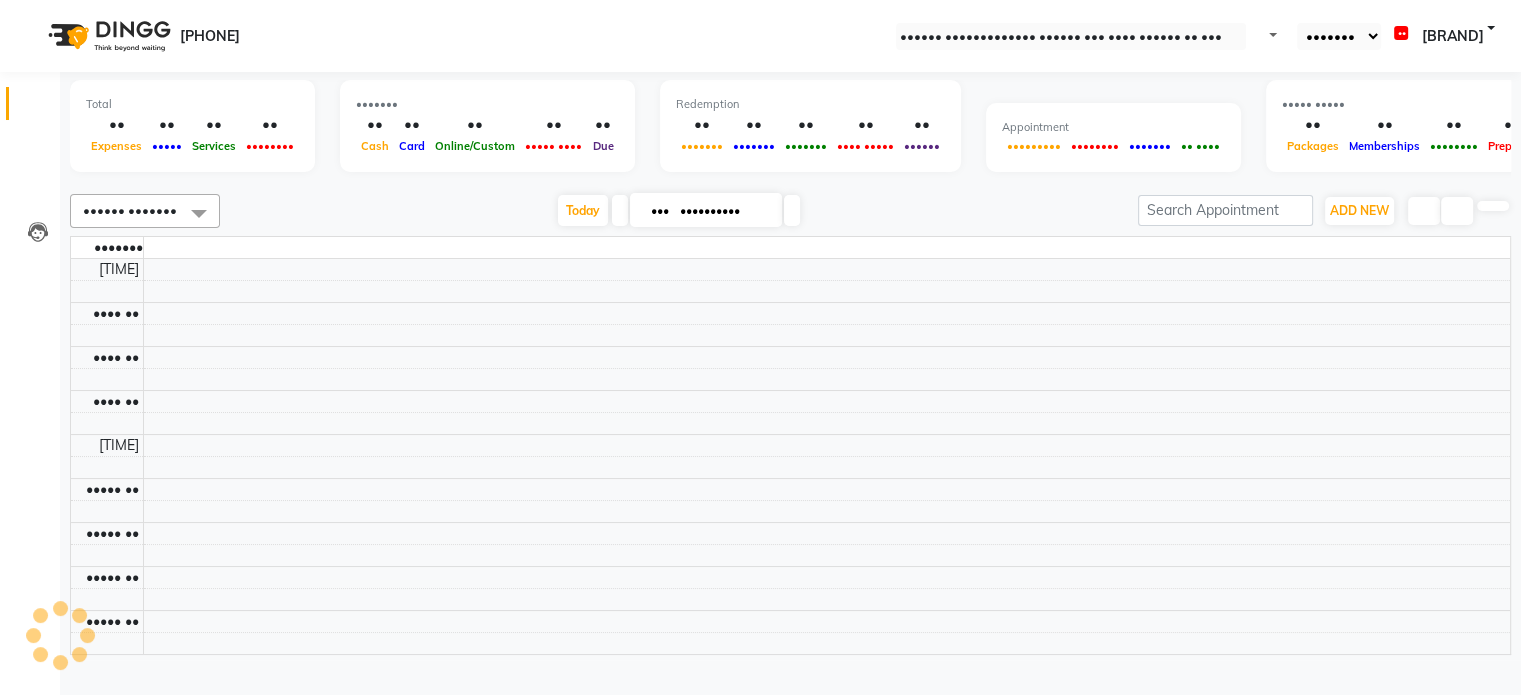 scroll, scrollTop: 0, scrollLeft: 0, axis: both 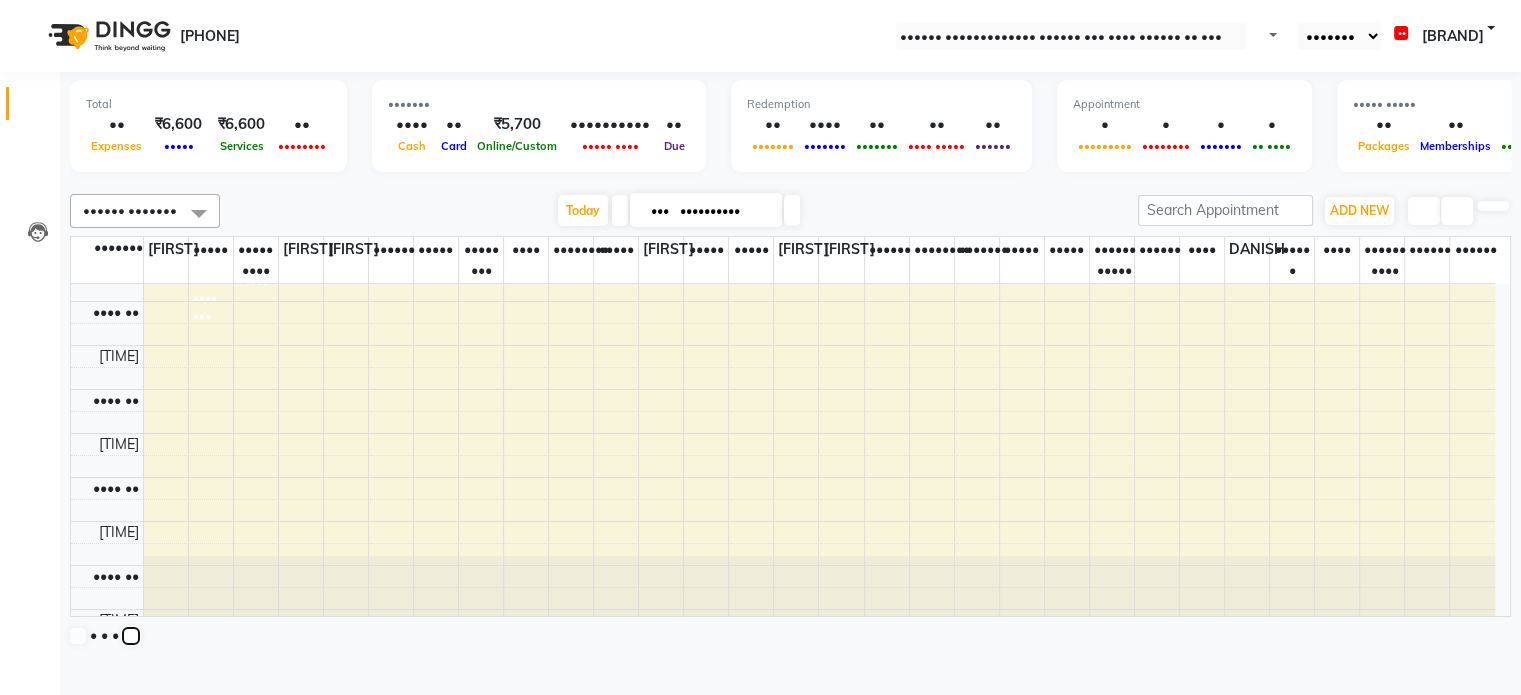 click at bounding box center (131, 636) 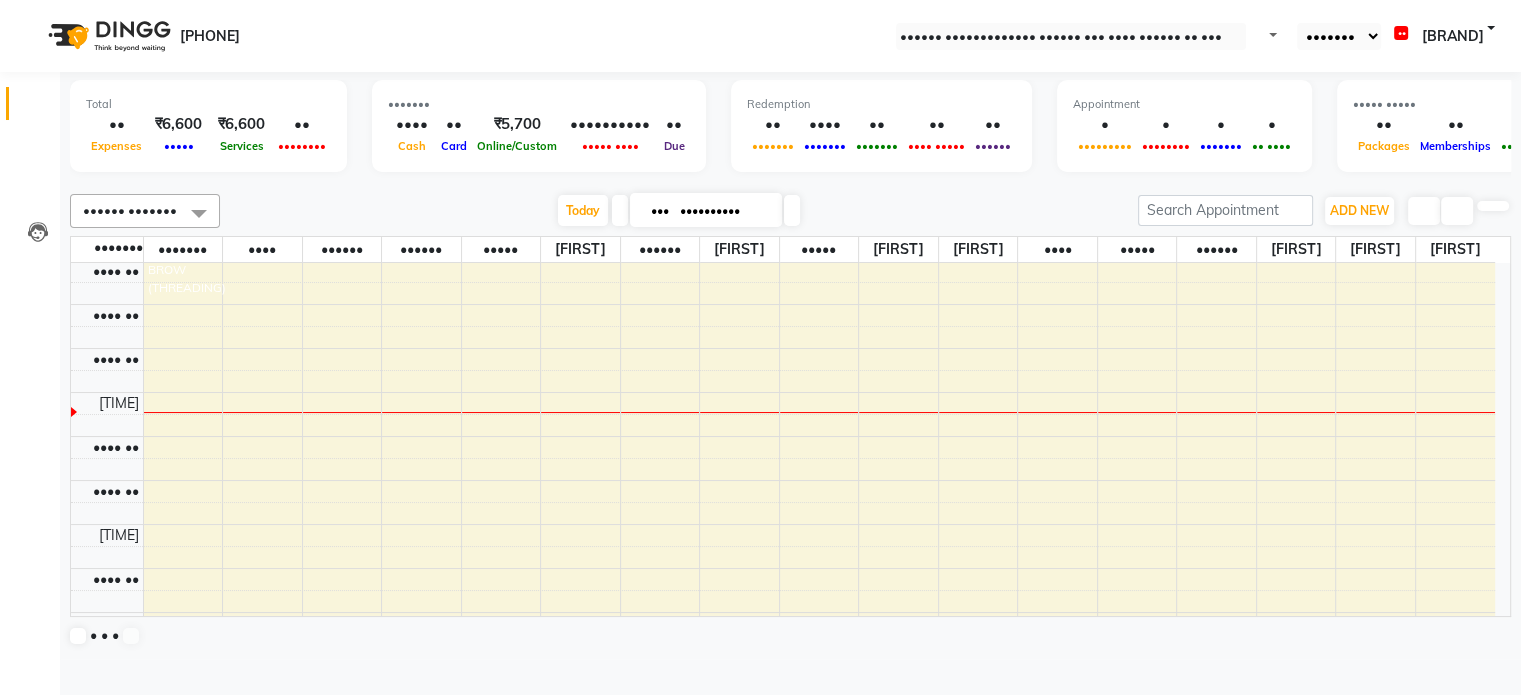 scroll, scrollTop: 374, scrollLeft: 0, axis: vertical 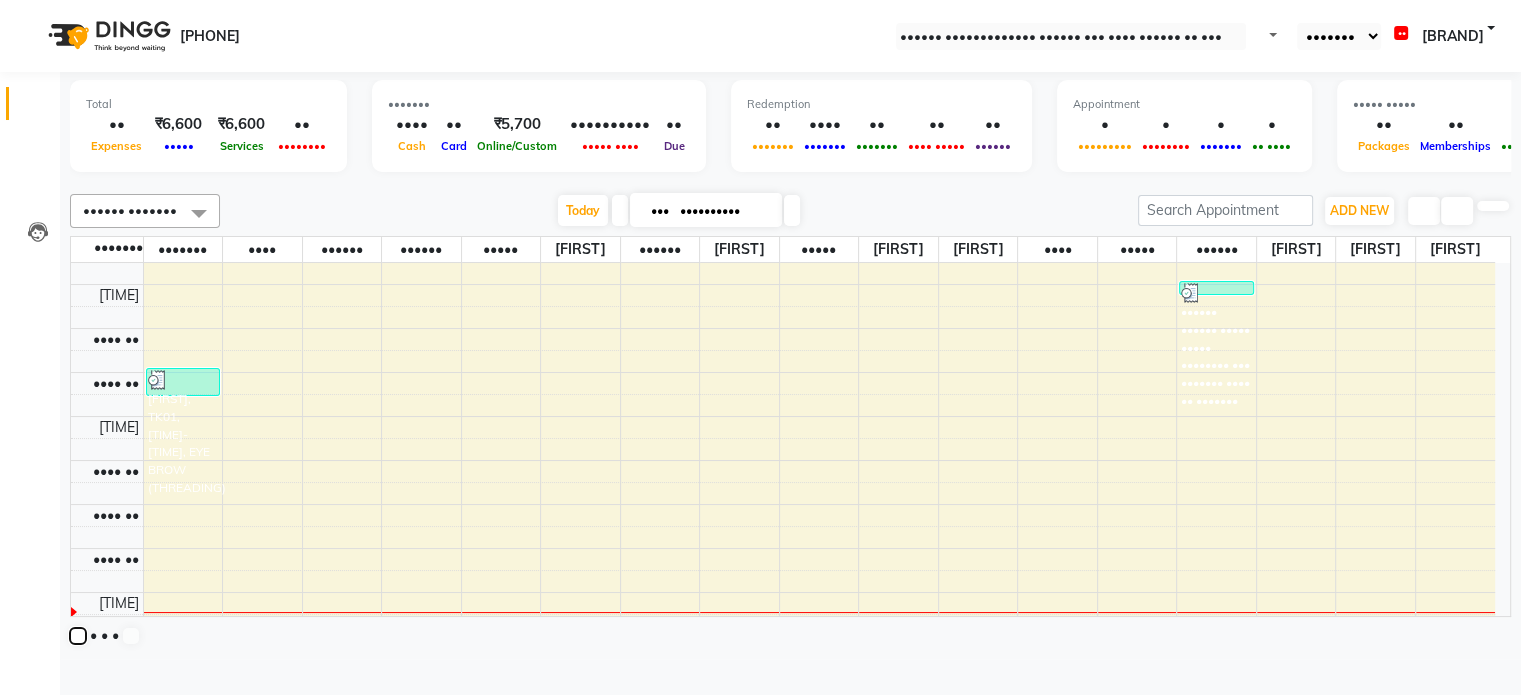 click at bounding box center (78, 636) 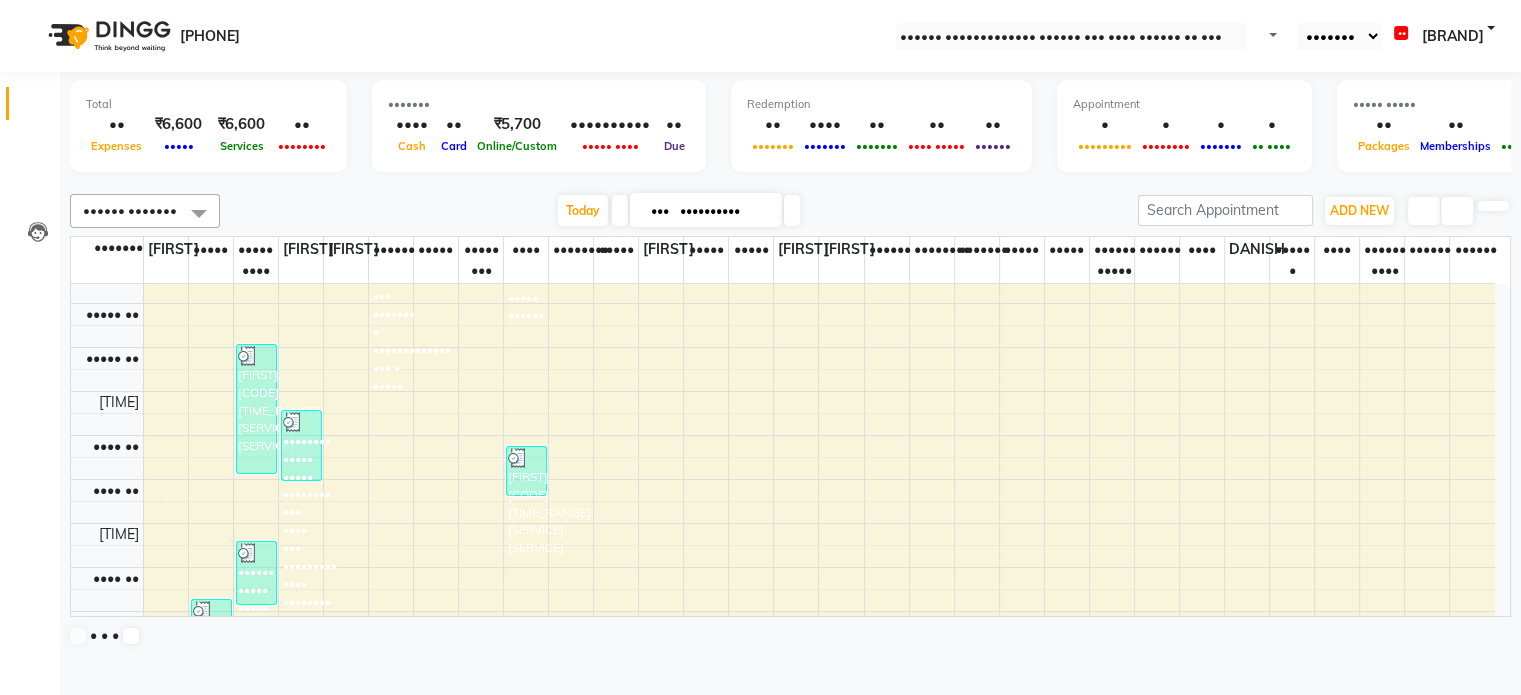 scroll, scrollTop: 374, scrollLeft: 0, axis: vertical 